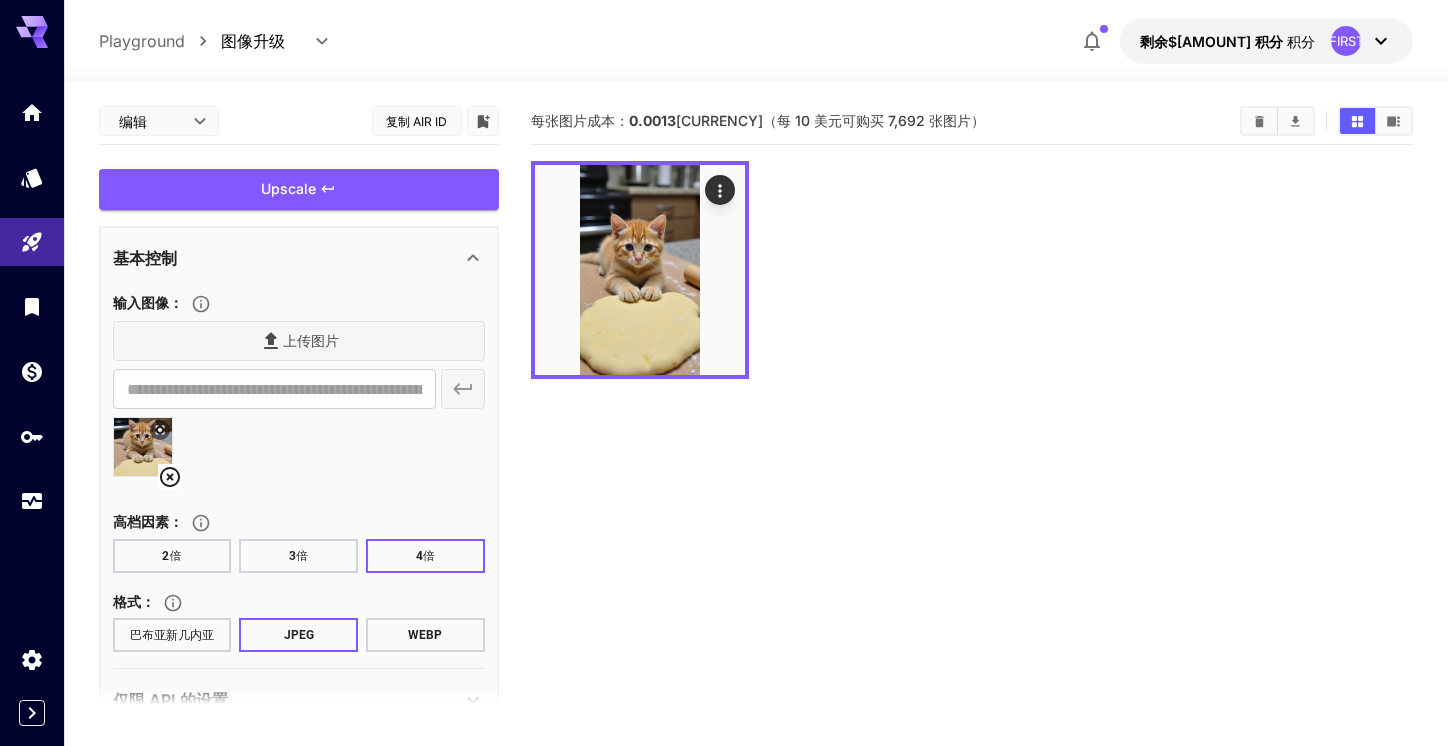 scroll, scrollTop: 0, scrollLeft: 0, axis: both 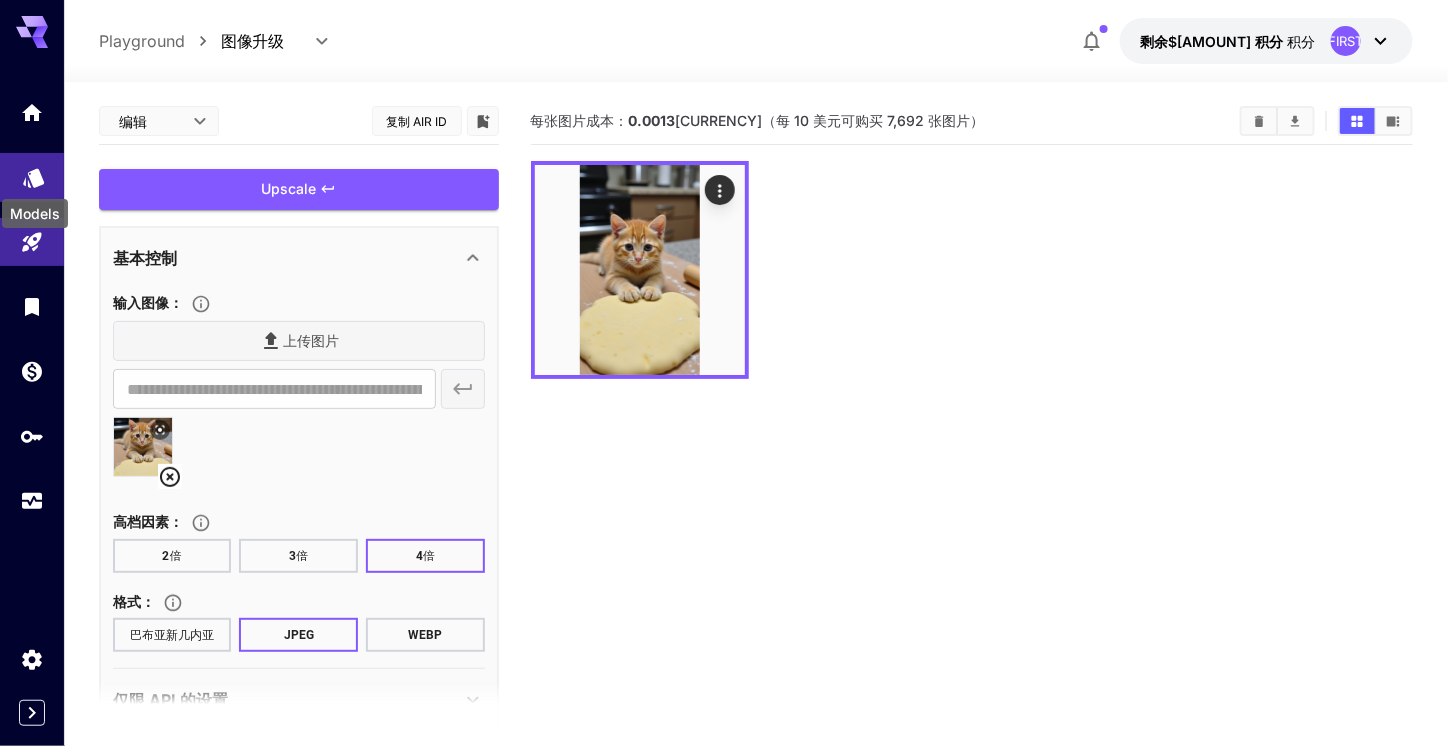 click 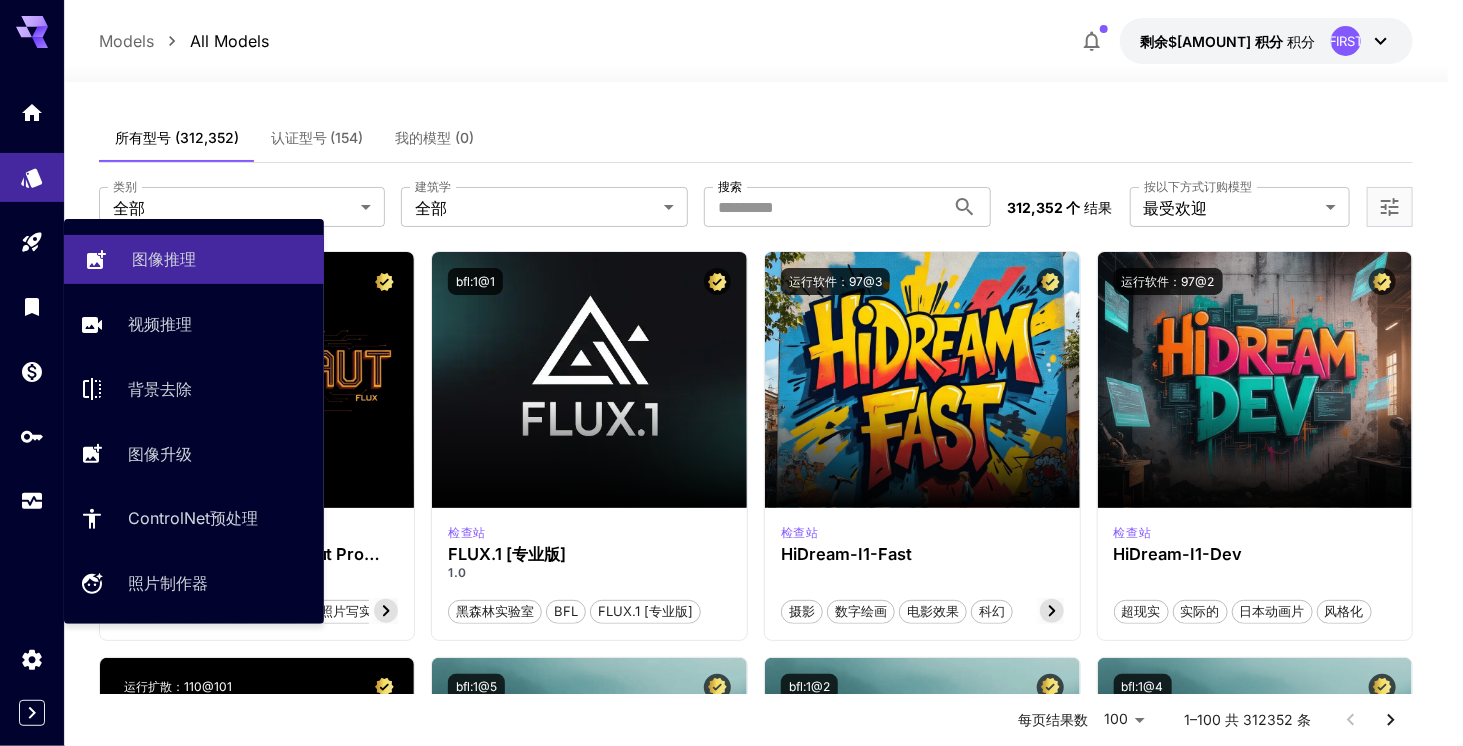 click on "图像推理" at bounding box center (164, 259) 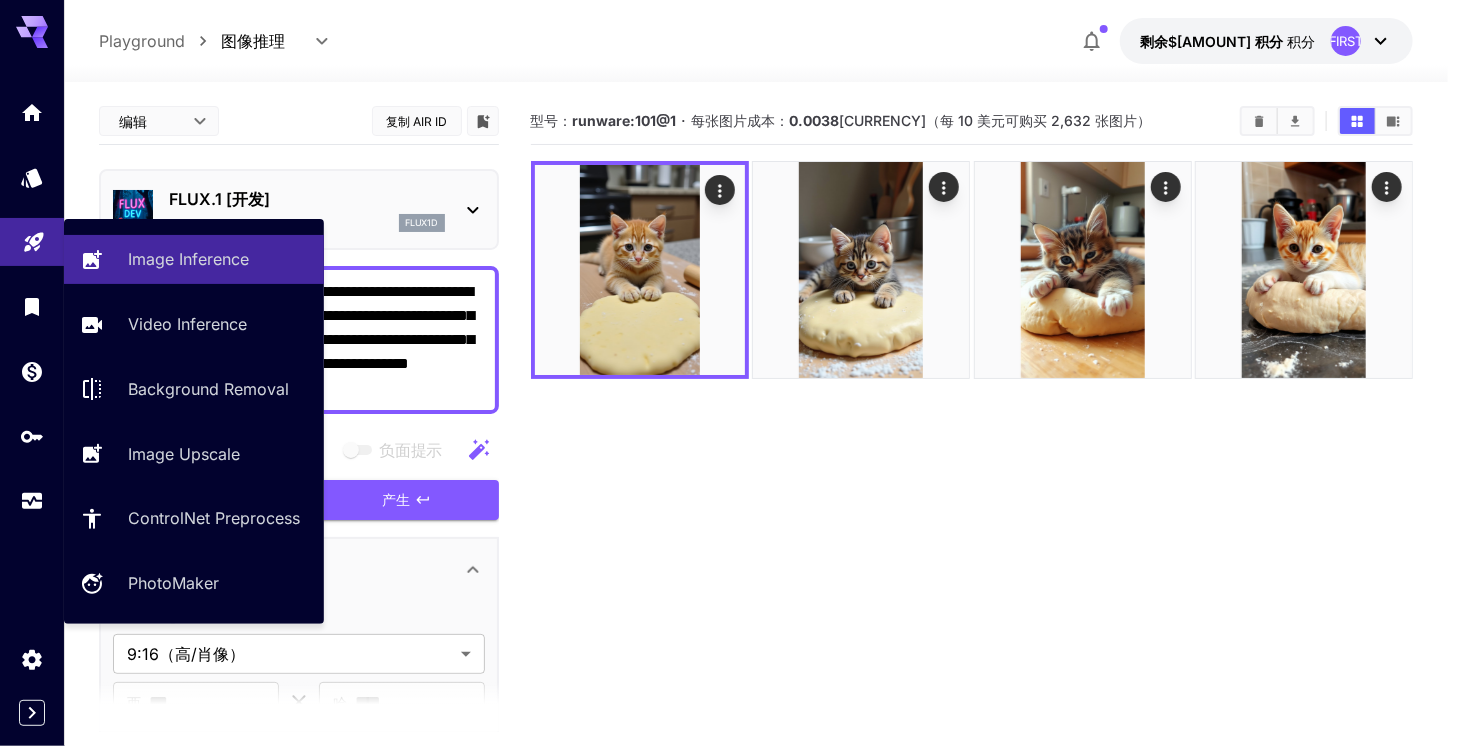 drag, startPoint x: 354, startPoint y: 388, endPoint x: 0, endPoint y: 261, distance: 376.09174 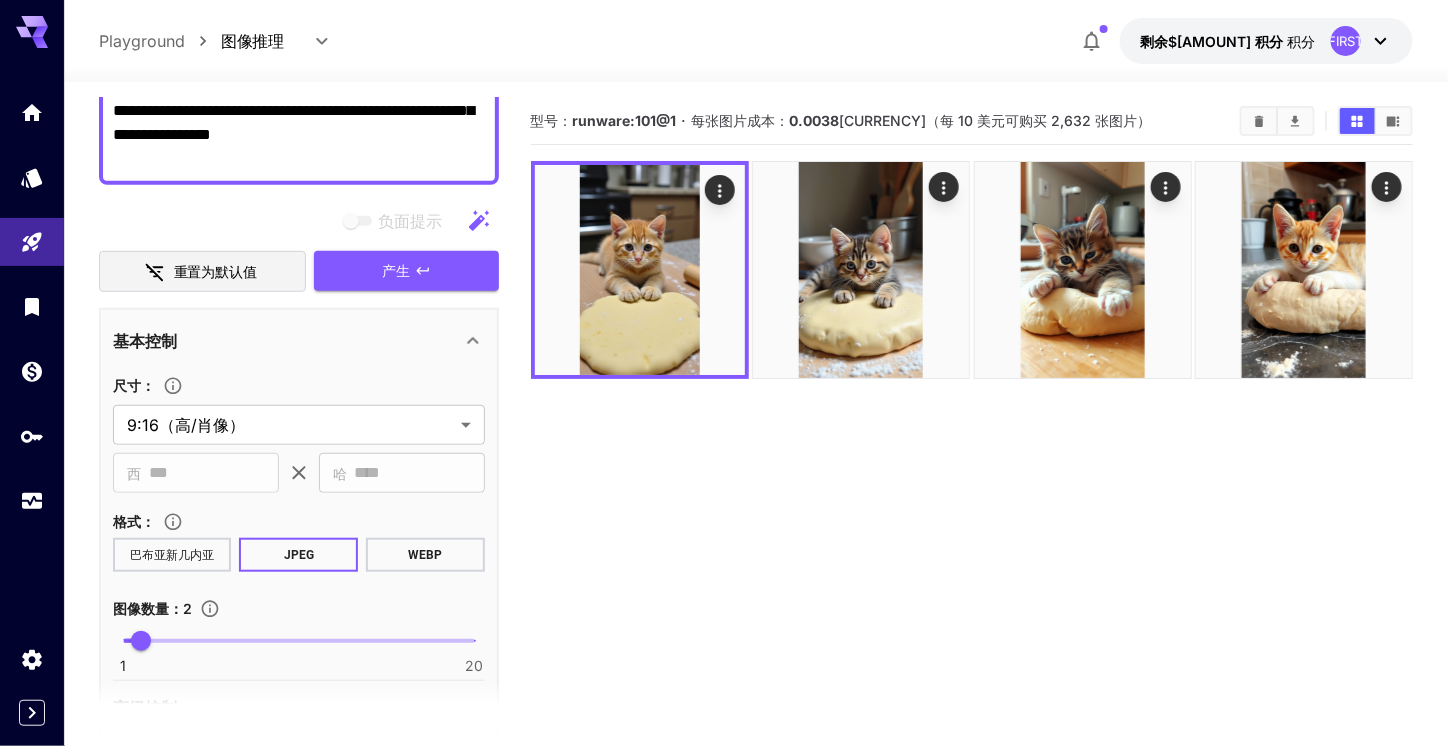 scroll, scrollTop: 300, scrollLeft: 0, axis: vertical 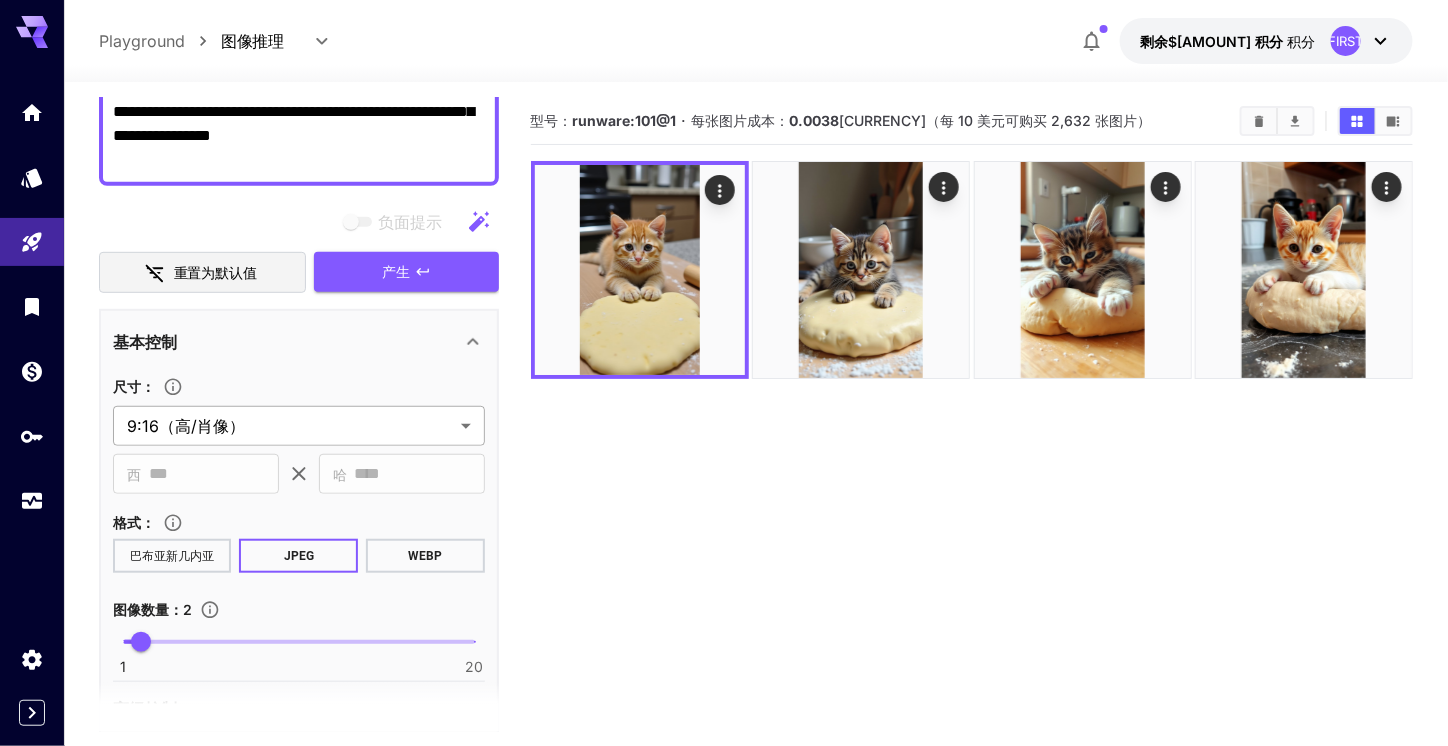 type on "**********" 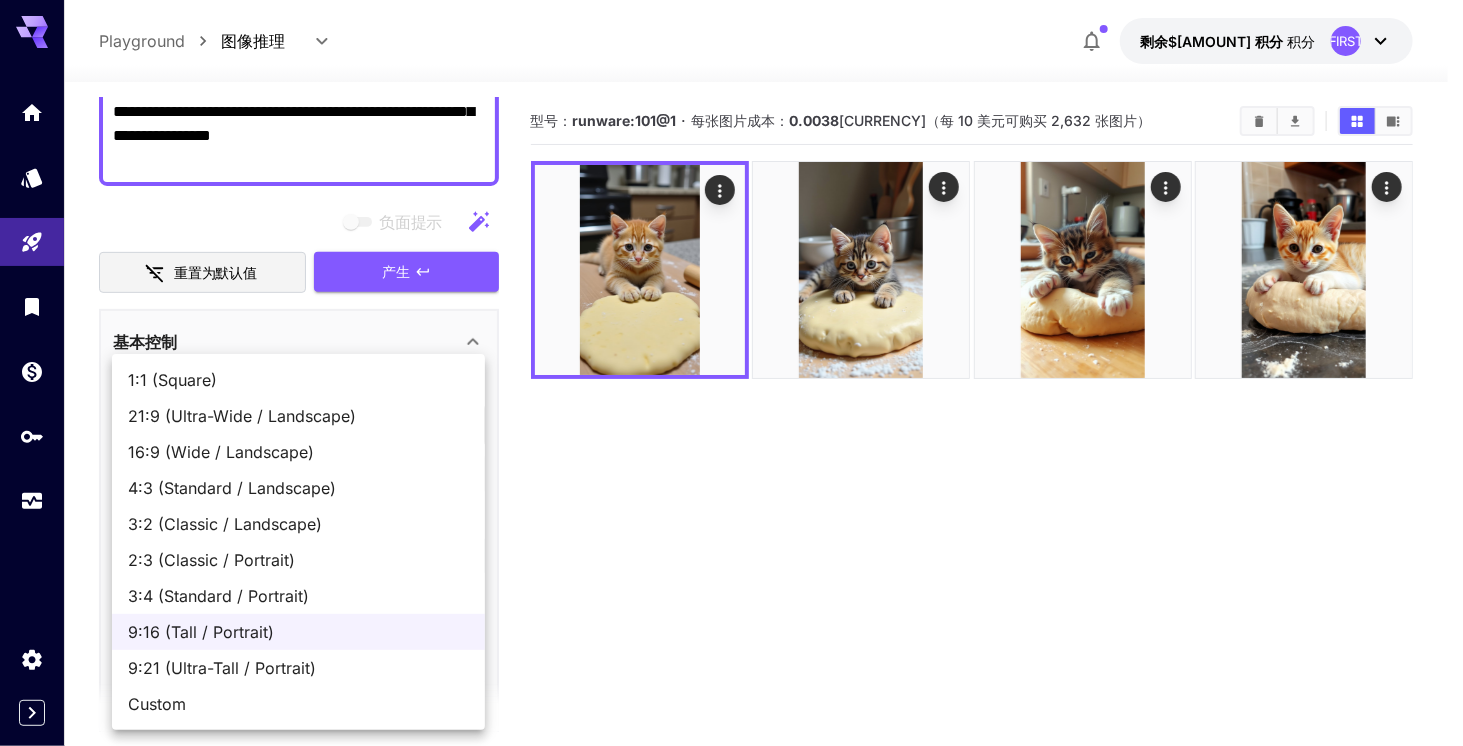 click on "**********" at bounding box center [731, 452] 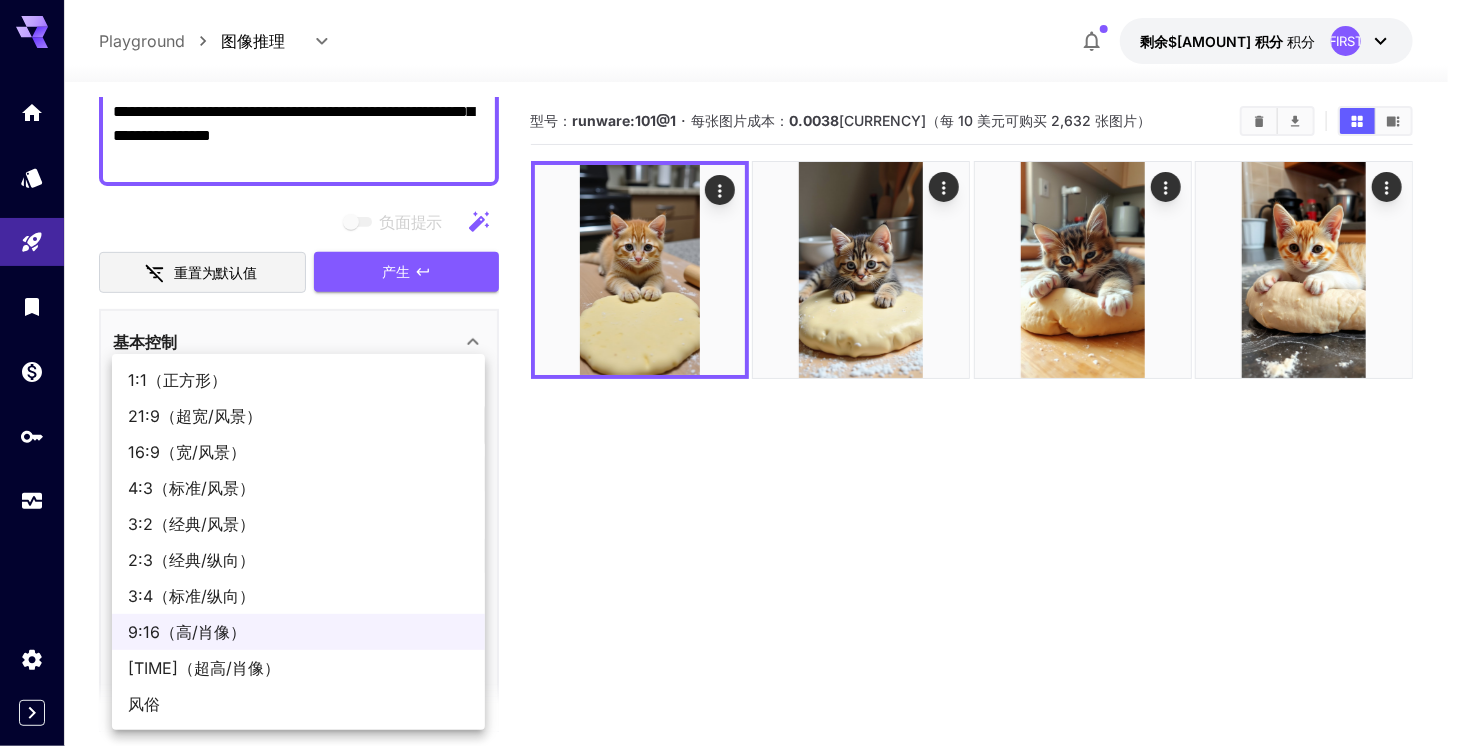 click on "16:9（宽/风景）" at bounding box center (187, 452) 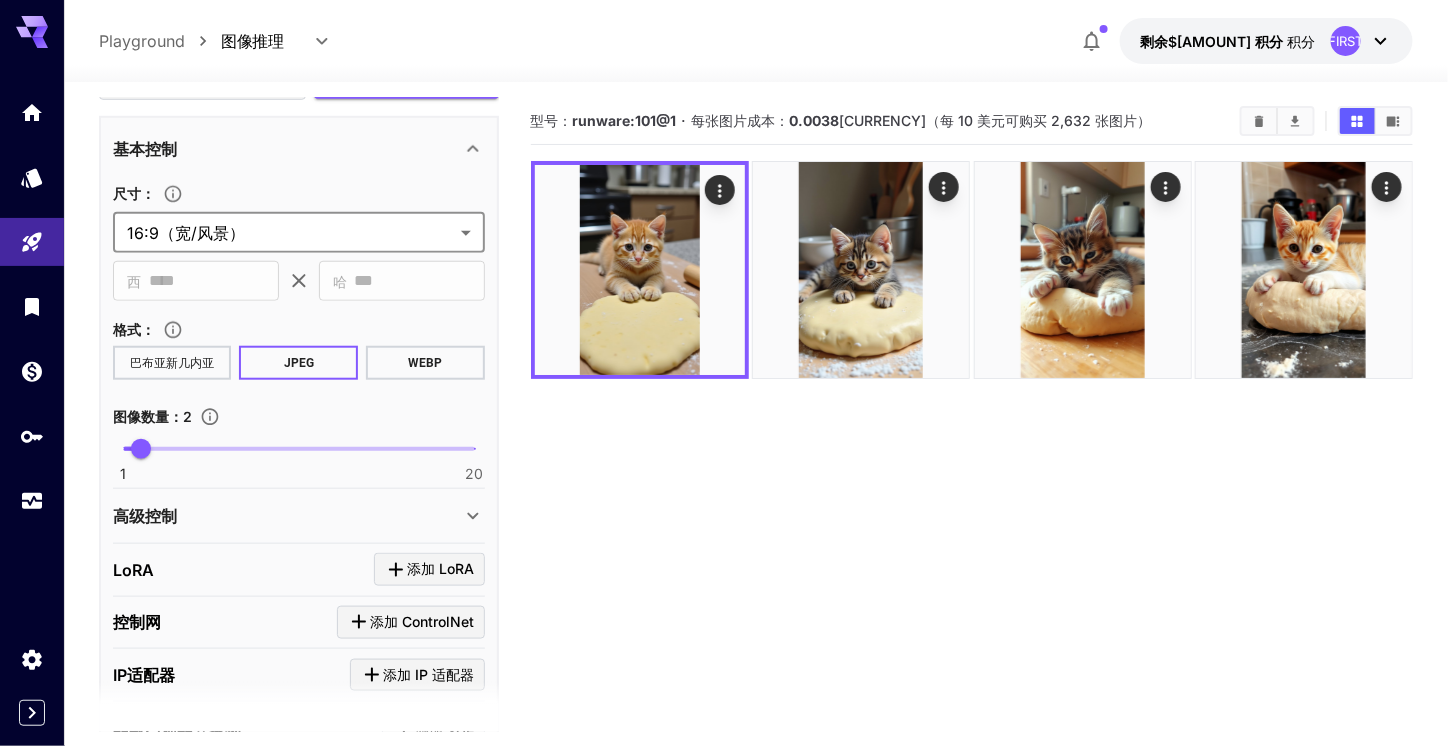 scroll, scrollTop: 500, scrollLeft: 0, axis: vertical 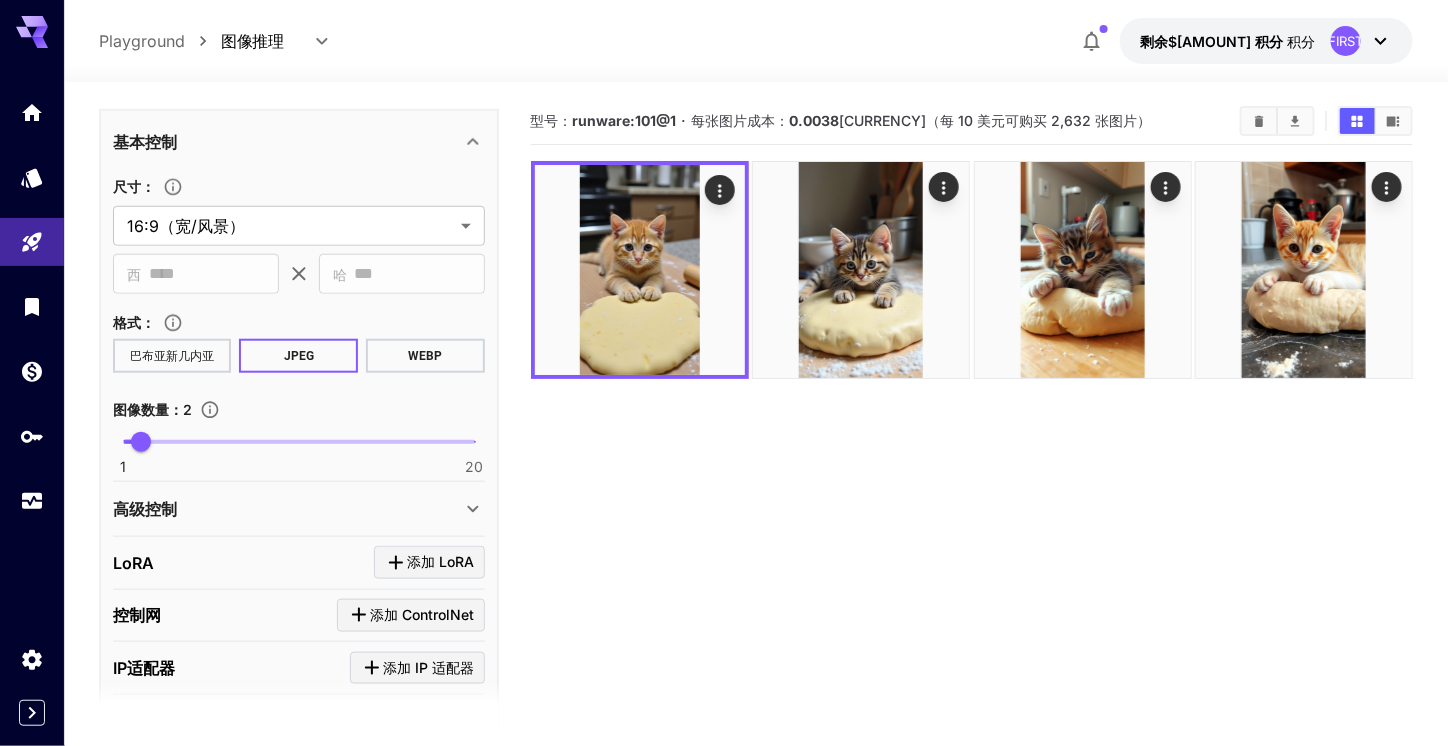 click 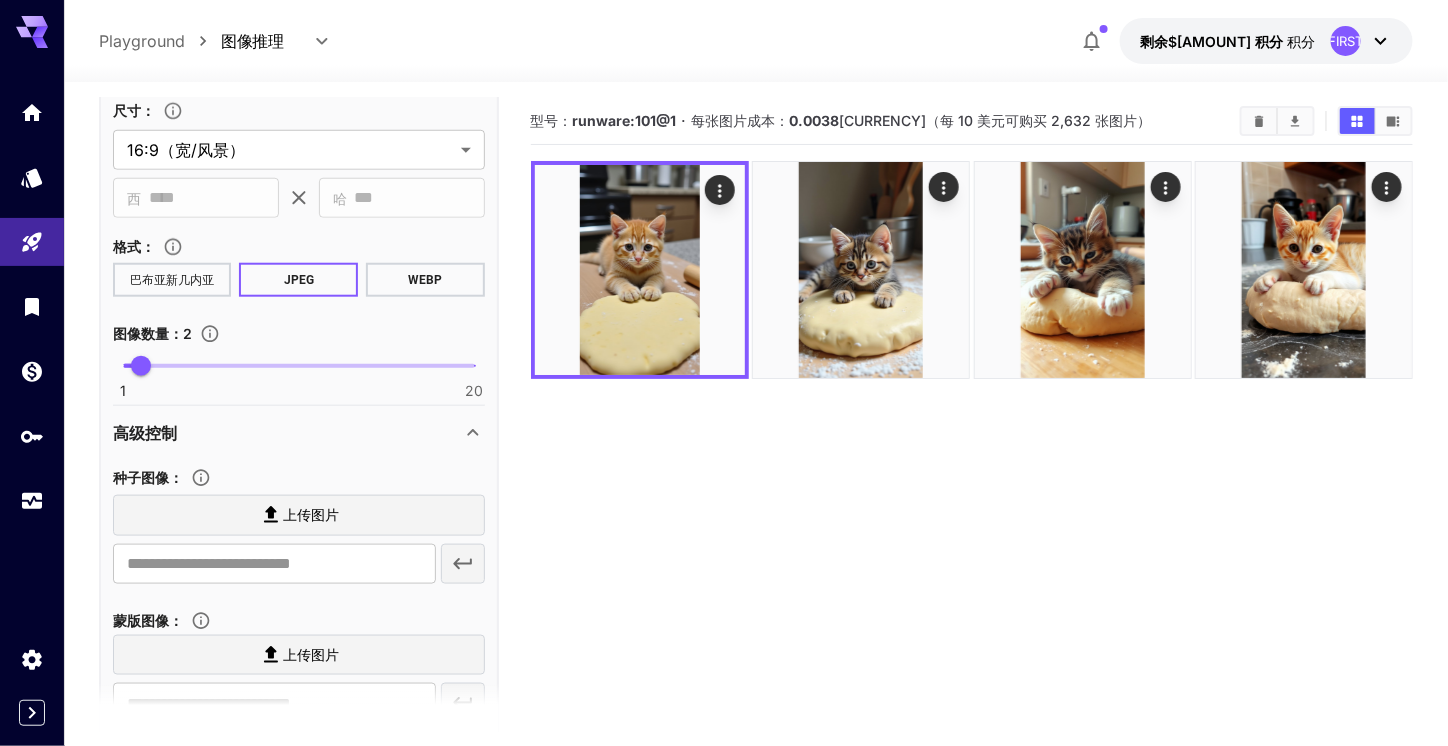 scroll, scrollTop: 800, scrollLeft: 0, axis: vertical 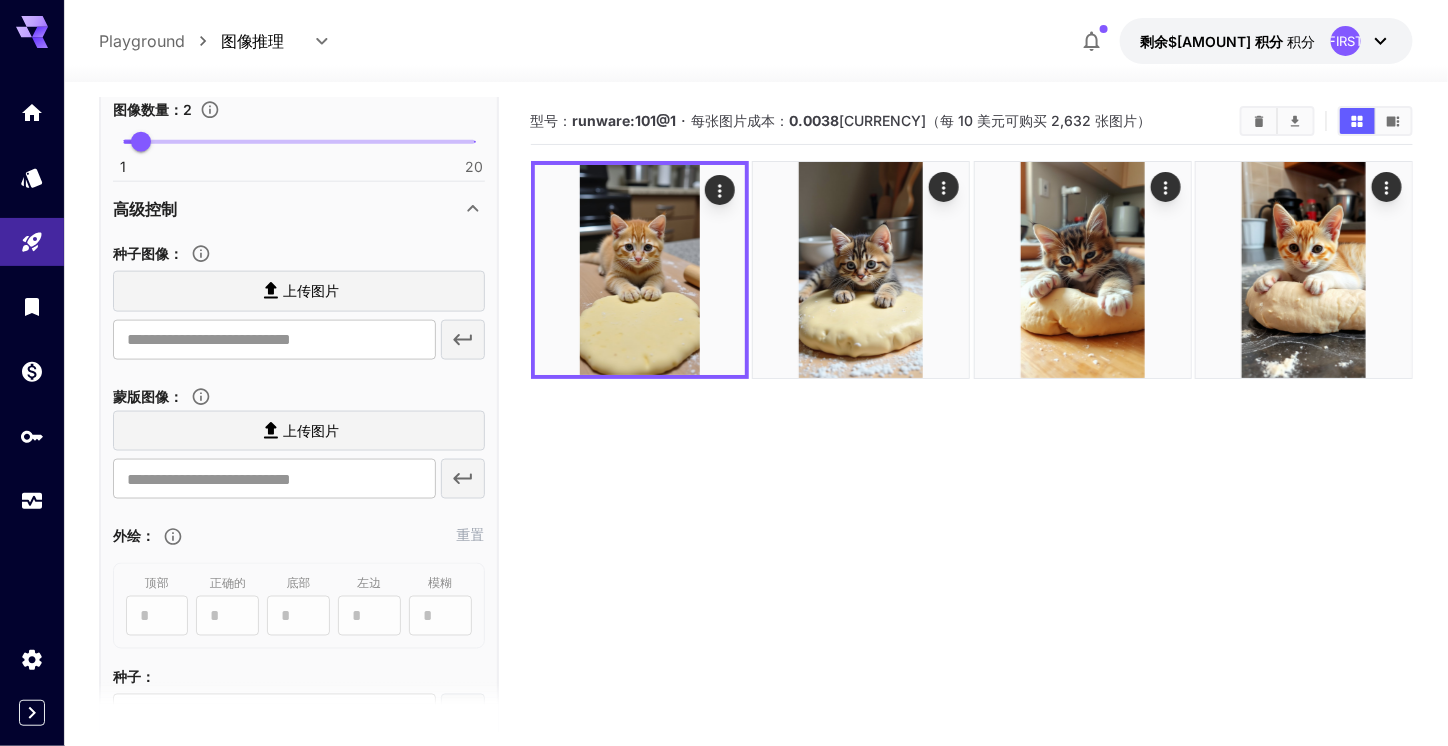 click 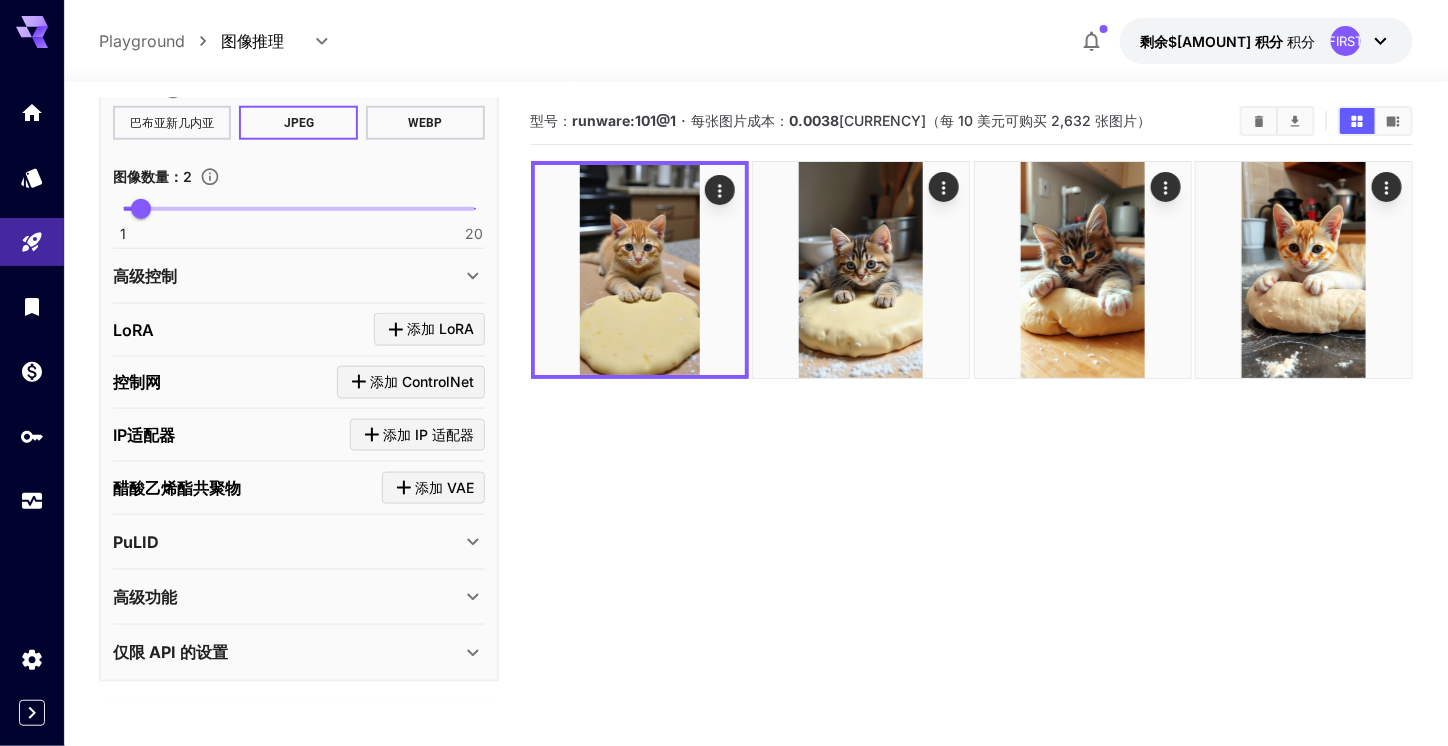 scroll, scrollTop: 721, scrollLeft: 0, axis: vertical 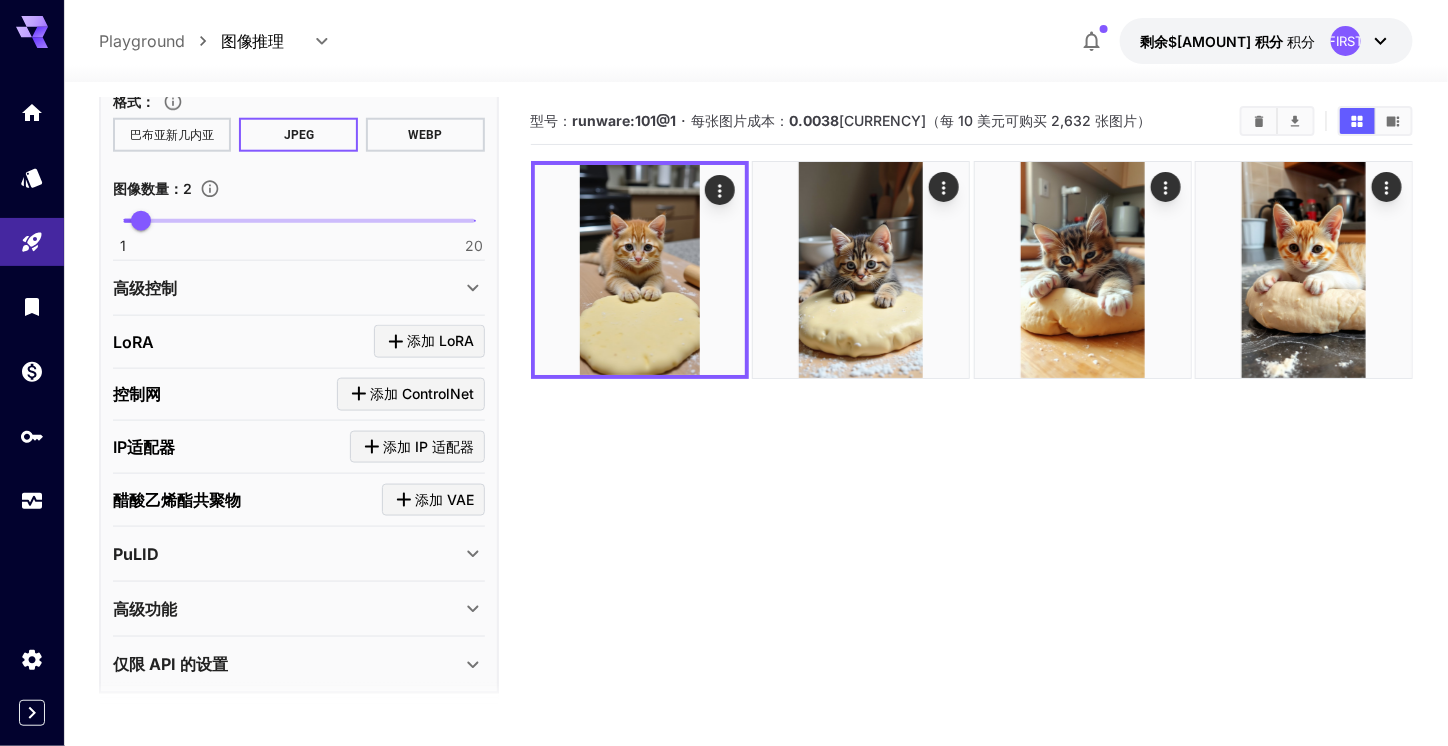 click 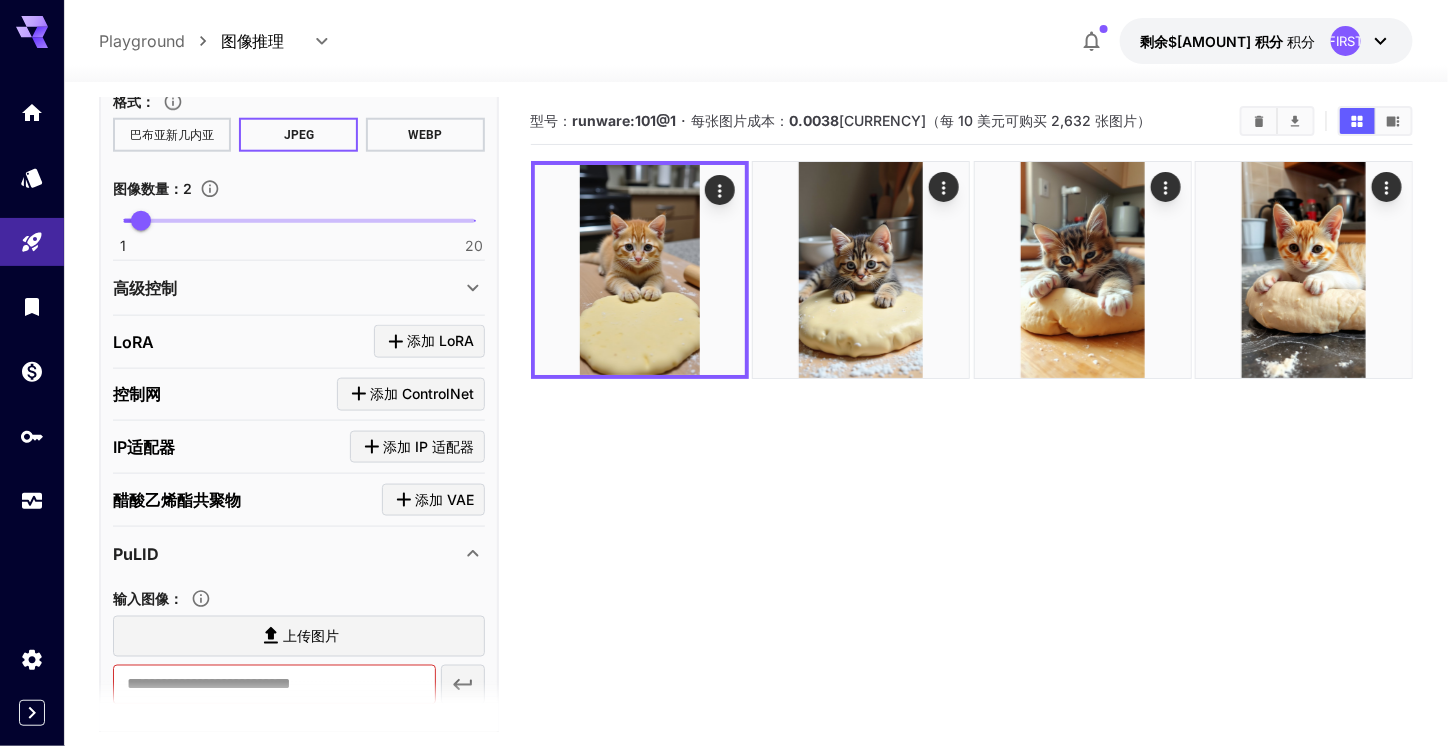 click 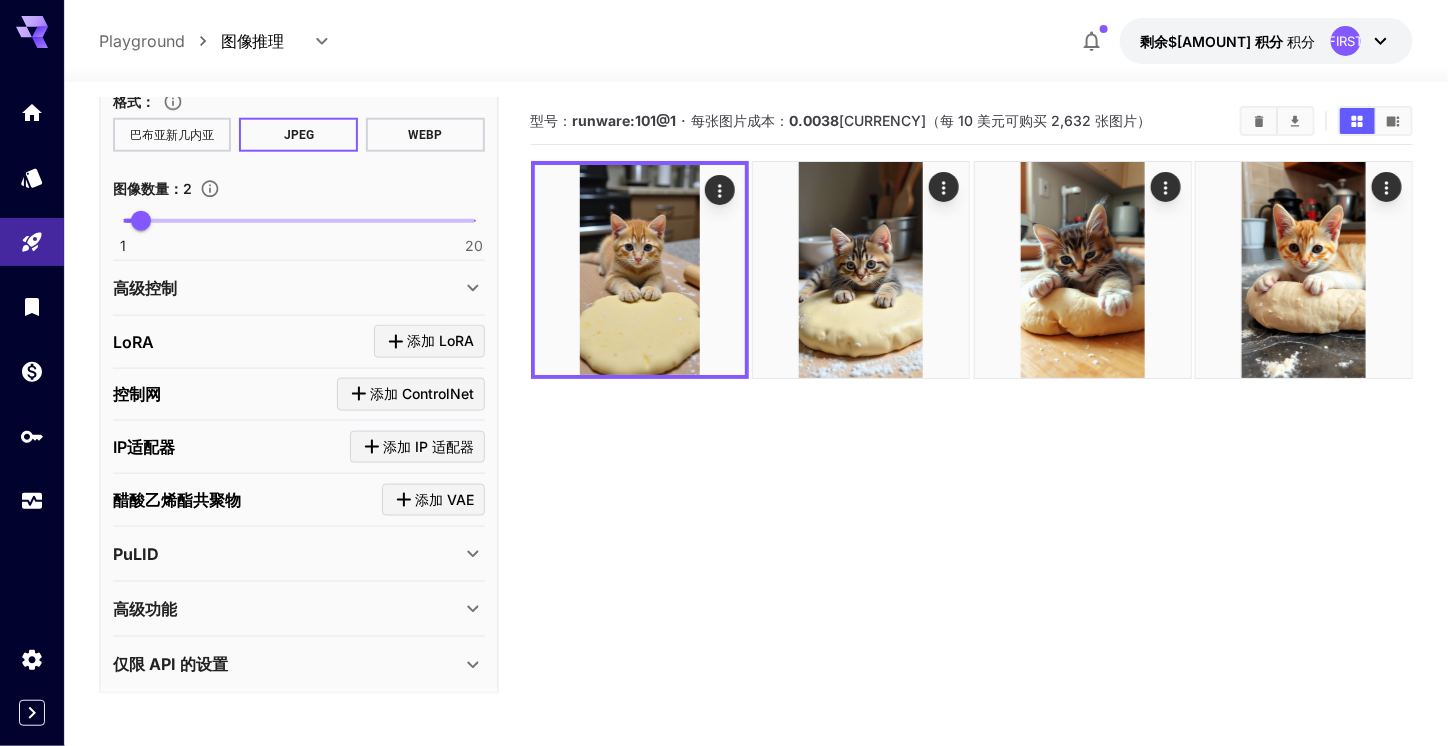 click 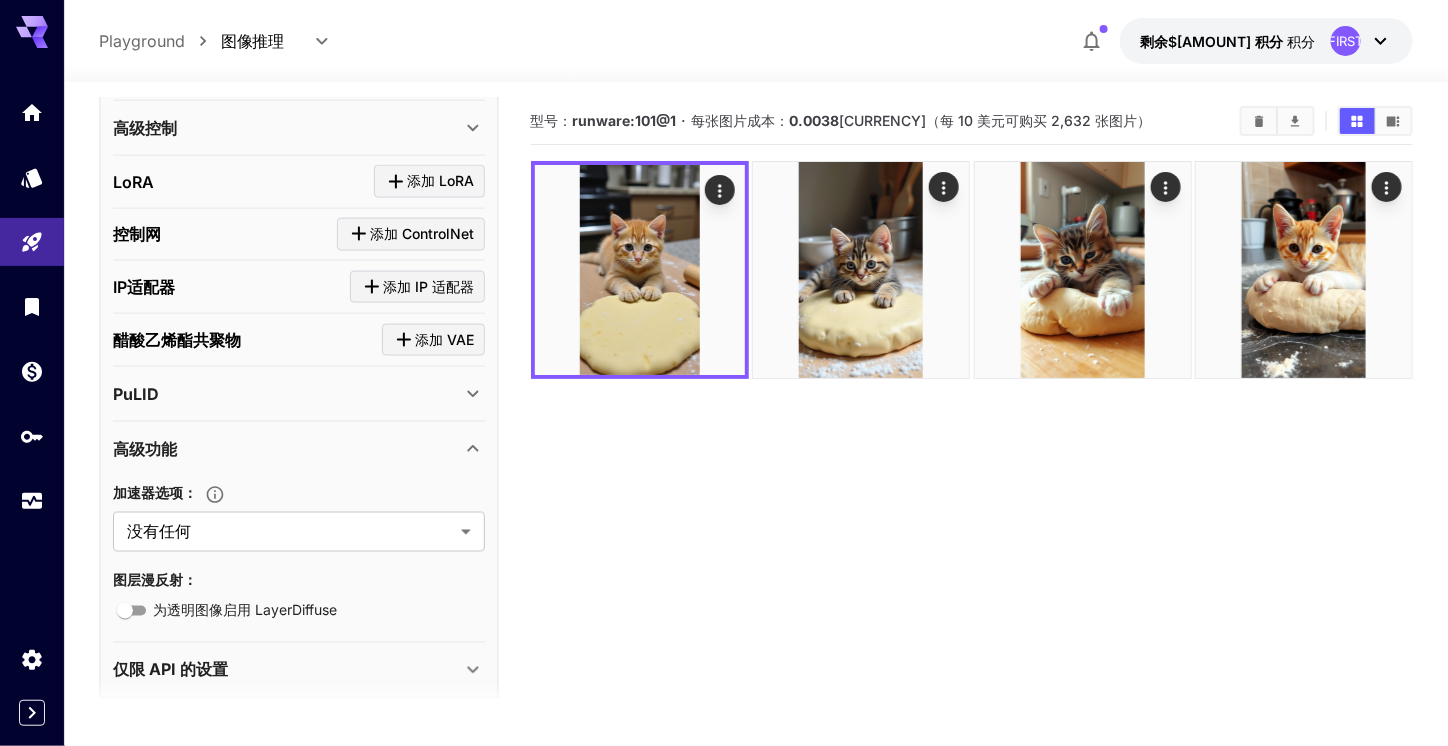 scroll, scrollTop: 888, scrollLeft: 0, axis: vertical 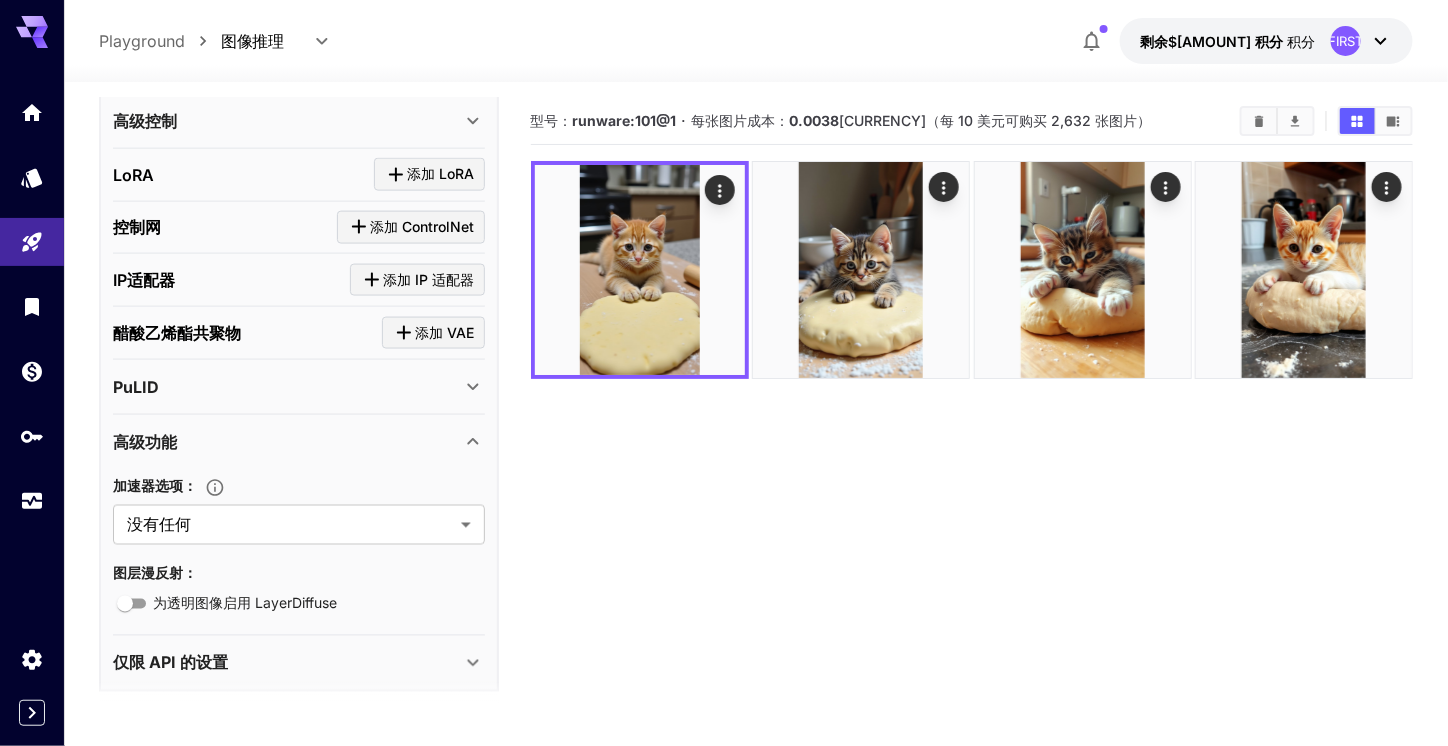 click 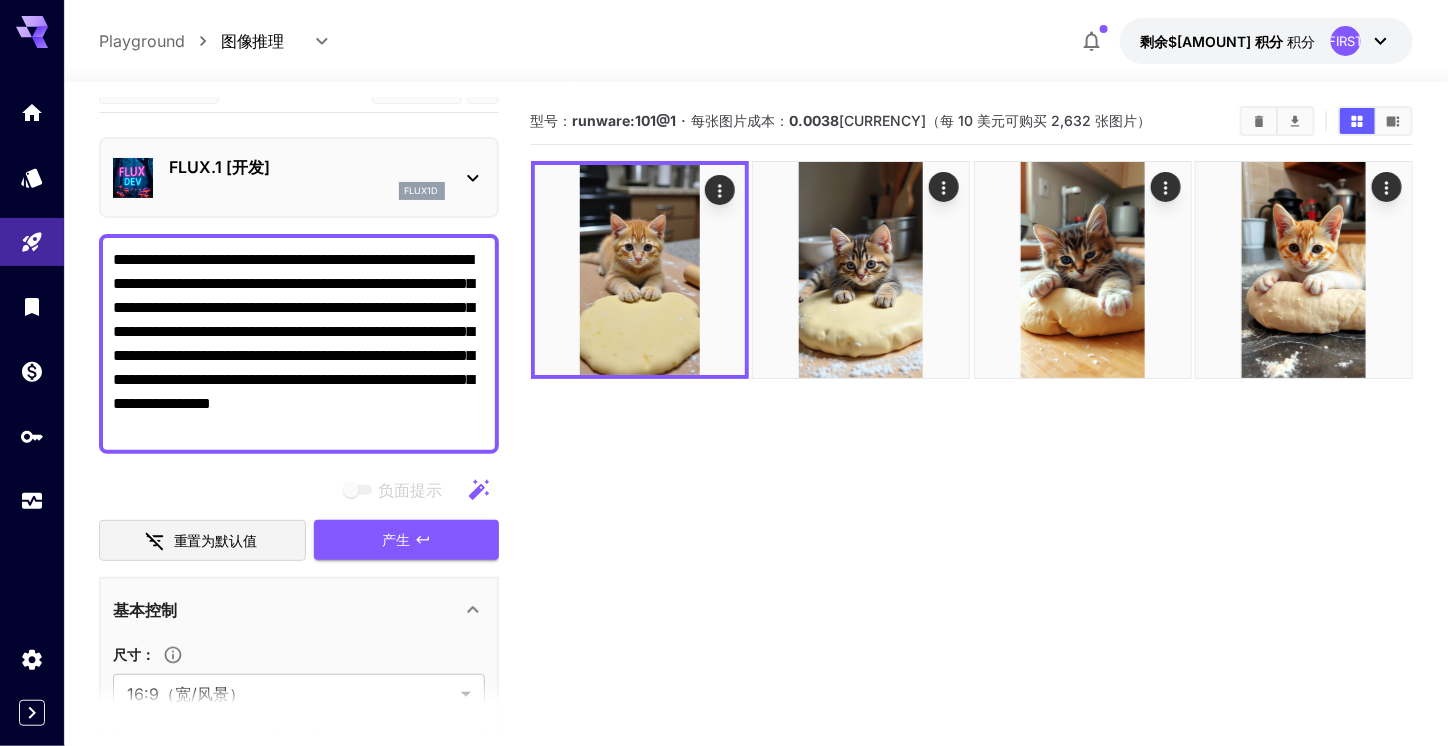 scroll, scrollTop: 0, scrollLeft: 0, axis: both 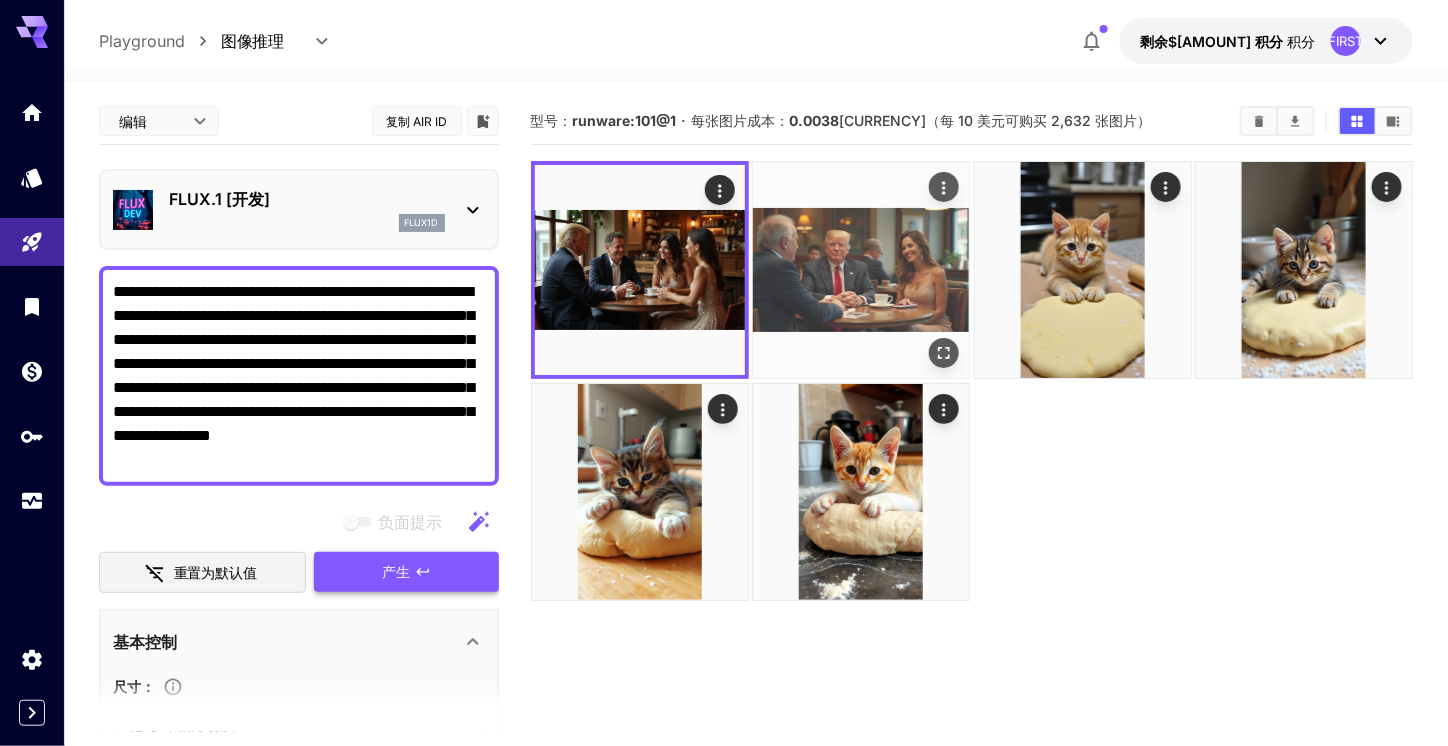 drag, startPoint x: 893, startPoint y: 243, endPoint x: 951, endPoint y: 184, distance: 82.73451 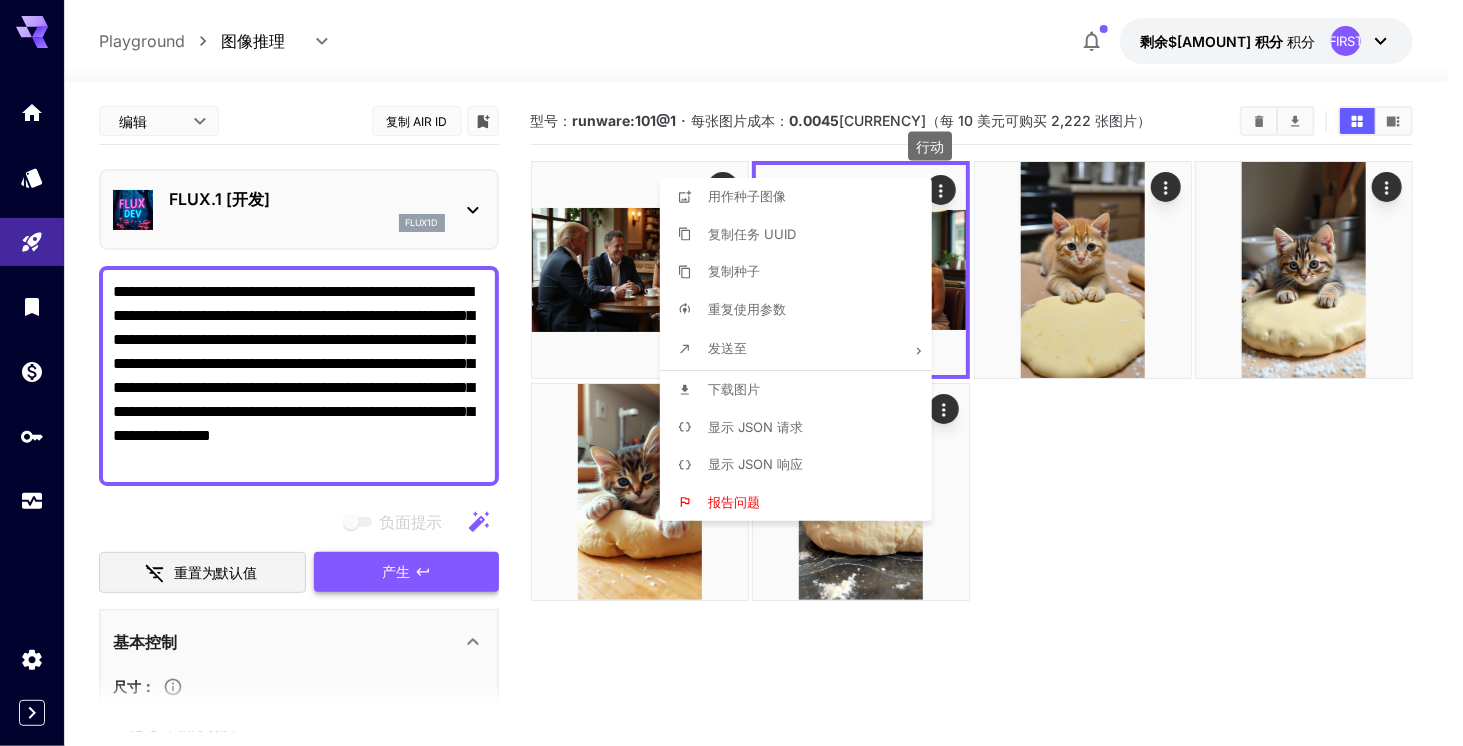 click at bounding box center (731, 373) 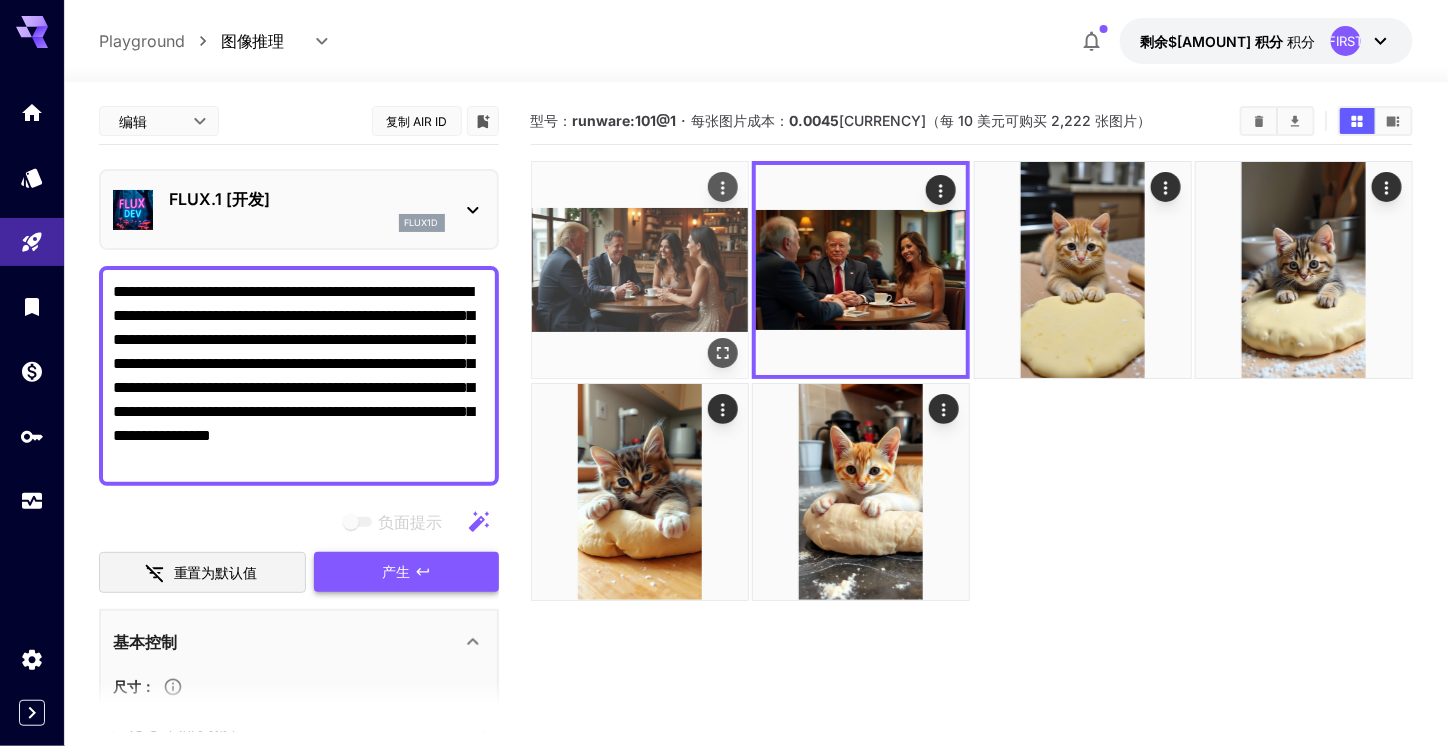 click at bounding box center [640, 270] 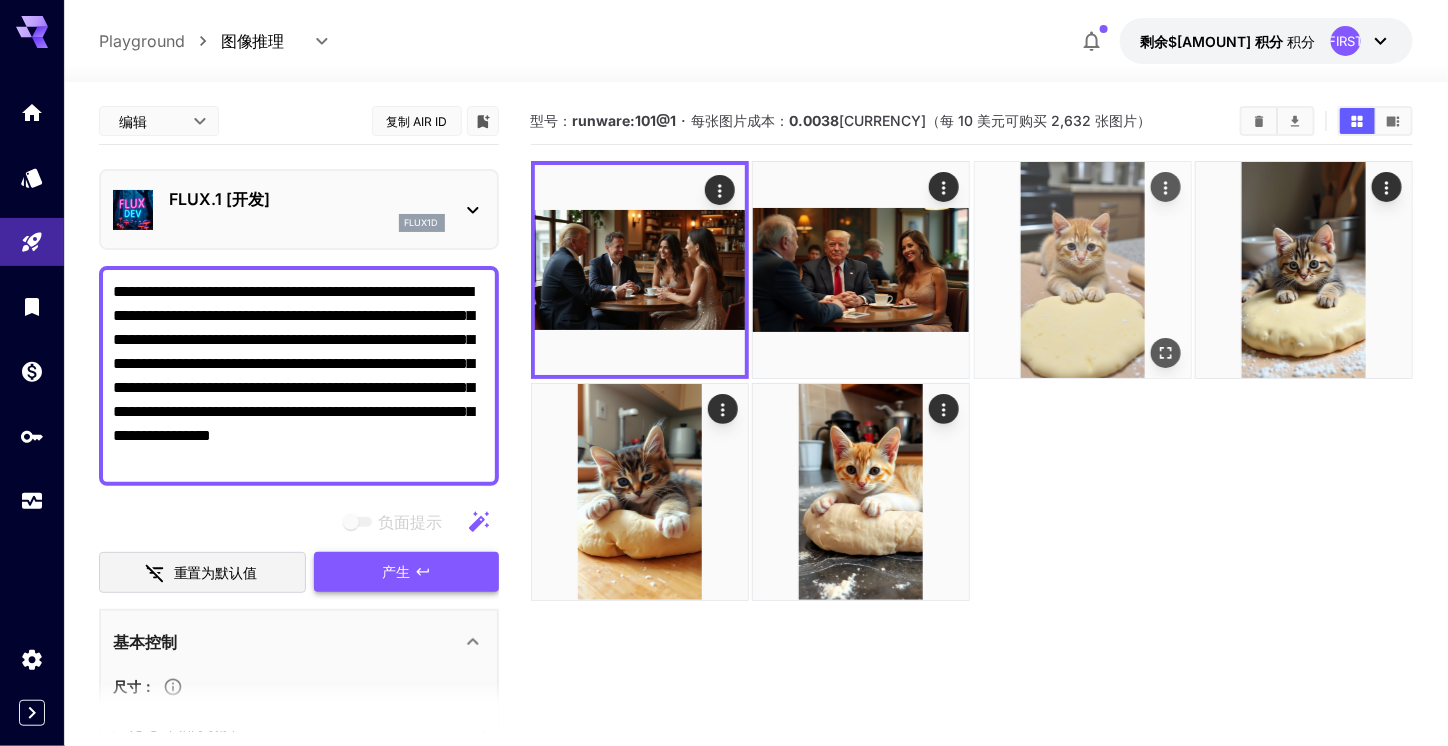 click at bounding box center [1083, 270] 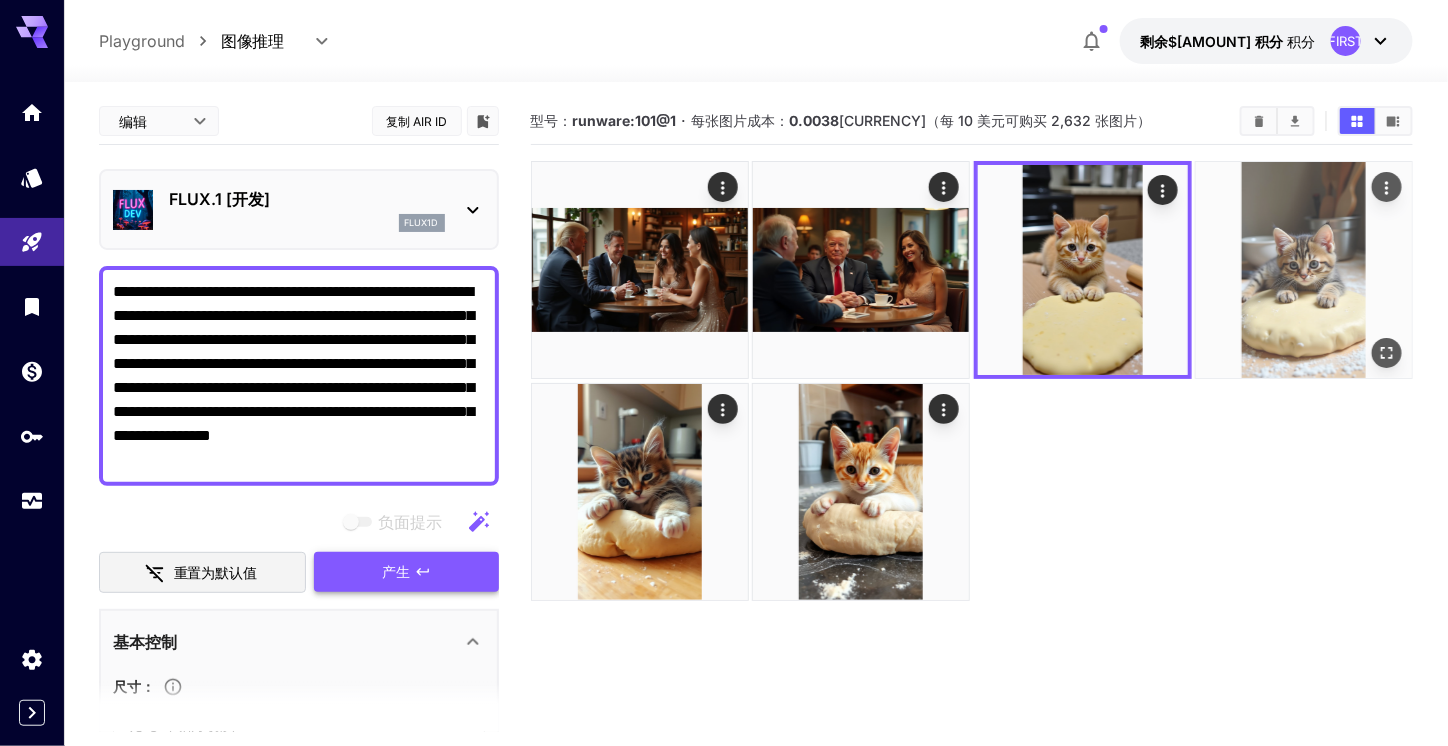 click at bounding box center [1304, 270] 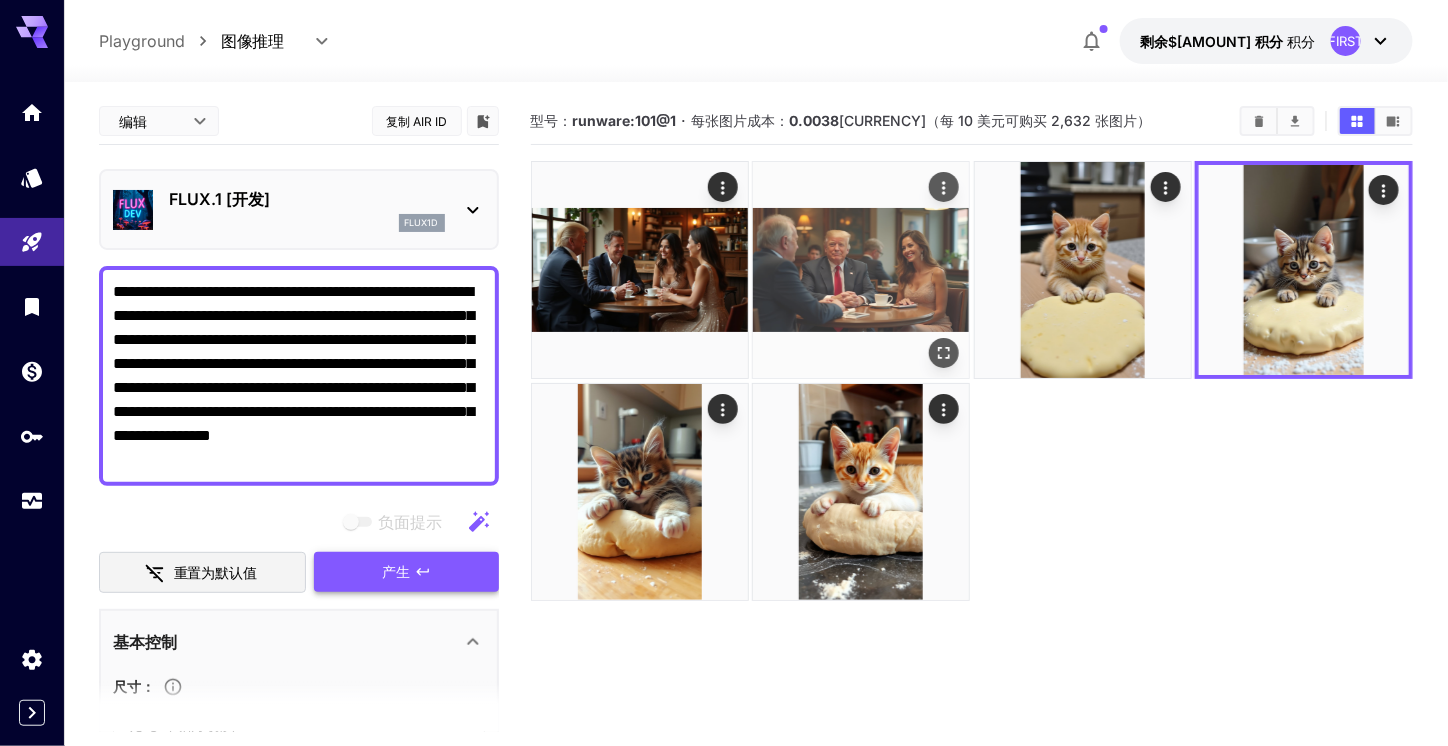 click at bounding box center (861, 270) 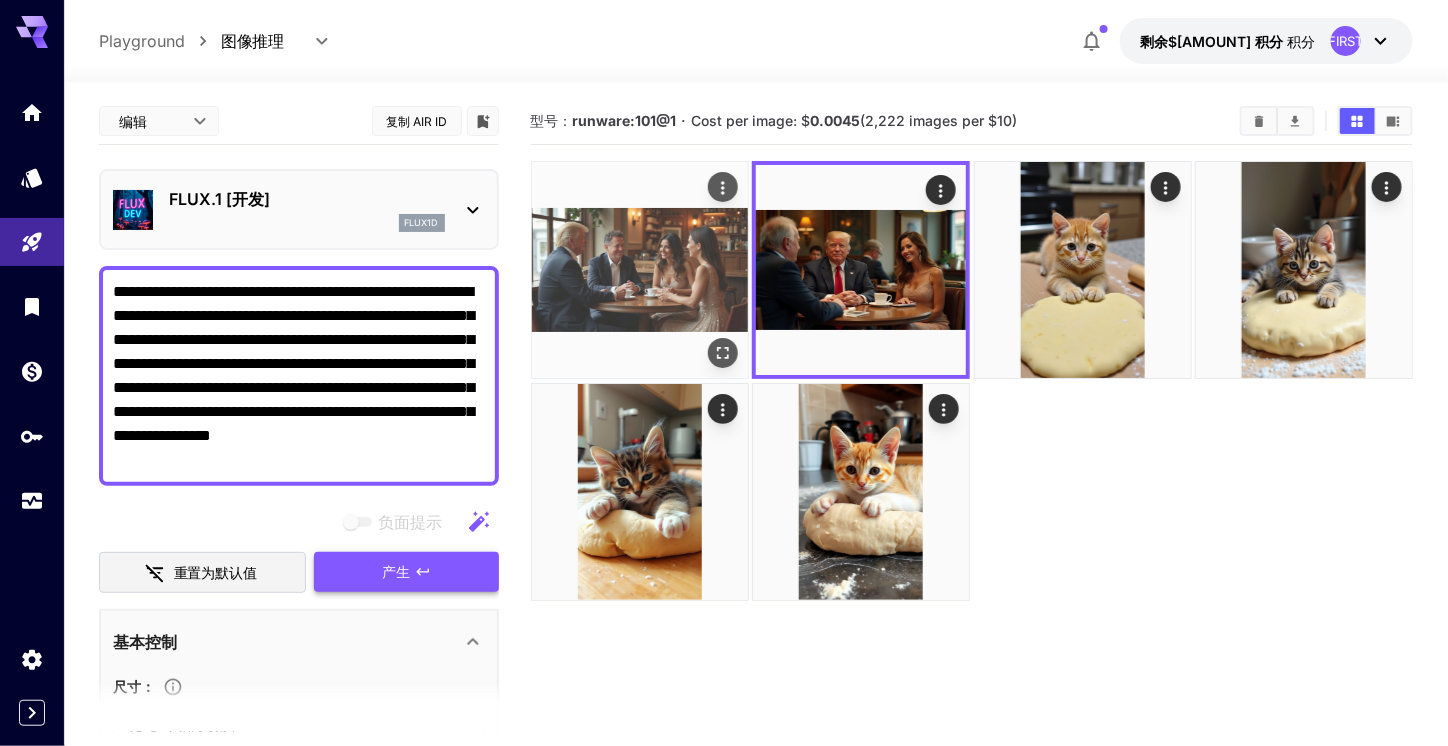 click at bounding box center (640, 270) 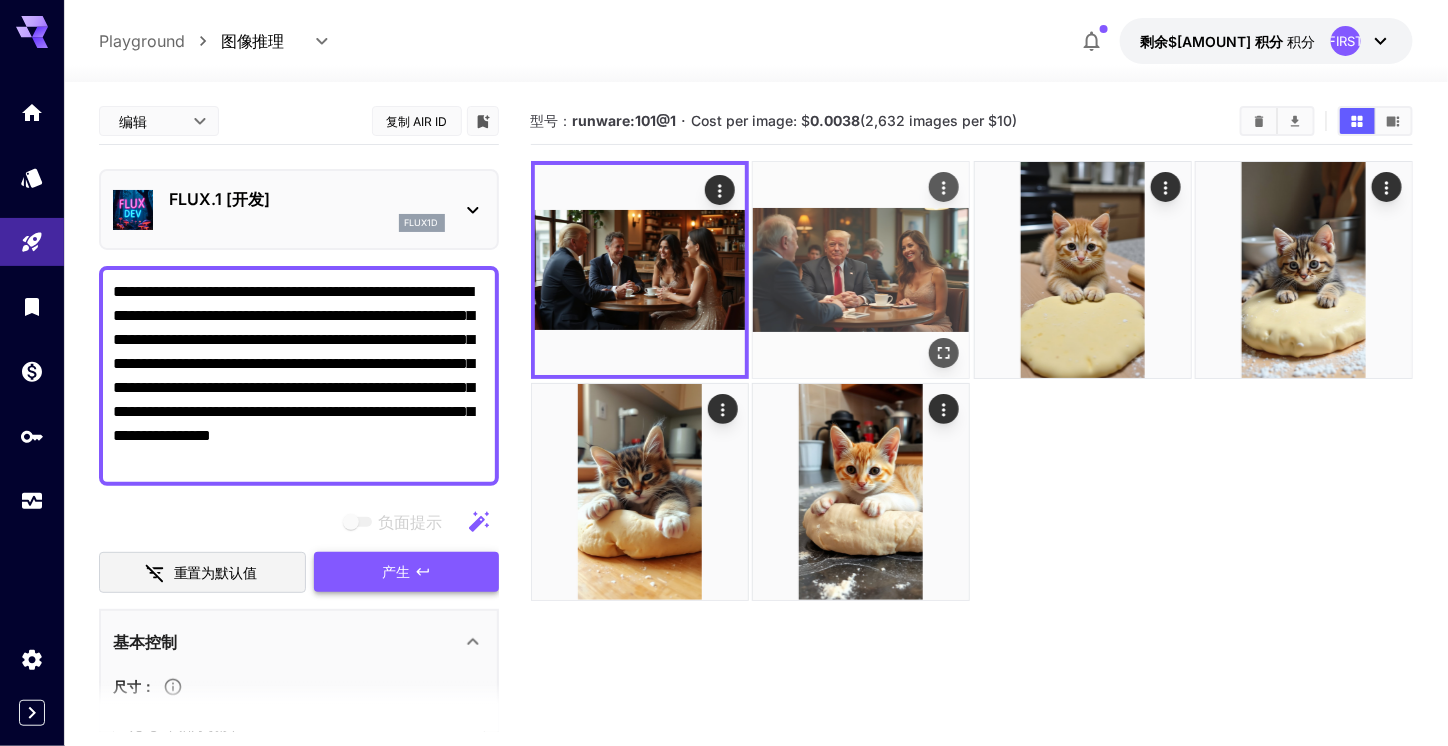 click at bounding box center [861, 270] 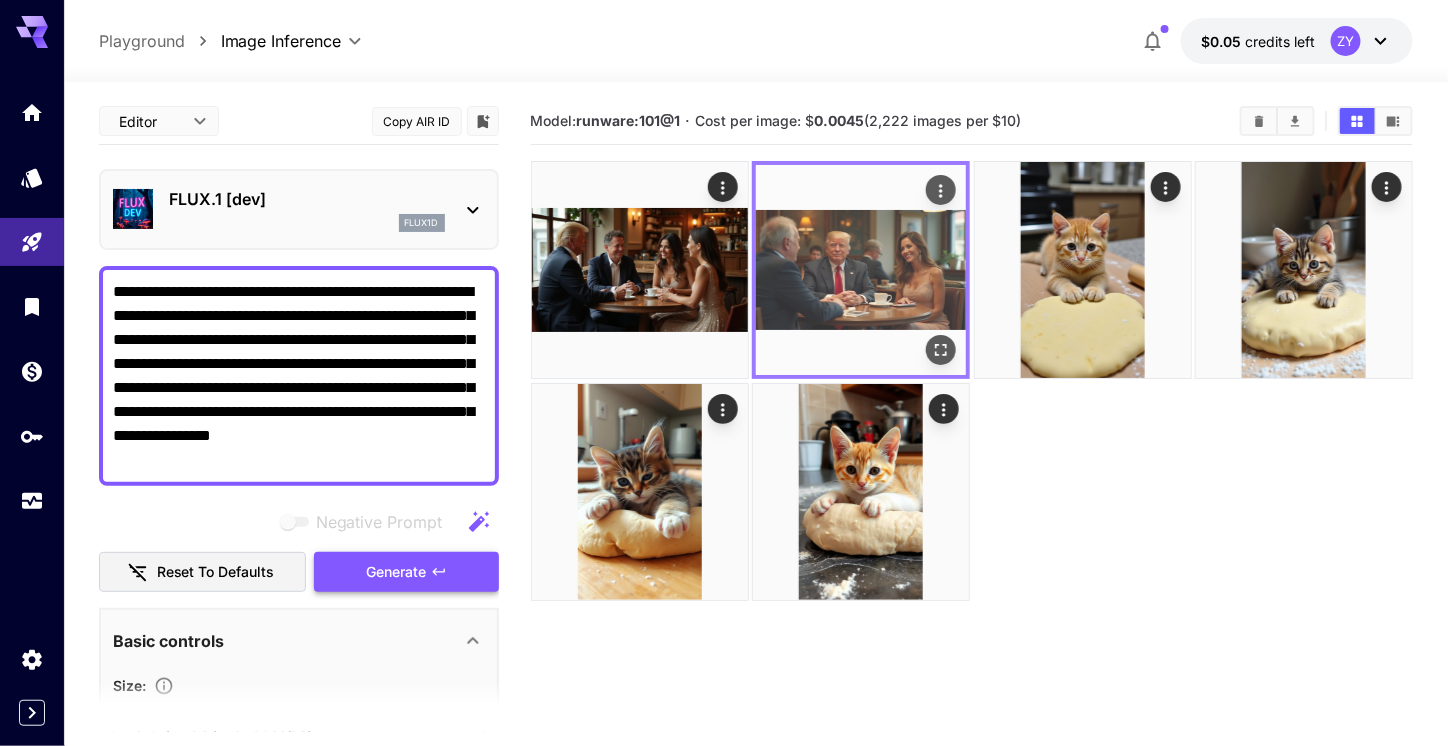 click at bounding box center (861, 270) 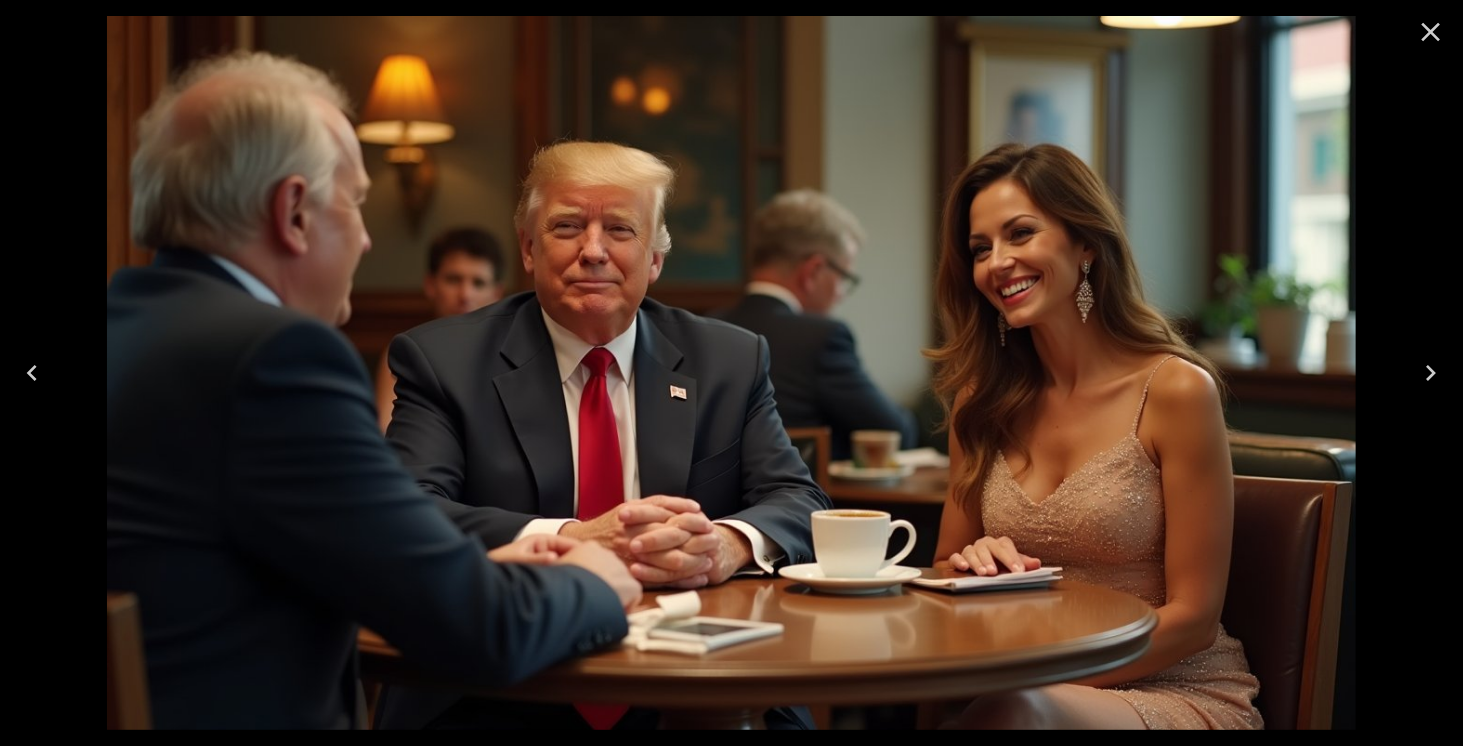 click 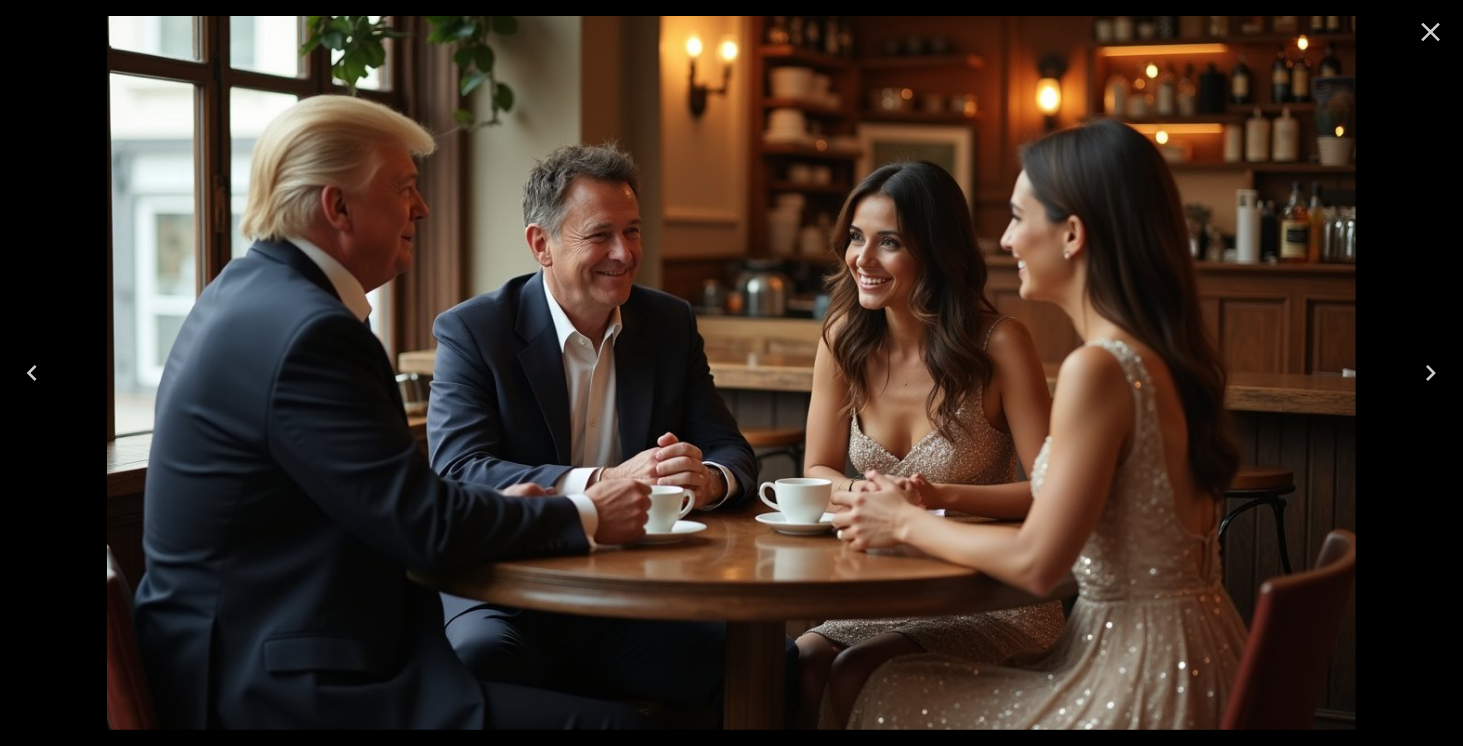 click 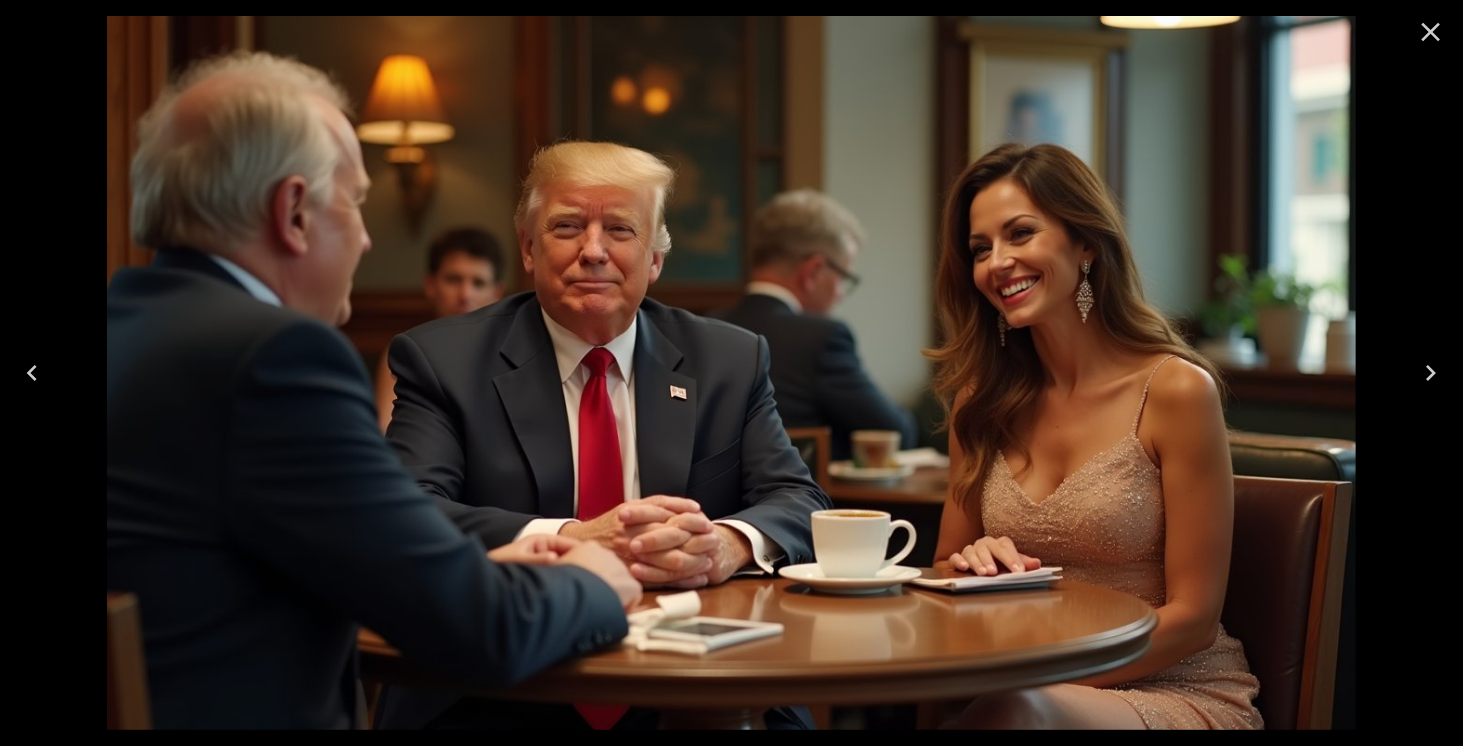 click 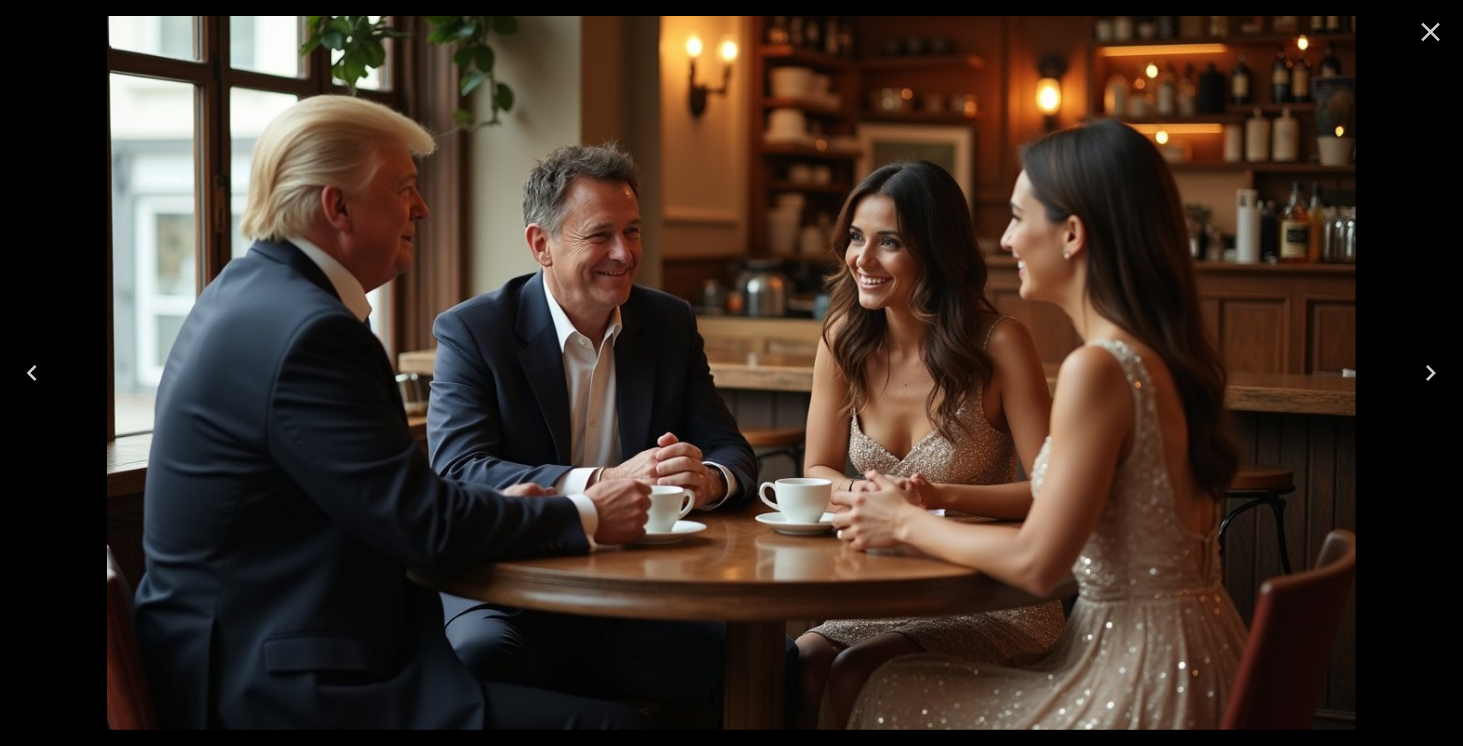 click 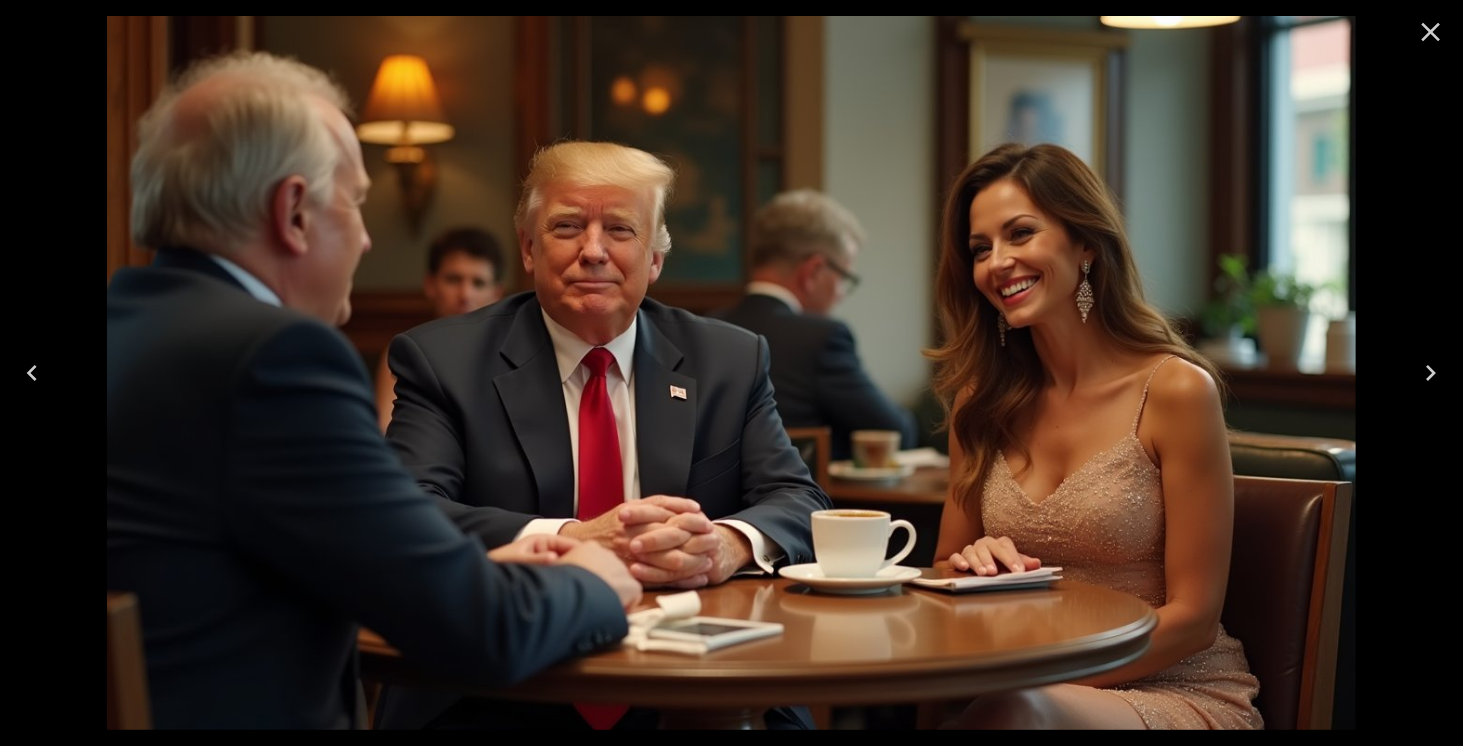 click 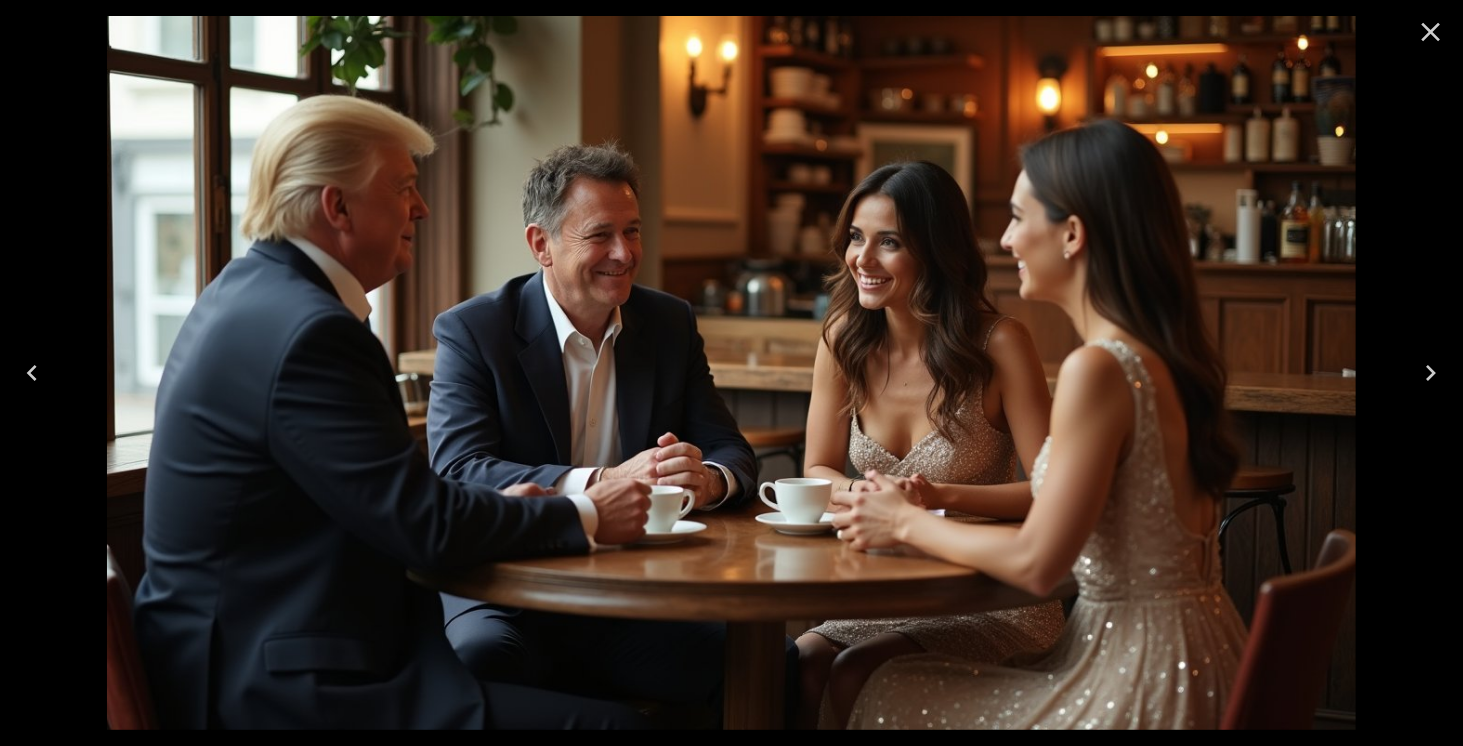 click 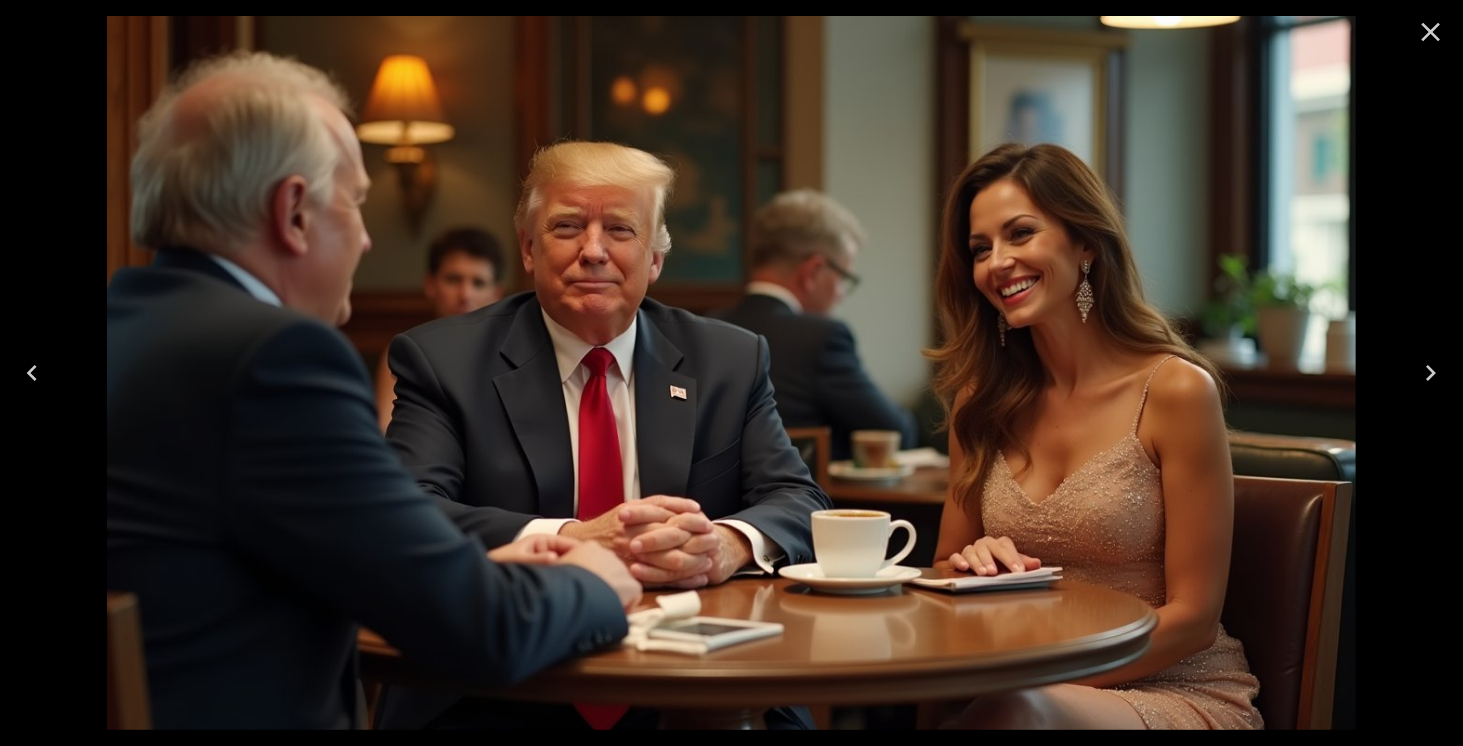 click 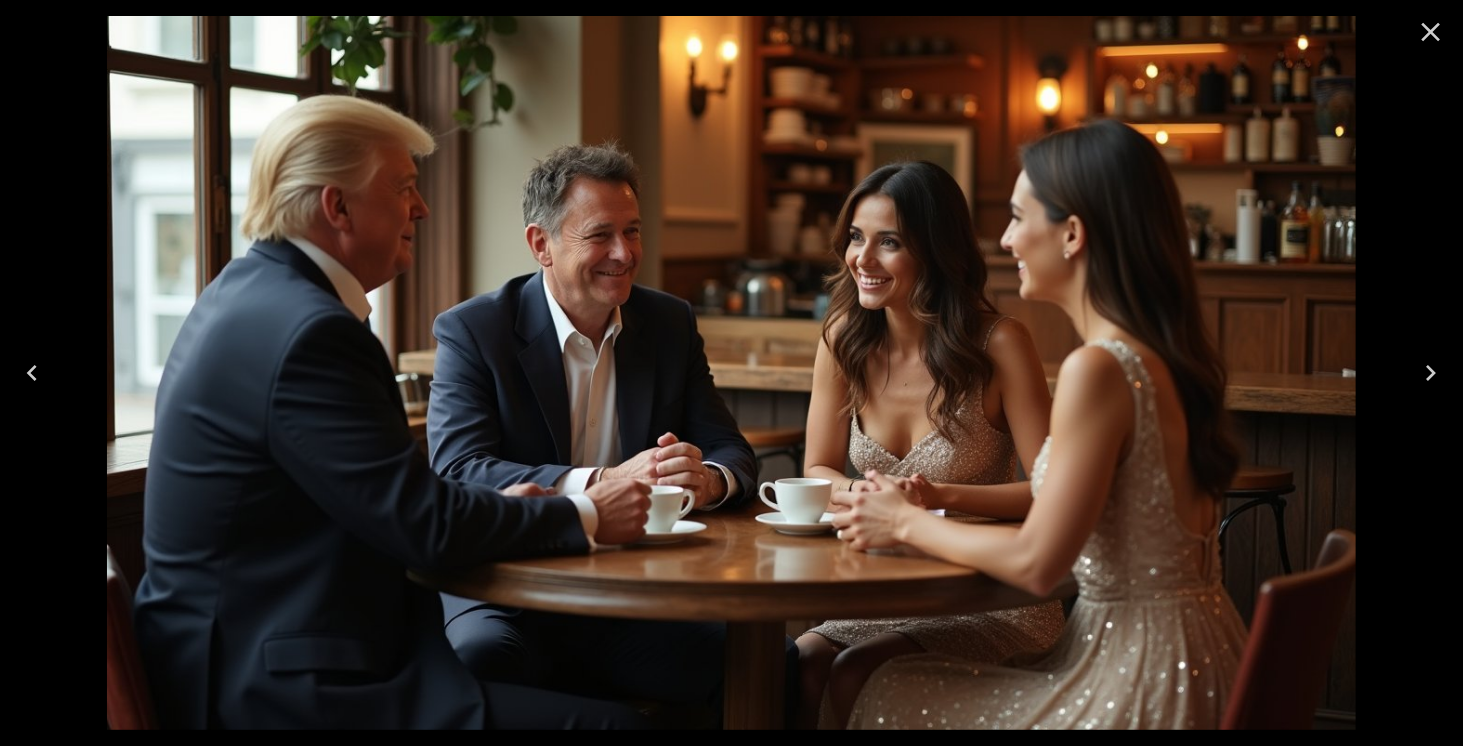 click 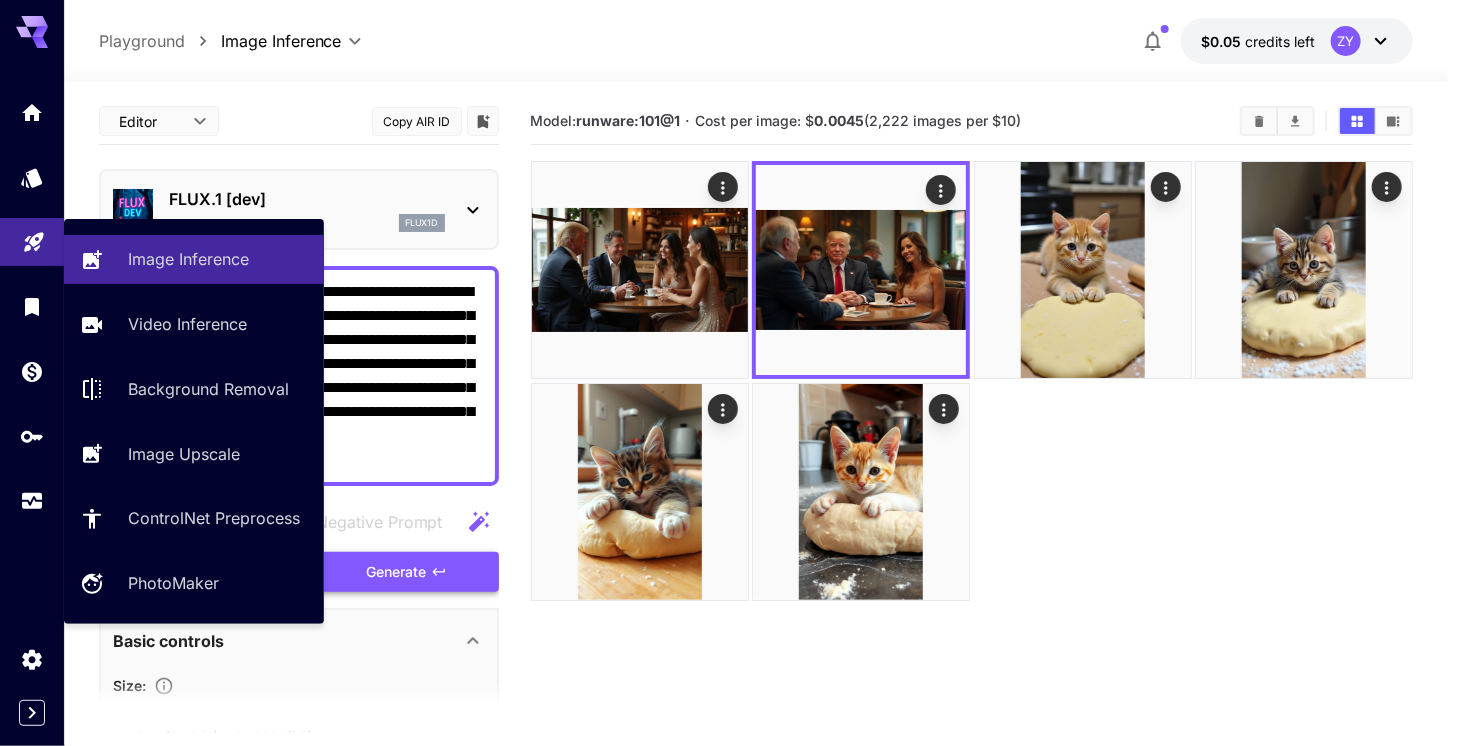 drag, startPoint x: 325, startPoint y: 458, endPoint x: 39, endPoint y: 263, distance: 346.1517 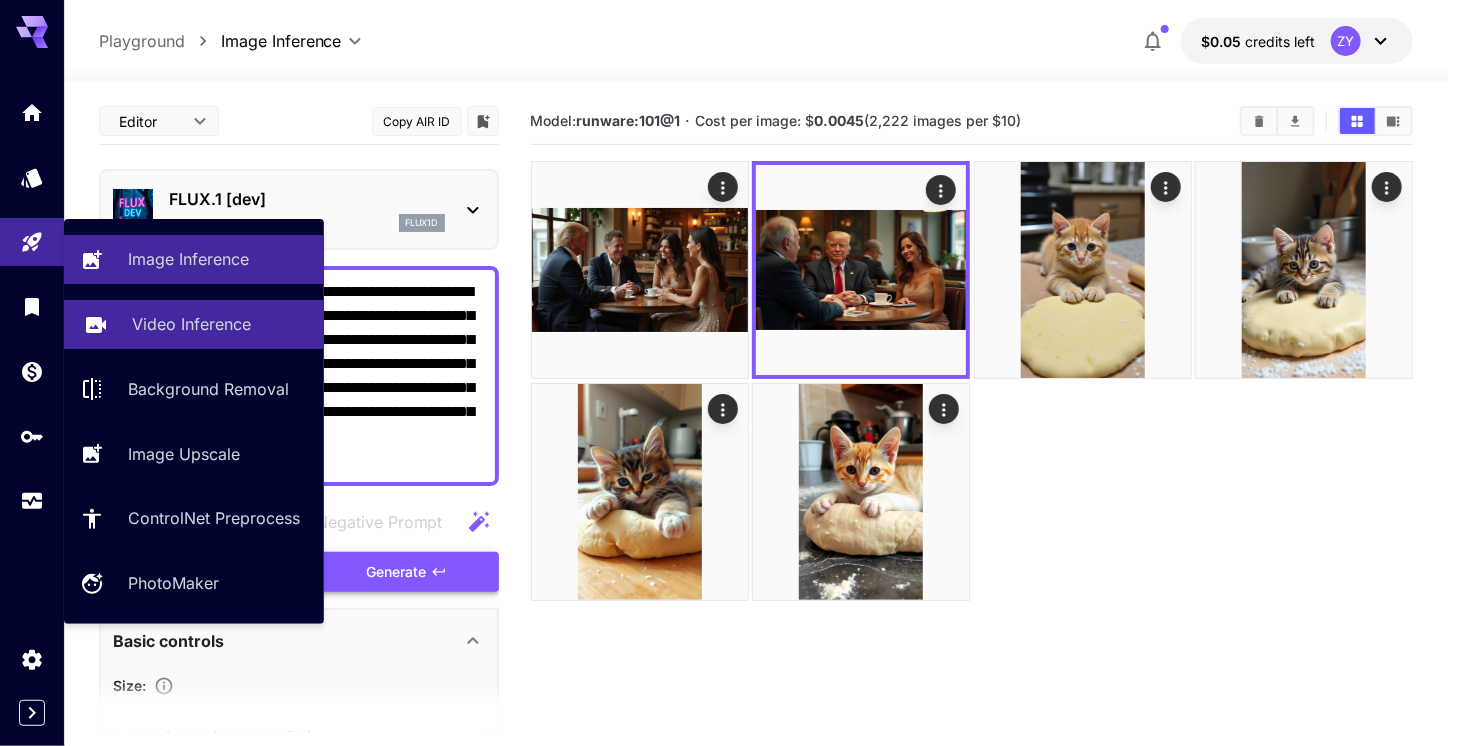 paste 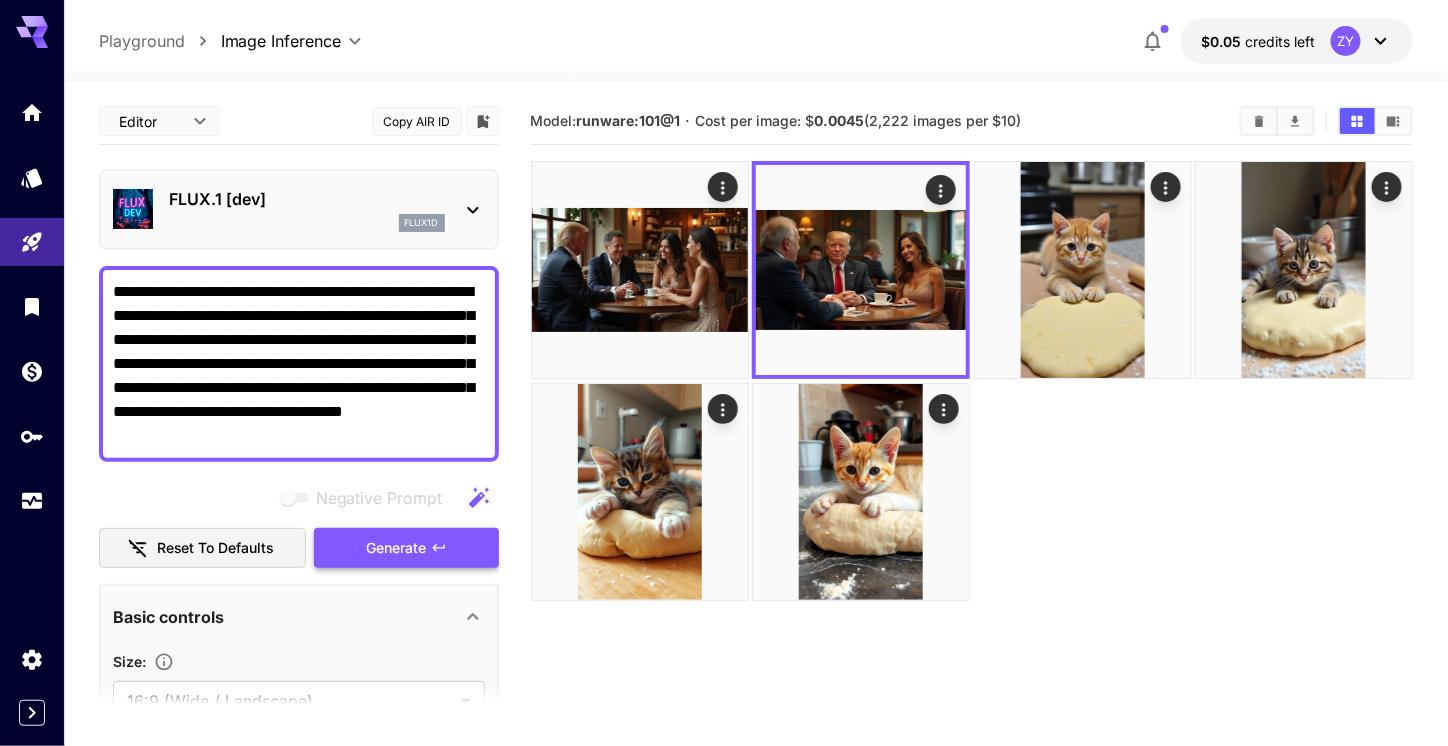 type on "**********" 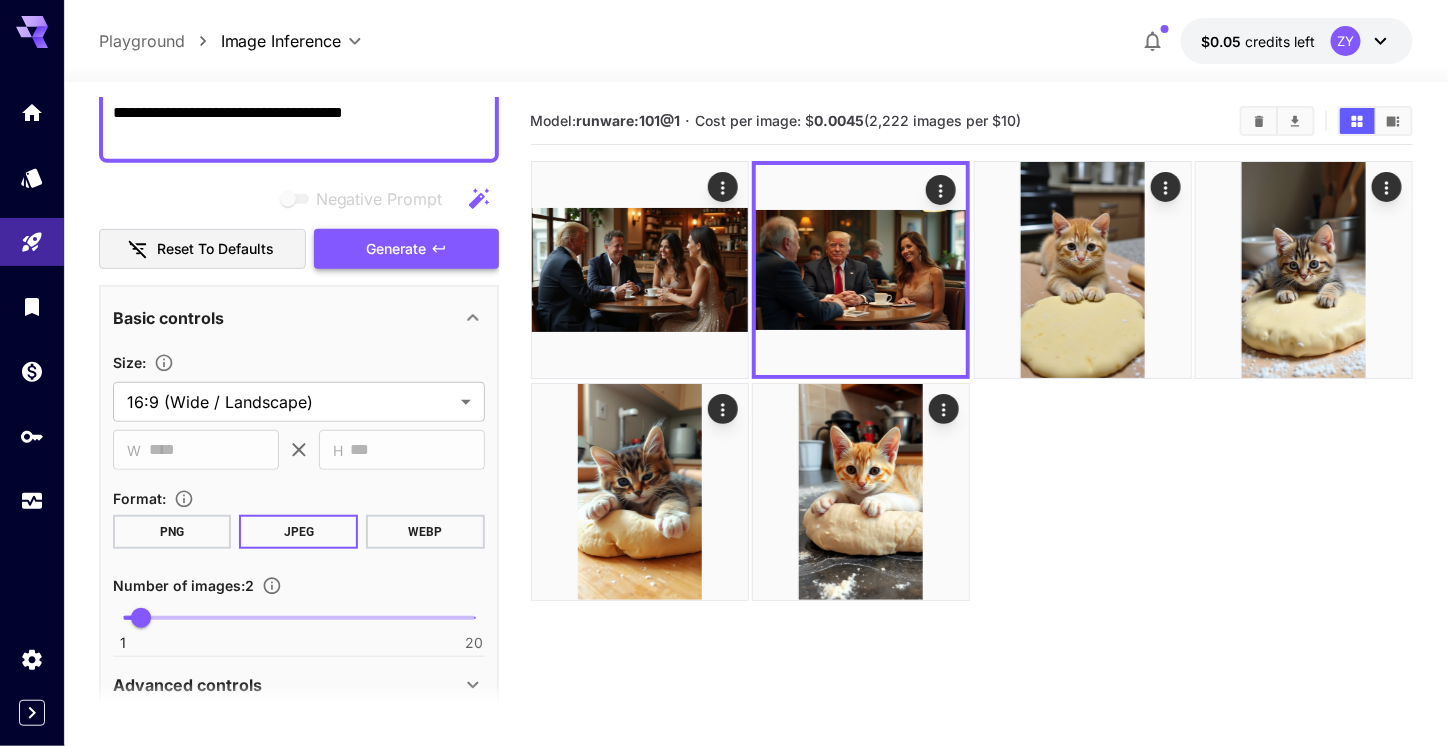 scroll, scrollTop: 300, scrollLeft: 0, axis: vertical 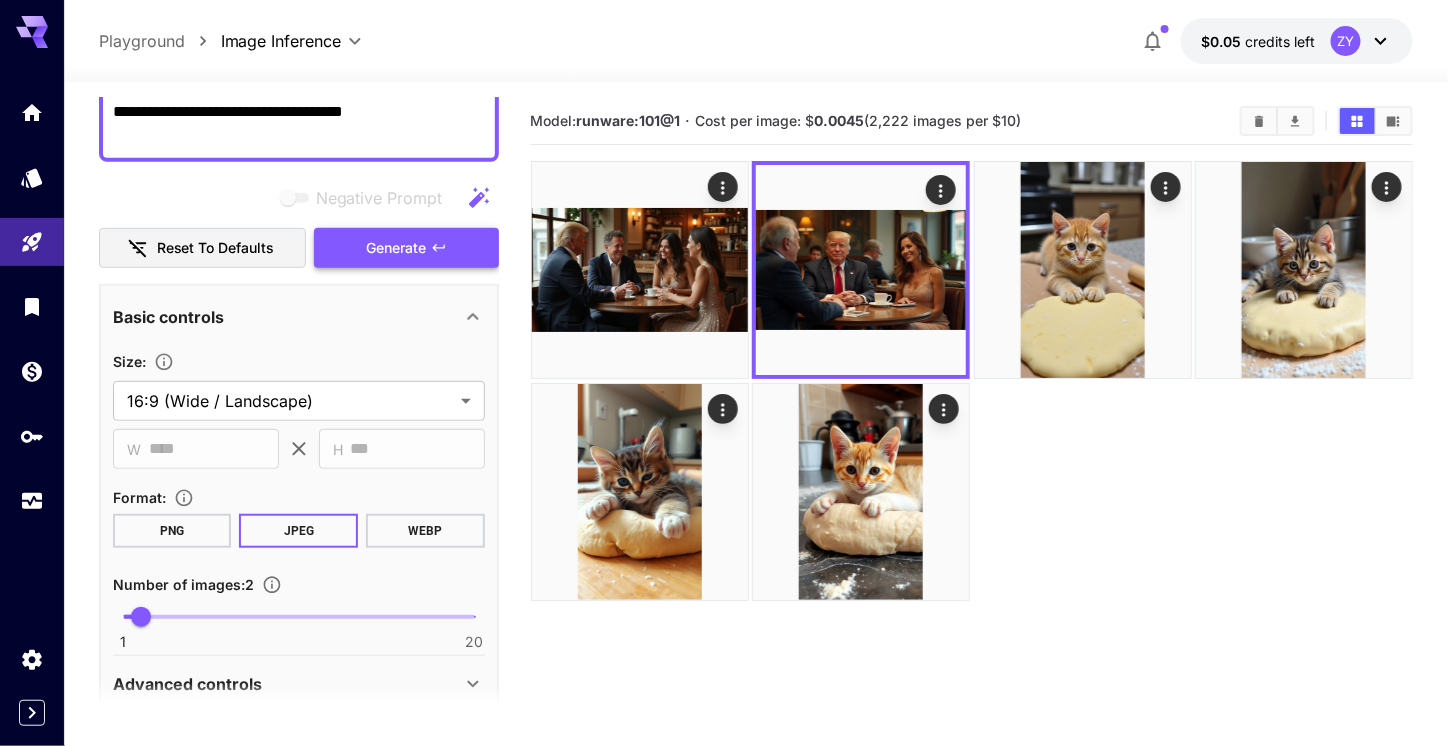 drag, startPoint x: 1121, startPoint y: 467, endPoint x: 1061, endPoint y: 51, distance: 420.30466 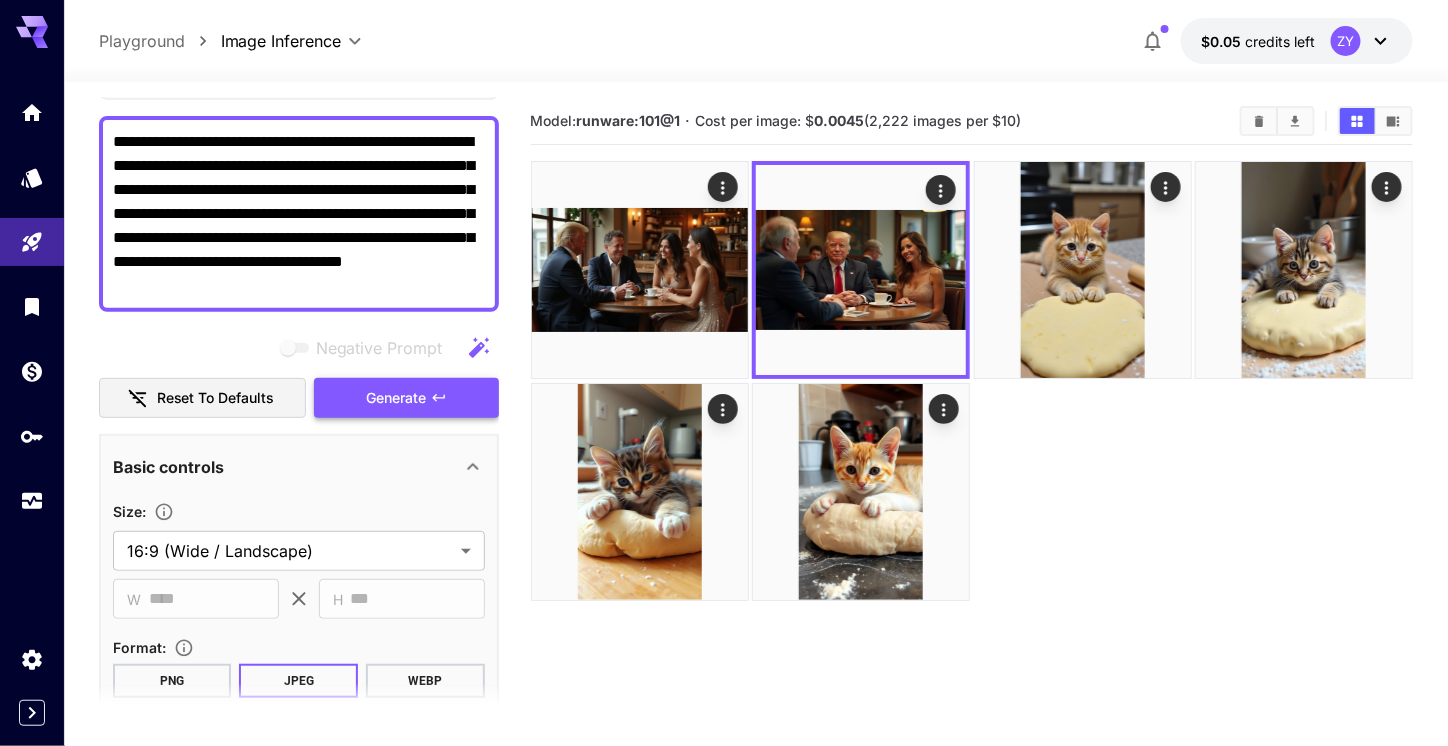 scroll, scrollTop: 0, scrollLeft: 0, axis: both 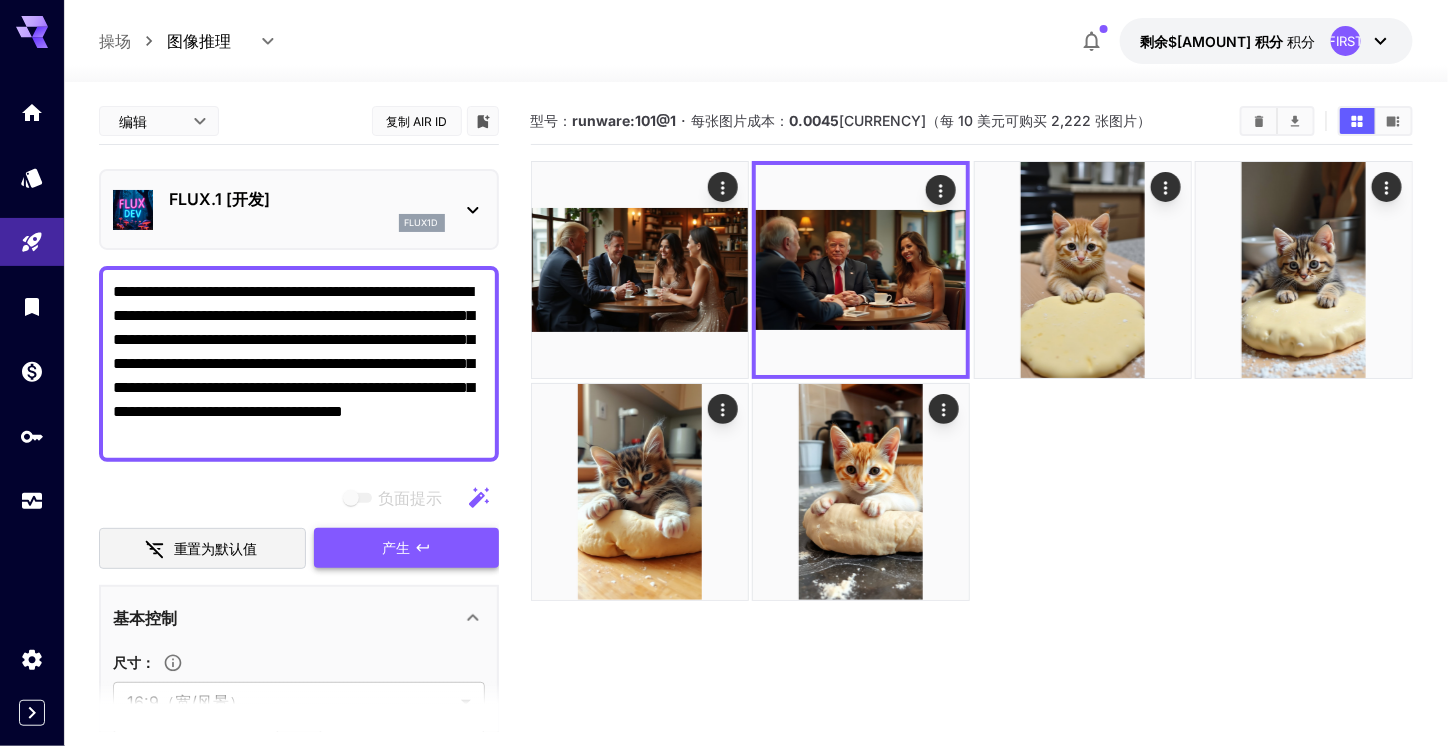 click on "**********" at bounding box center (756, 41) 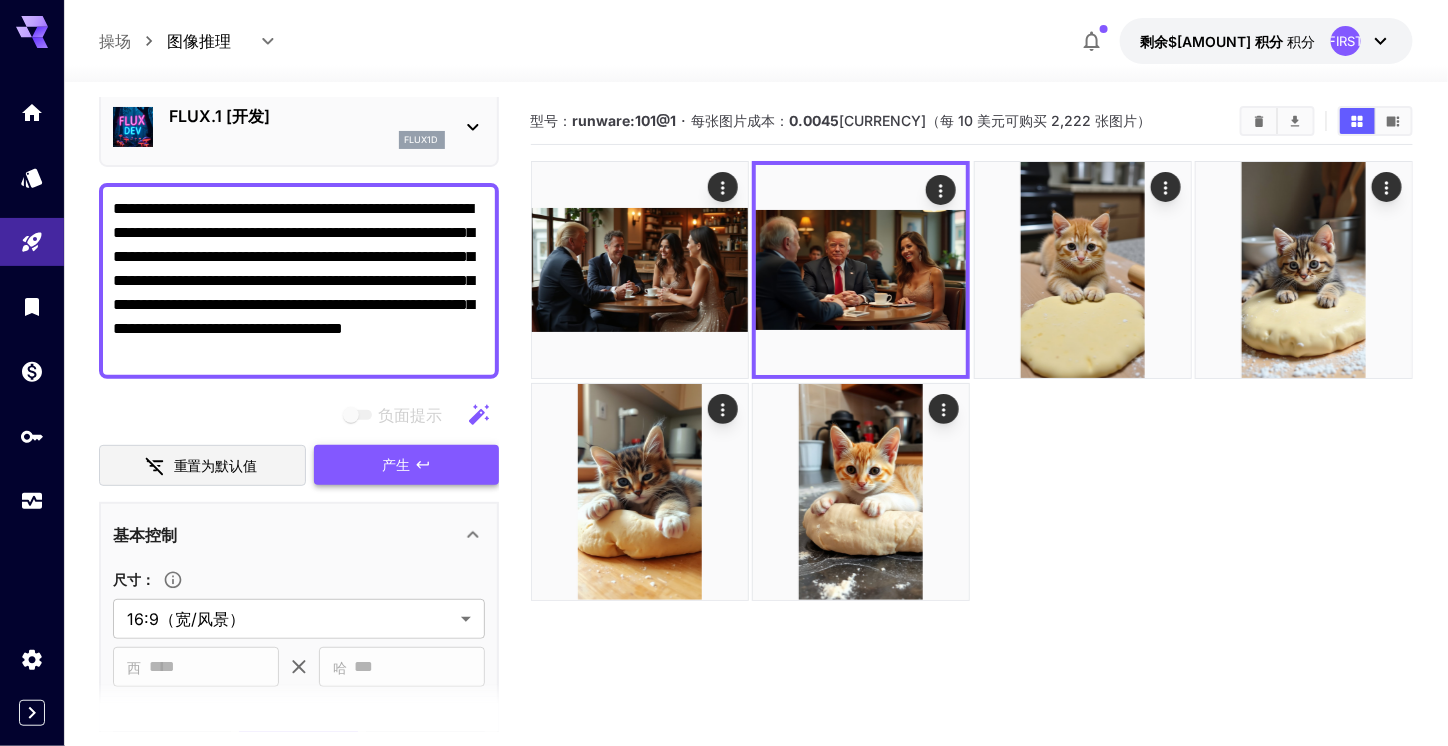 scroll, scrollTop: 0, scrollLeft: 0, axis: both 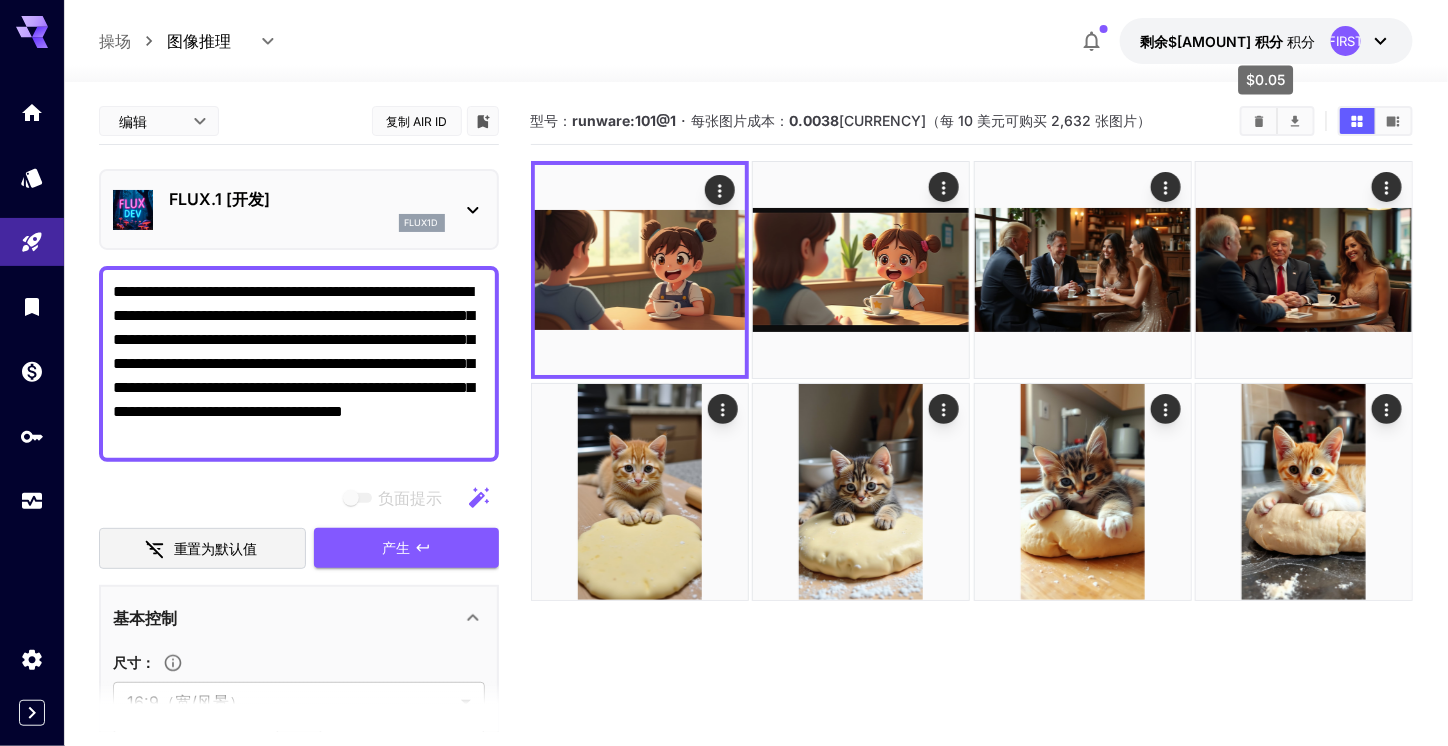 click on "剩余$0.05" at bounding box center [1211, 41] 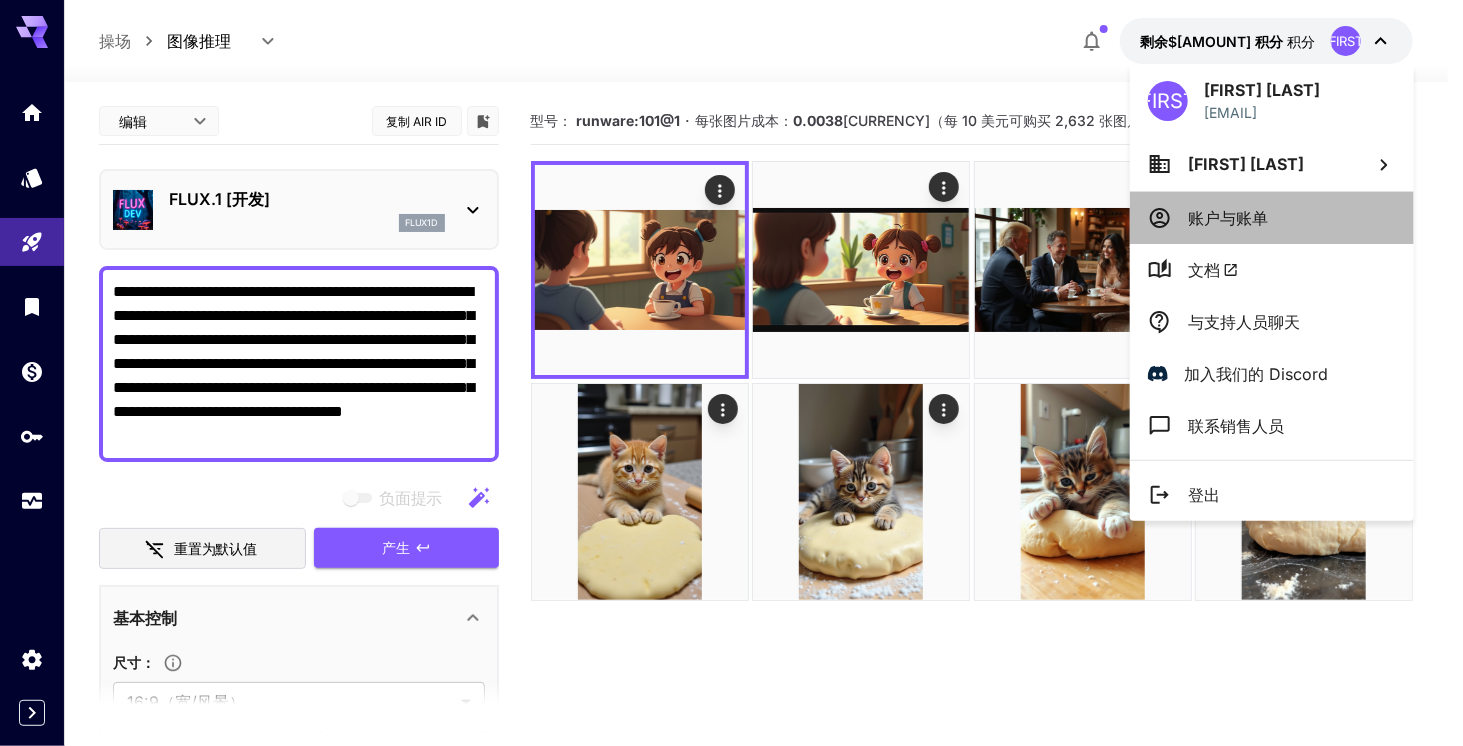 click on "账户与账单" at bounding box center (1228, 218) 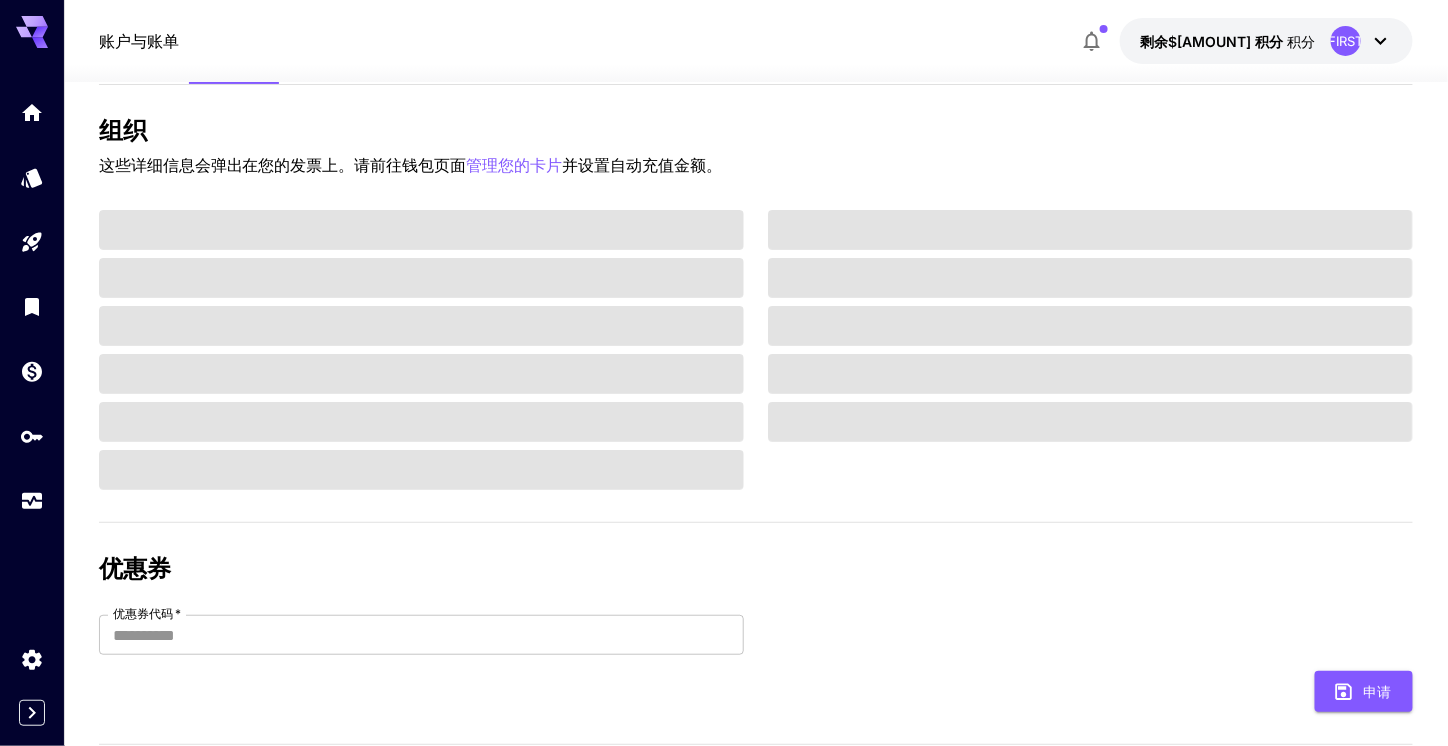 scroll, scrollTop: 0, scrollLeft: 0, axis: both 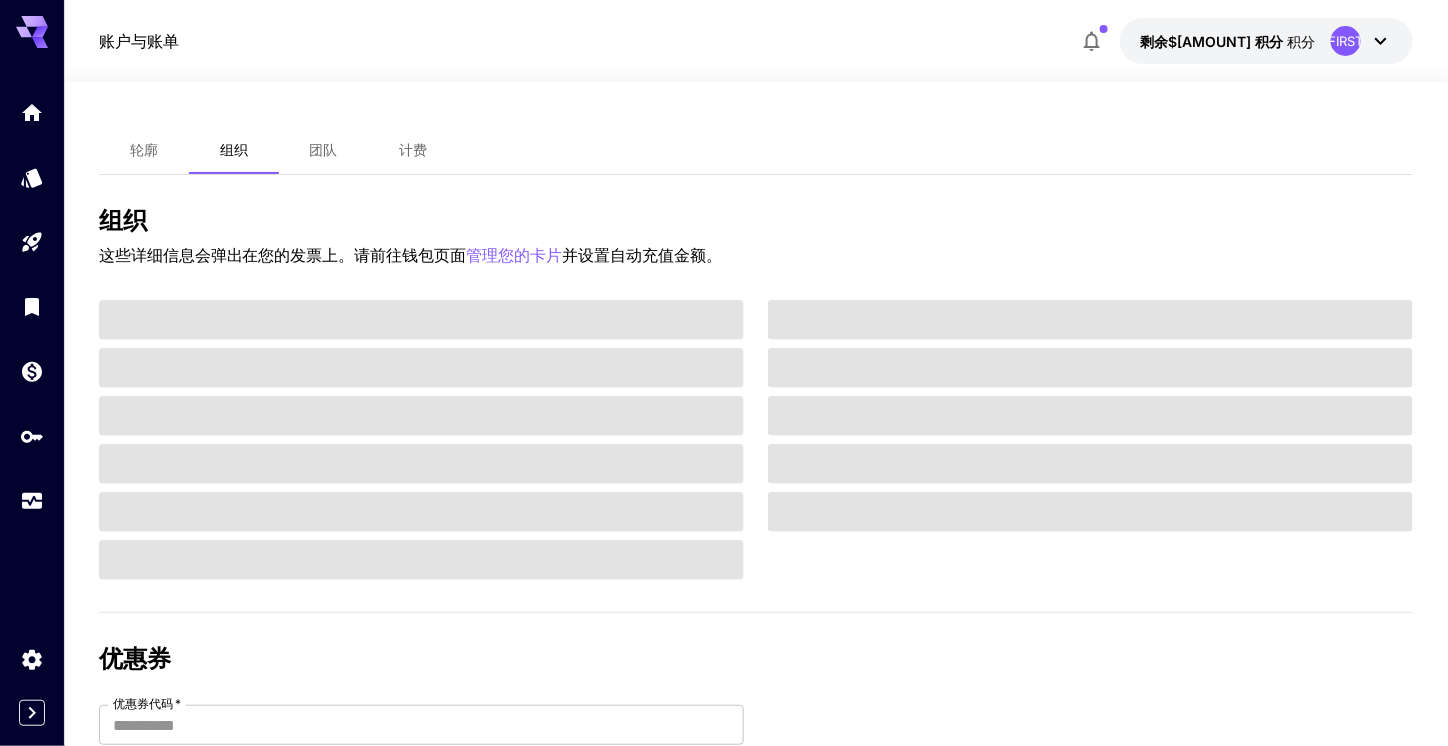 click on "计费" at bounding box center [414, 149] 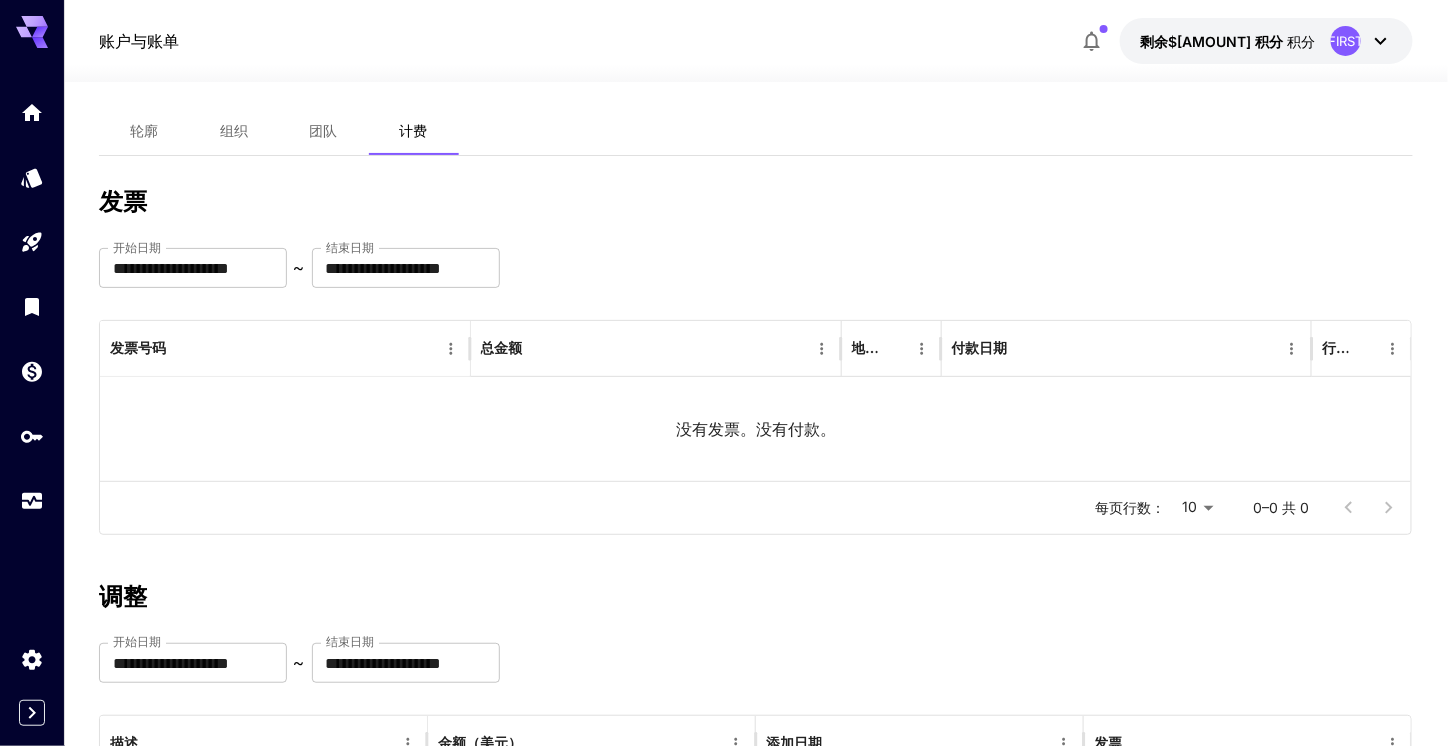 scroll, scrollTop: 0, scrollLeft: 0, axis: both 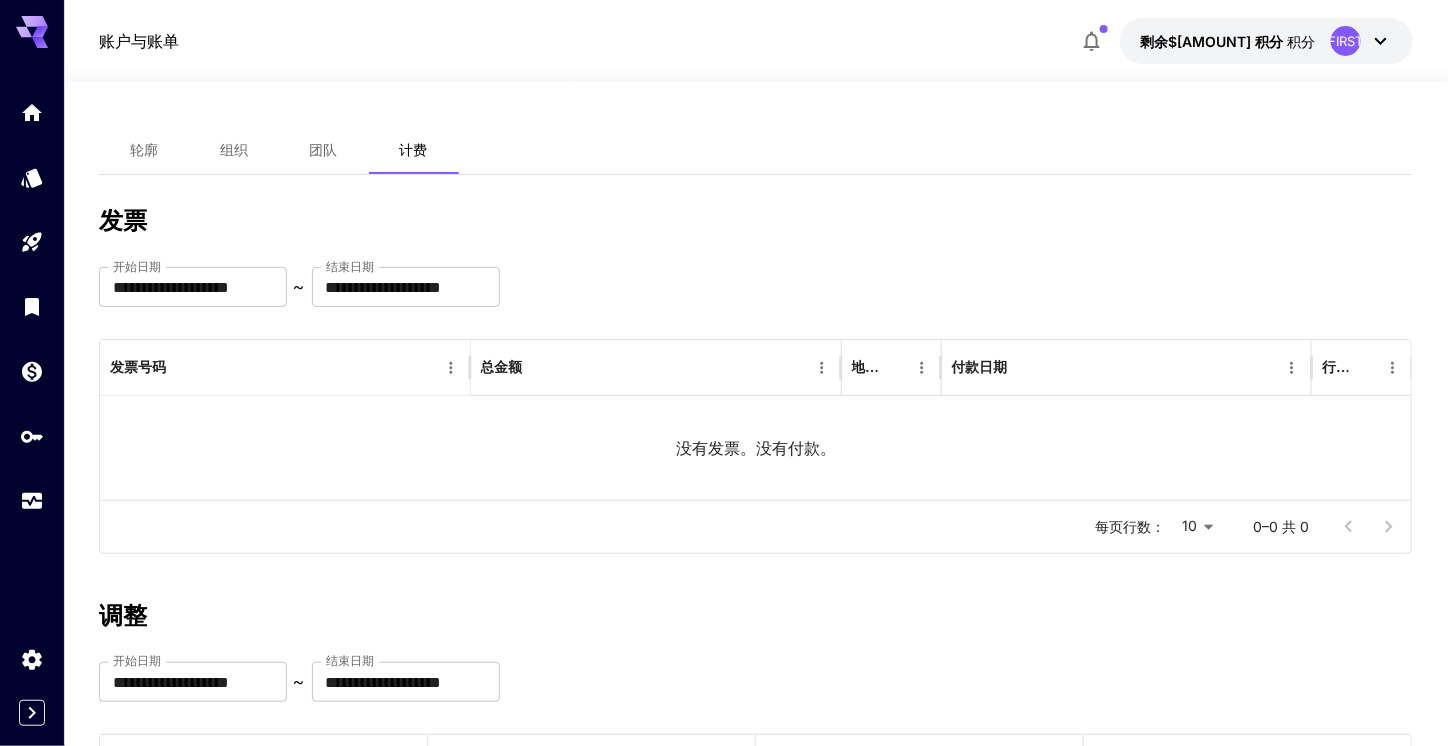 click on "组织" at bounding box center [234, 150] 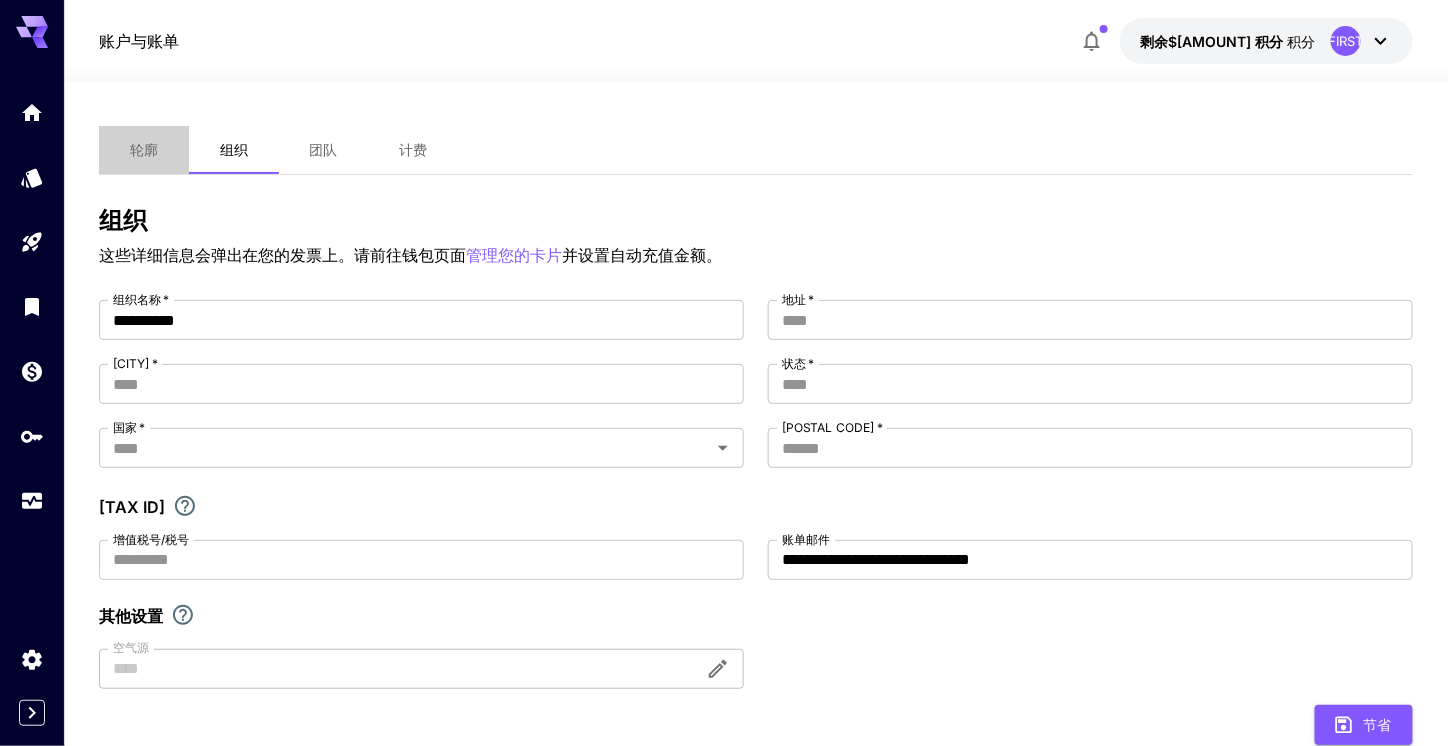 click on "轮廓" at bounding box center [144, 150] 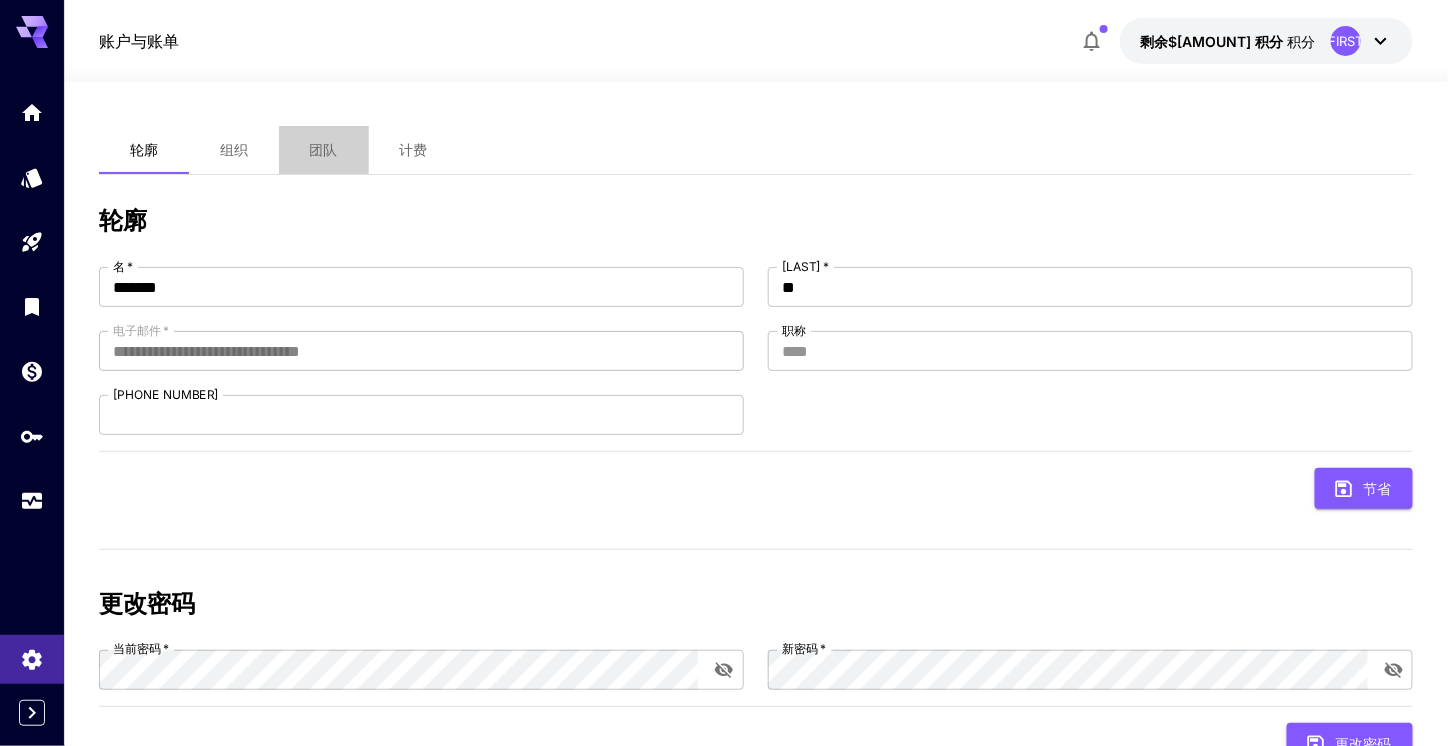 click on "团队" at bounding box center (324, 149) 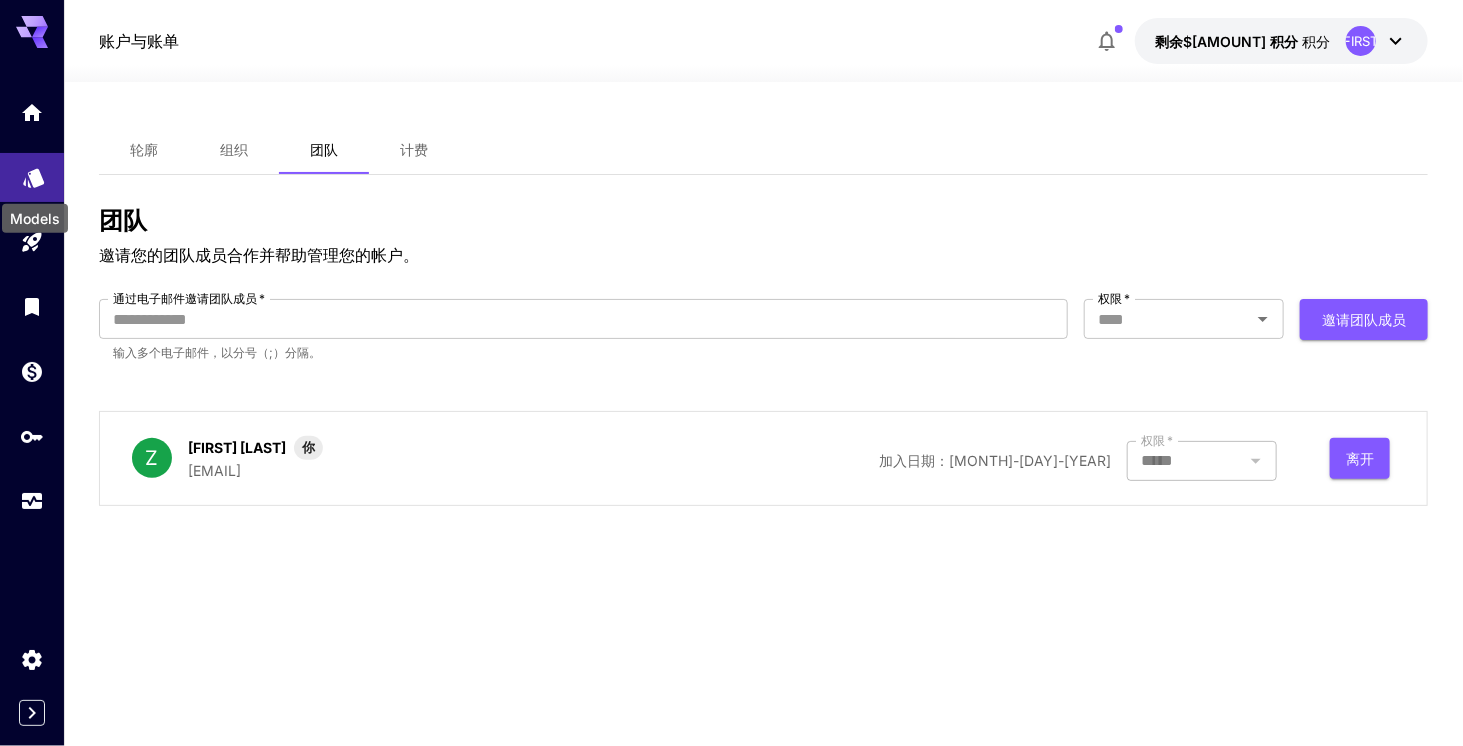click 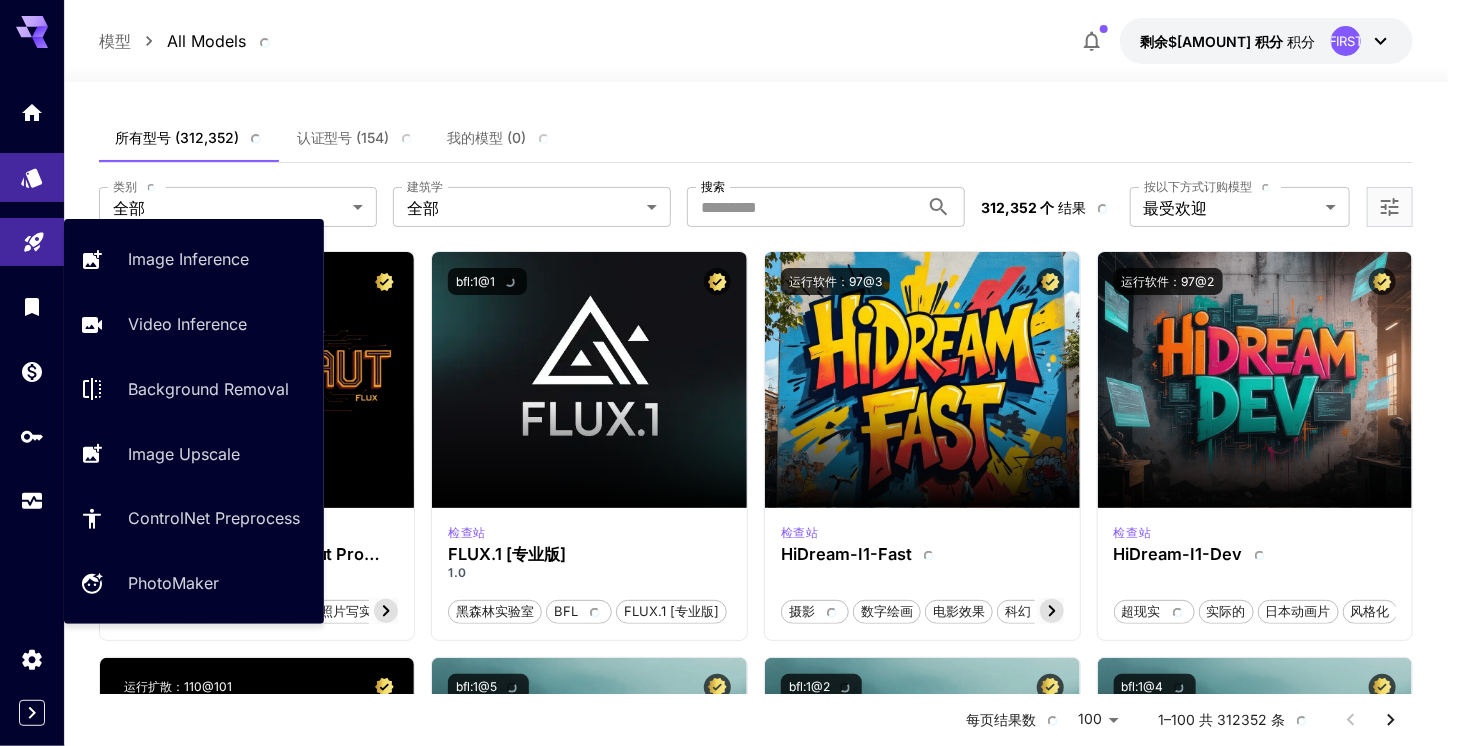 click 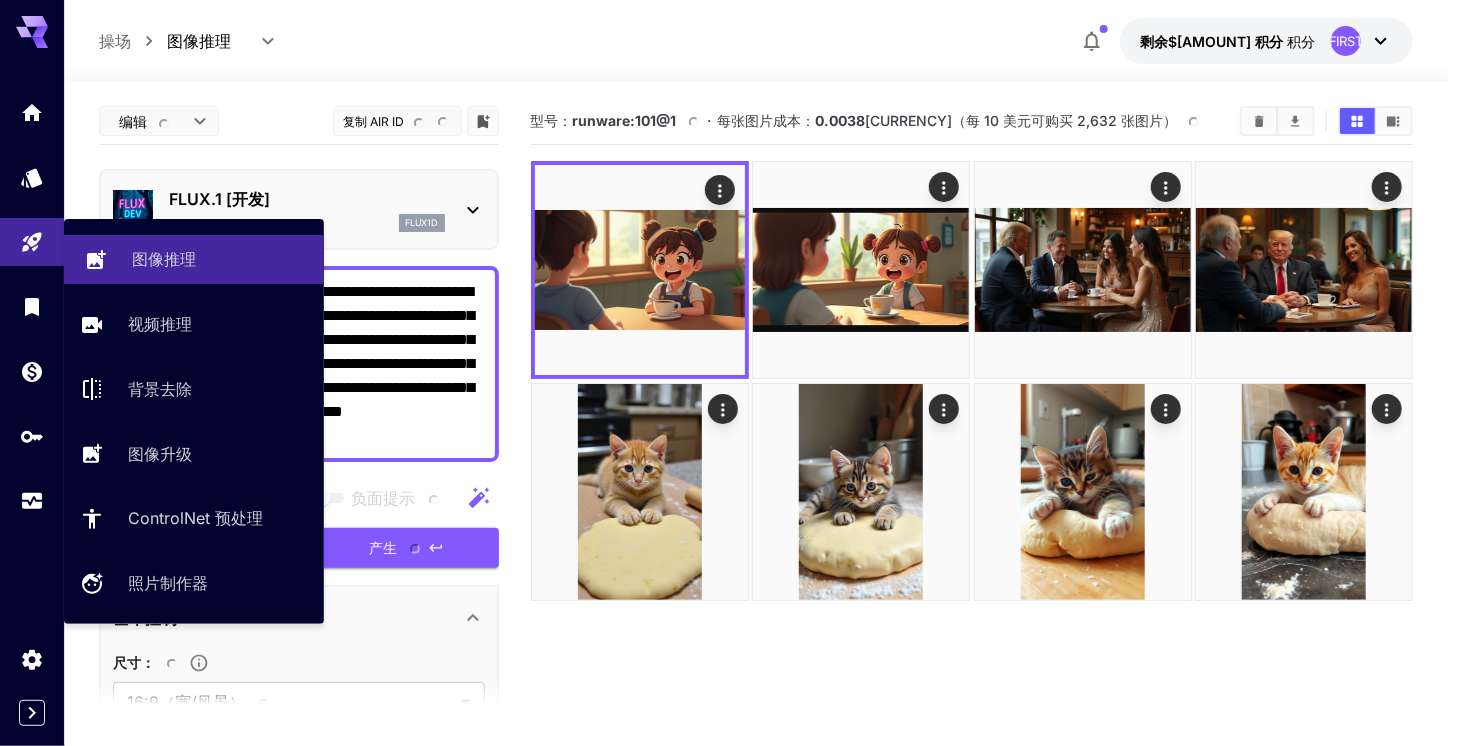 click on "图像推理" at bounding box center [220, 259] 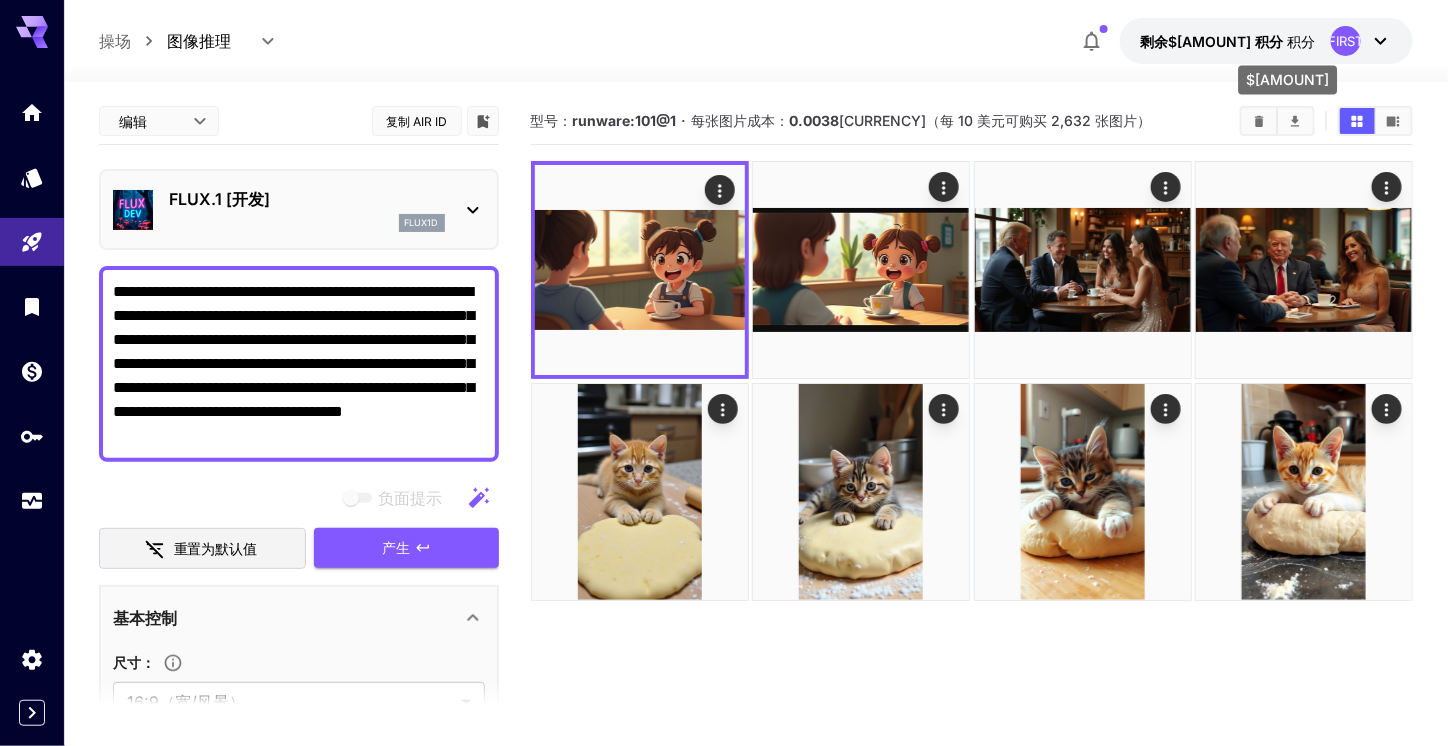 click on "剩余$0.05" at bounding box center (1211, 41) 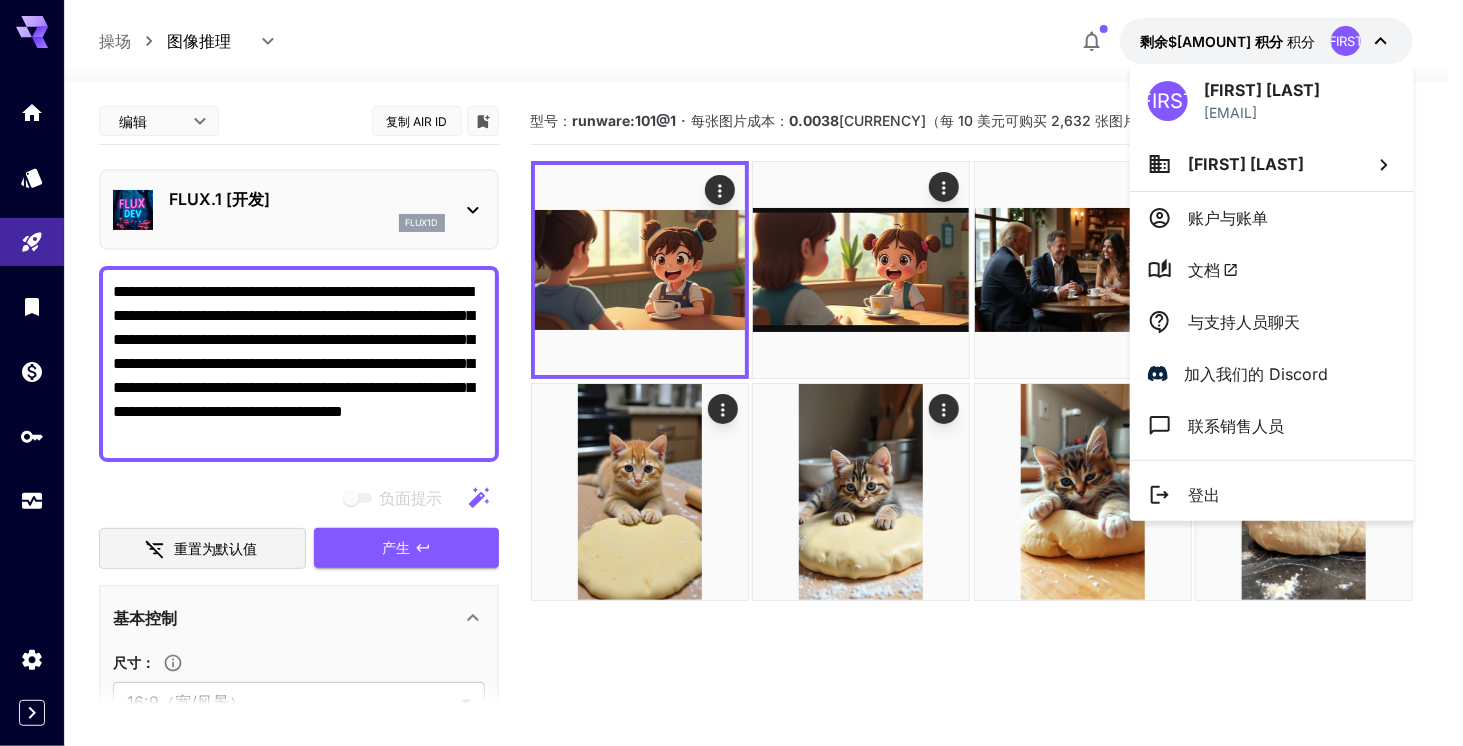 click at bounding box center (731, 373) 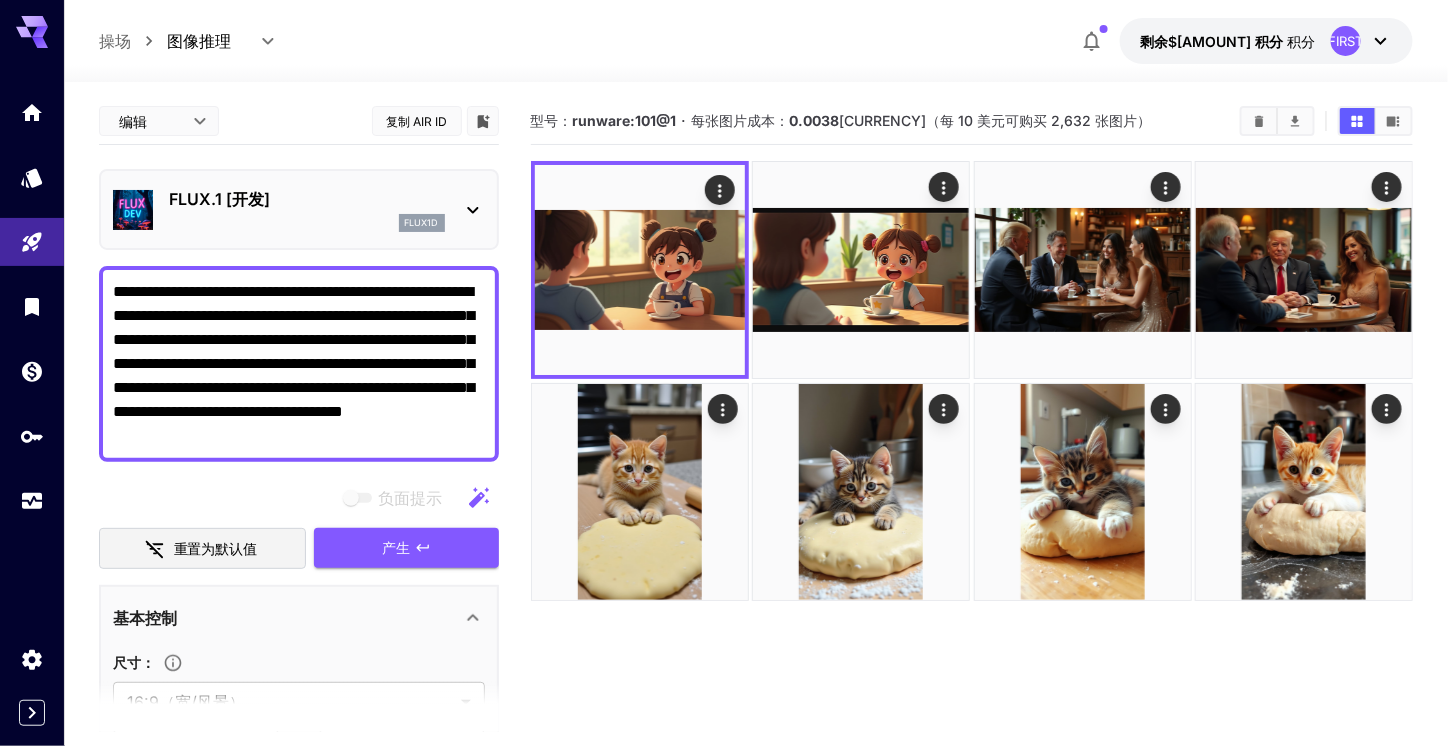 click at bounding box center (1092, 41) 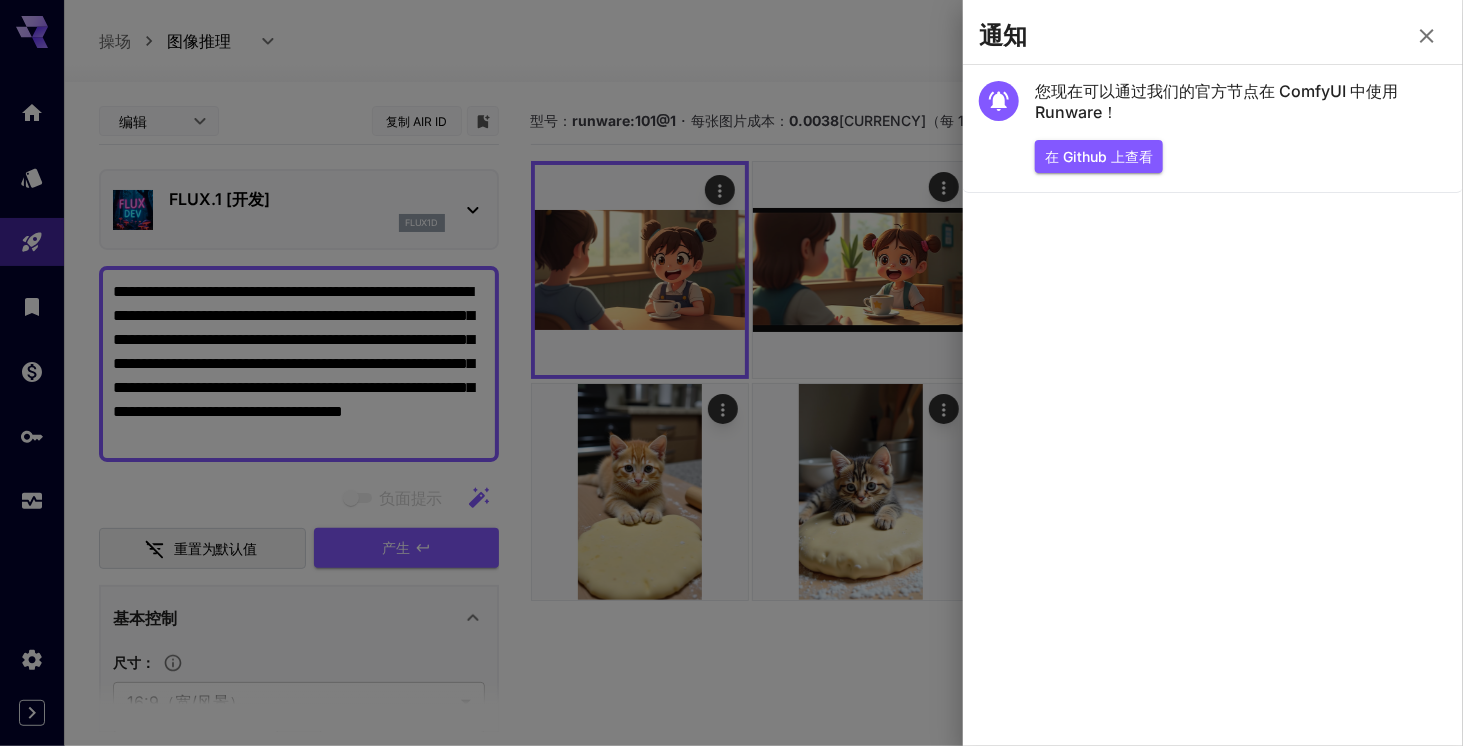 click 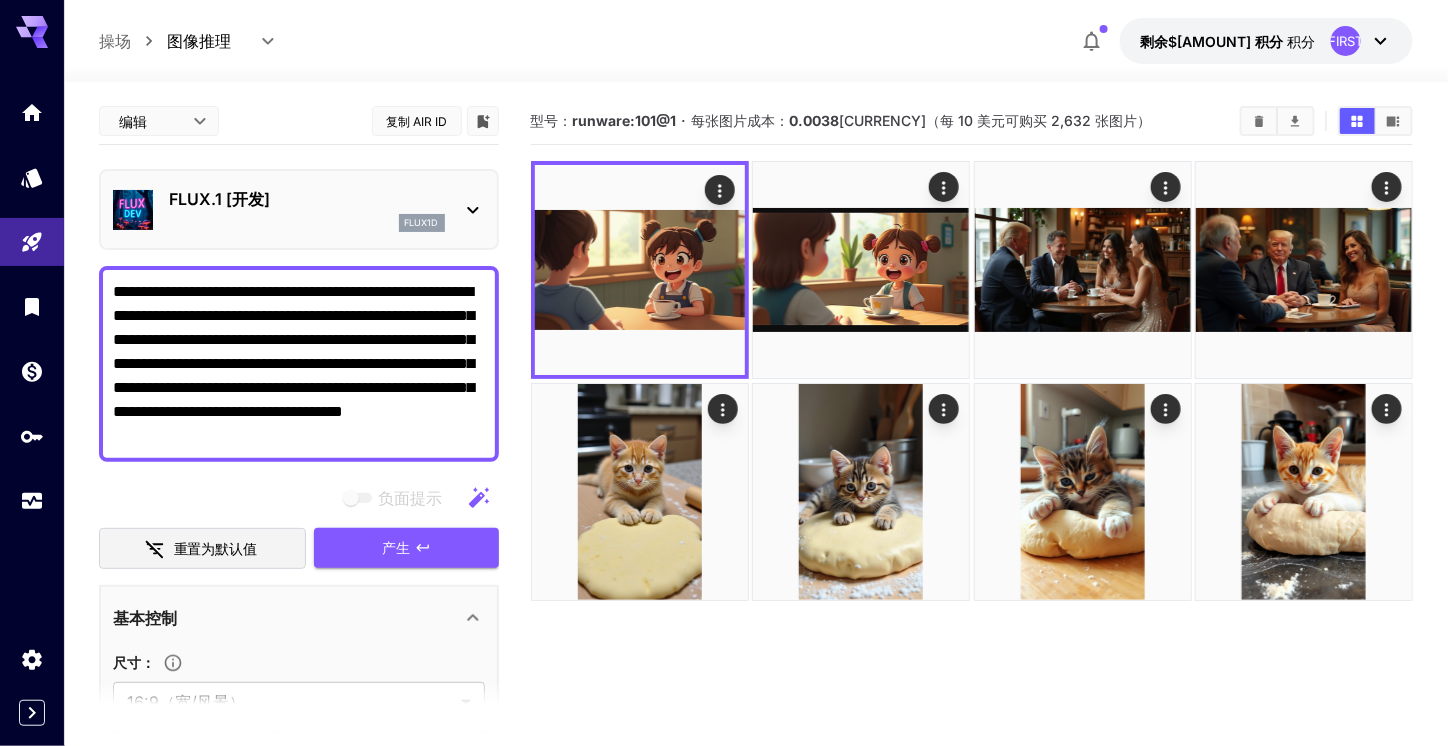 click 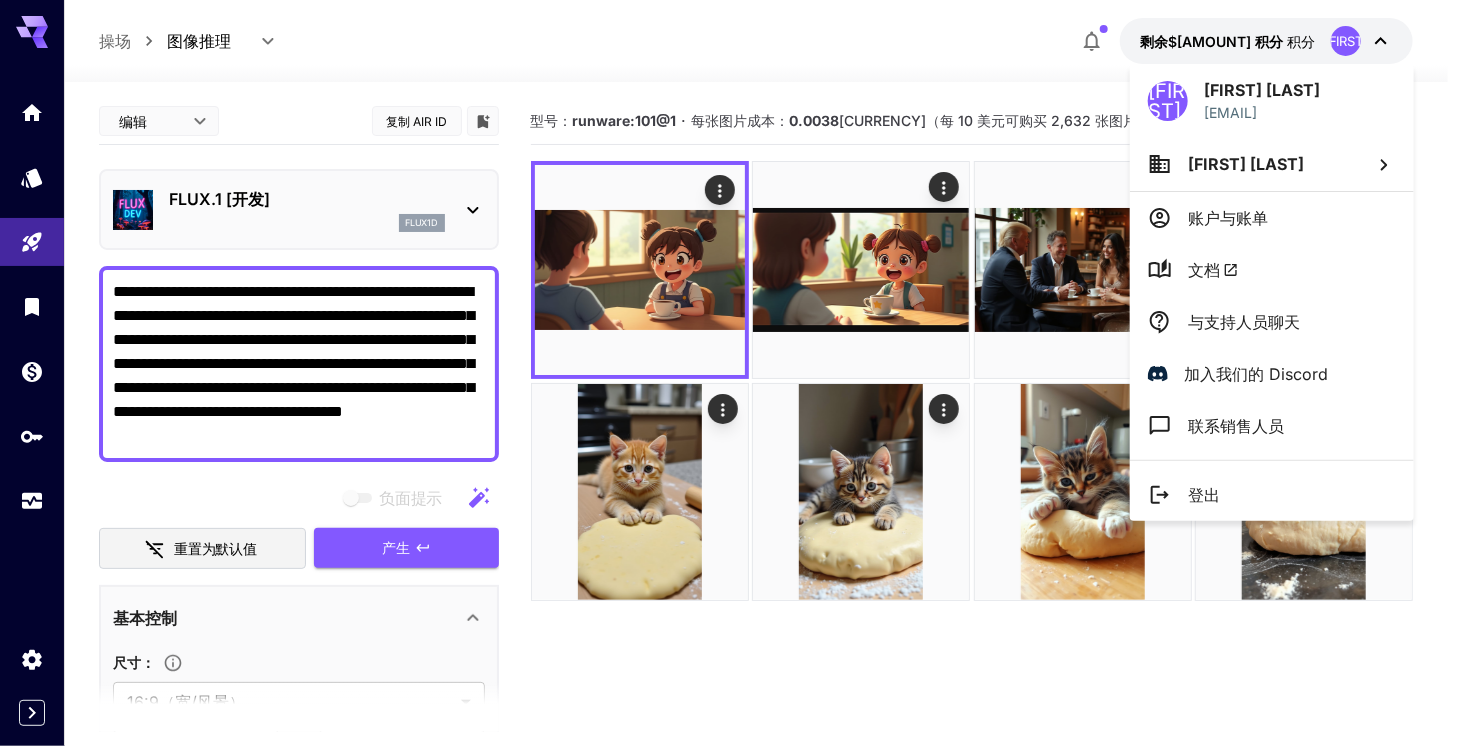 click at bounding box center (731, 373) 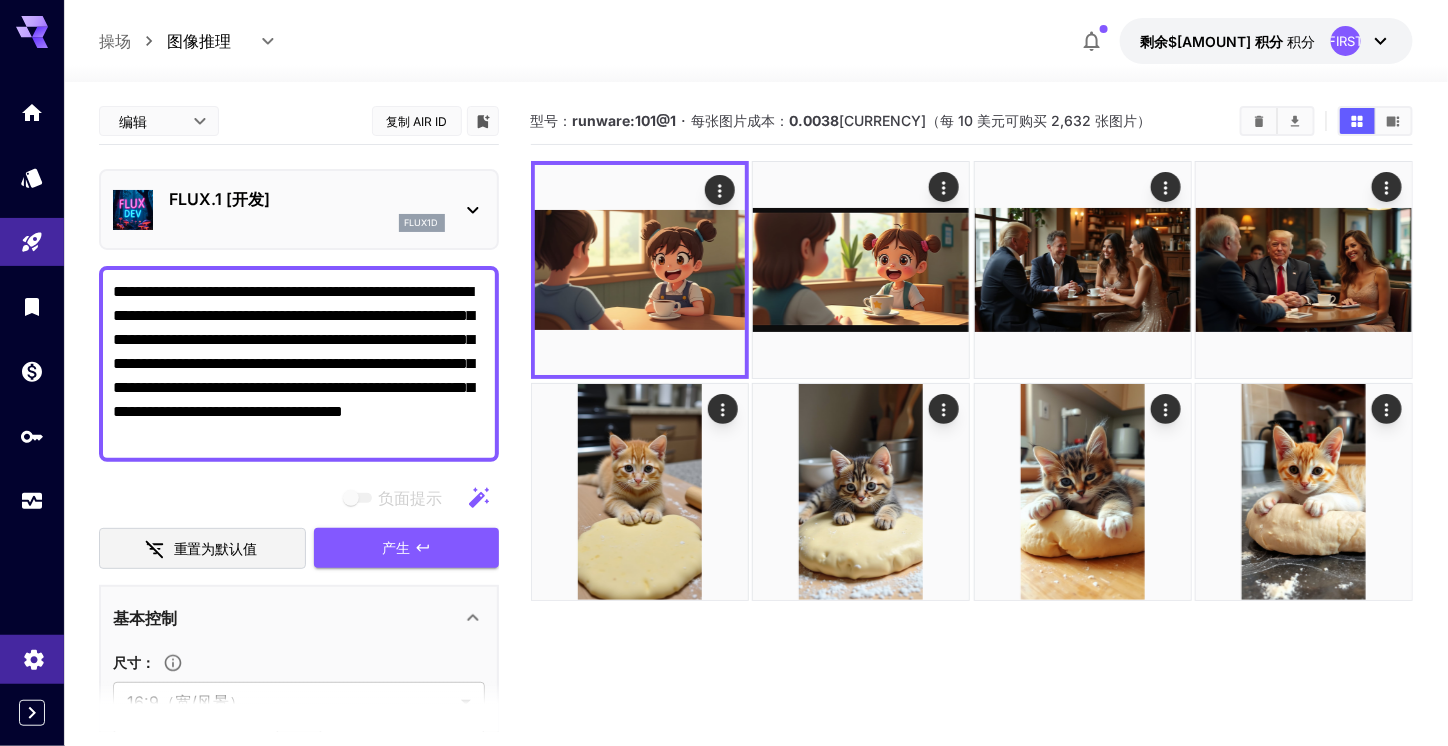 click at bounding box center (32, 659) 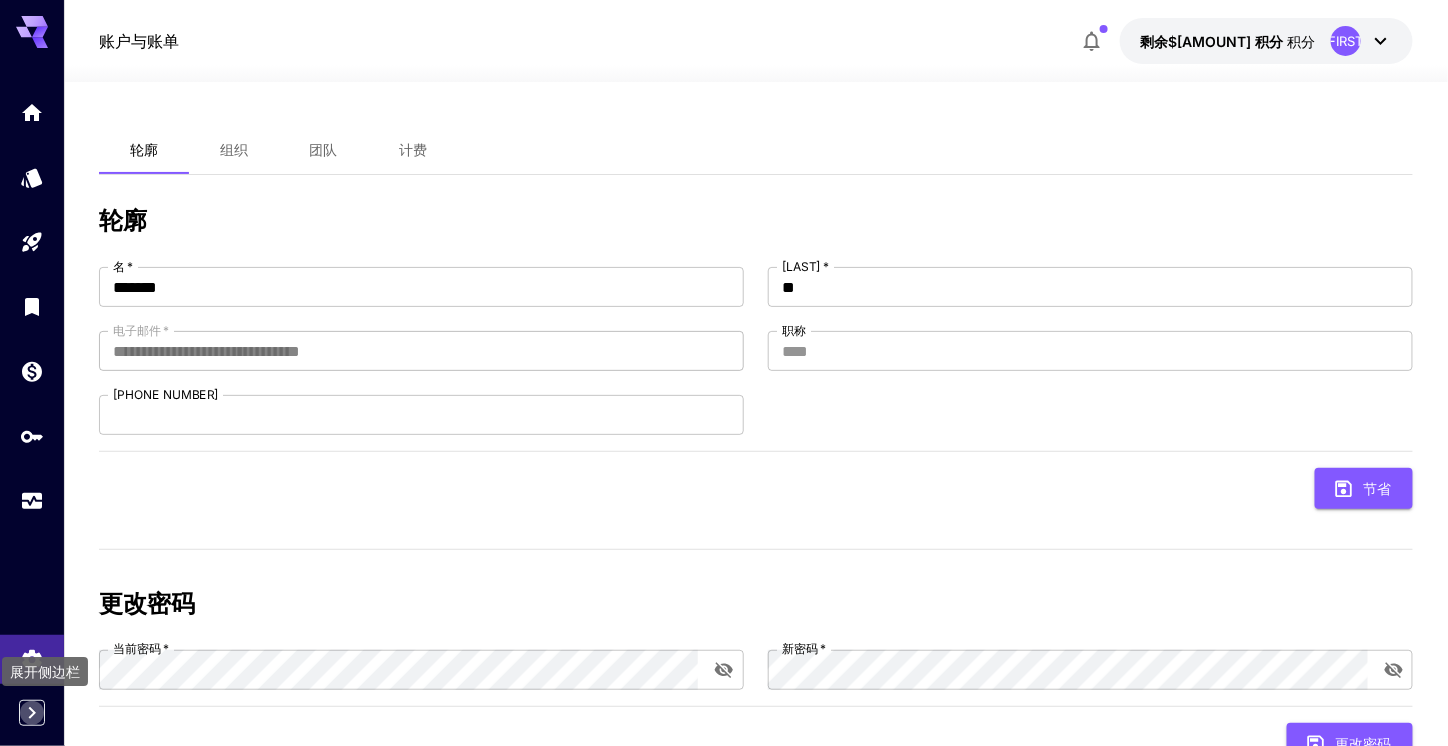 click 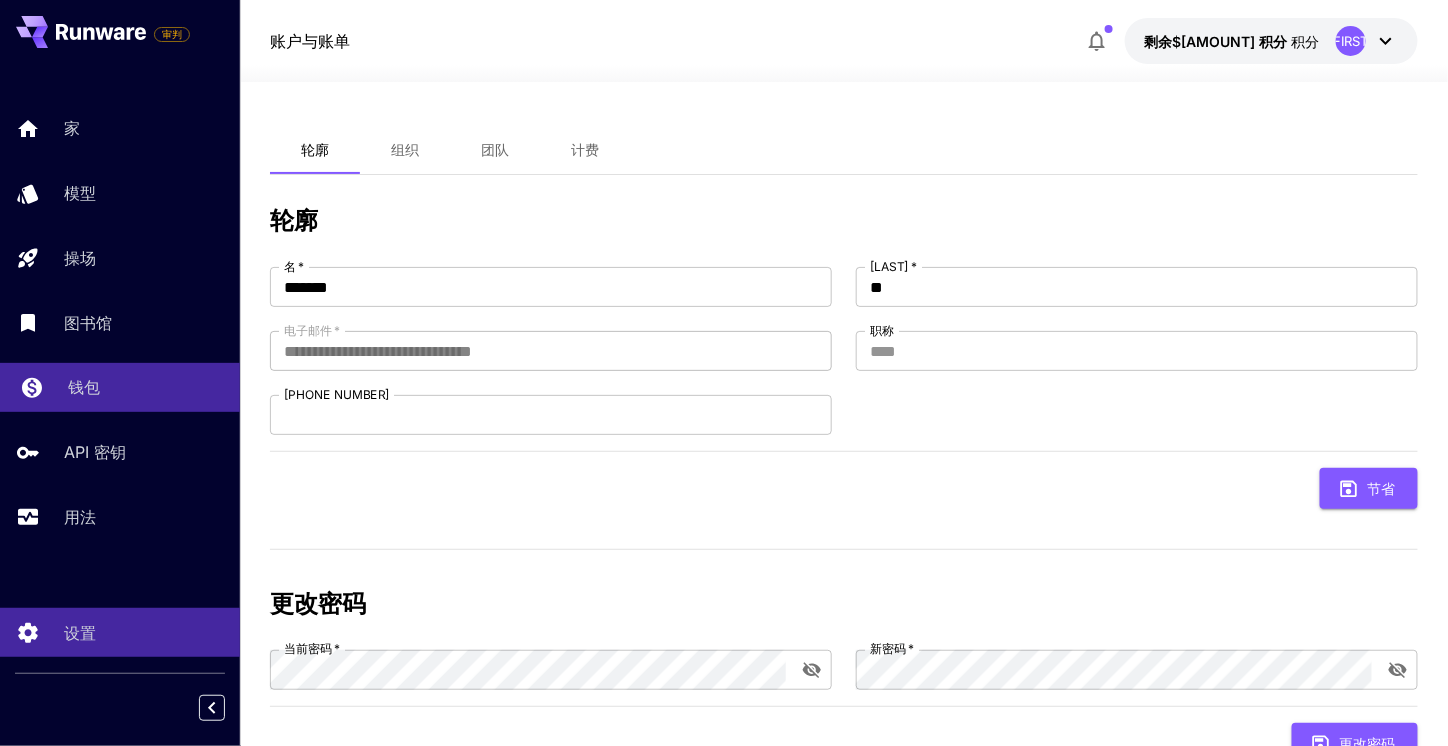click on "钱包" at bounding box center [146, 387] 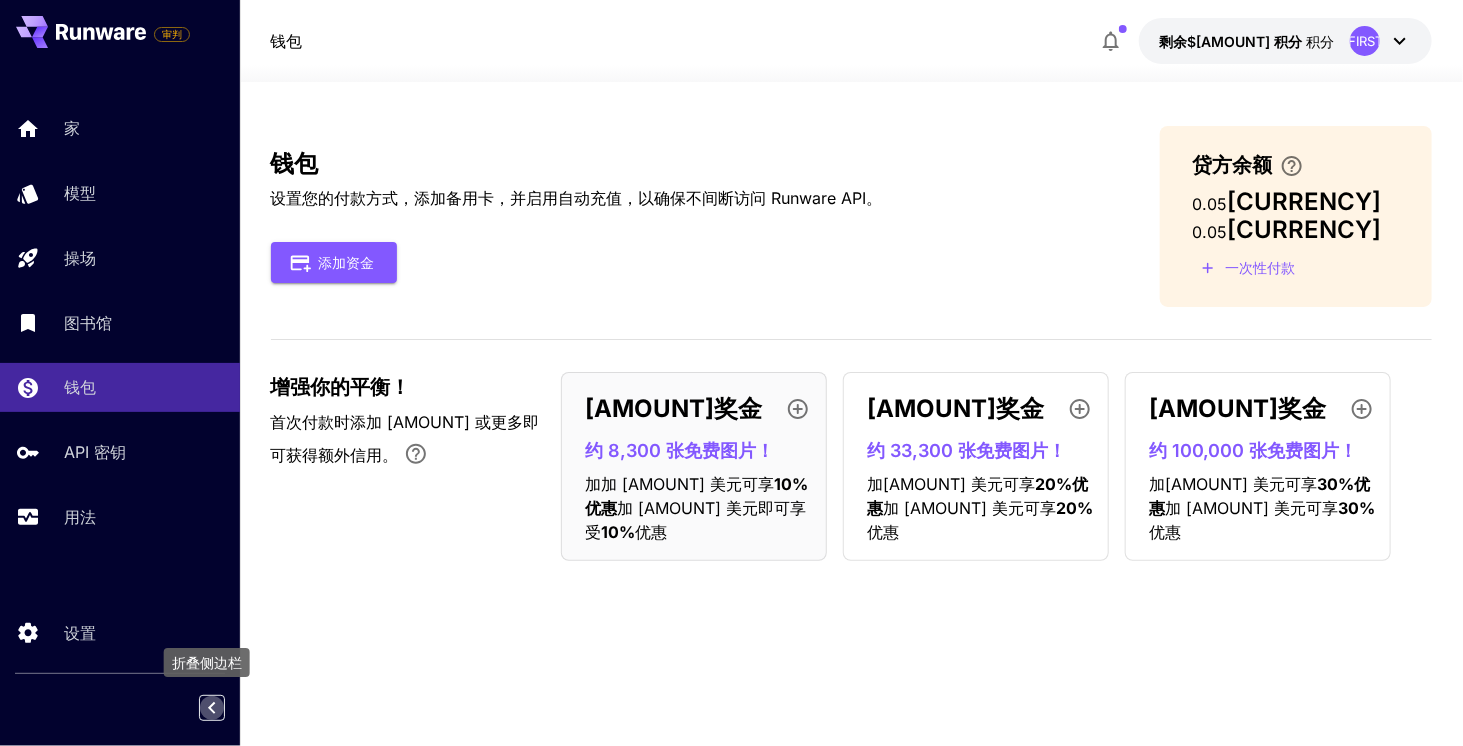 click 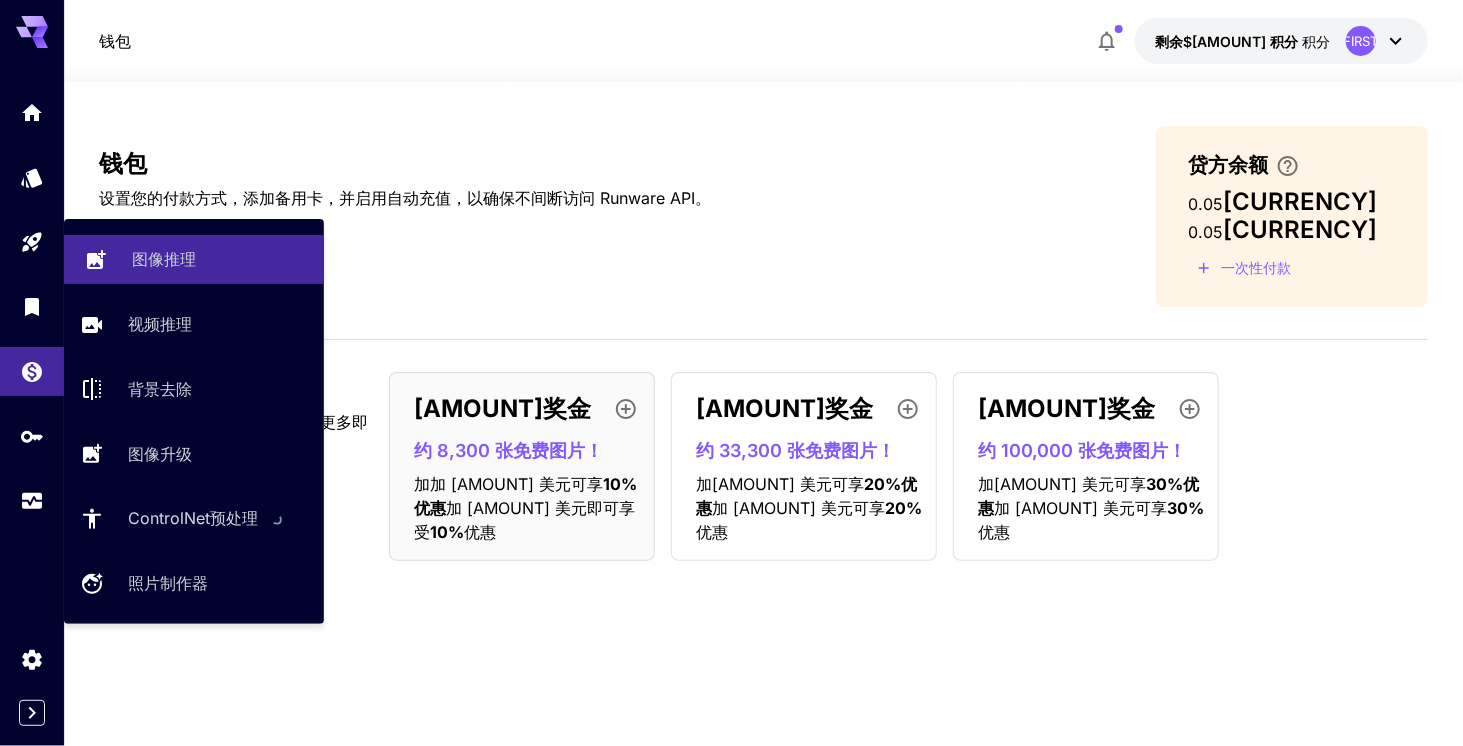 click on "图像推理" at bounding box center [164, 259] 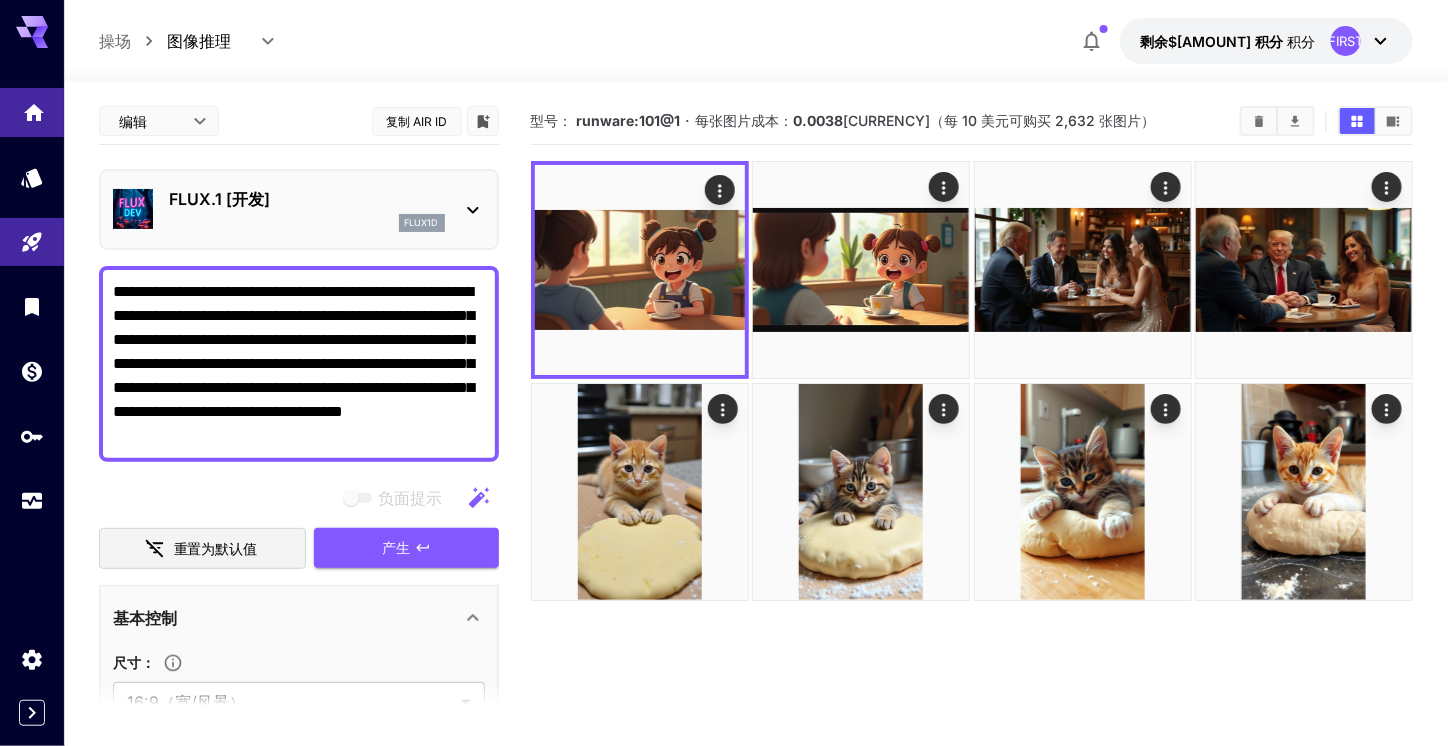 drag, startPoint x: 437, startPoint y: 440, endPoint x: 0, endPoint y: 133, distance: 534.05804 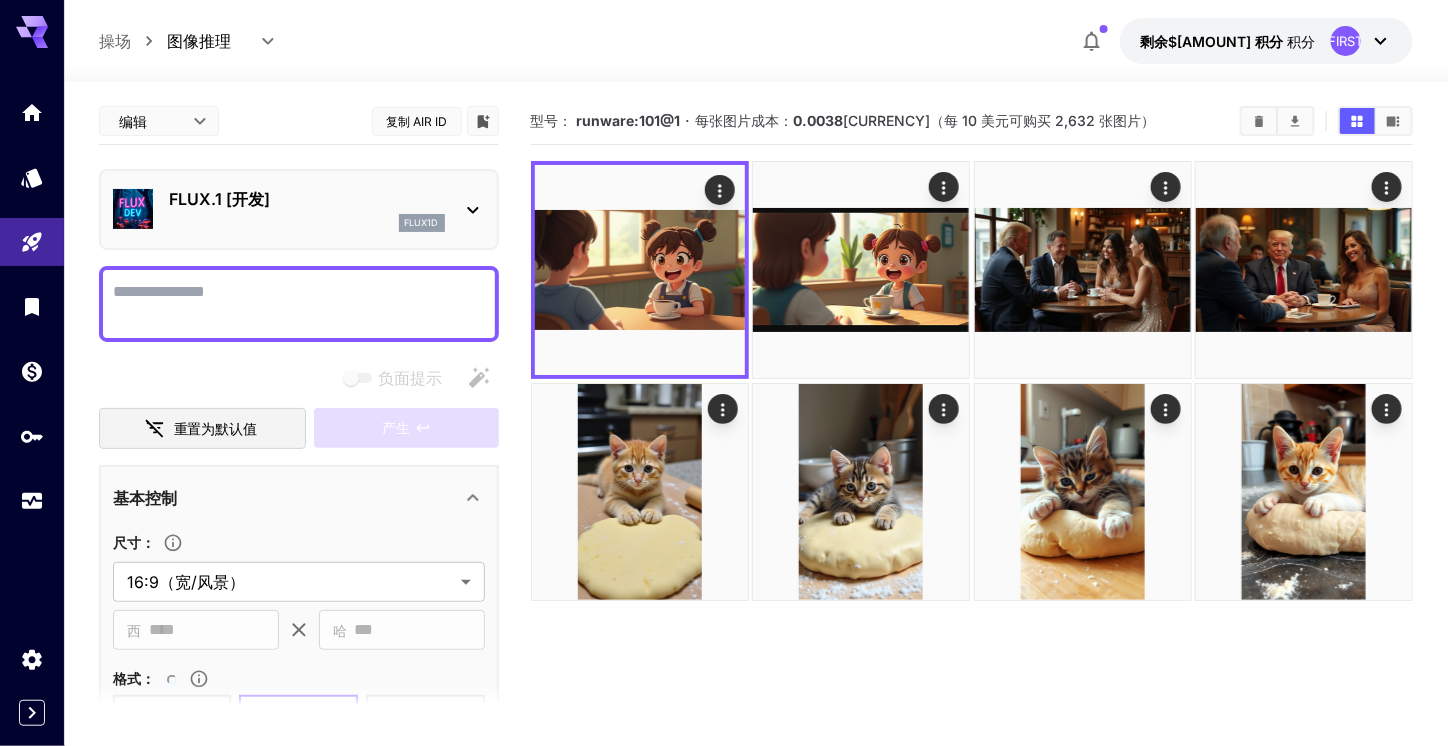 paste on "**********" 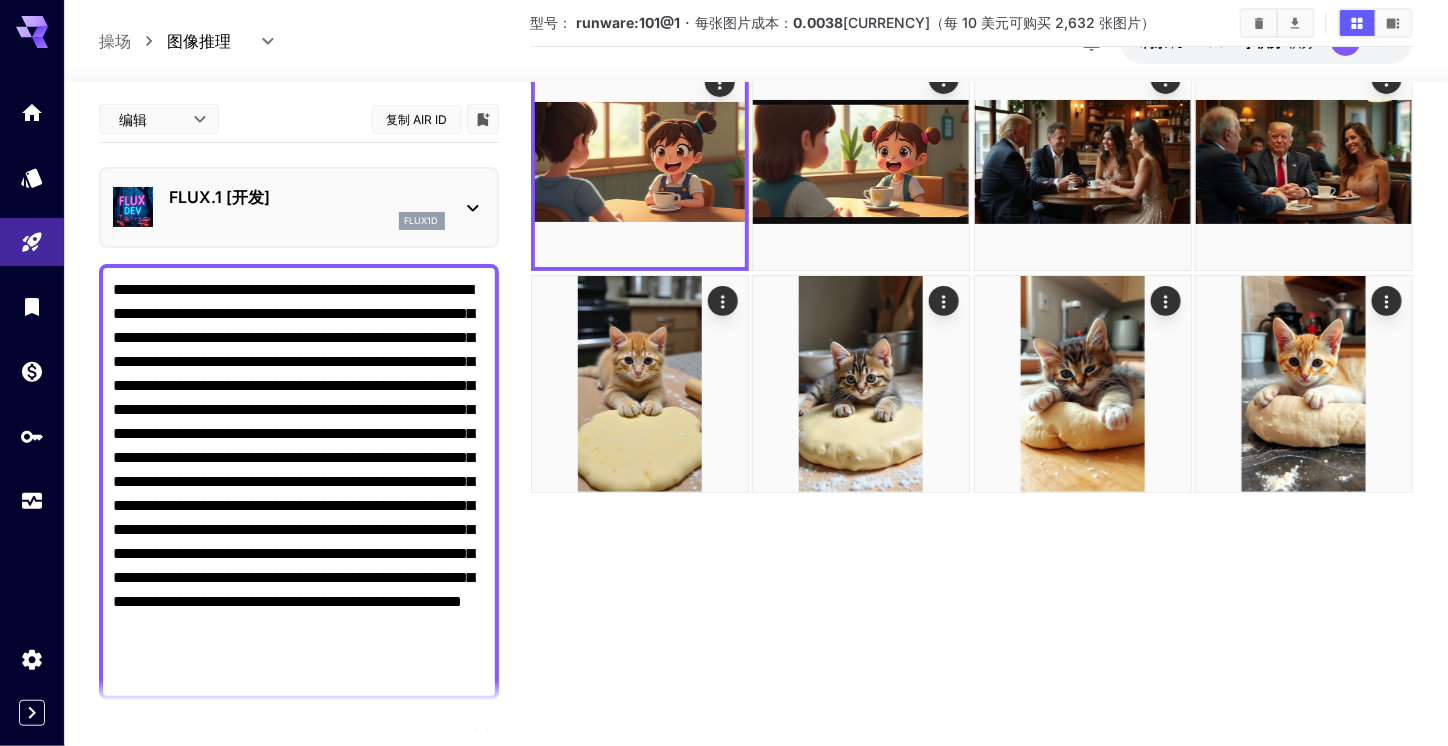 scroll, scrollTop: 0, scrollLeft: 0, axis: both 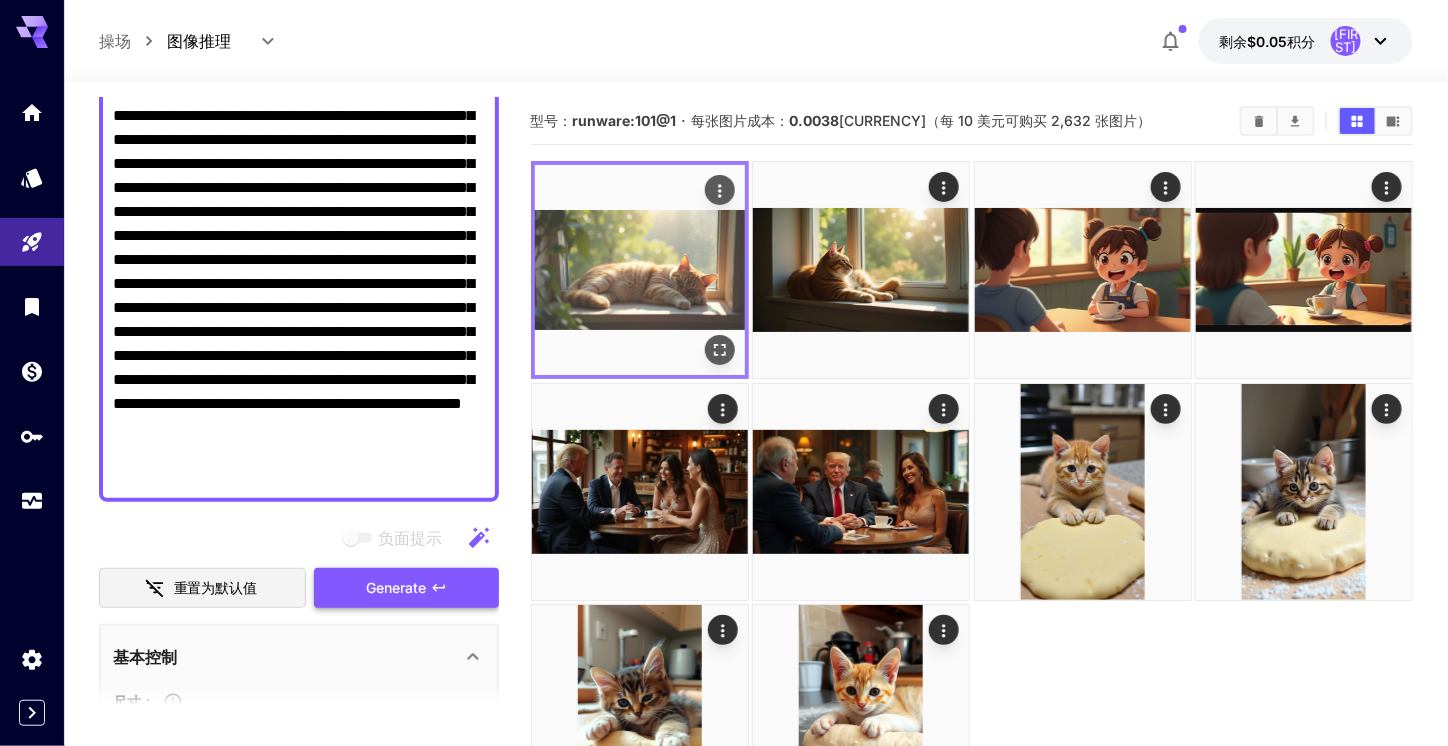 click at bounding box center [640, 270] 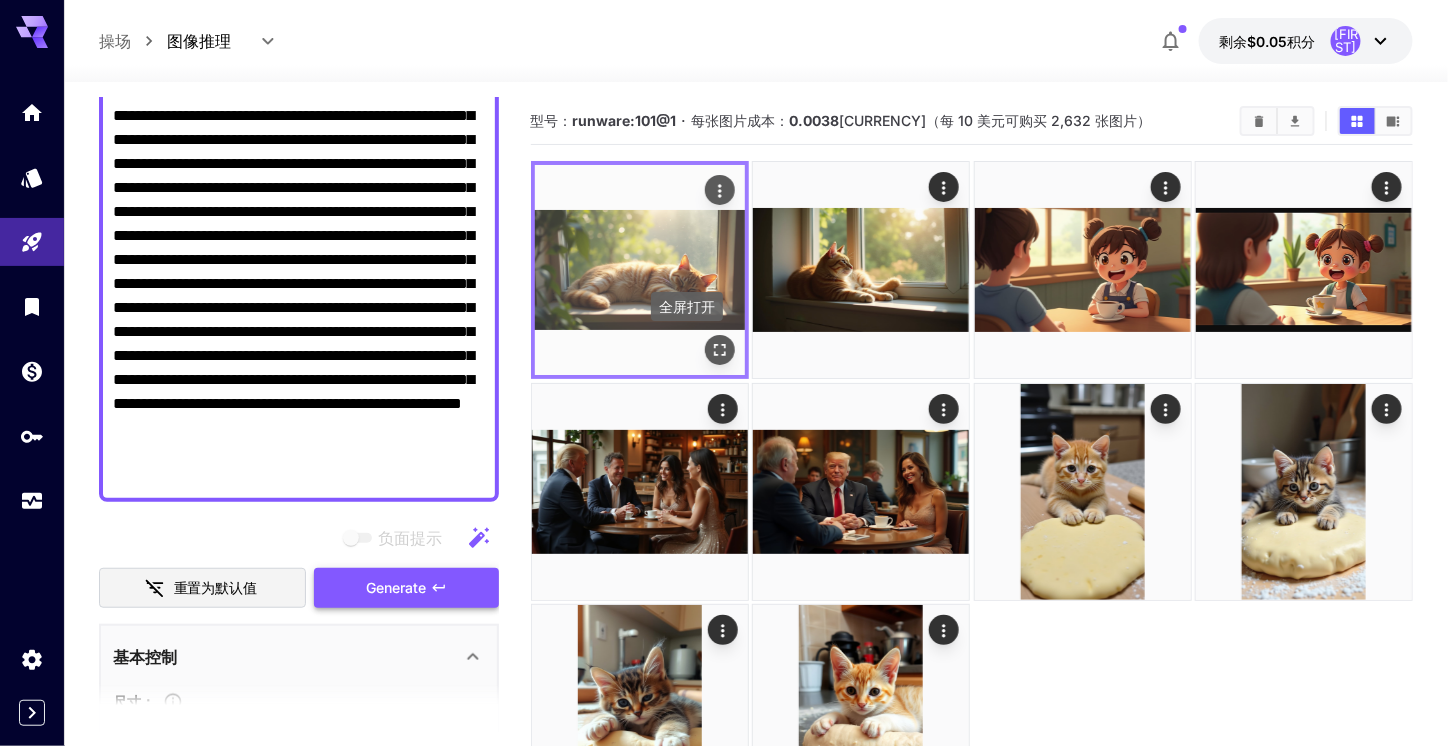 click 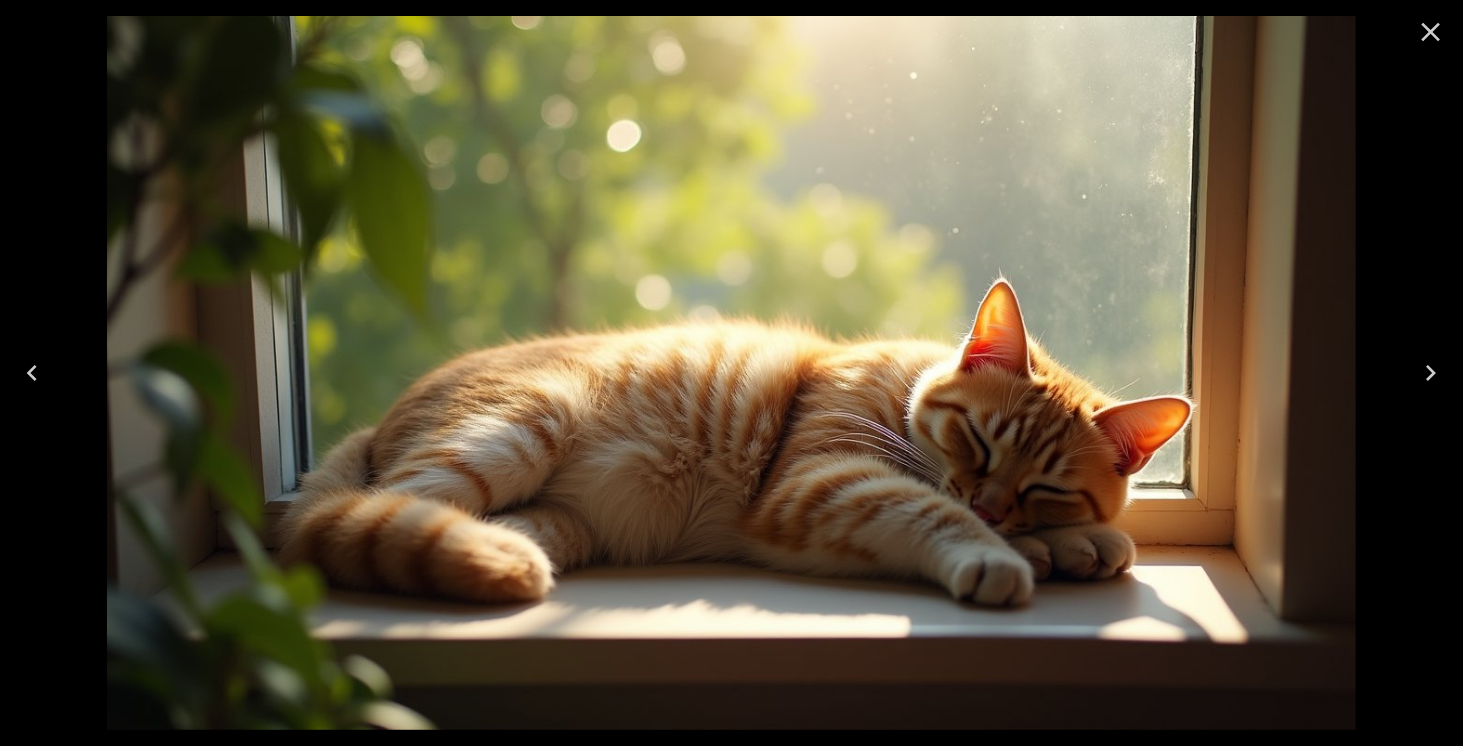 click 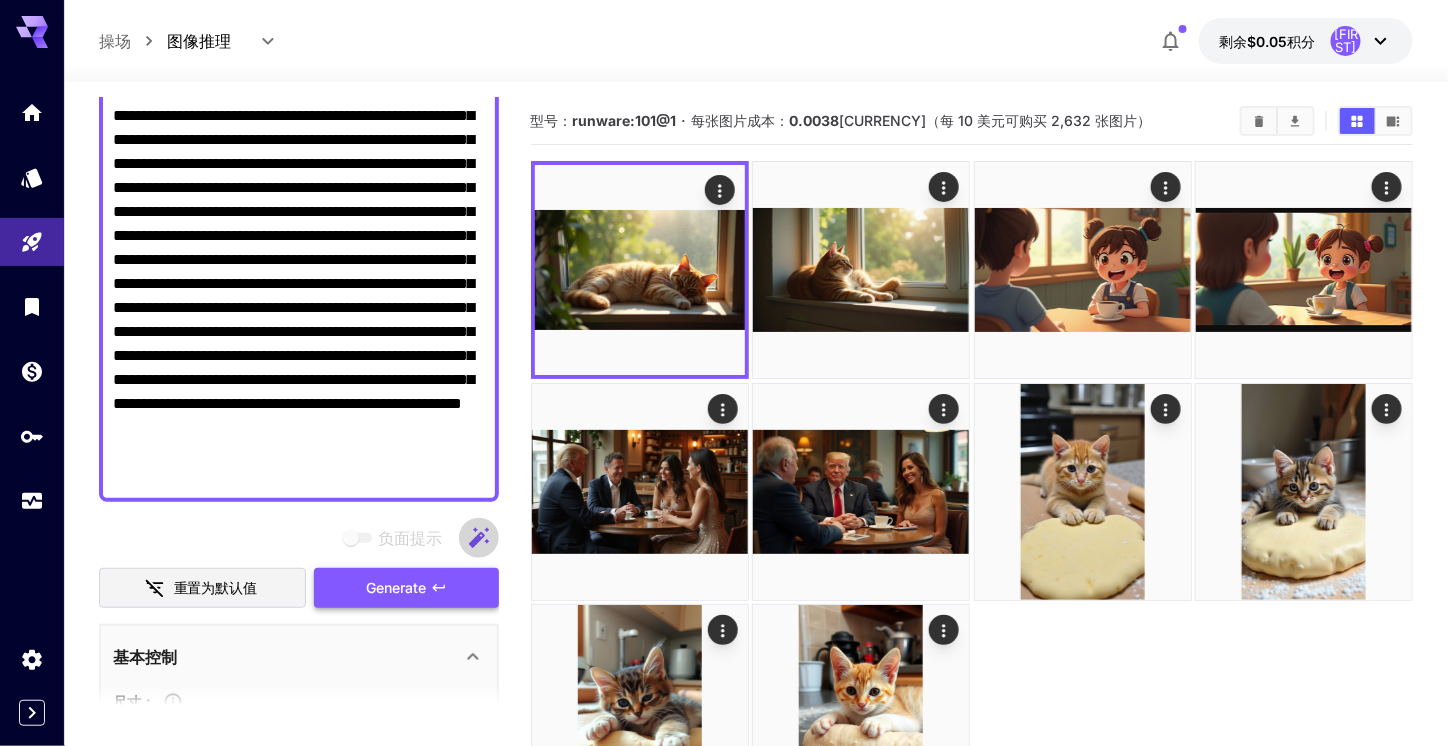 click 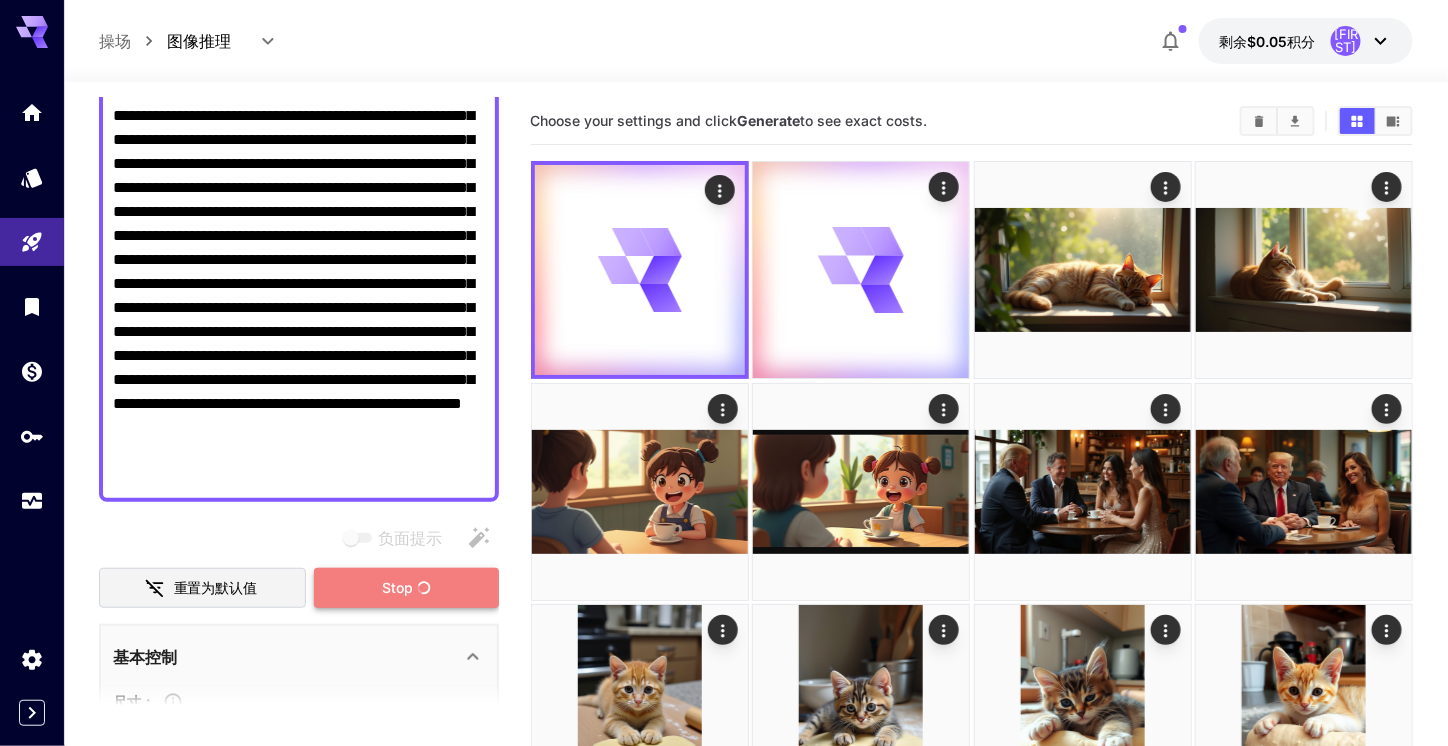 click on "Stop" at bounding box center (397, 588) 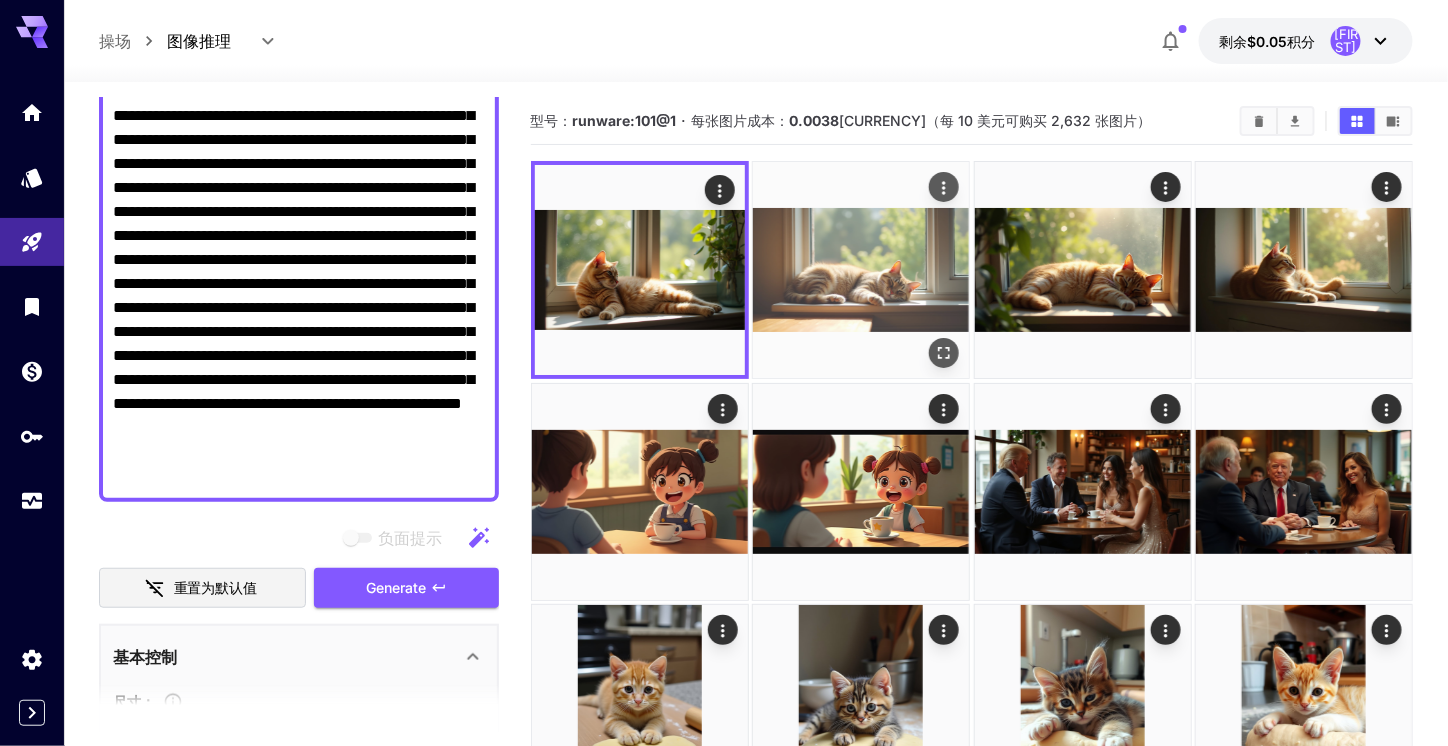 click at bounding box center [861, 270] 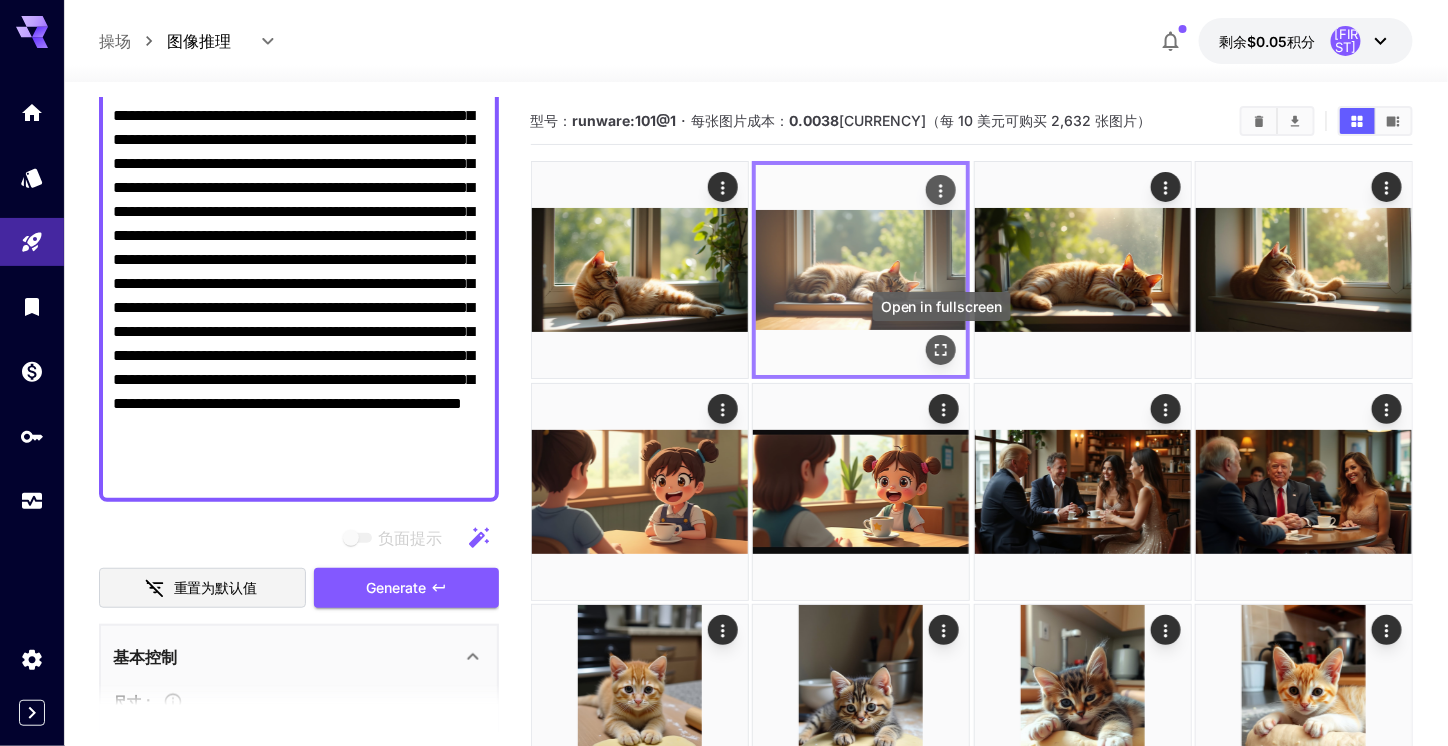 click 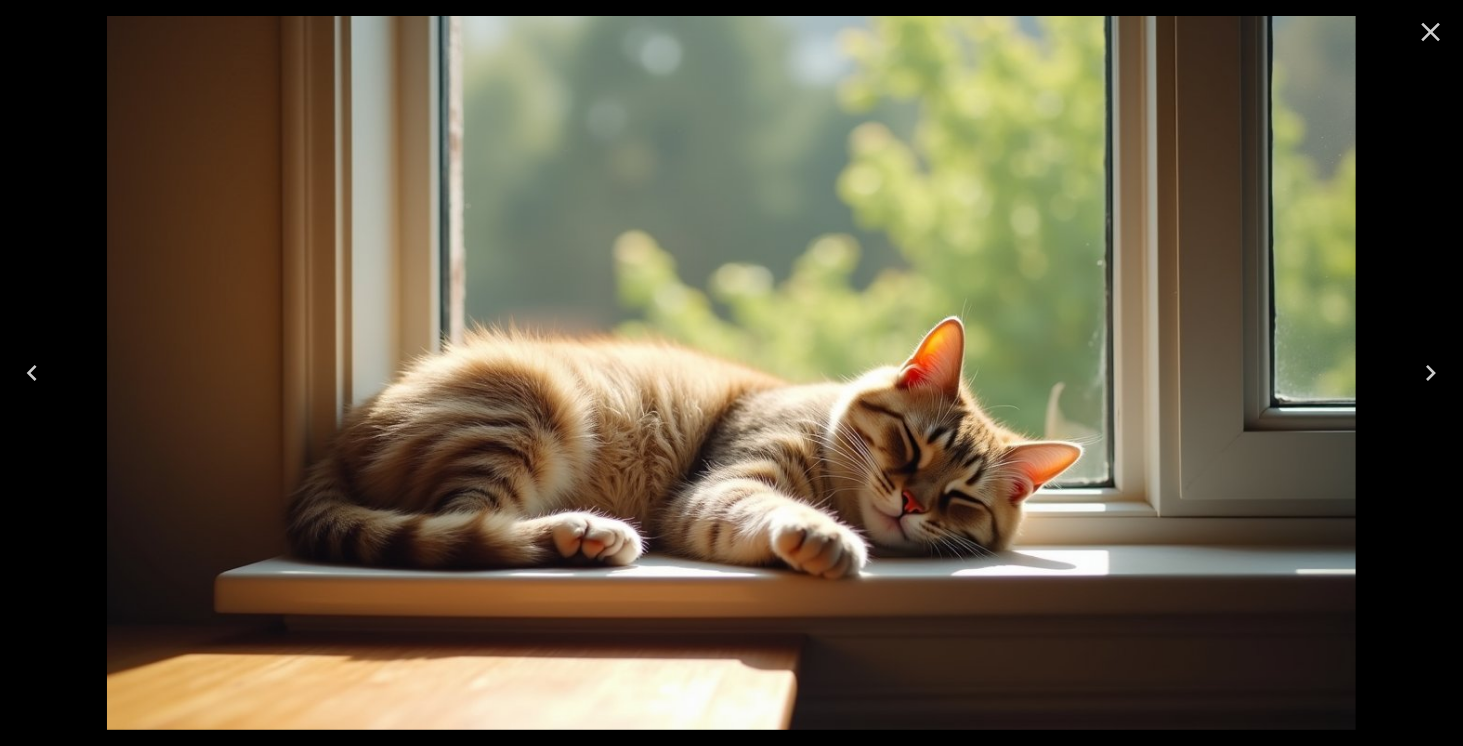 click 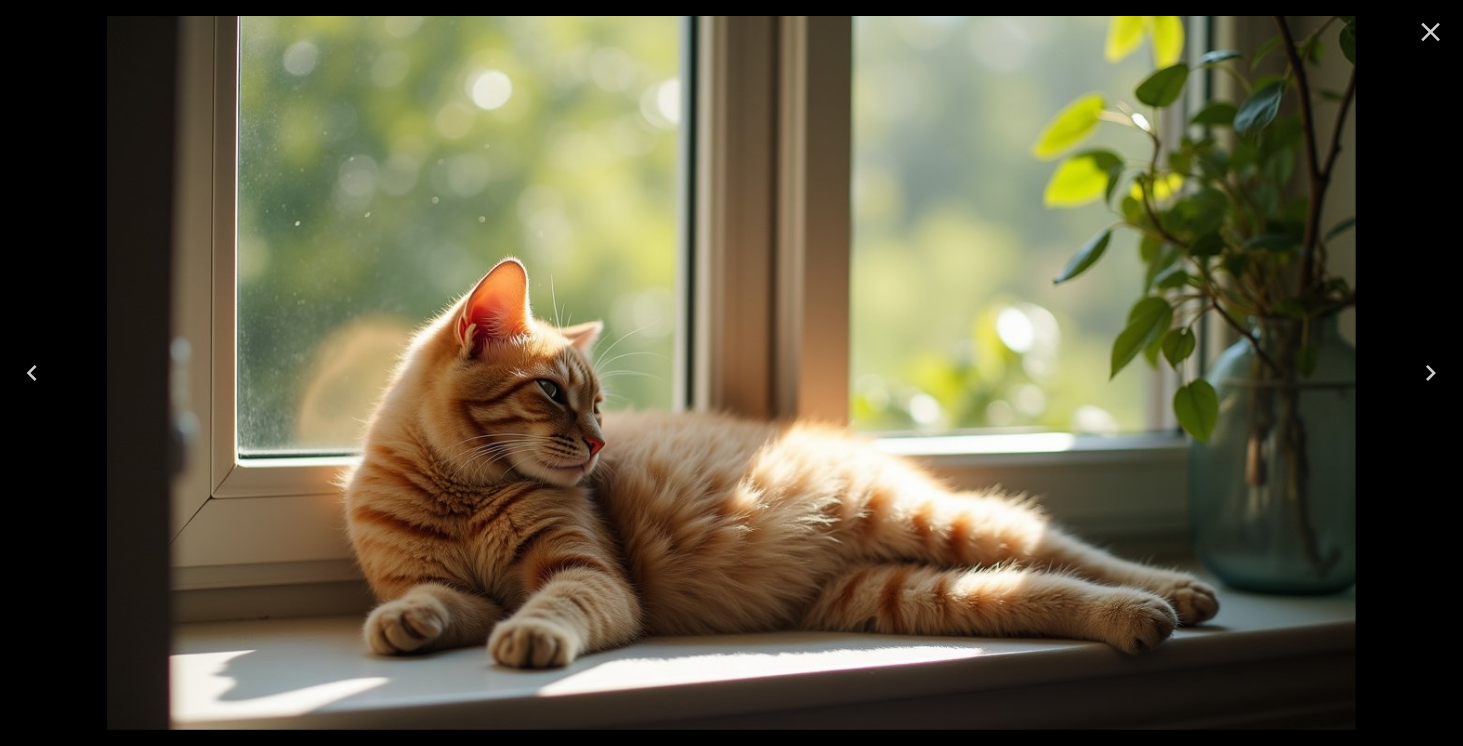 click 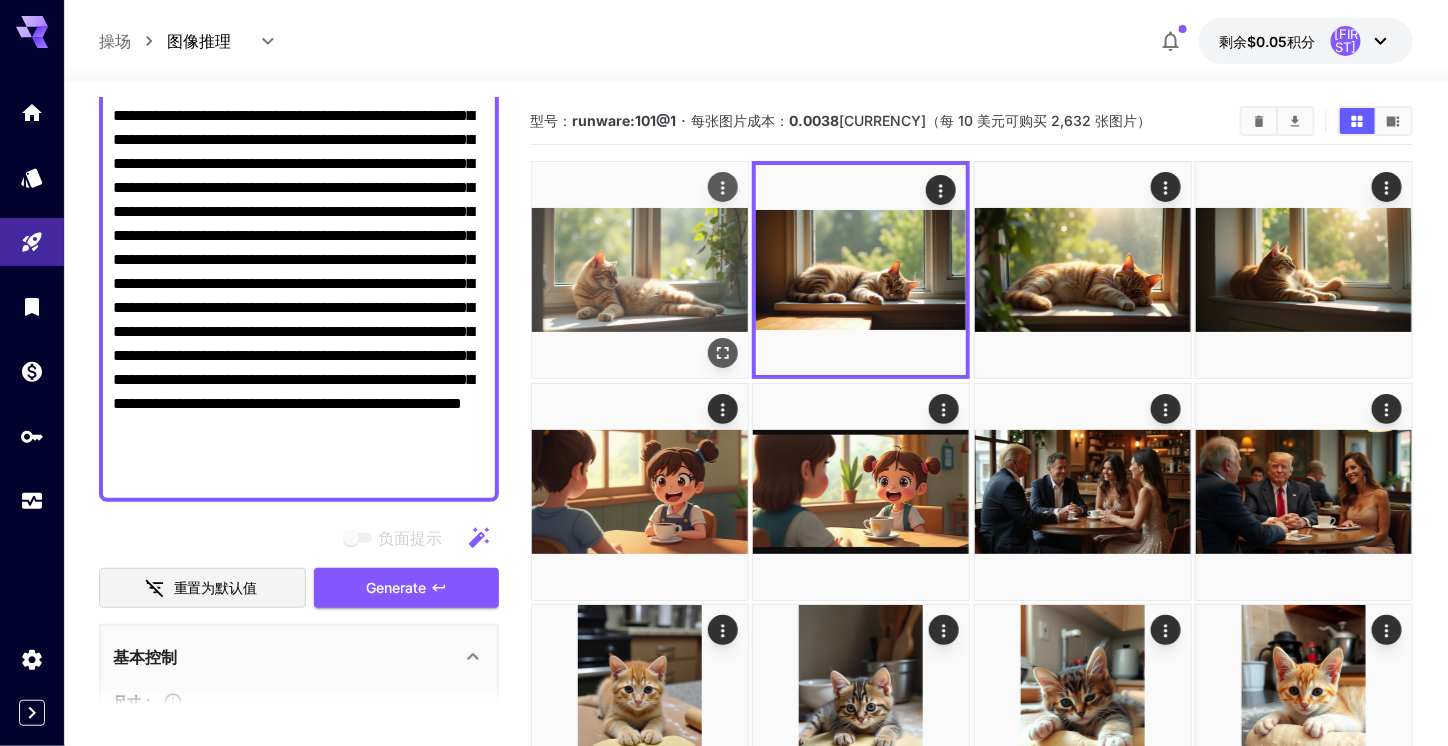 click at bounding box center (640, 270) 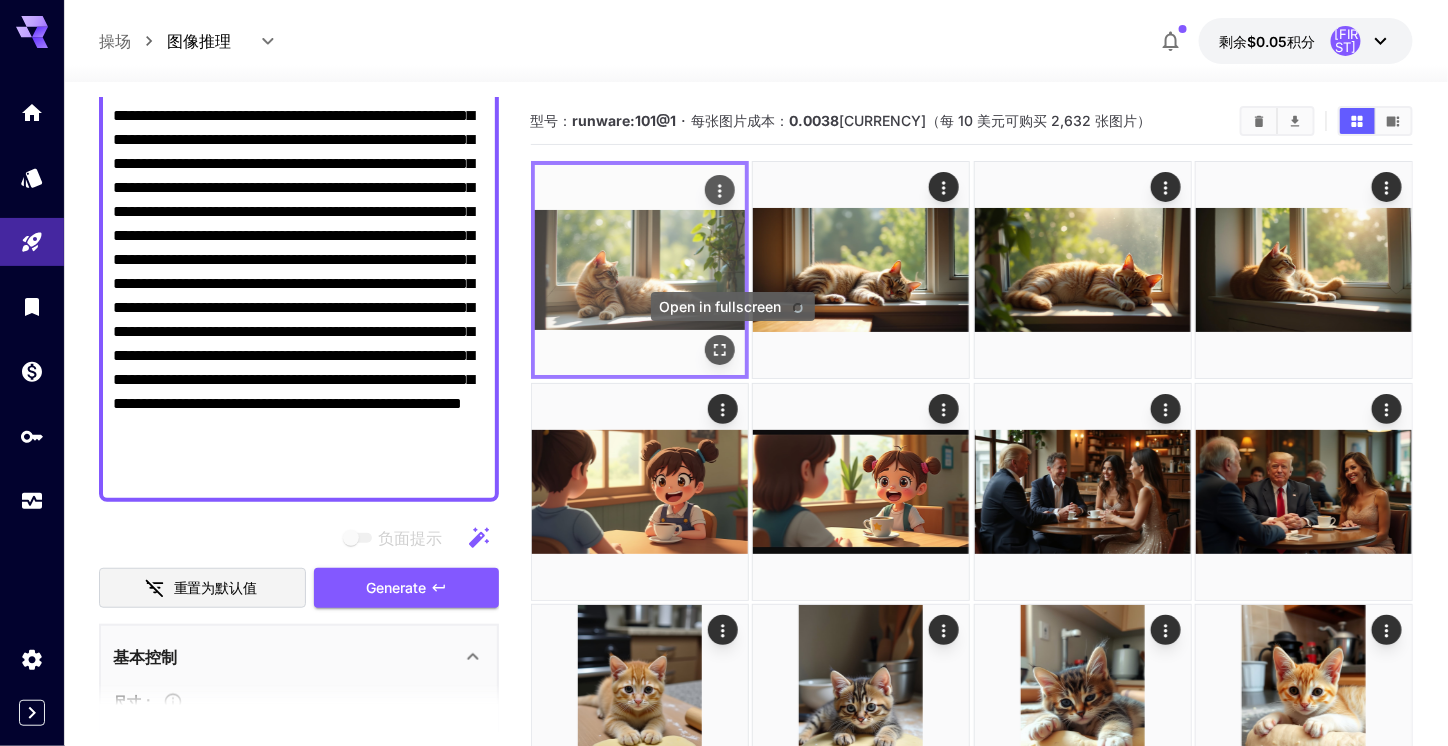 click 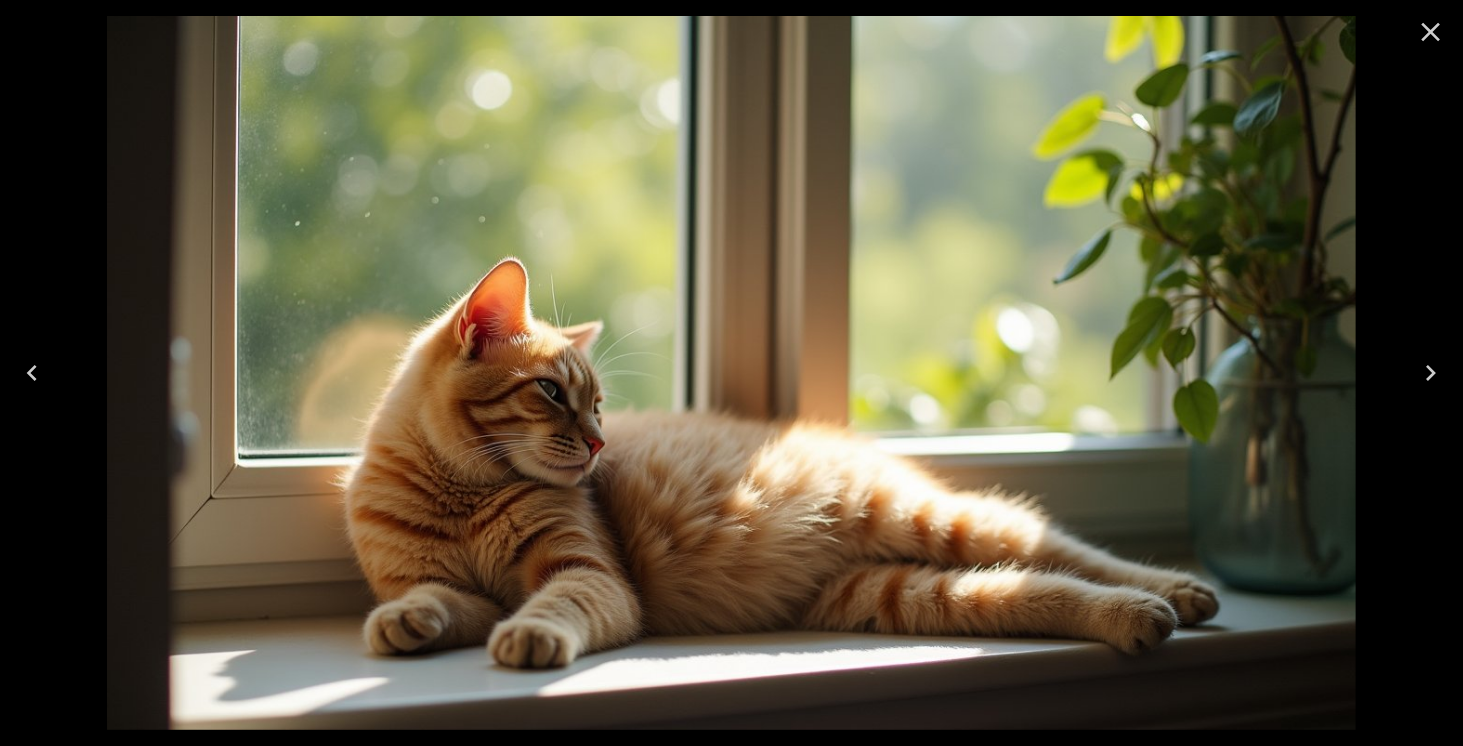 click 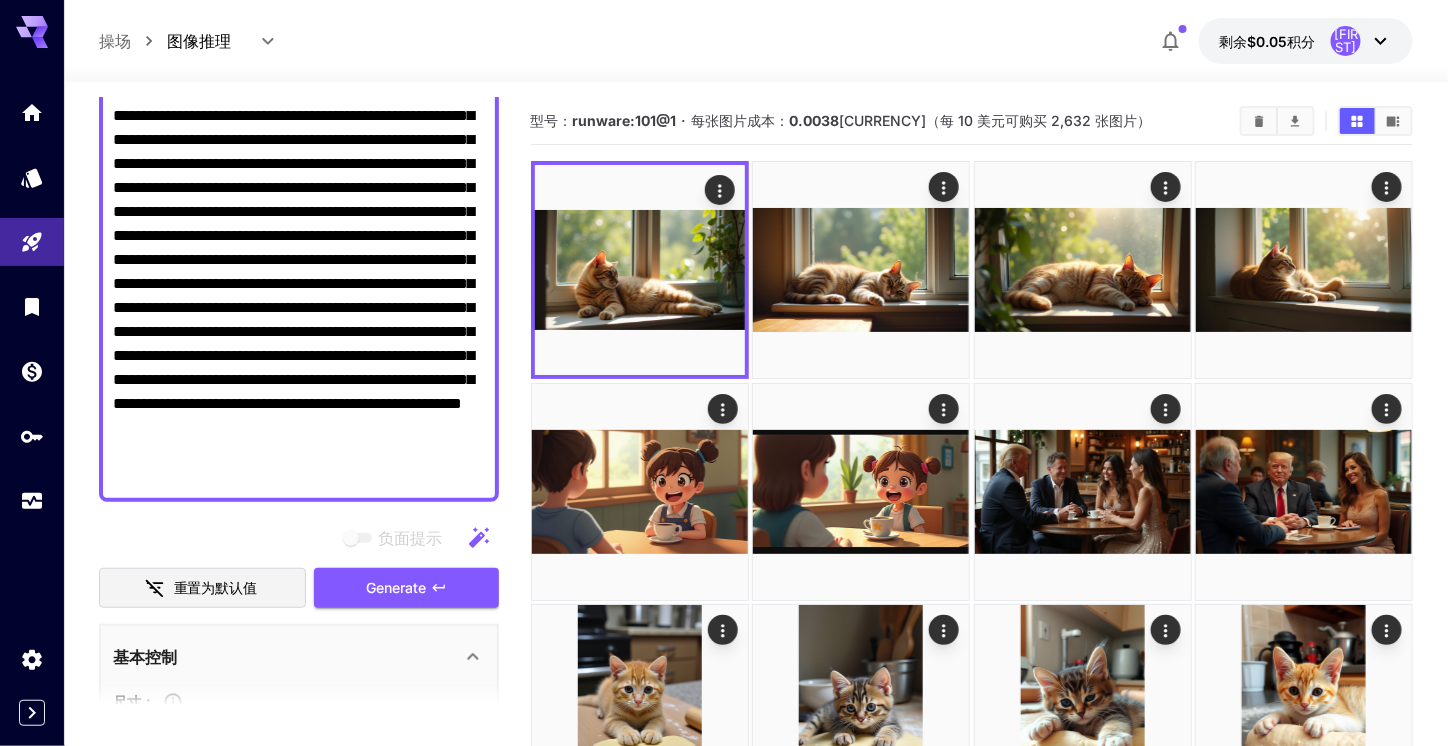 scroll, scrollTop: 0, scrollLeft: 0, axis: both 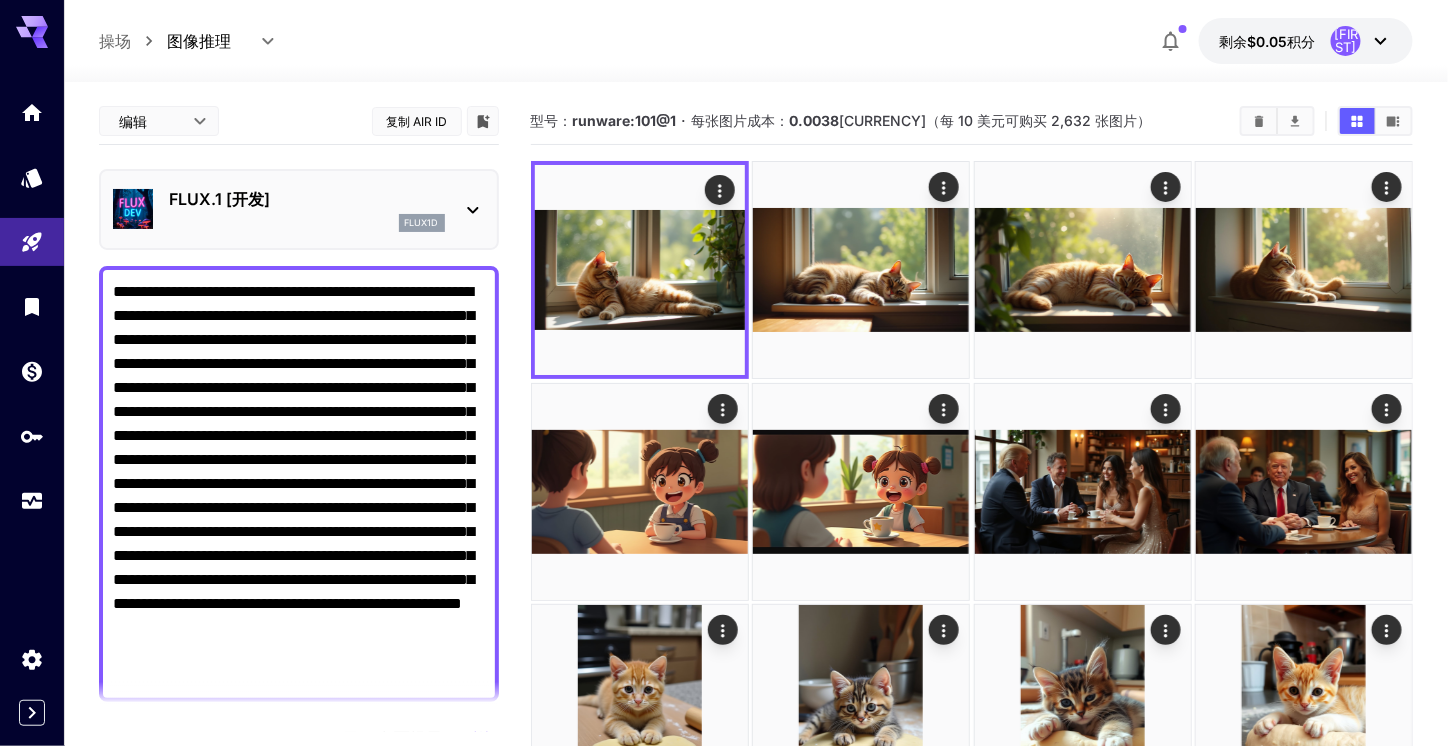 drag, startPoint x: 450, startPoint y: 477, endPoint x: 6, endPoint y: 3, distance: 649.4706 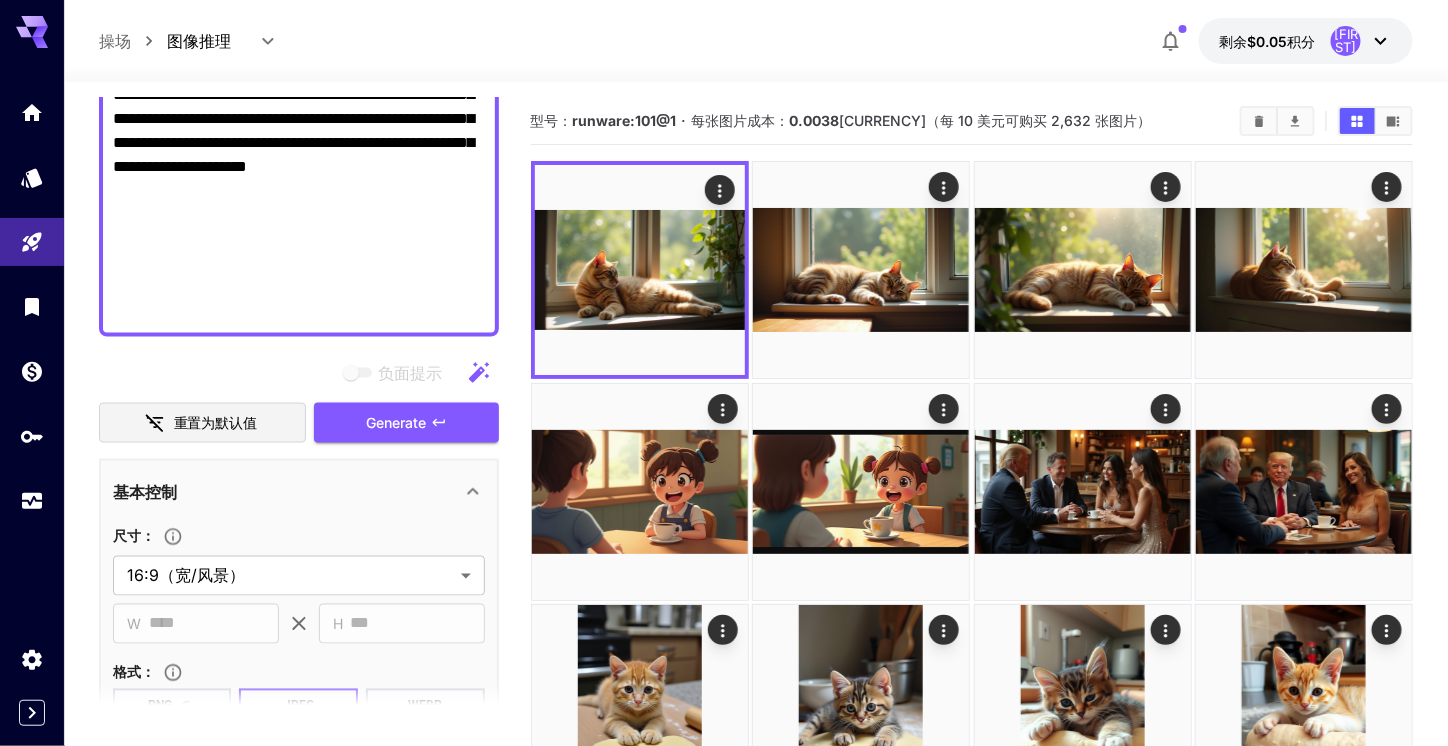 scroll, scrollTop: 846, scrollLeft: 0, axis: vertical 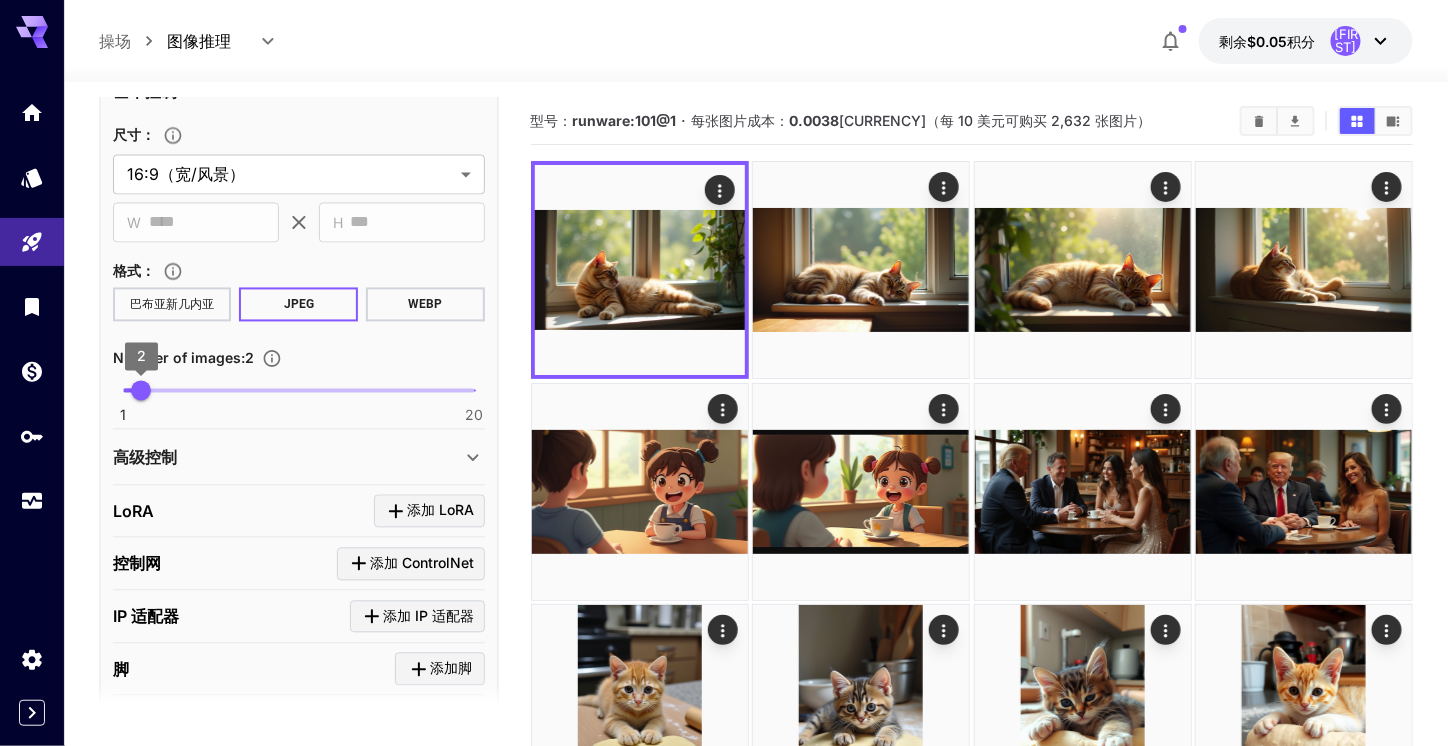 type on "**********" 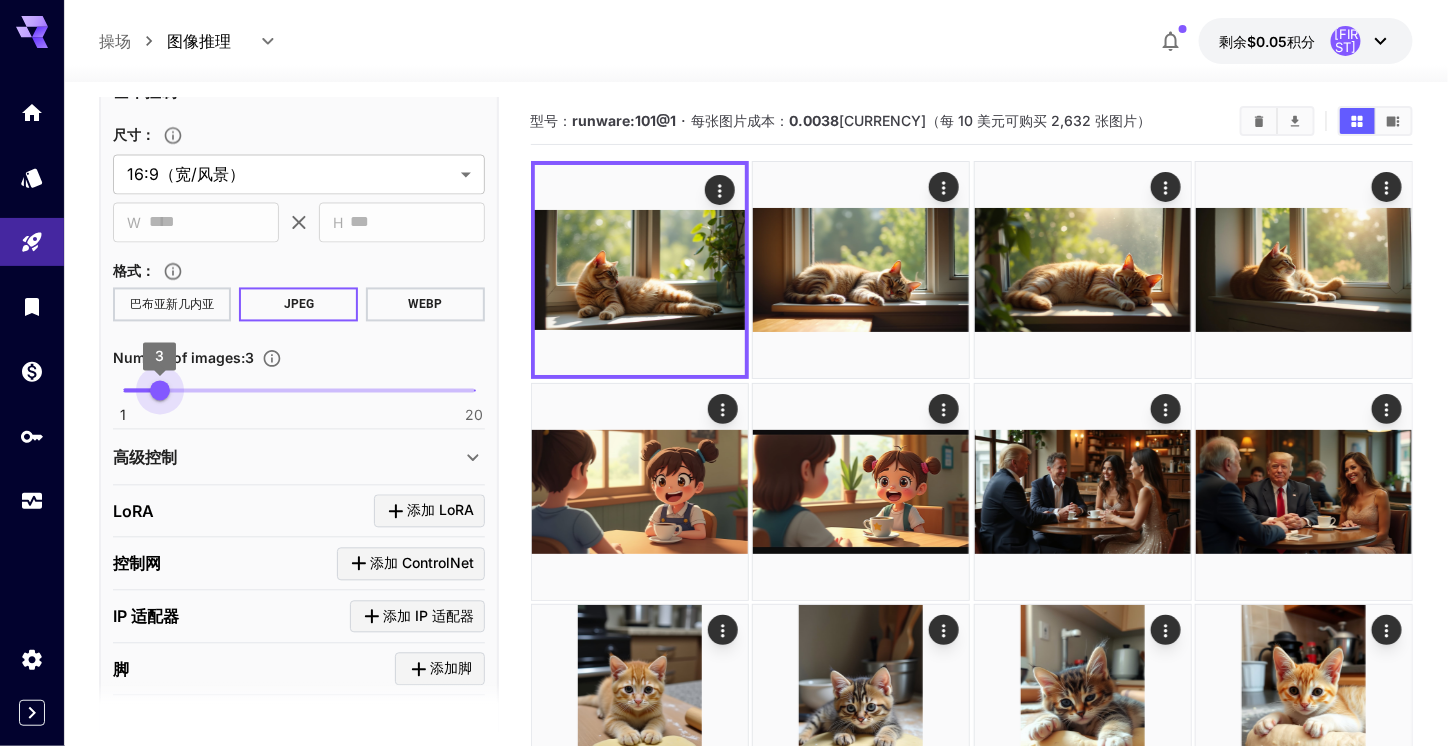 type on "*" 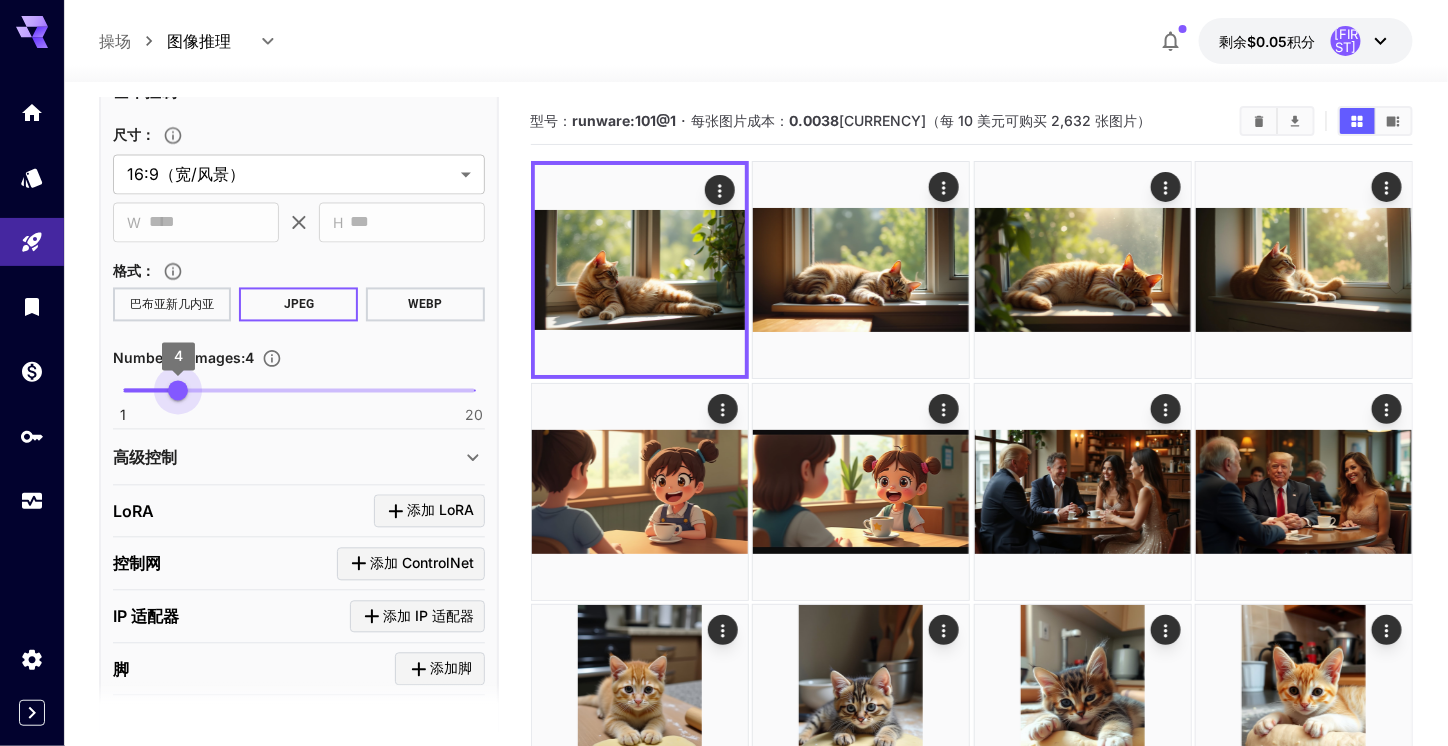 drag, startPoint x: 149, startPoint y: 390, endPoint x: 176, endPoint y: 386, distance: 27.294687 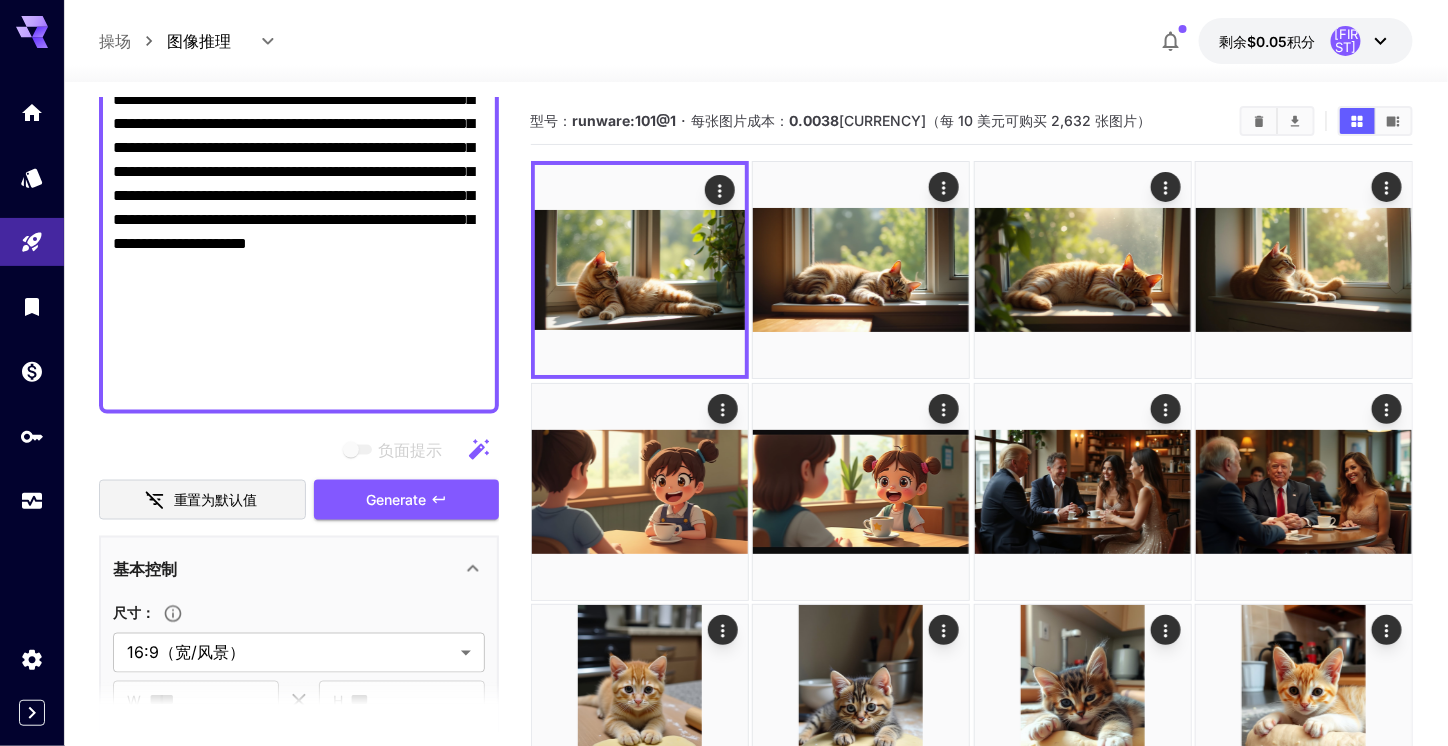 scroll, scrollTop: 746, scrollLeft: 0, axis: vertical 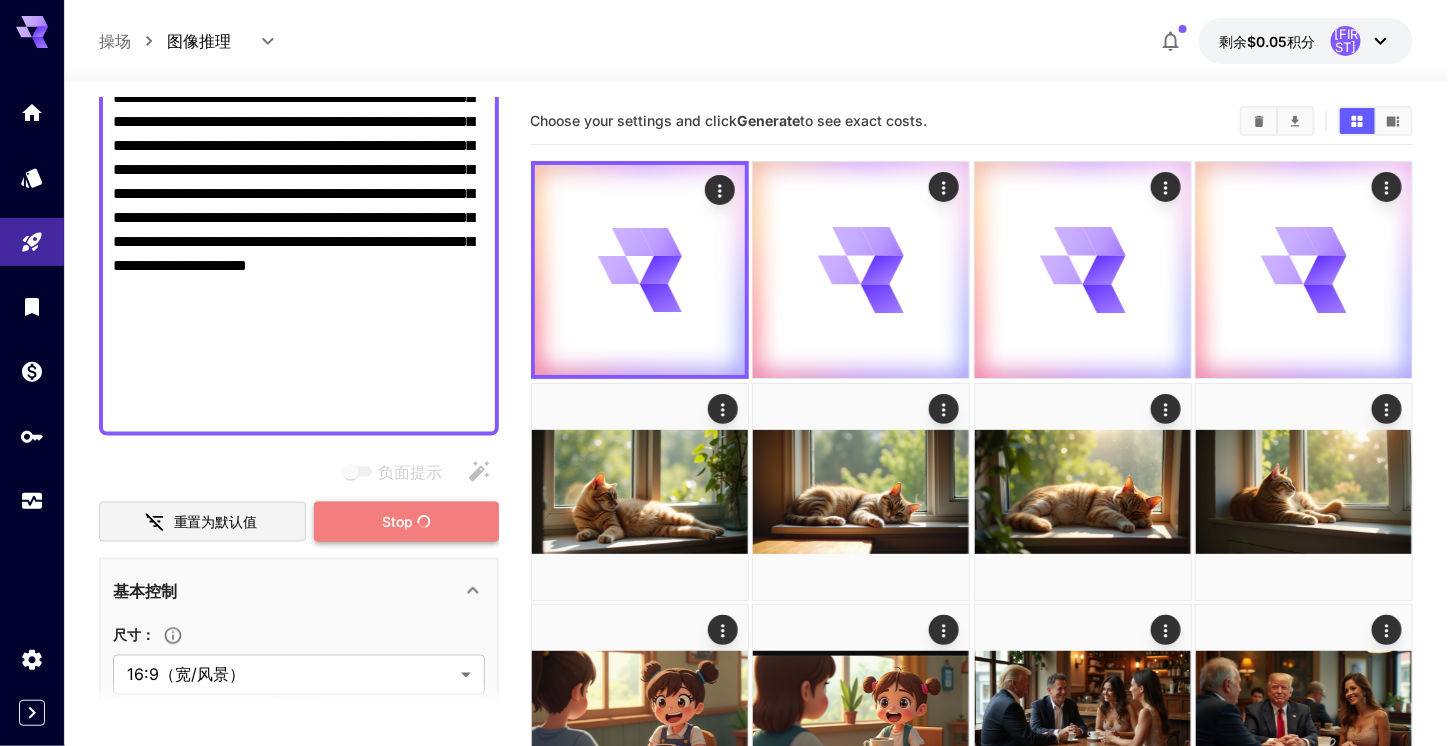 click on "Stop" at bounding box center [397, 522] 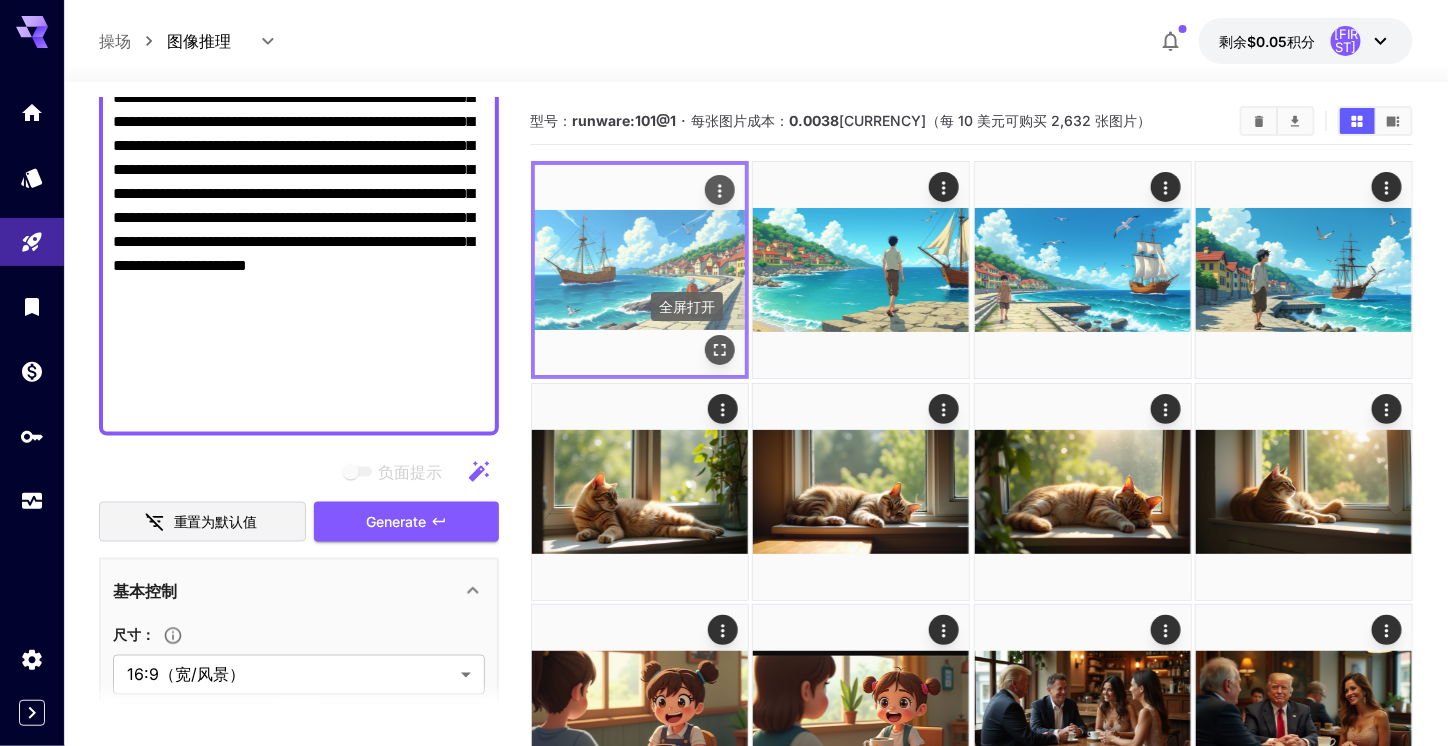 click 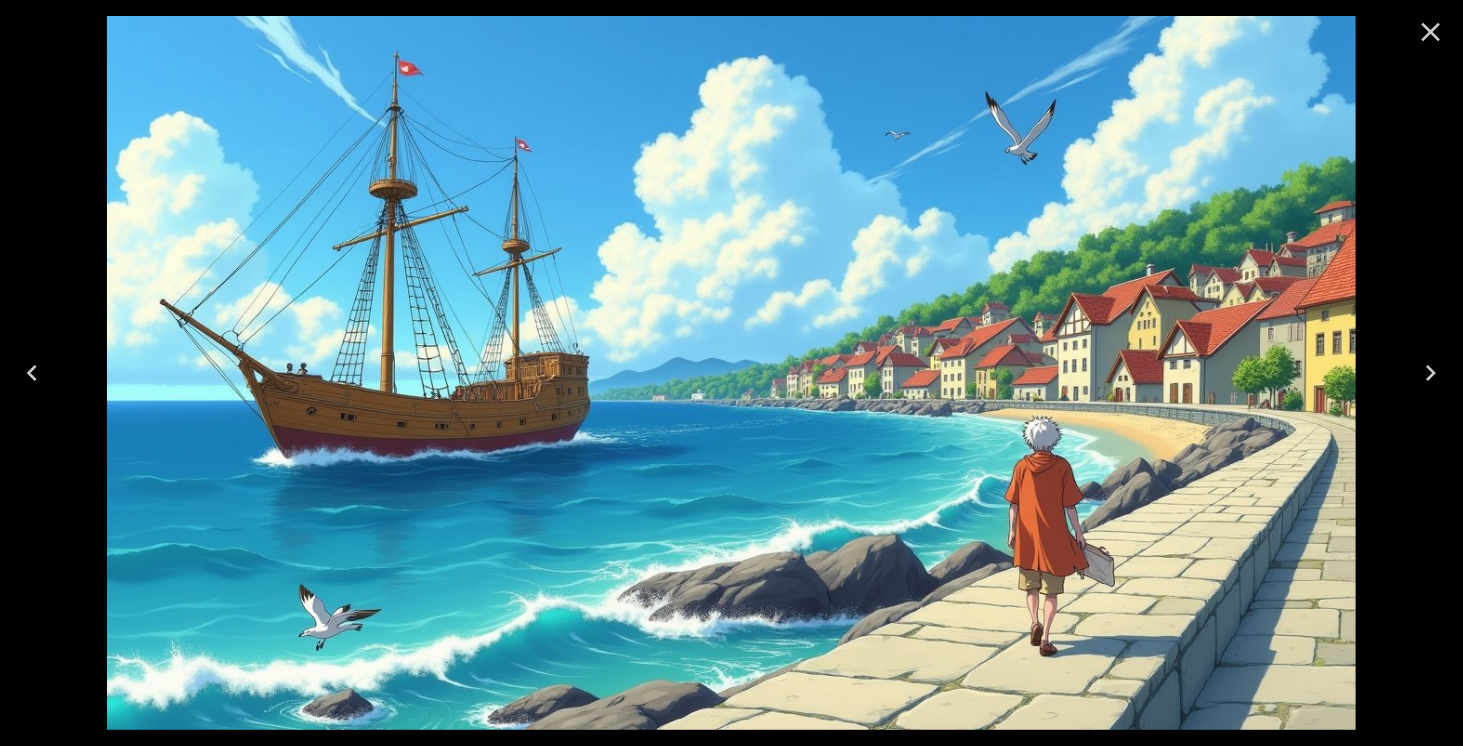 click 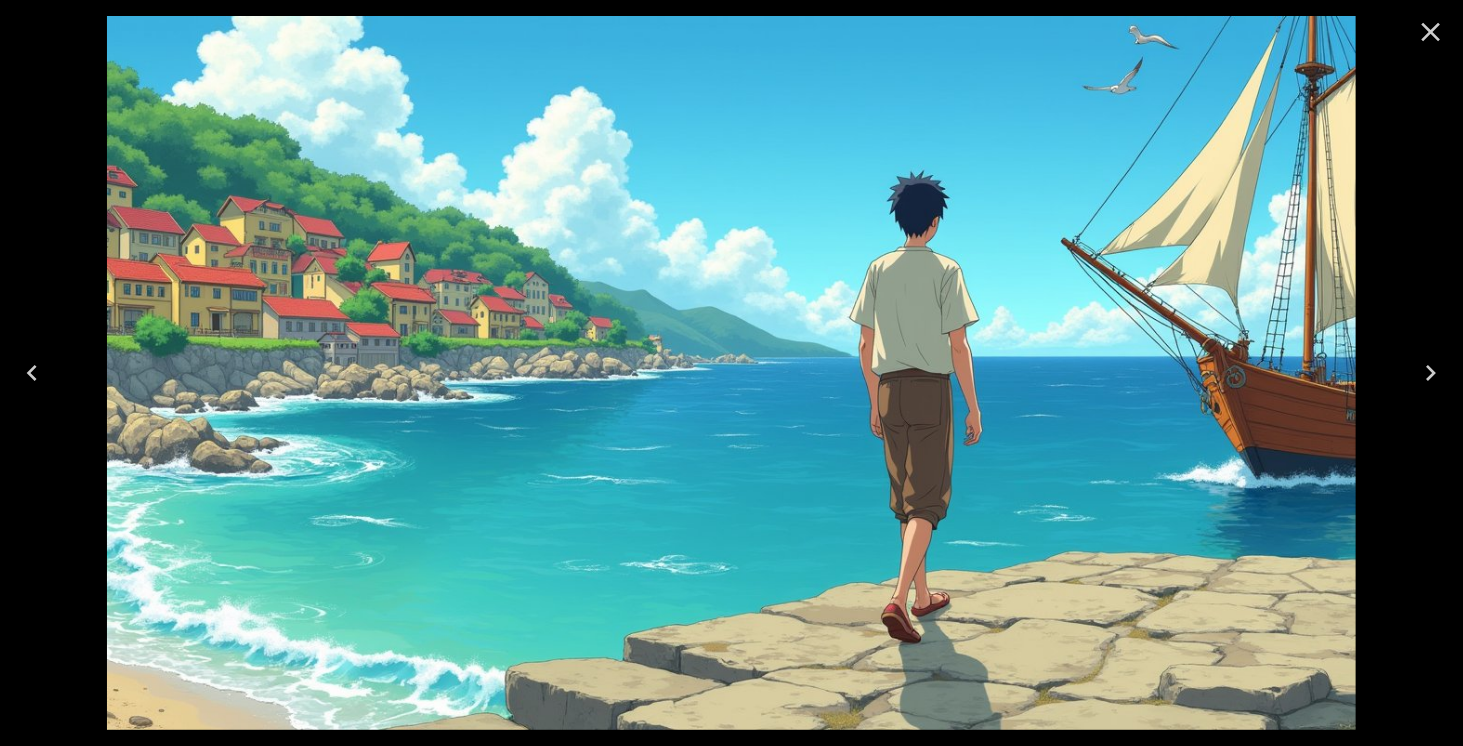 click 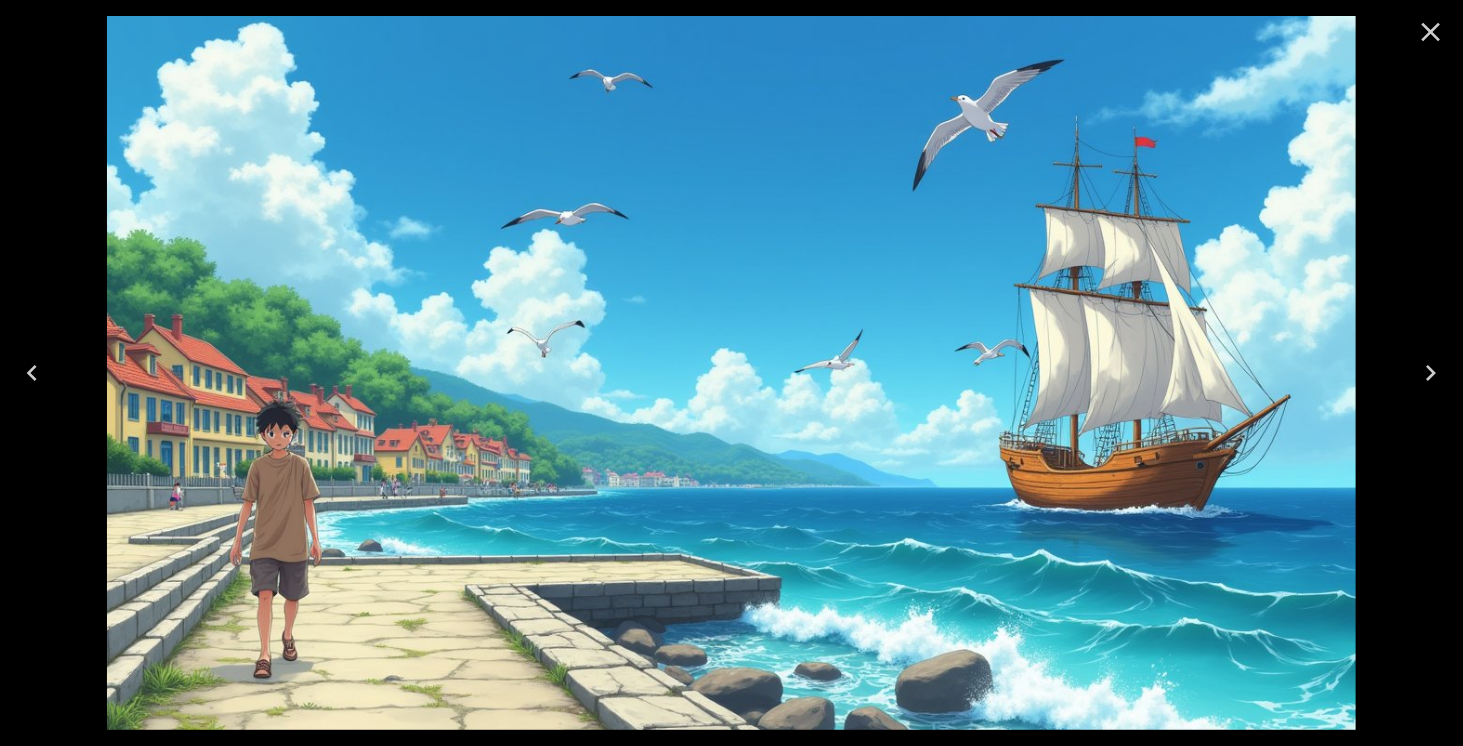 click 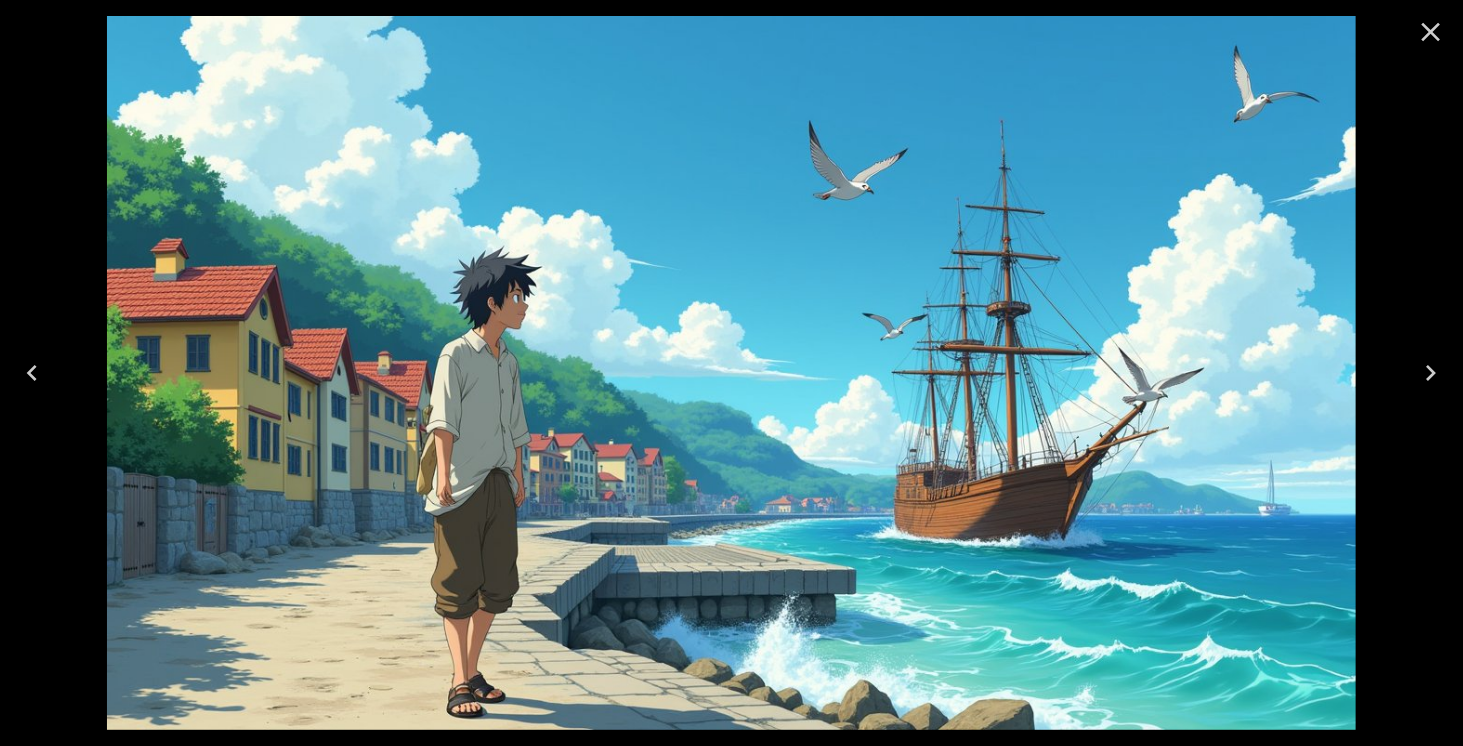 click 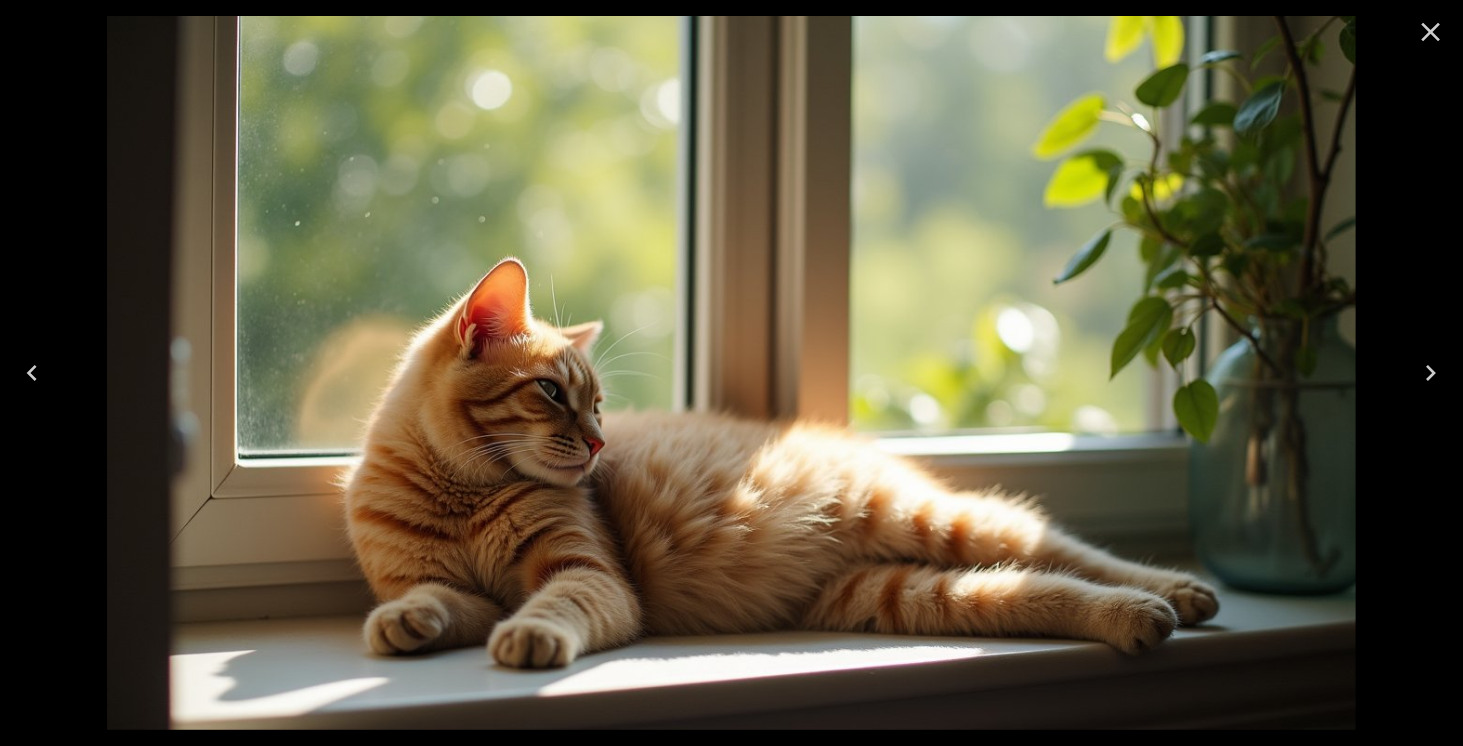 click 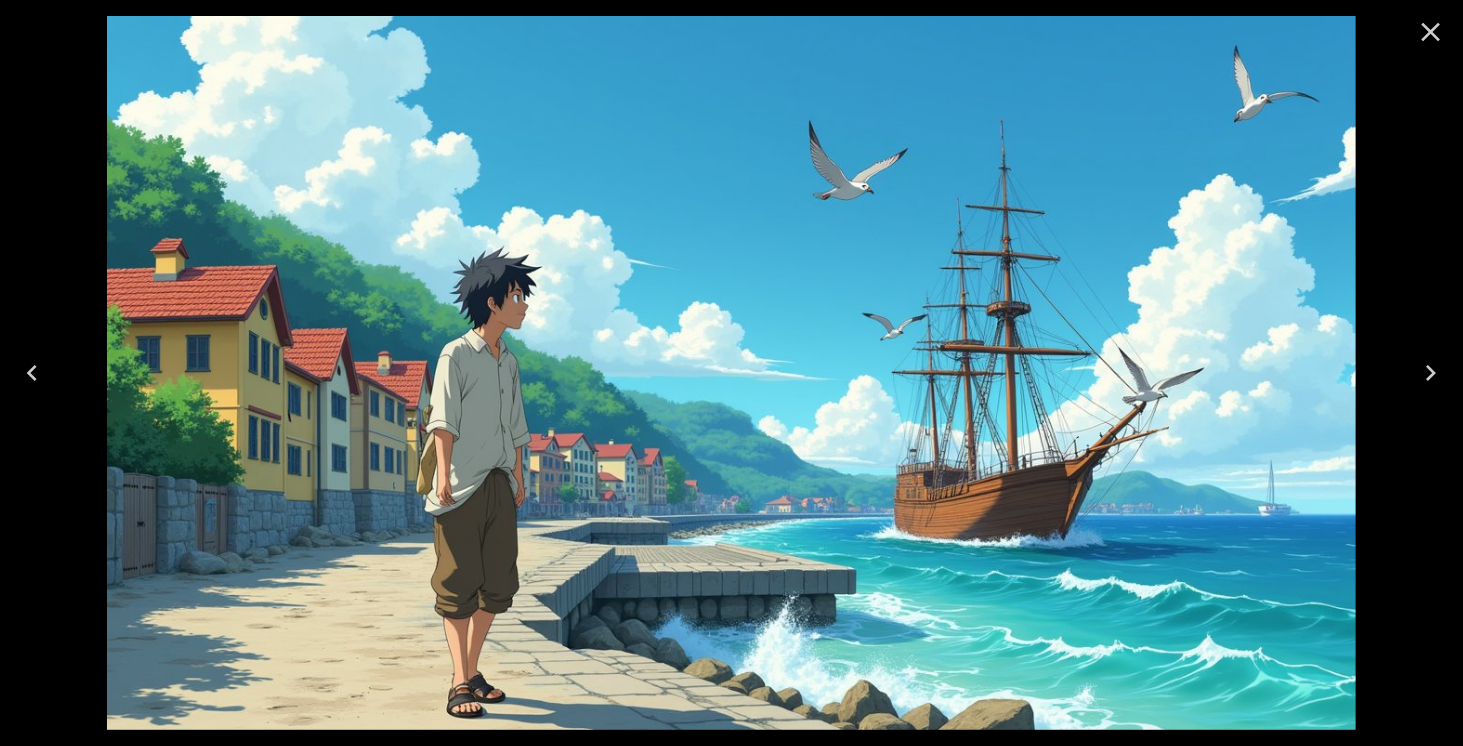 click 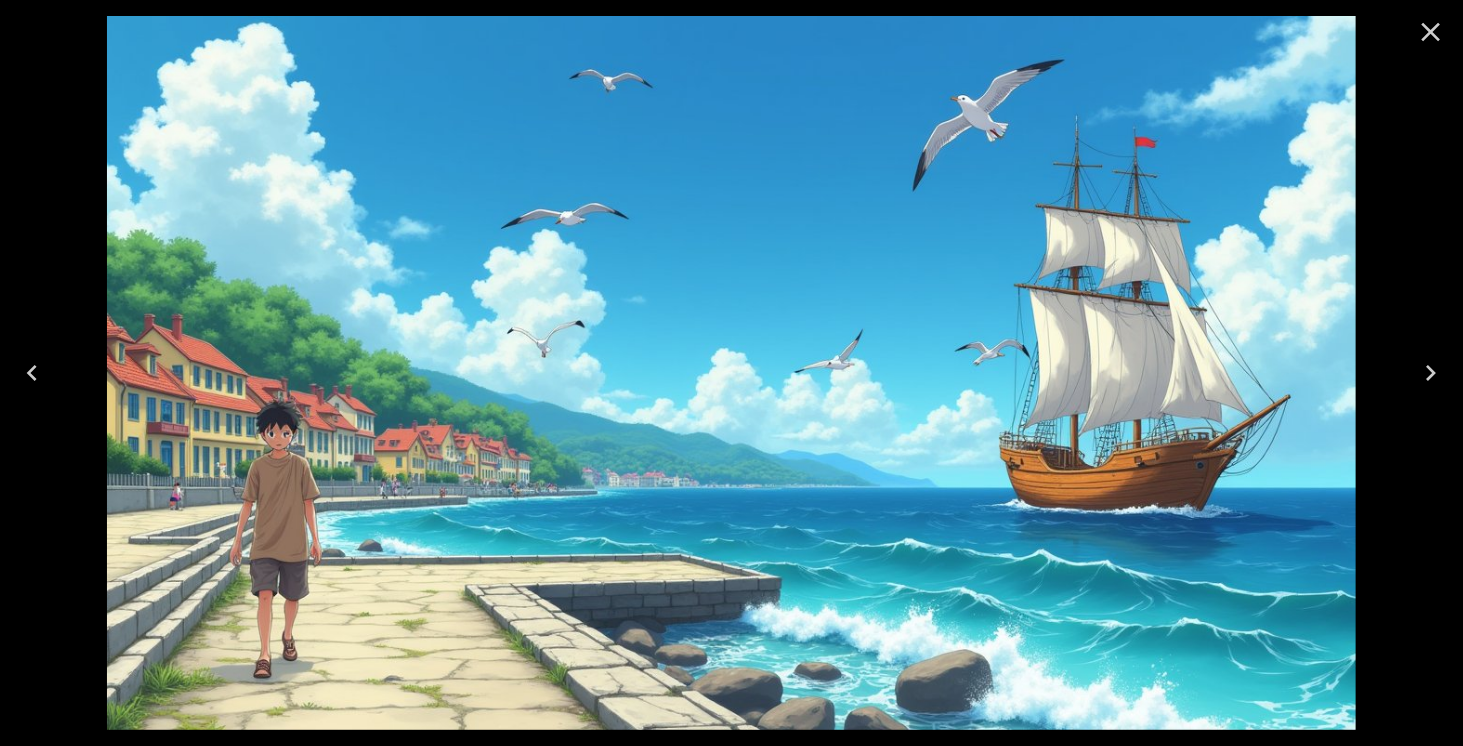 click 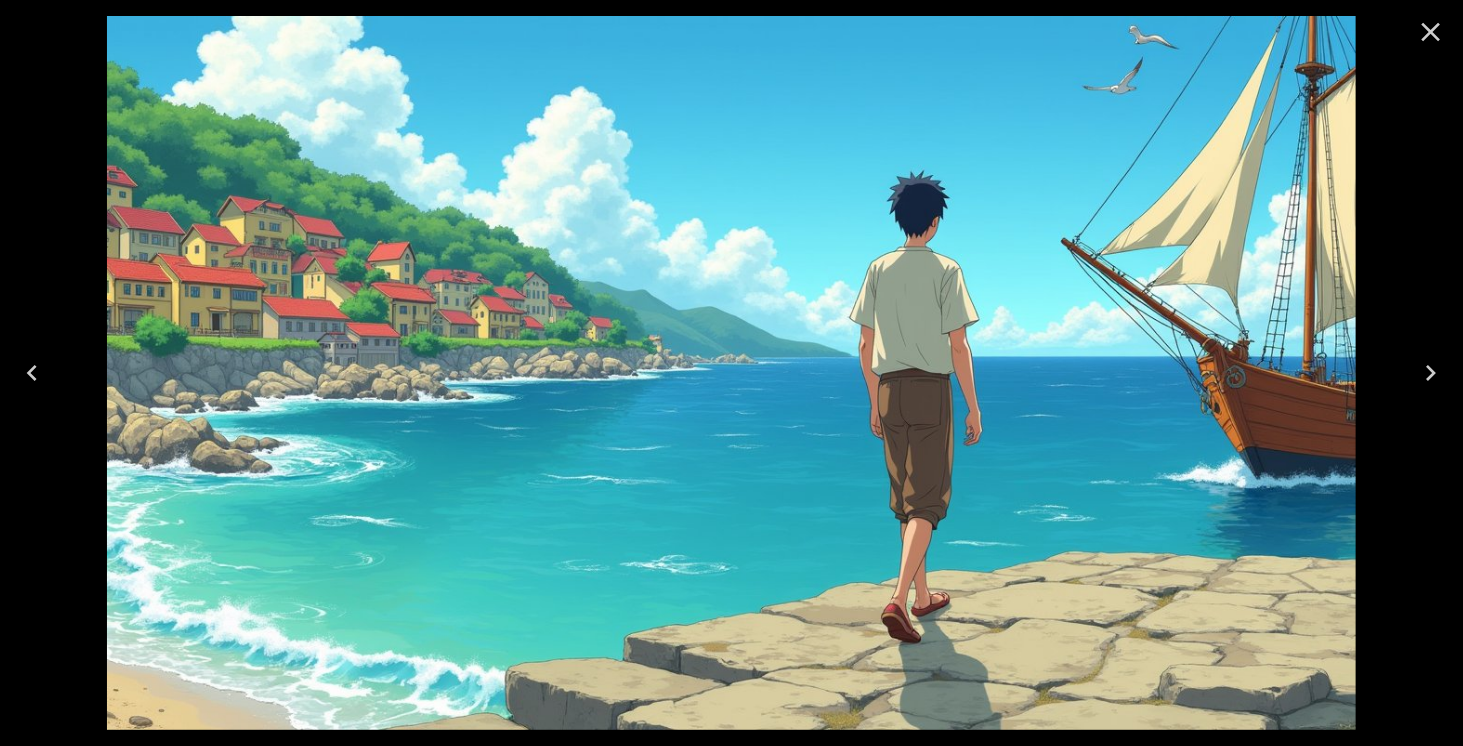 click 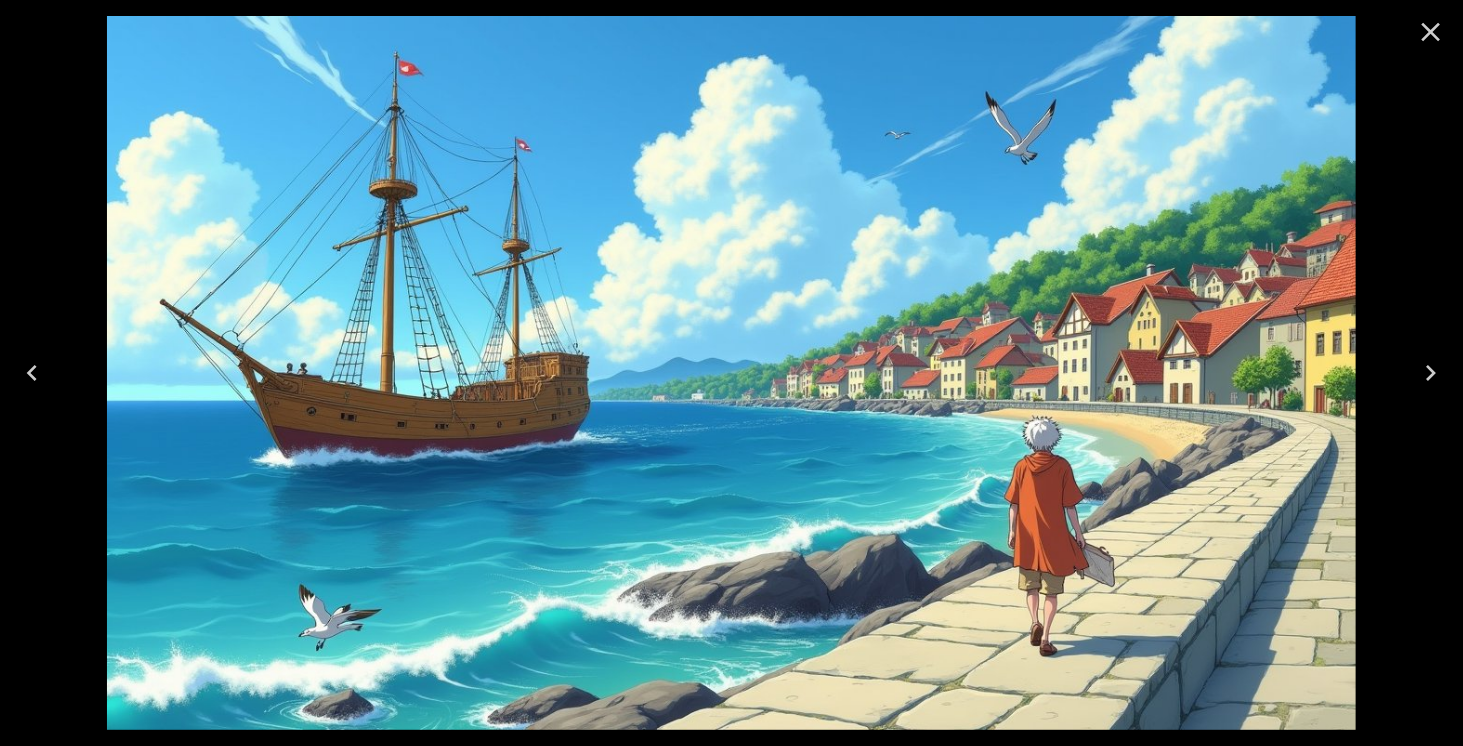 click 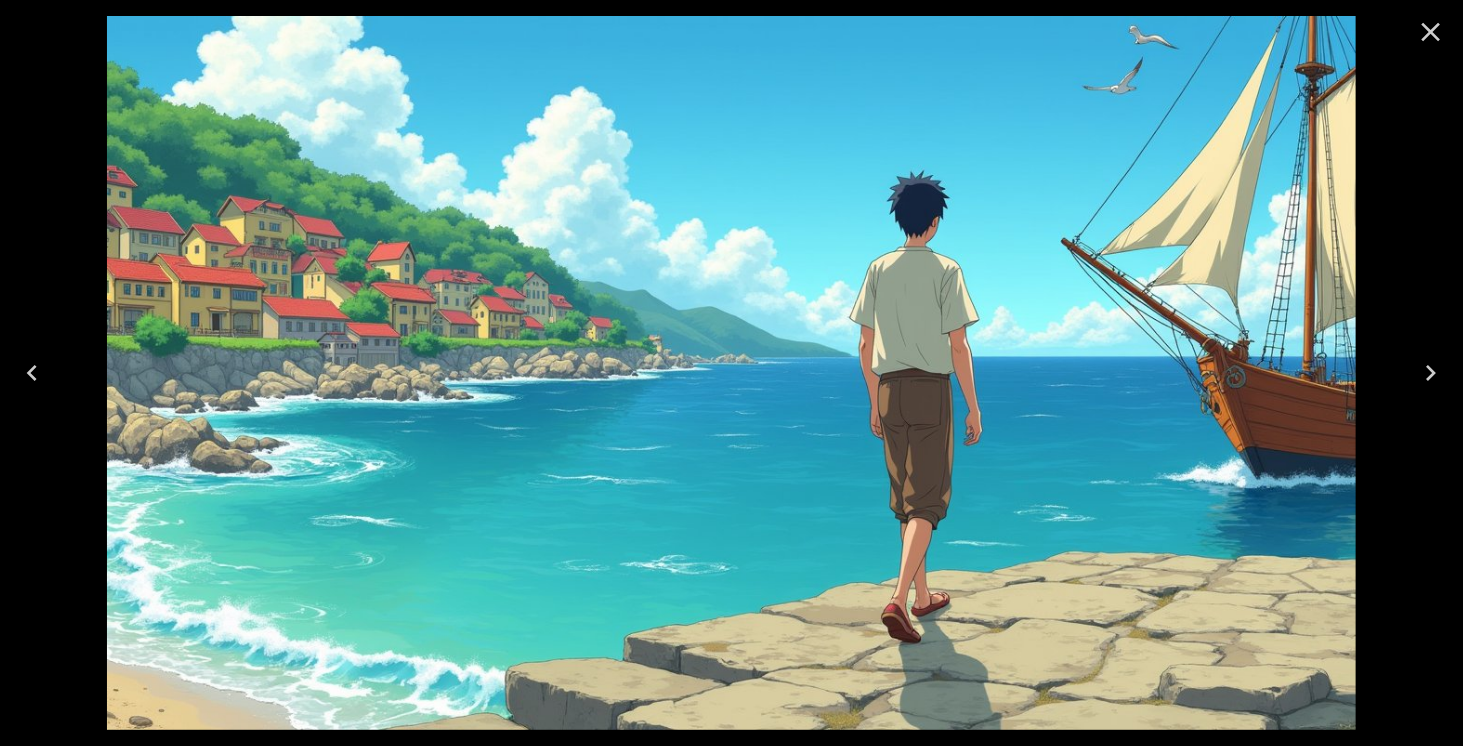 click 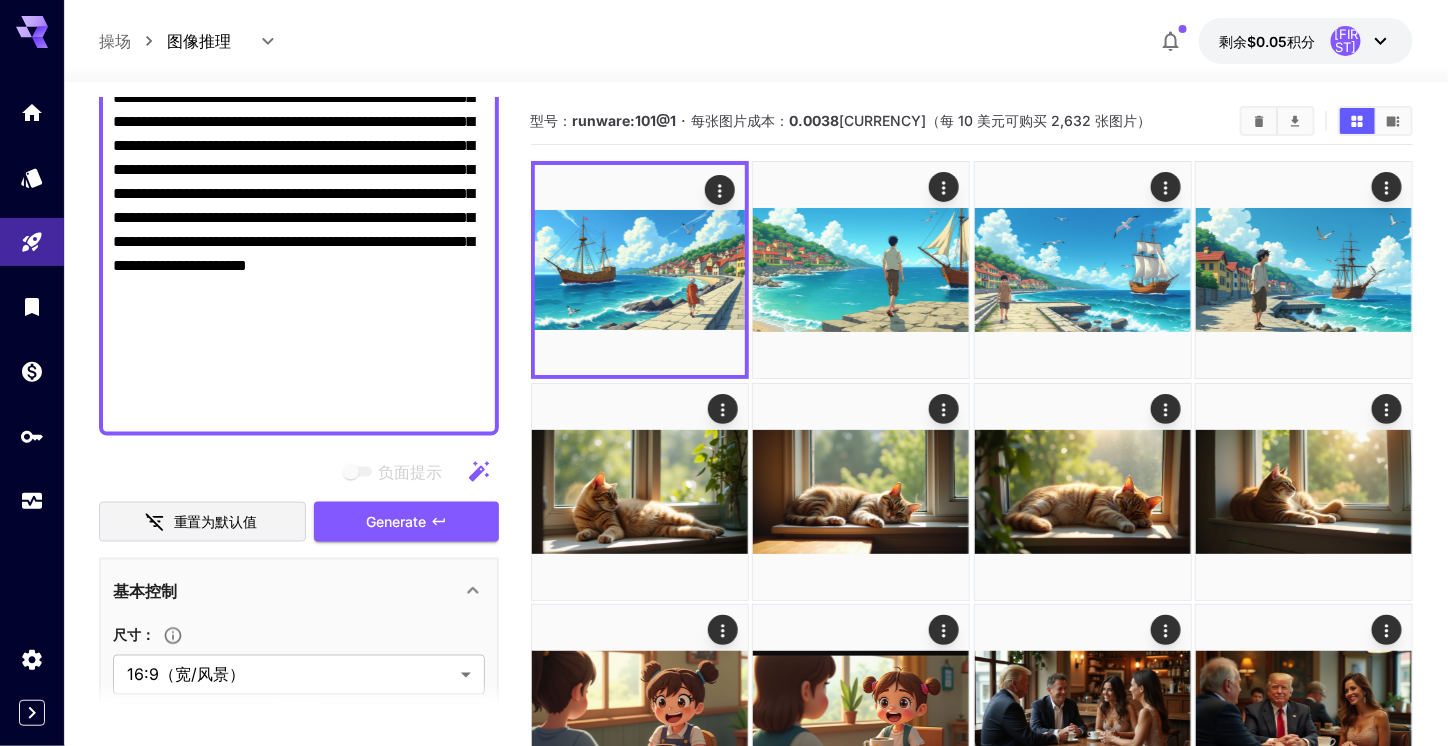 scroll, scrollTop: 0, scrollLeft: 0, axis: both 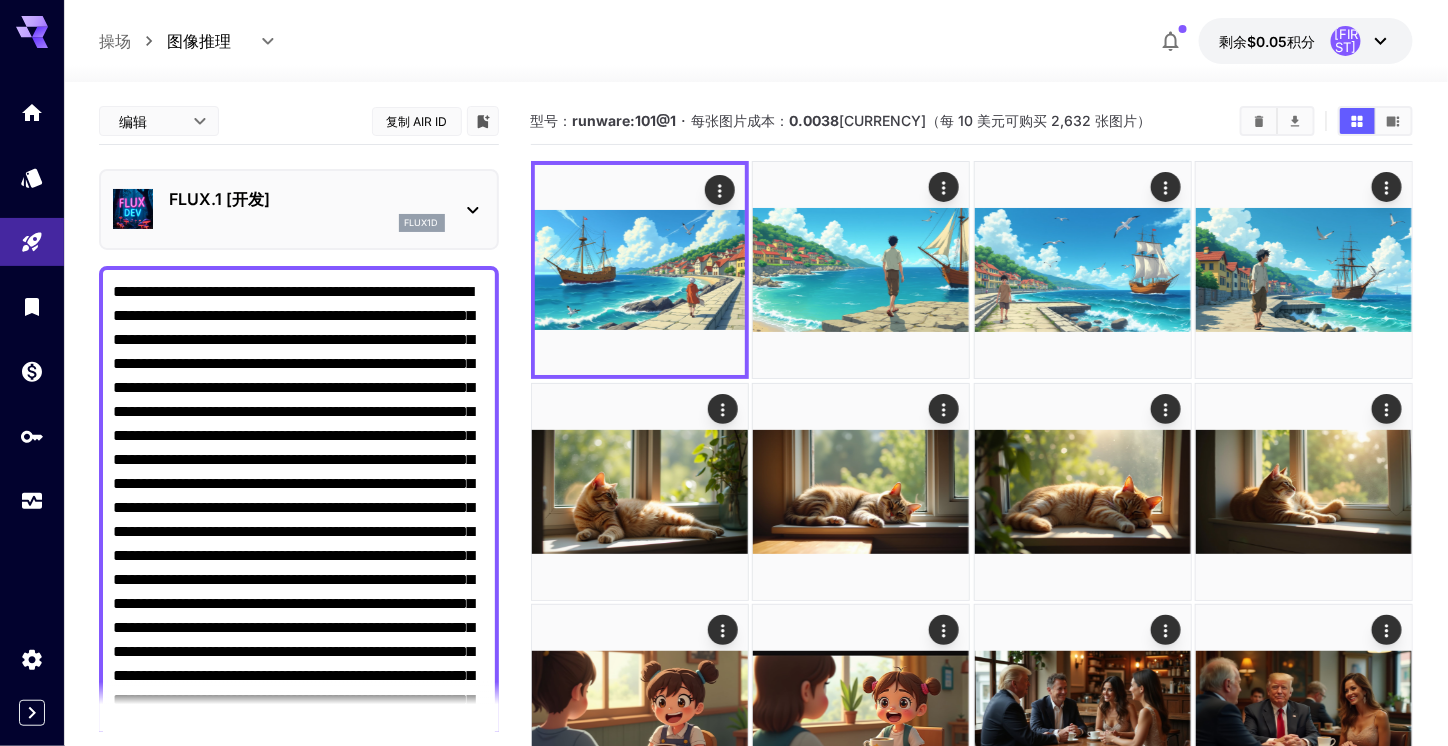 drag, startPoint x: 349, startPoint y: 416, endPoint x: 0, endPoint y: -10, distance: 550.70593 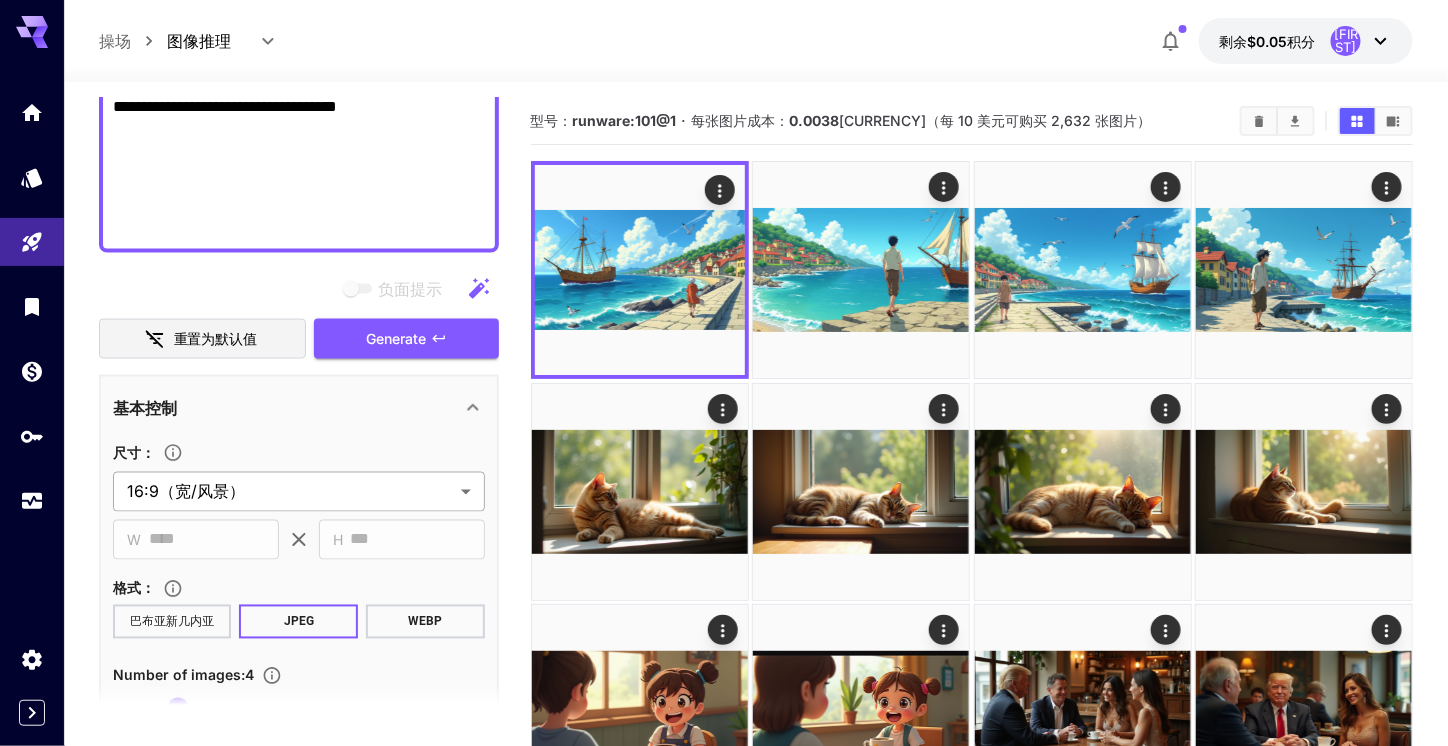 scroll, scrollTop: 908, scrollLeft: 0, axis: vertical 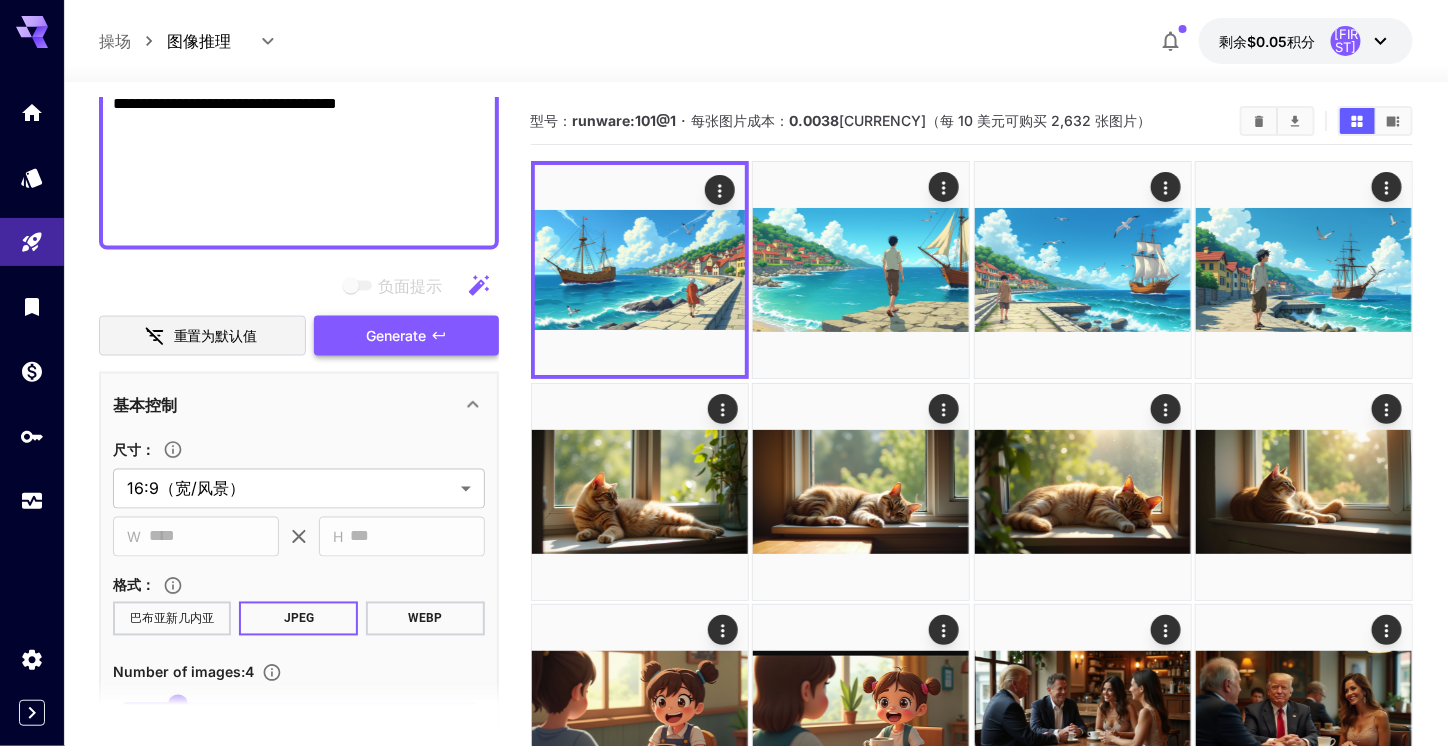 type on "**********" 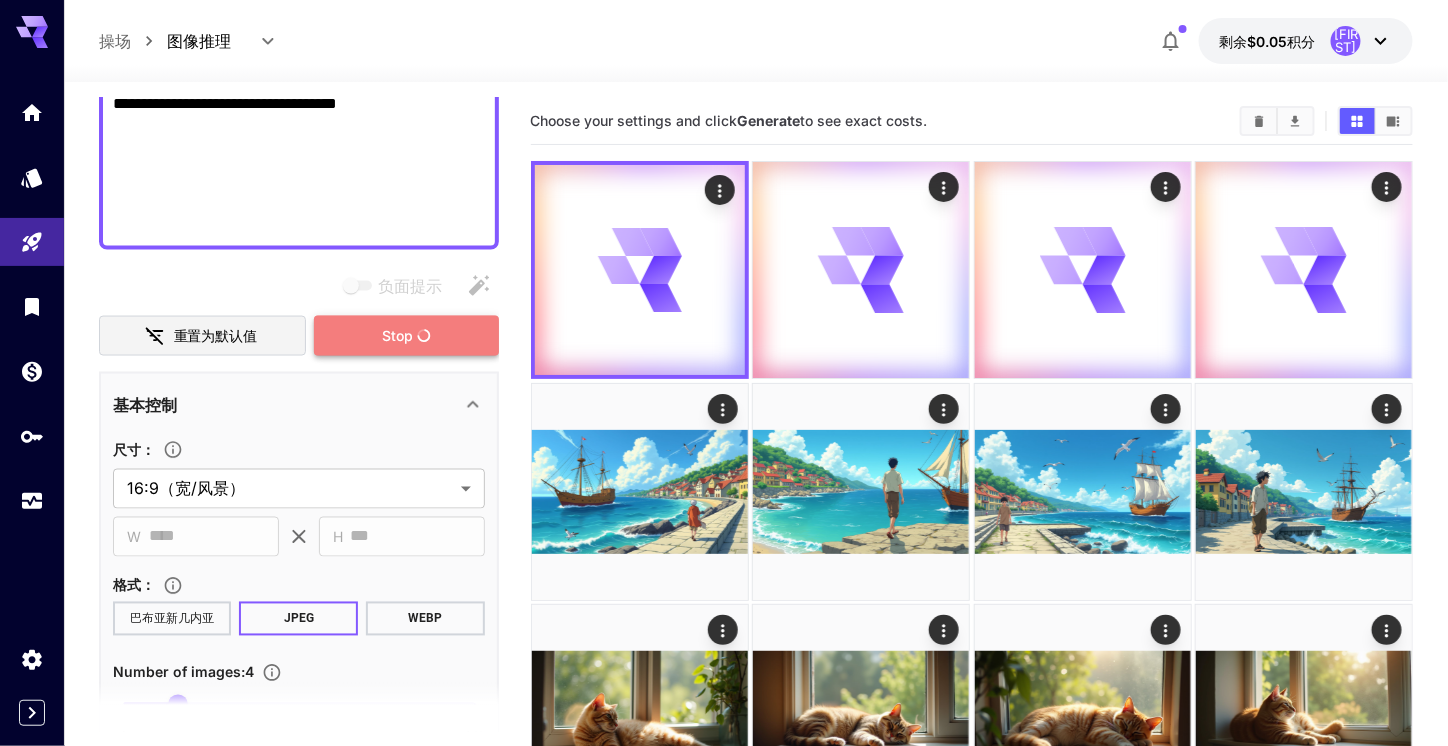 click on "Stop" at bounding box center [397, 336] 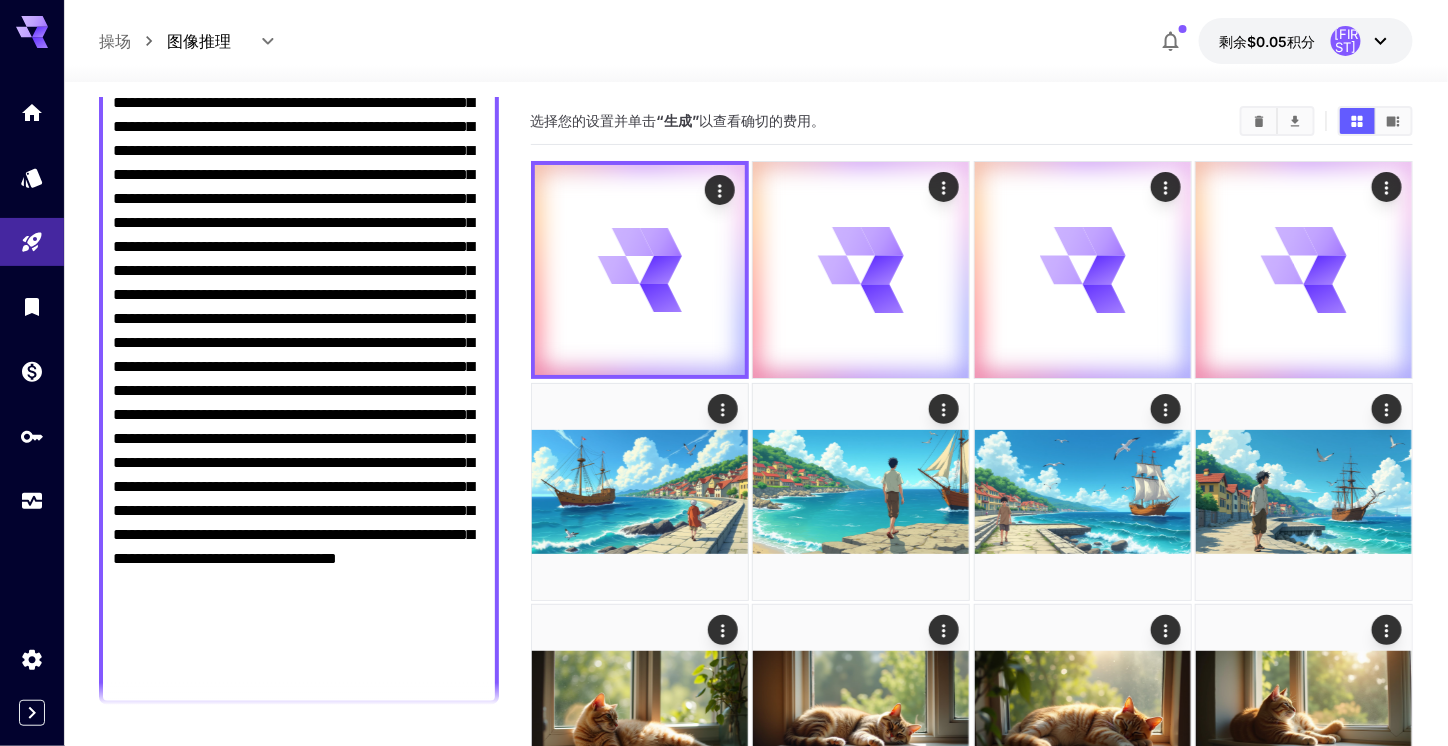 scroll, scrollTop: 408, scrollLeft: 0, axis: vertical 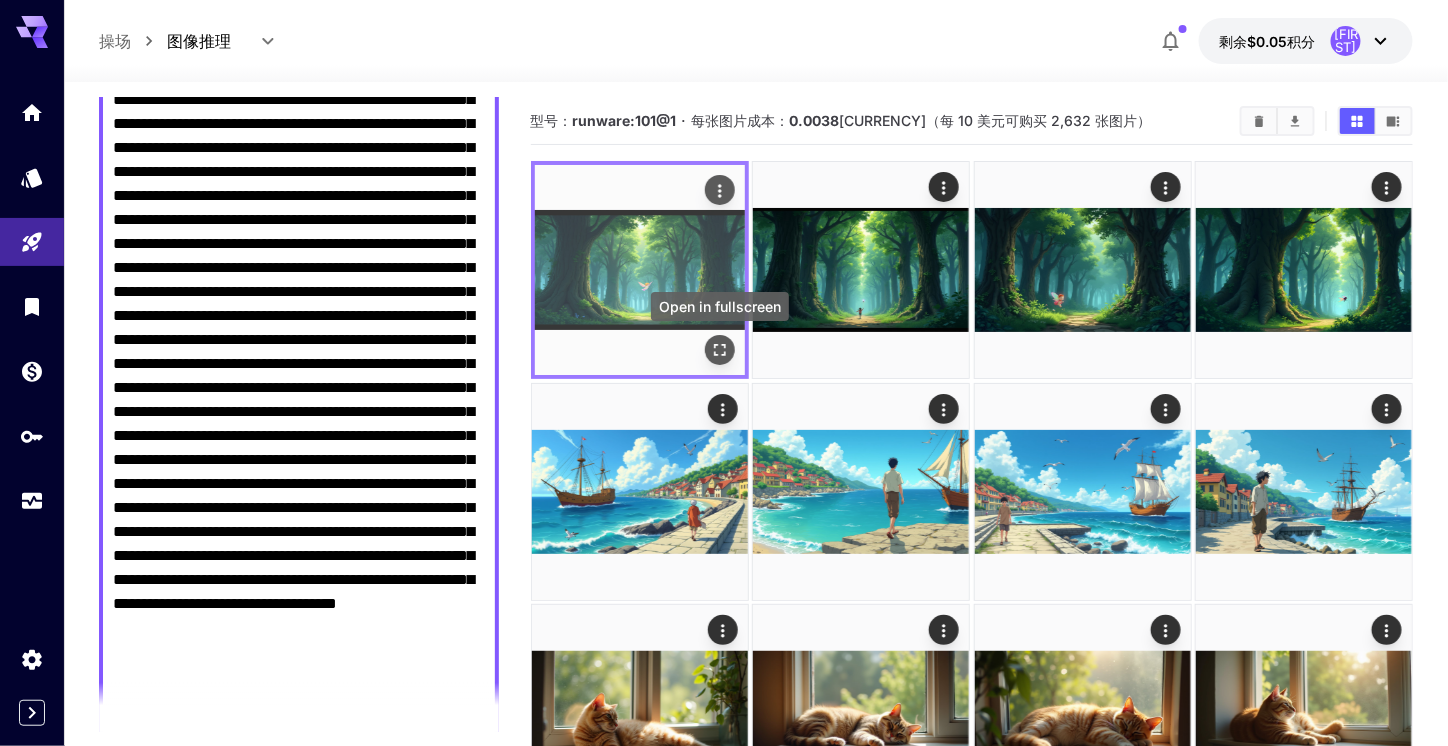 click 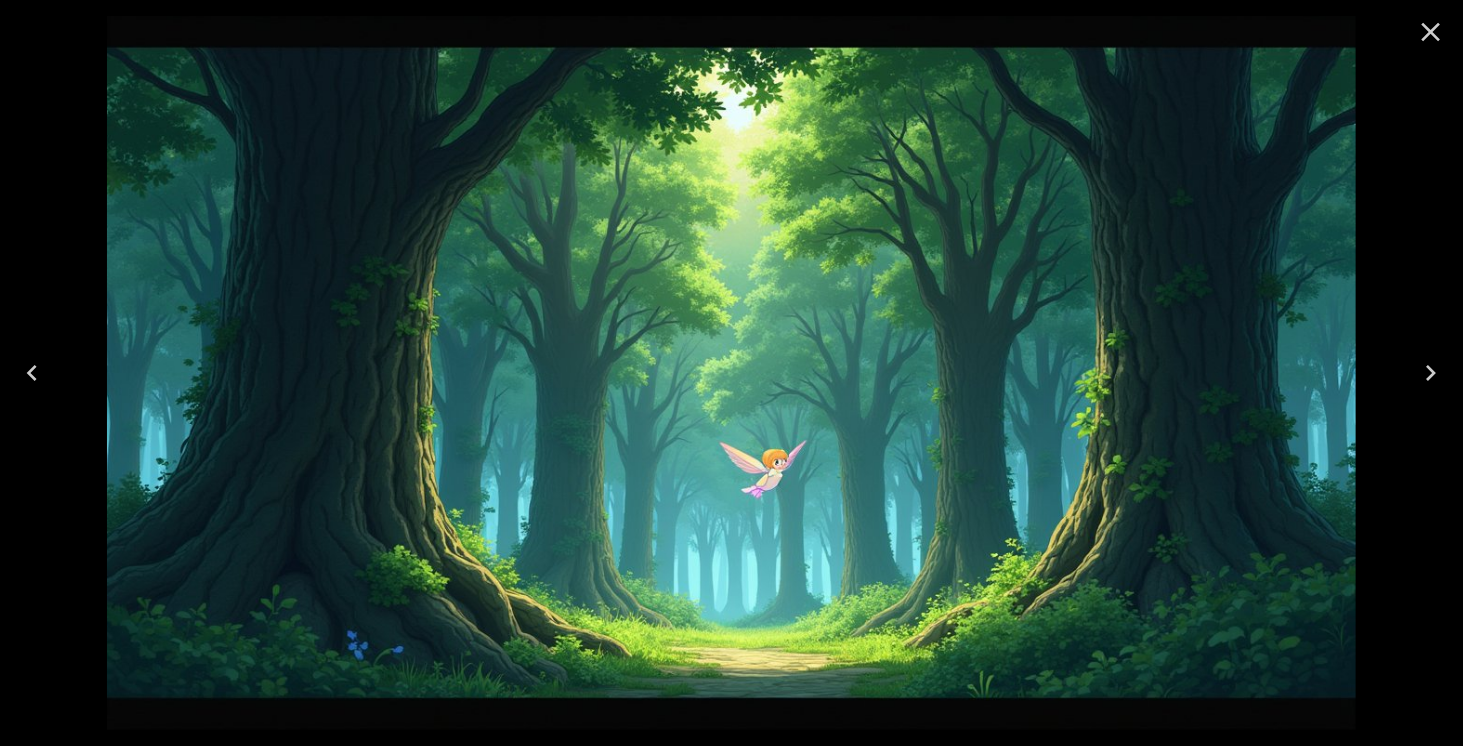 click 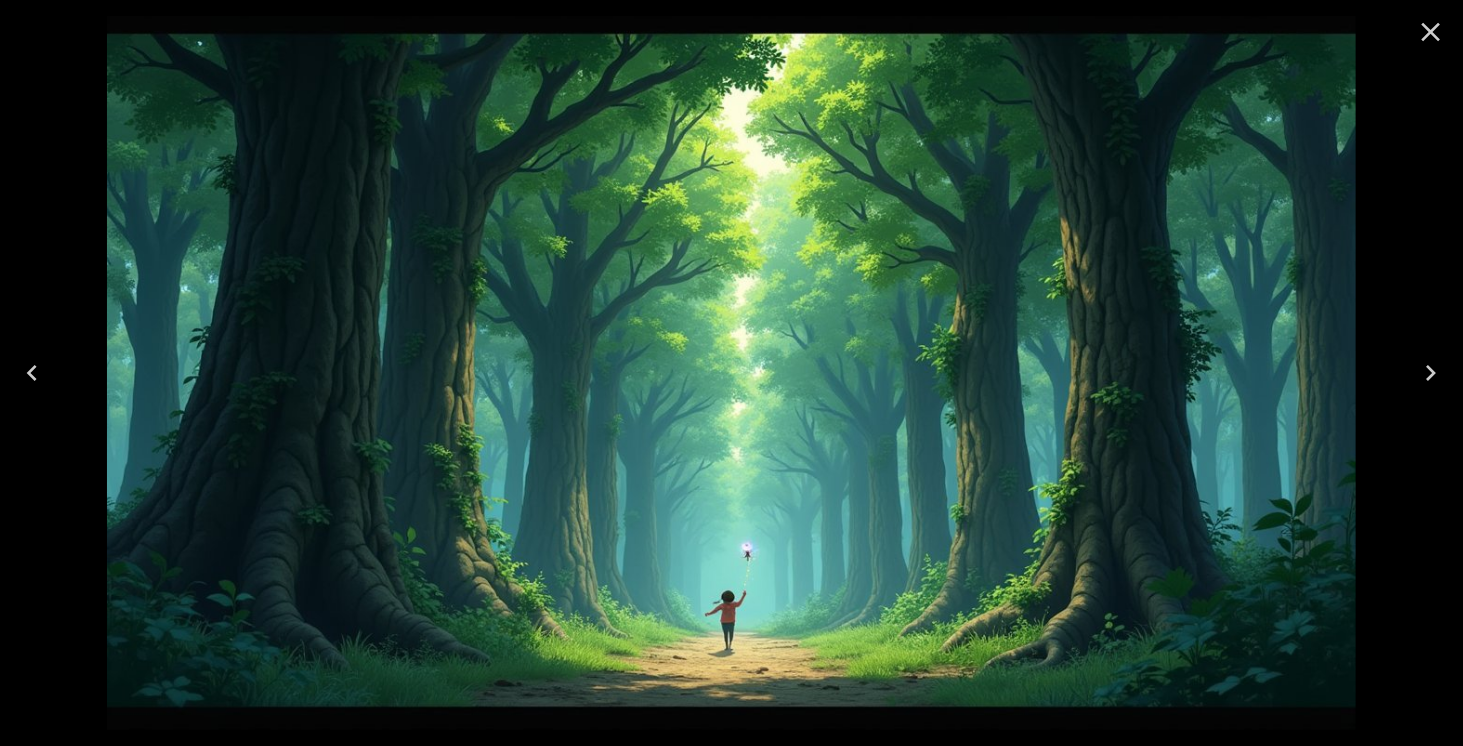 click 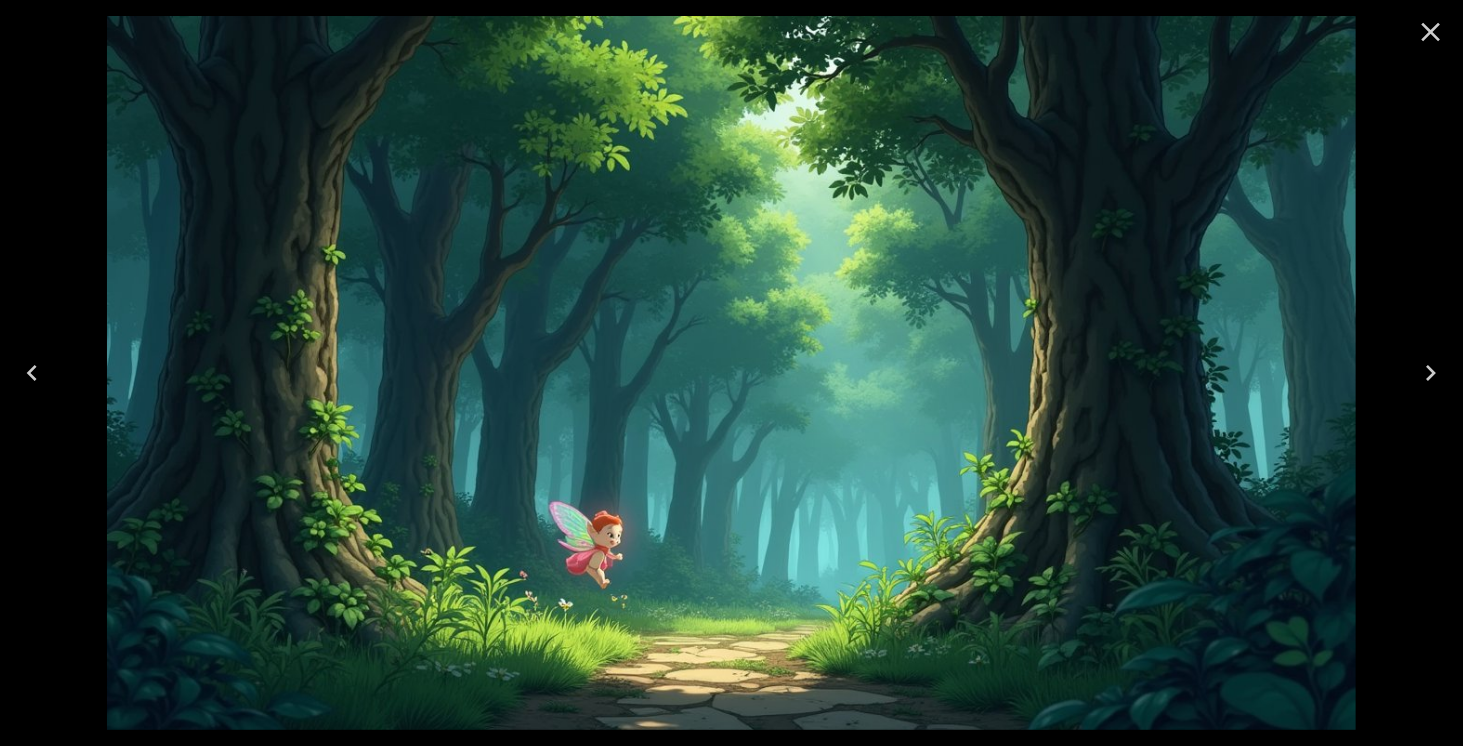 click 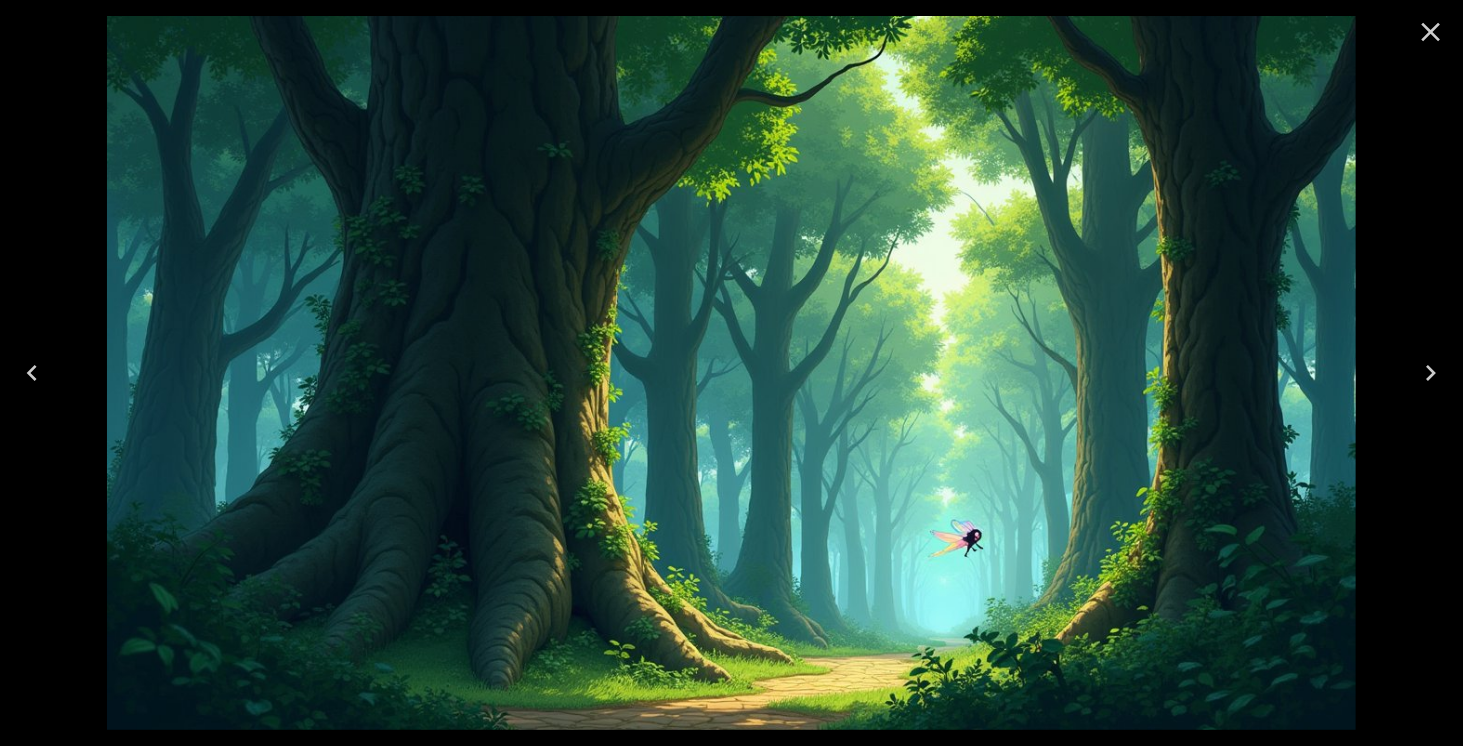 click 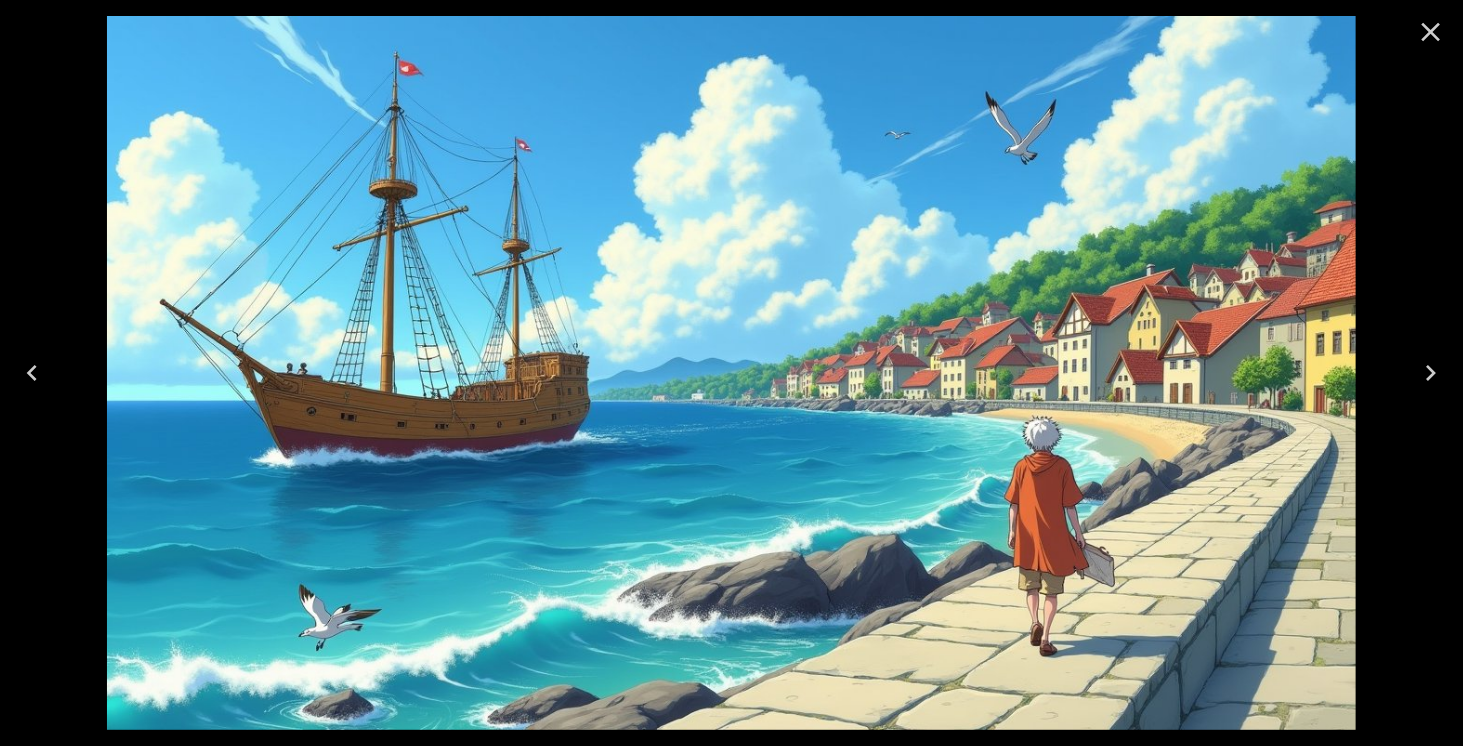 click at bounding box center (1431, 32) 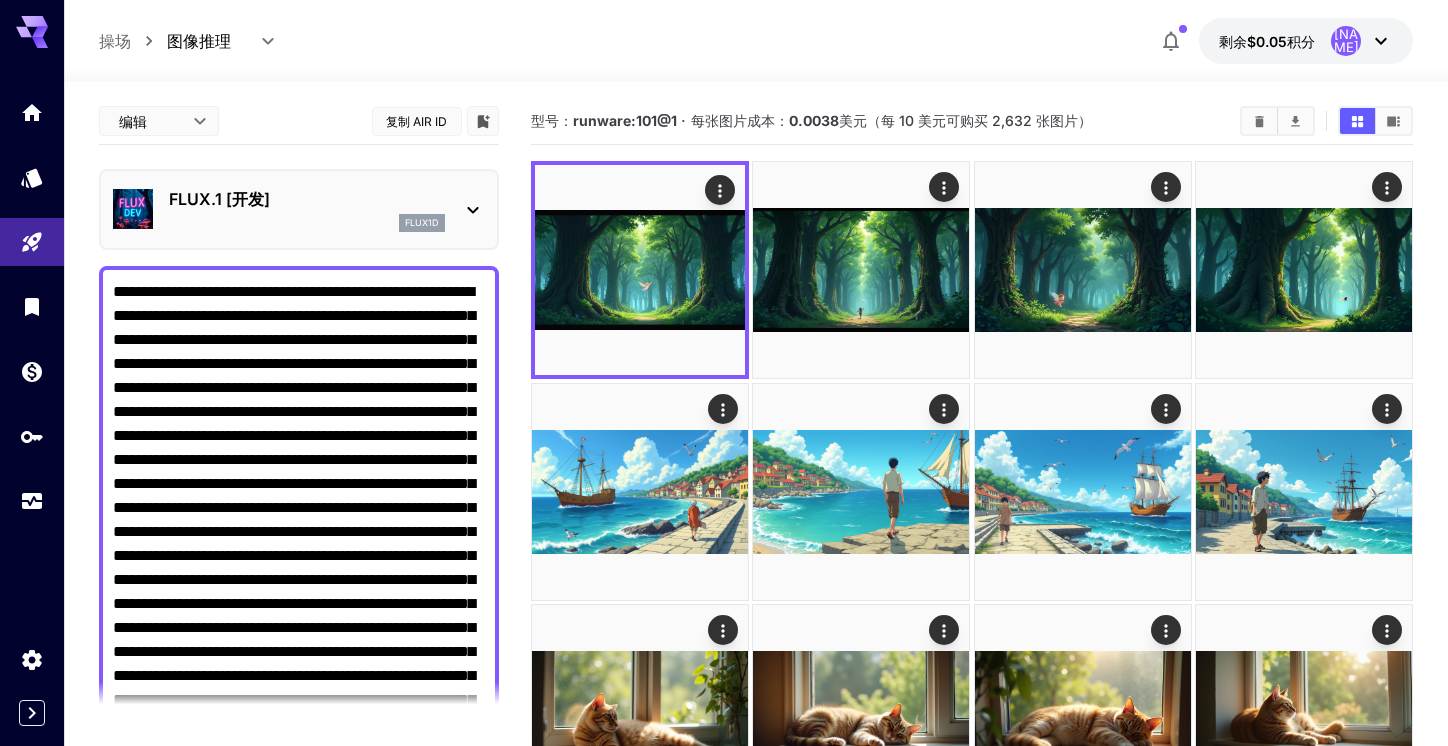 scroll, scrollTop: 0, scrollLeft: 0, axis: both 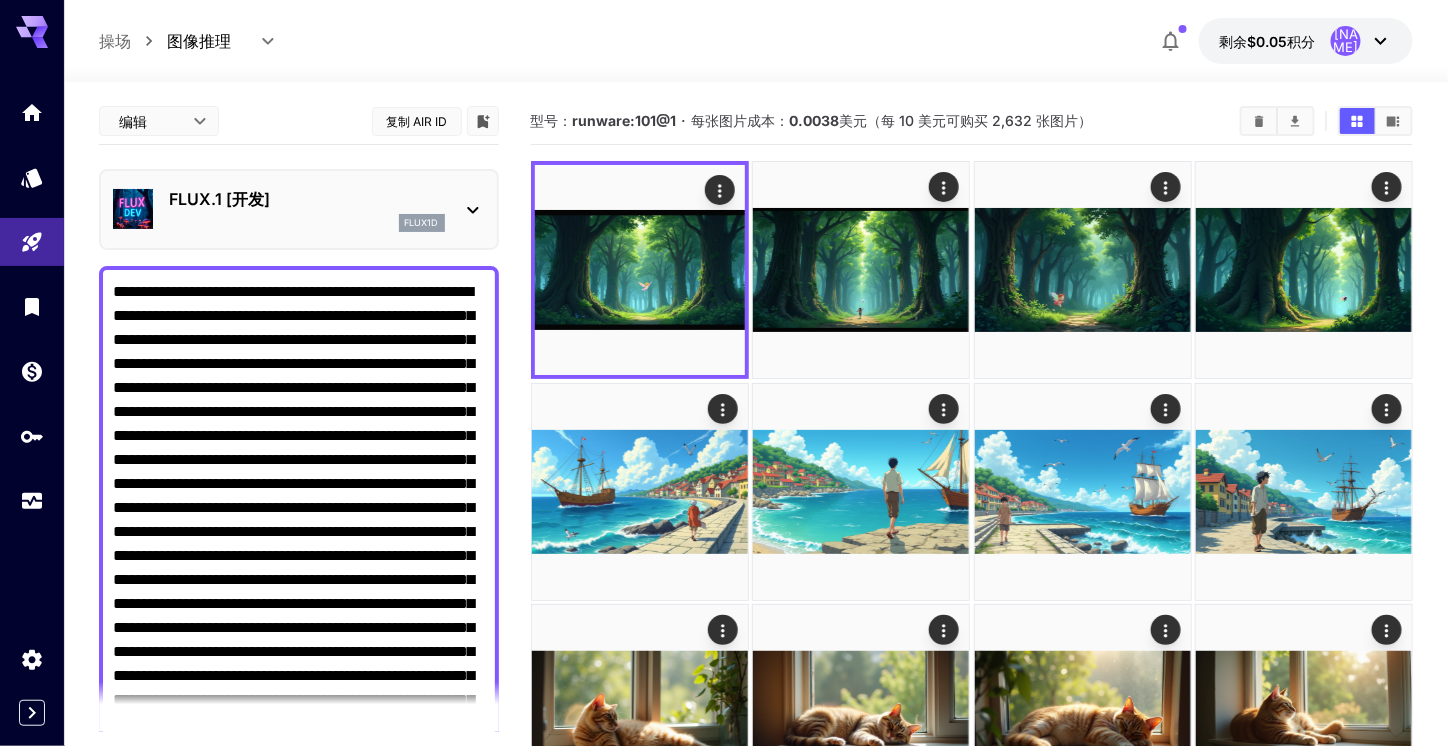 drag, startPoint x: 337, startPoint y: 328, endPoint x: 0, endPoint y: -76, distance: 526.1036 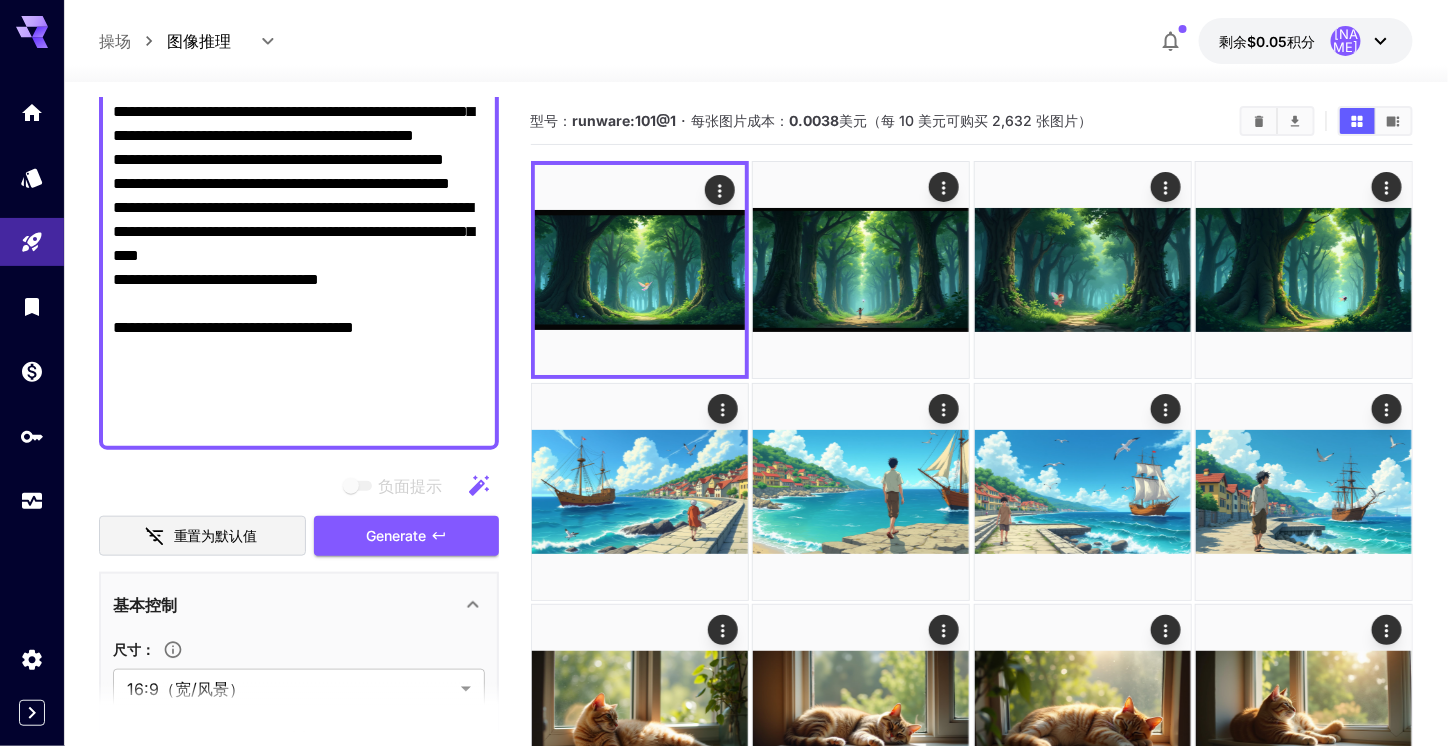 scroll, scrollTop: 420, scrollLeft: 0, axis: vertical 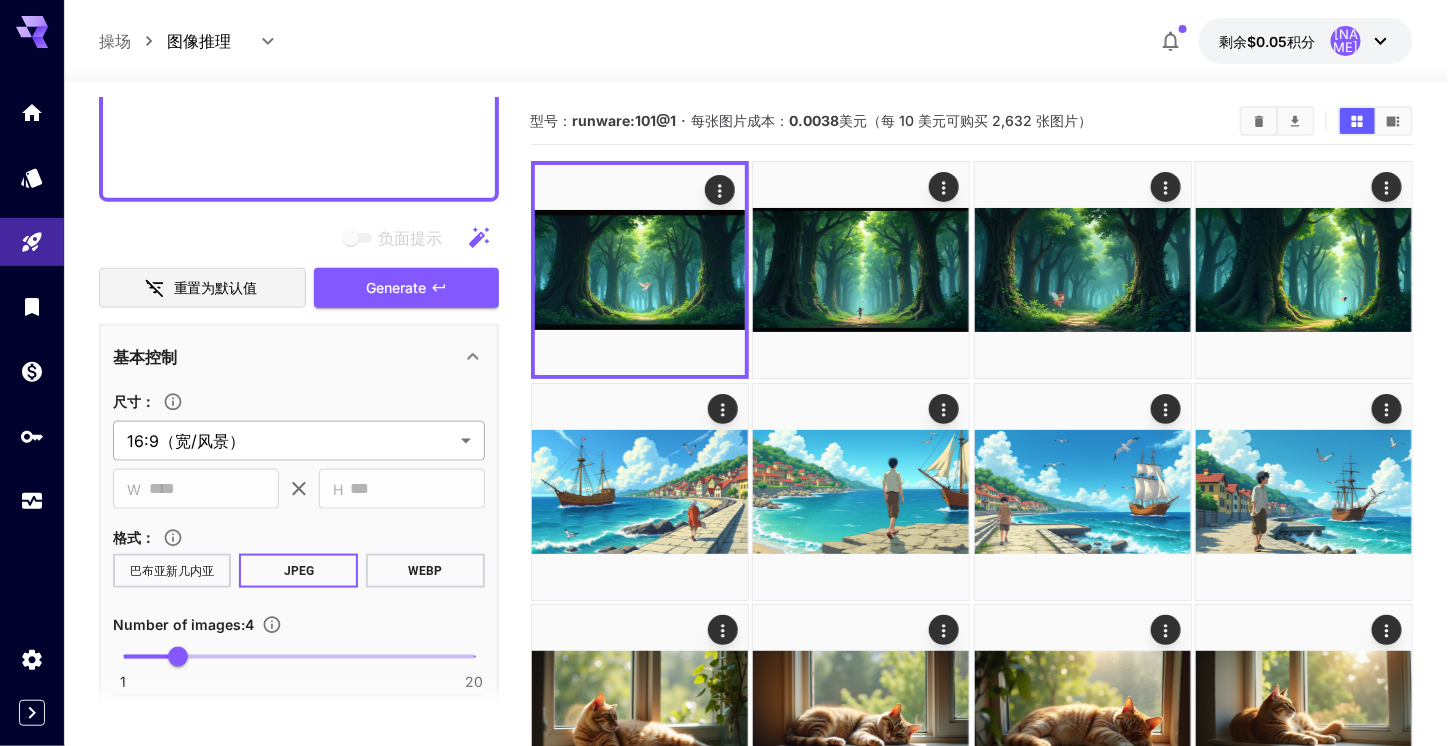 type on "**********" 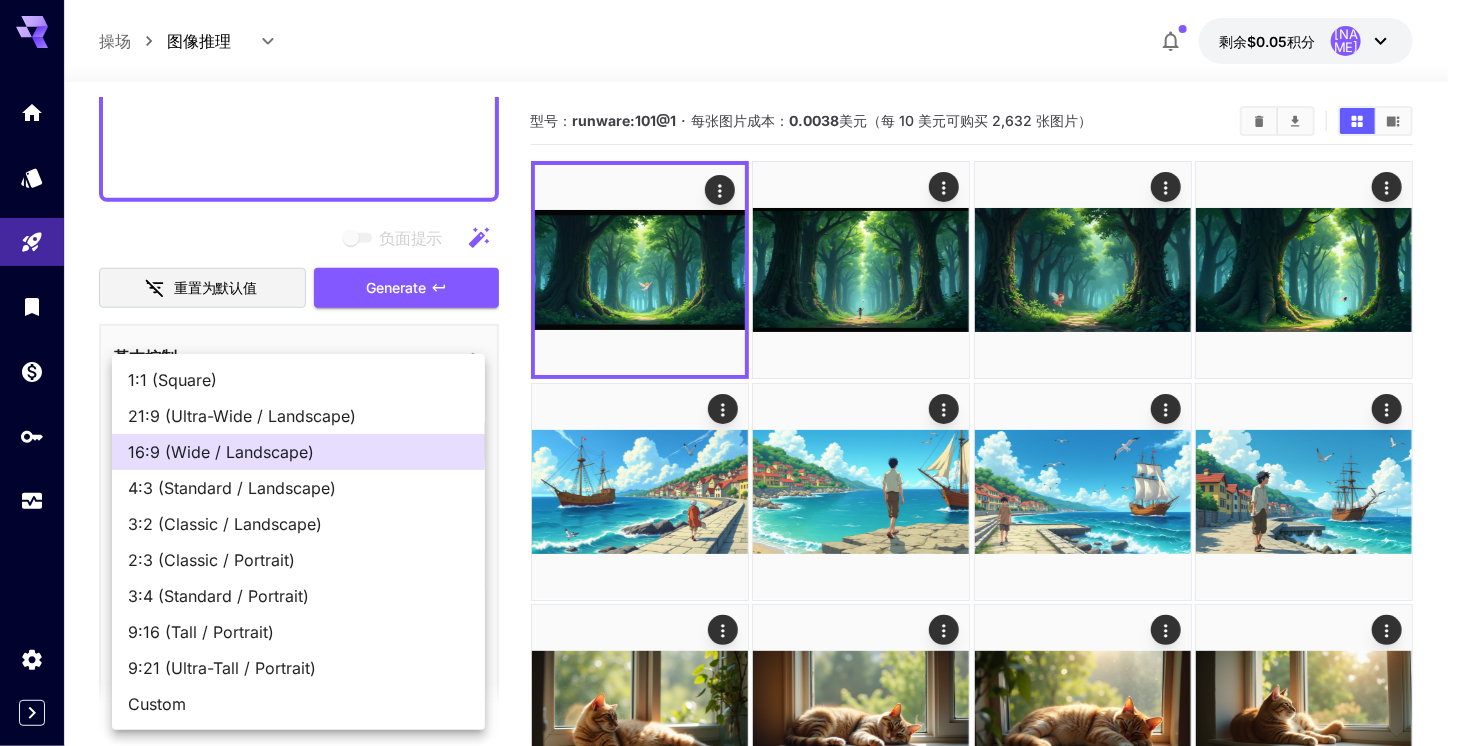 click on "**********" at bounding box center [731, 662] 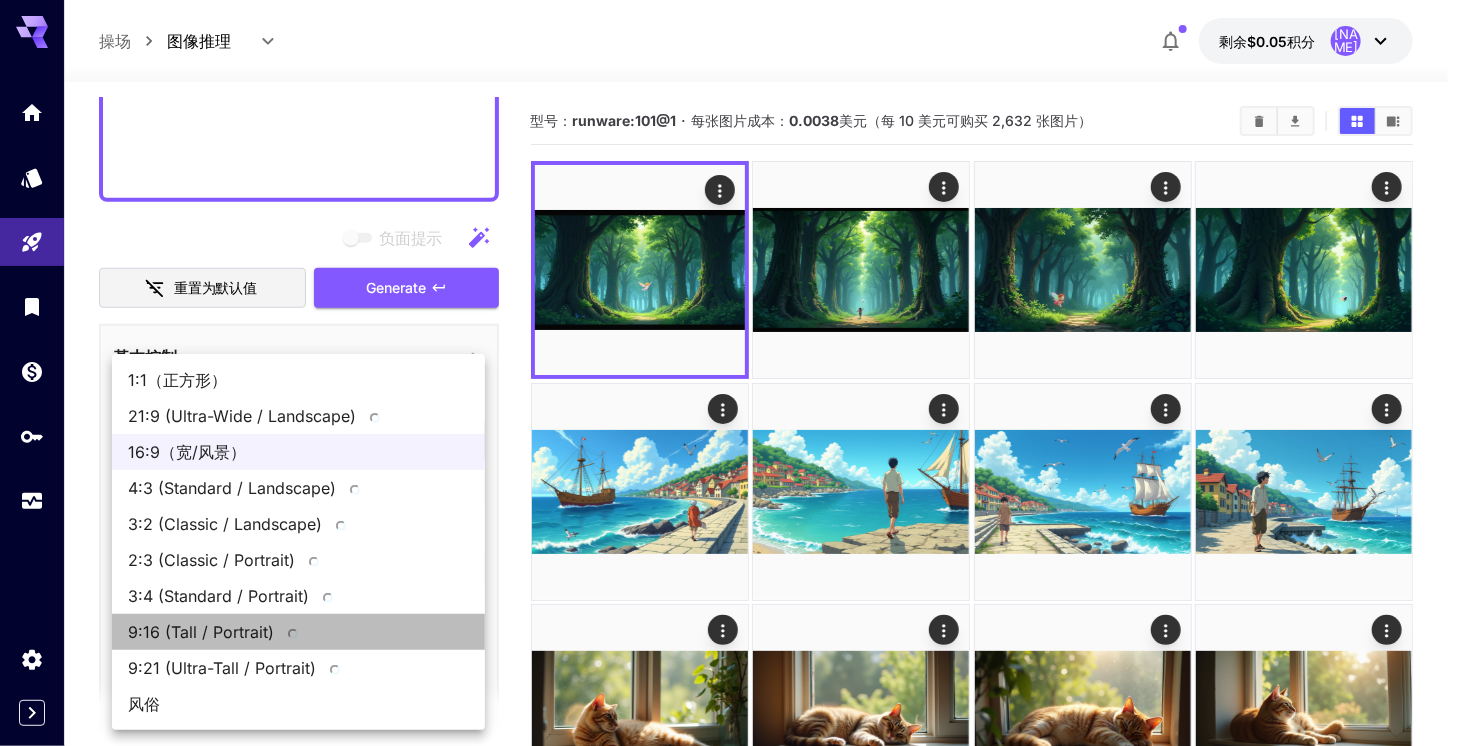 click on "9:16 (Tall / Portrait)" at bounding box center [298, 632] 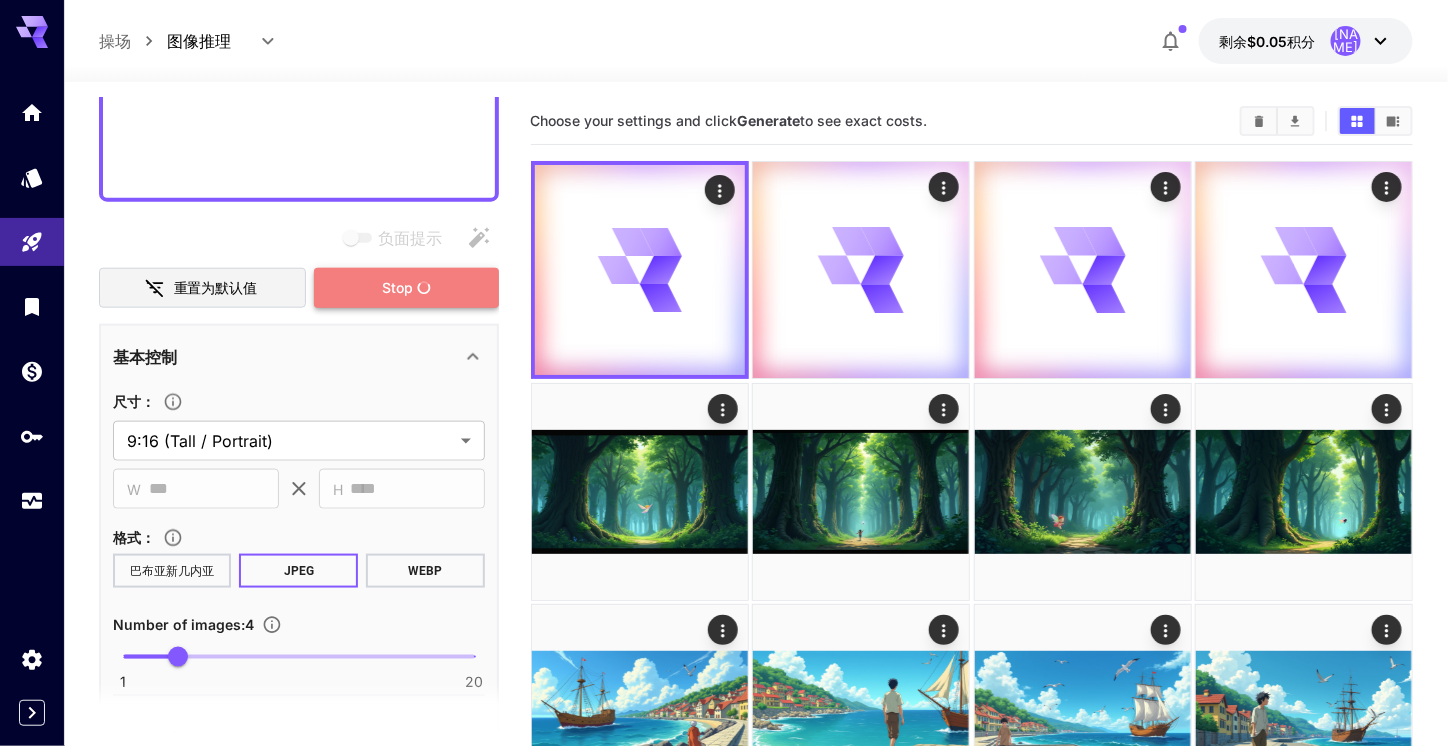 click on "Stop" at bounding box center [397, 288] 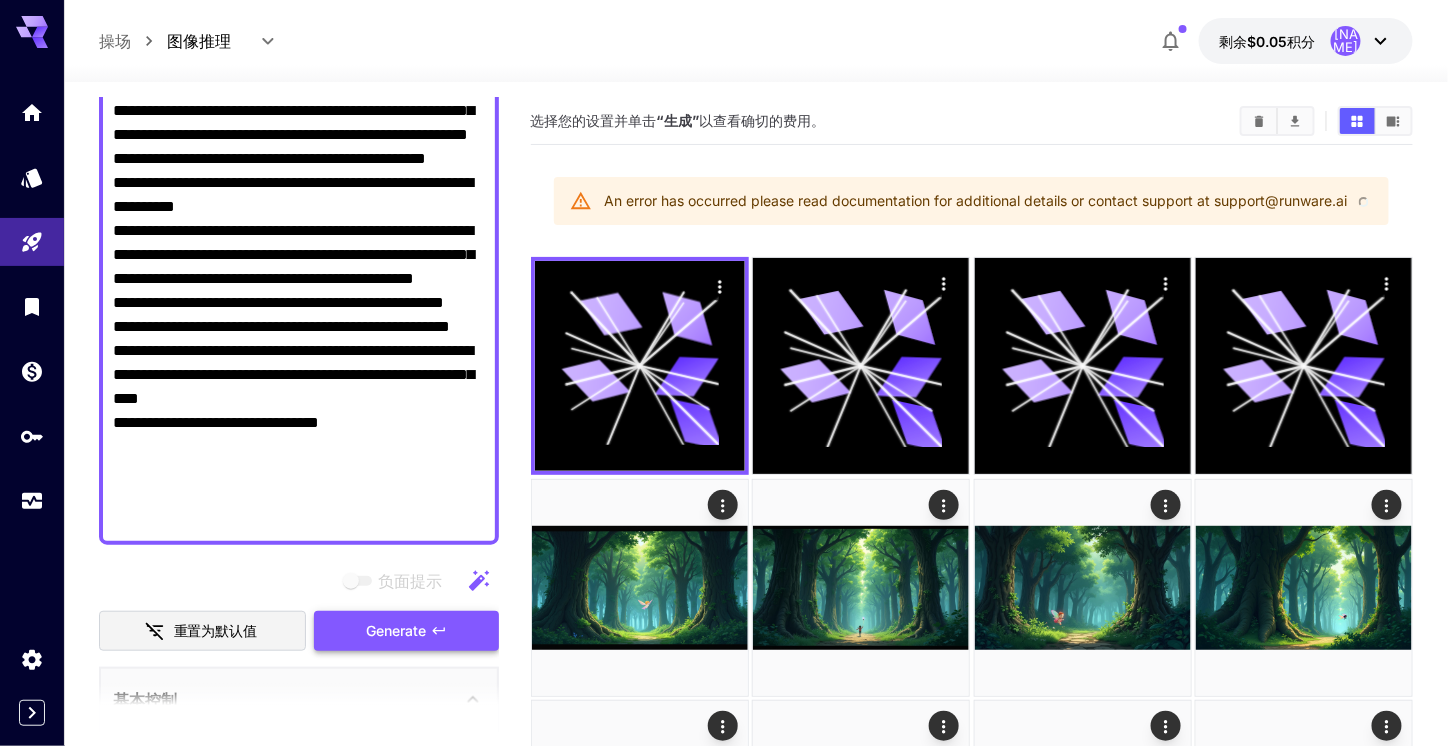 scroll, scrollTop: 120, scrollLeft: 0, axis: vertical 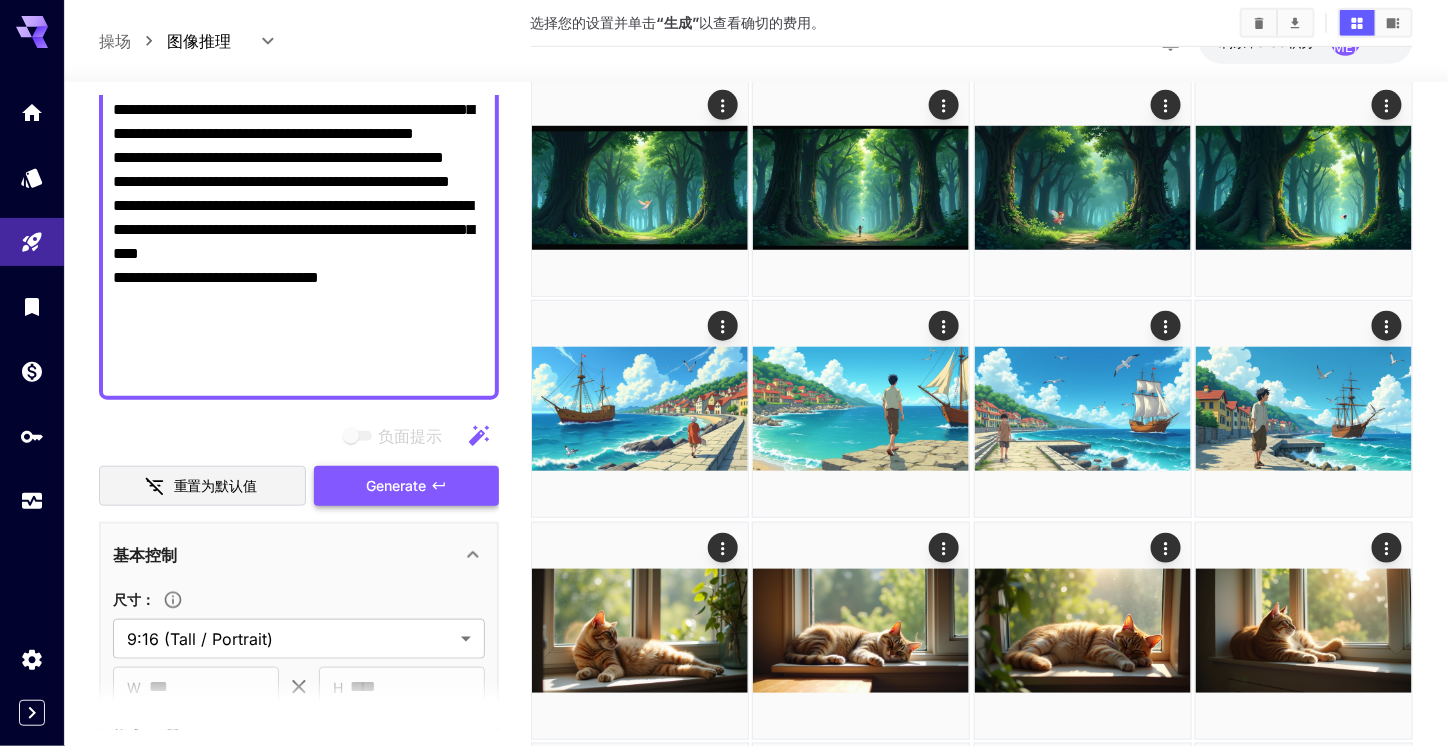 click on "Generate" at bounding box center [397, 486] 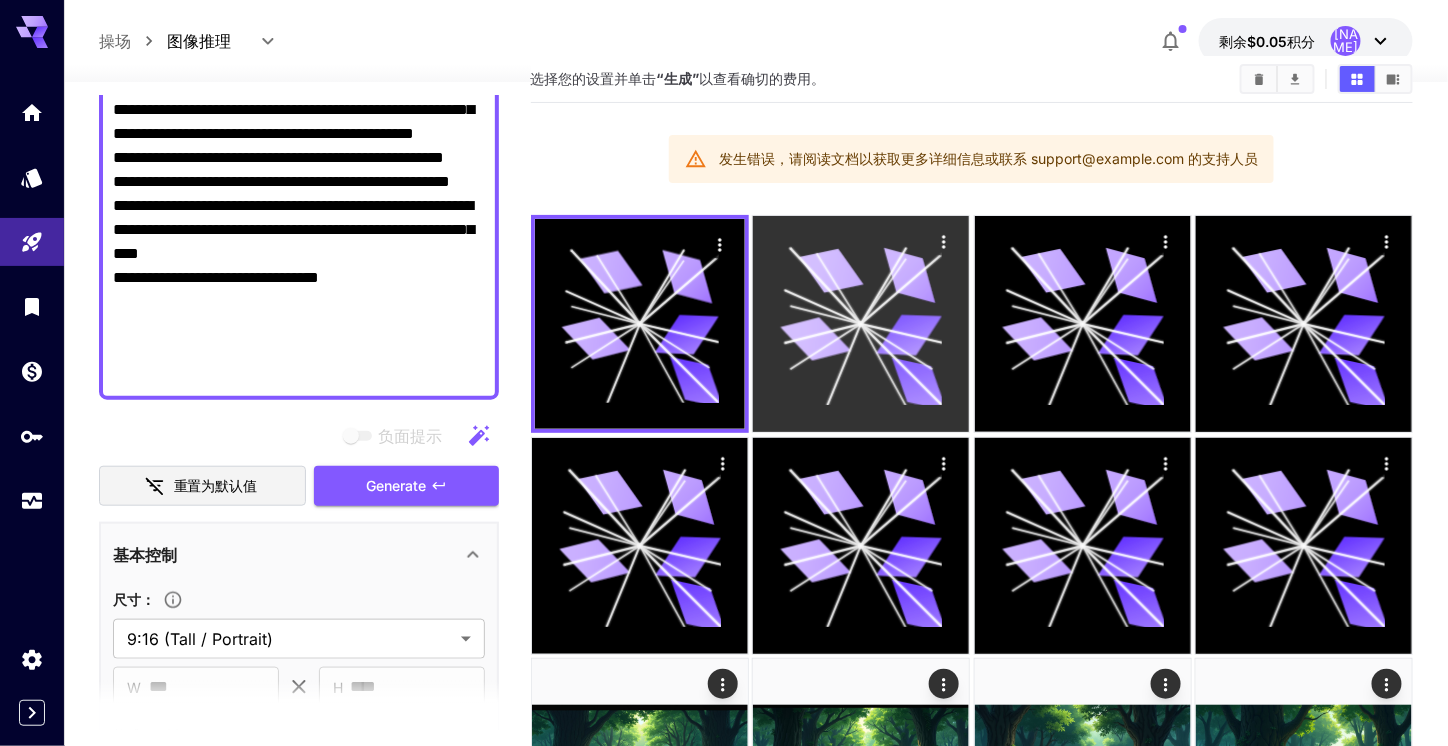 scroll, scrollTop: 100, scrollLeft: 0, axis: vertical 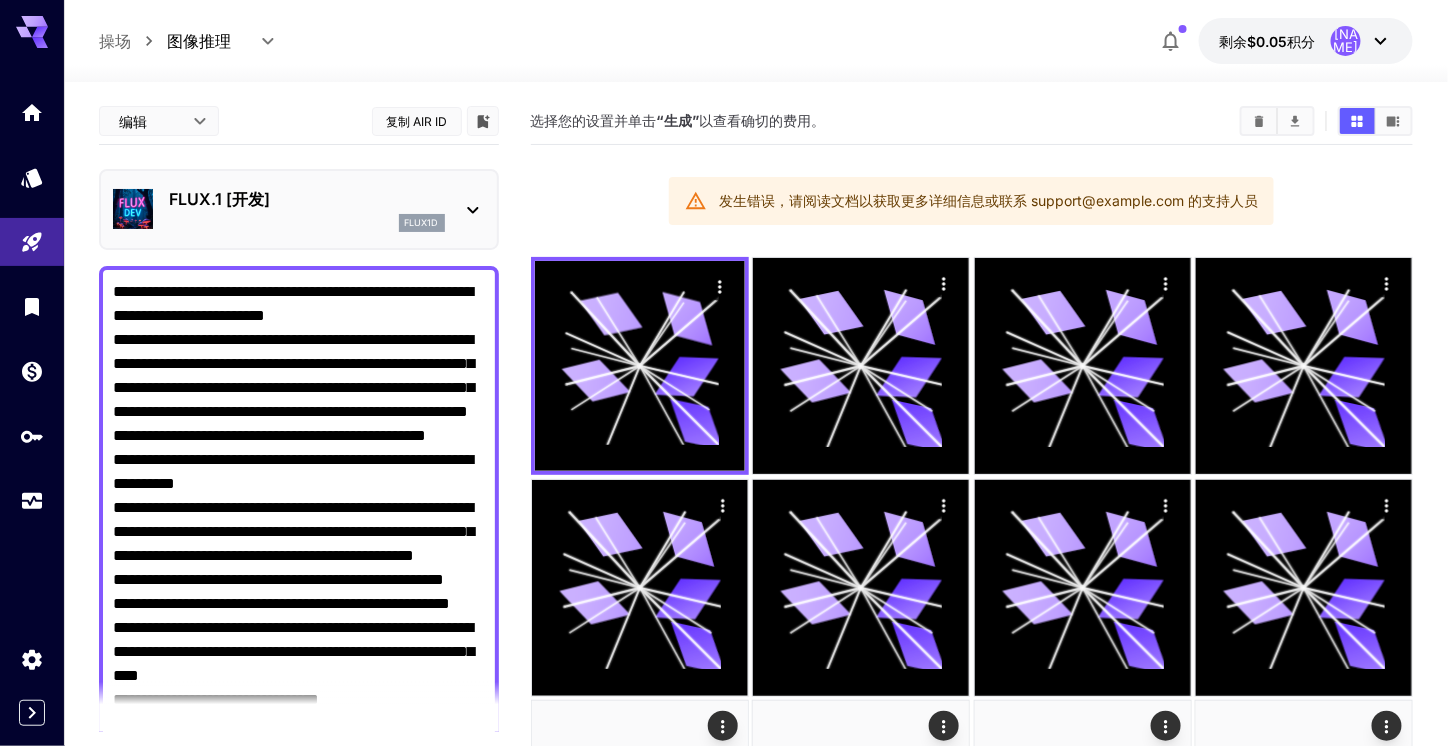 drag, startPoint x: 370, startPoint y: 471, endPoint x: 14, endPoint y: -29, distance: 613.7882 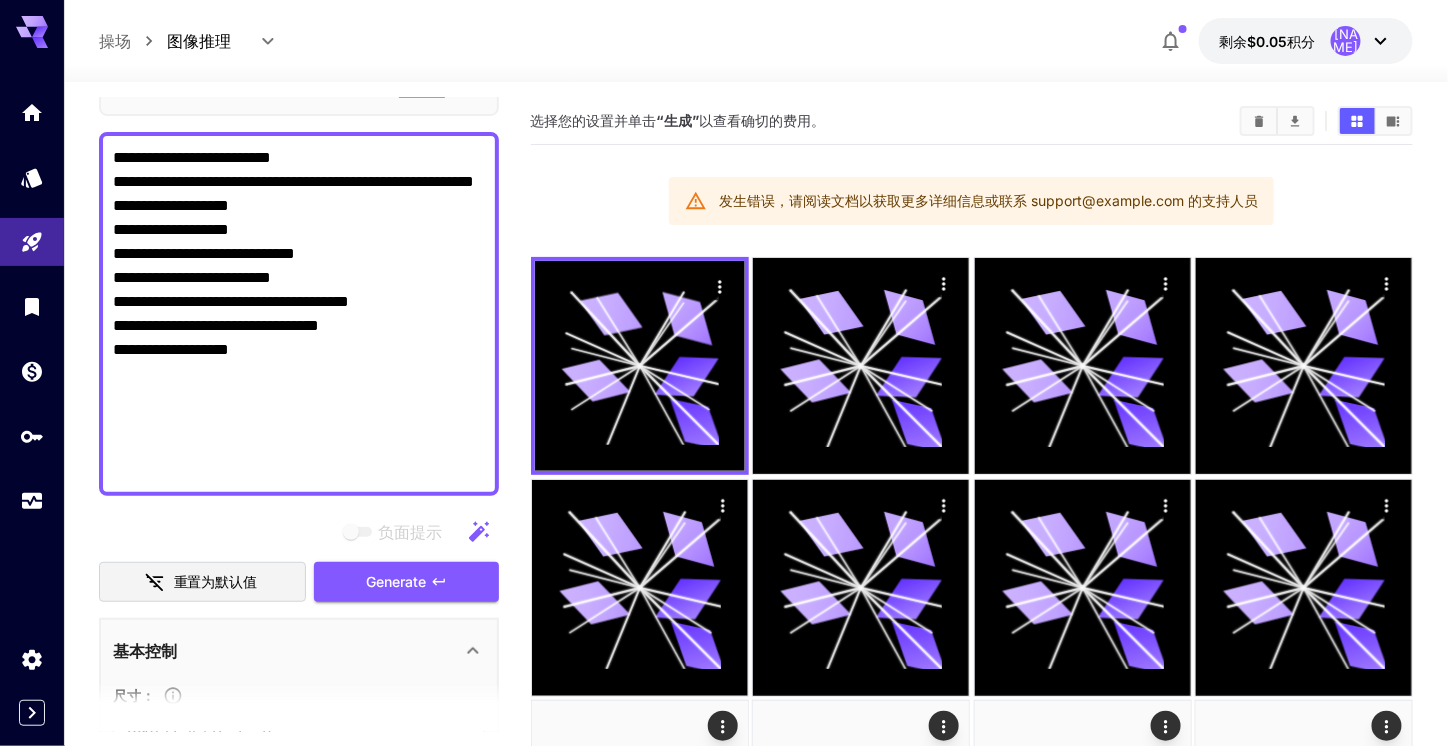 scroll, scrollTop: 200, scrollLeft: 0, axis: vertical 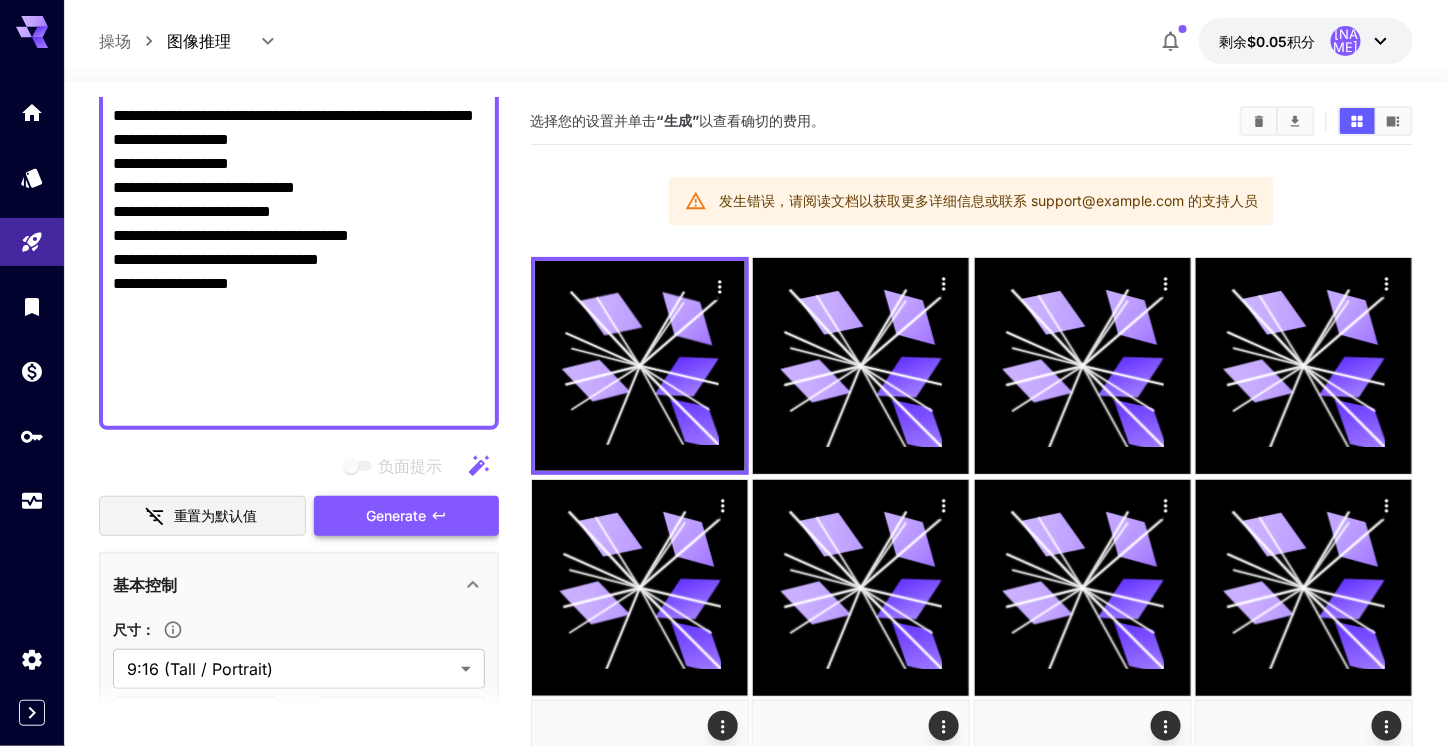 click on "Generate" at bounding box center (397, 516) 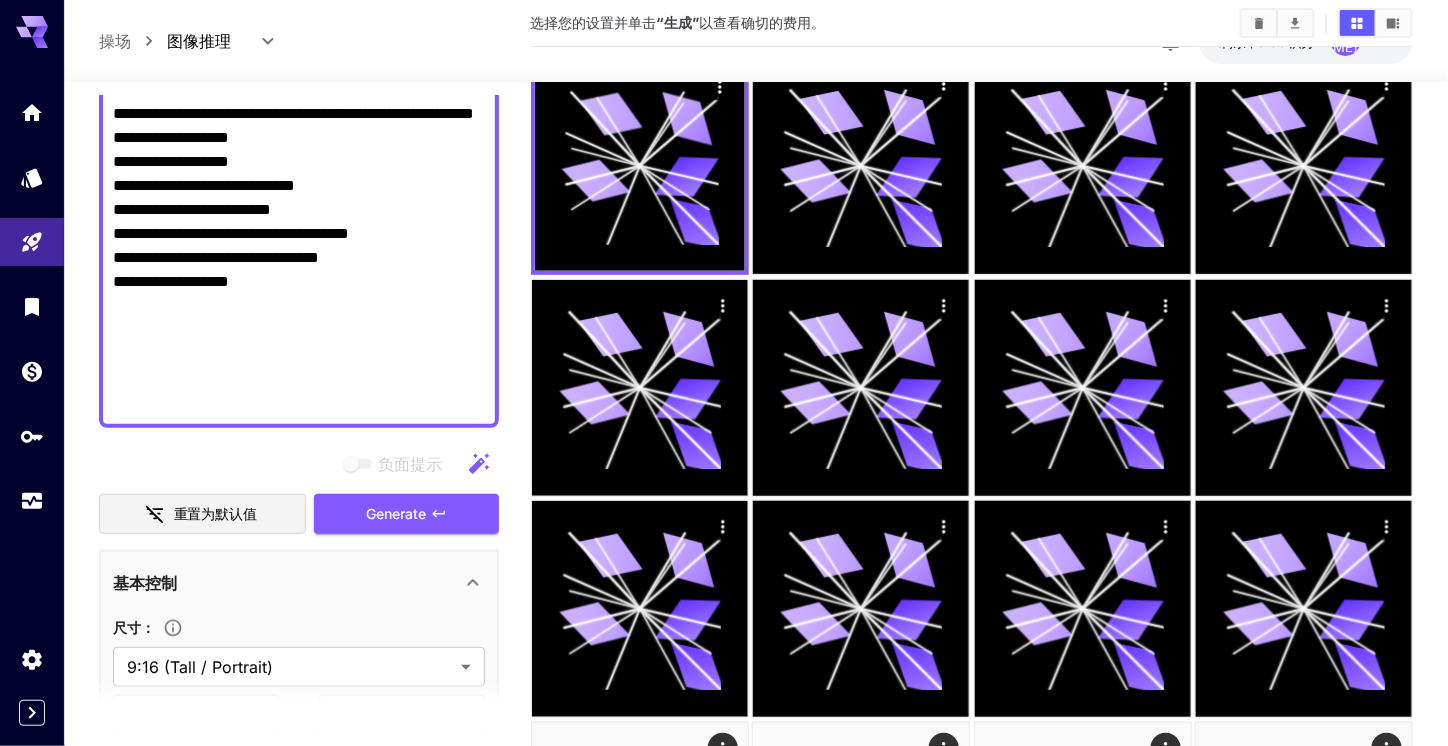 scroll, scrollTop: 0, scrollLeft: 0, axis: both 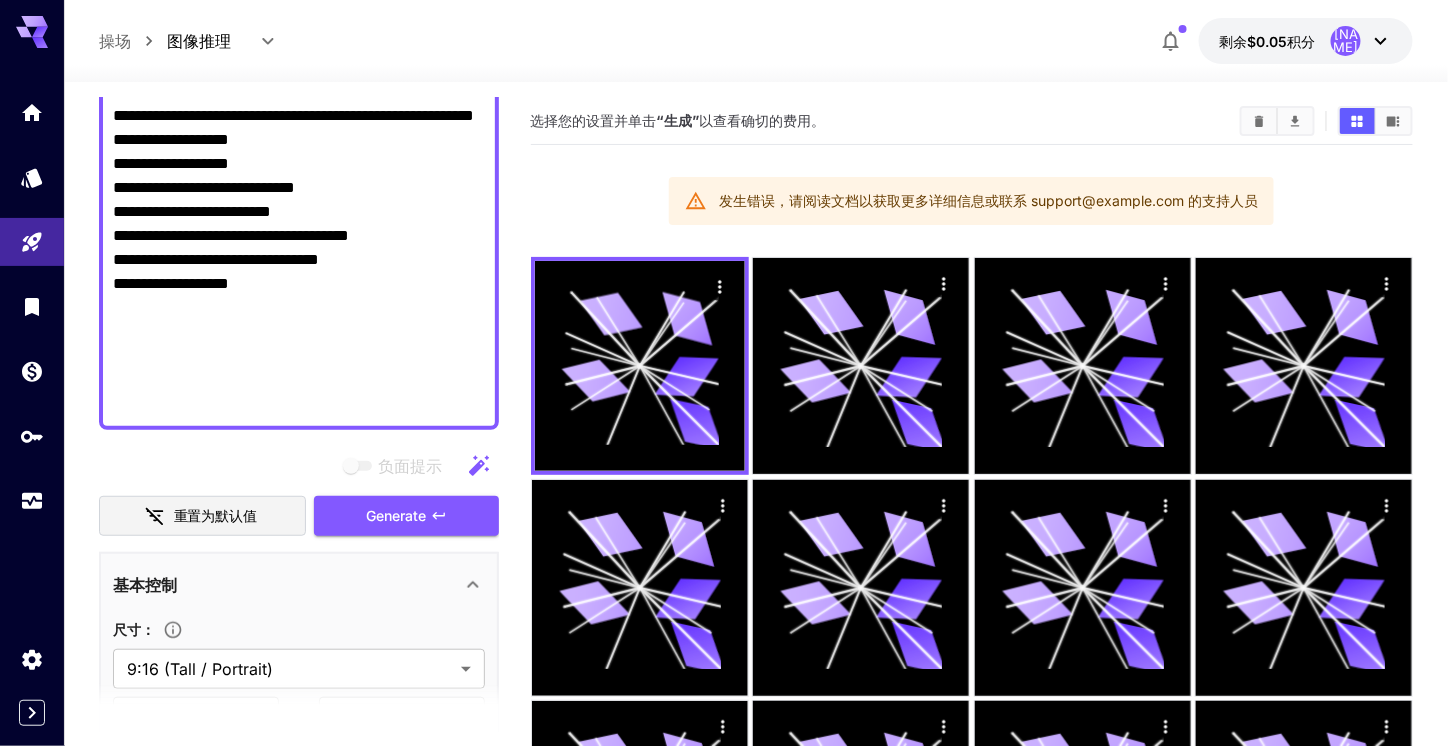 click on "**********" at bounding box center [299, 248] 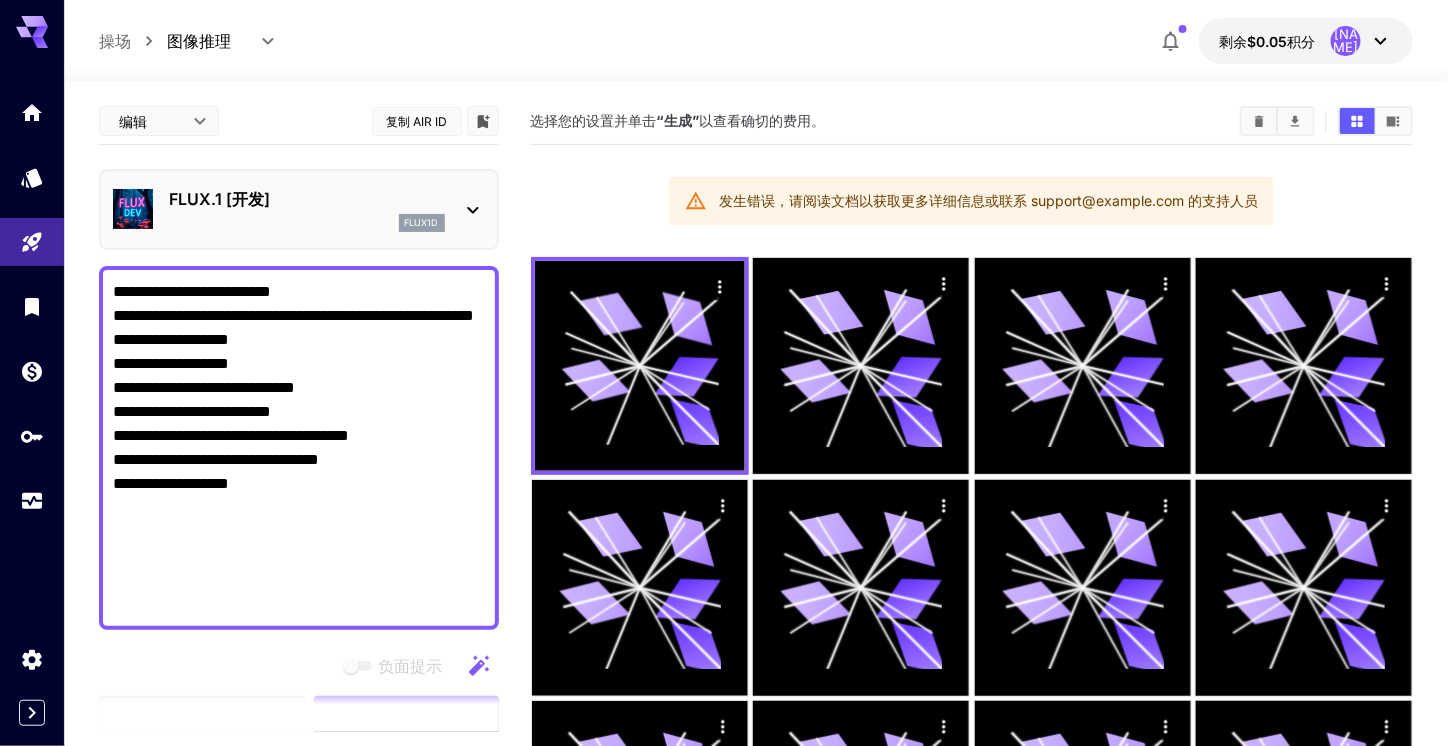drag, startPoint x: 341, startPoint y: 380, endPoint x: 8, endPoint y: -72, distance: 561.42053 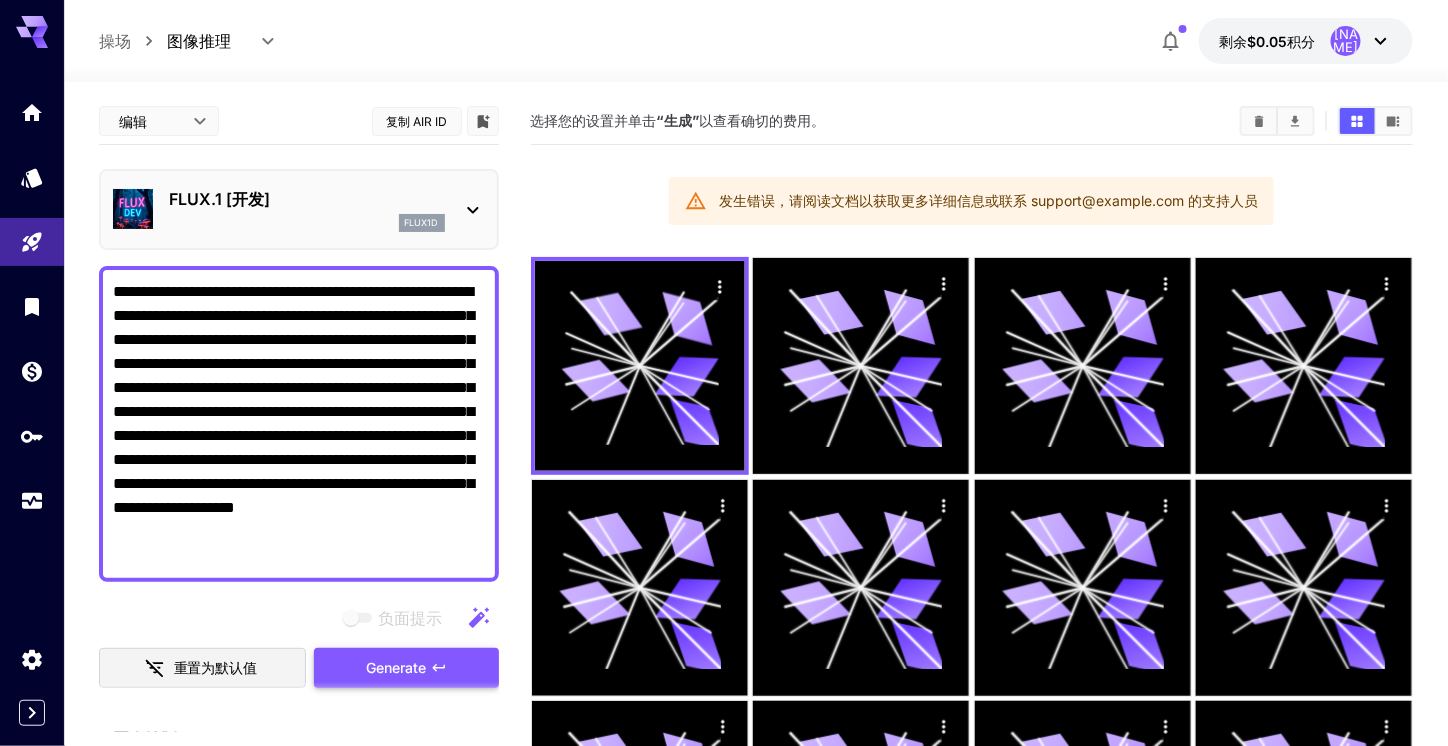 type on "**********" 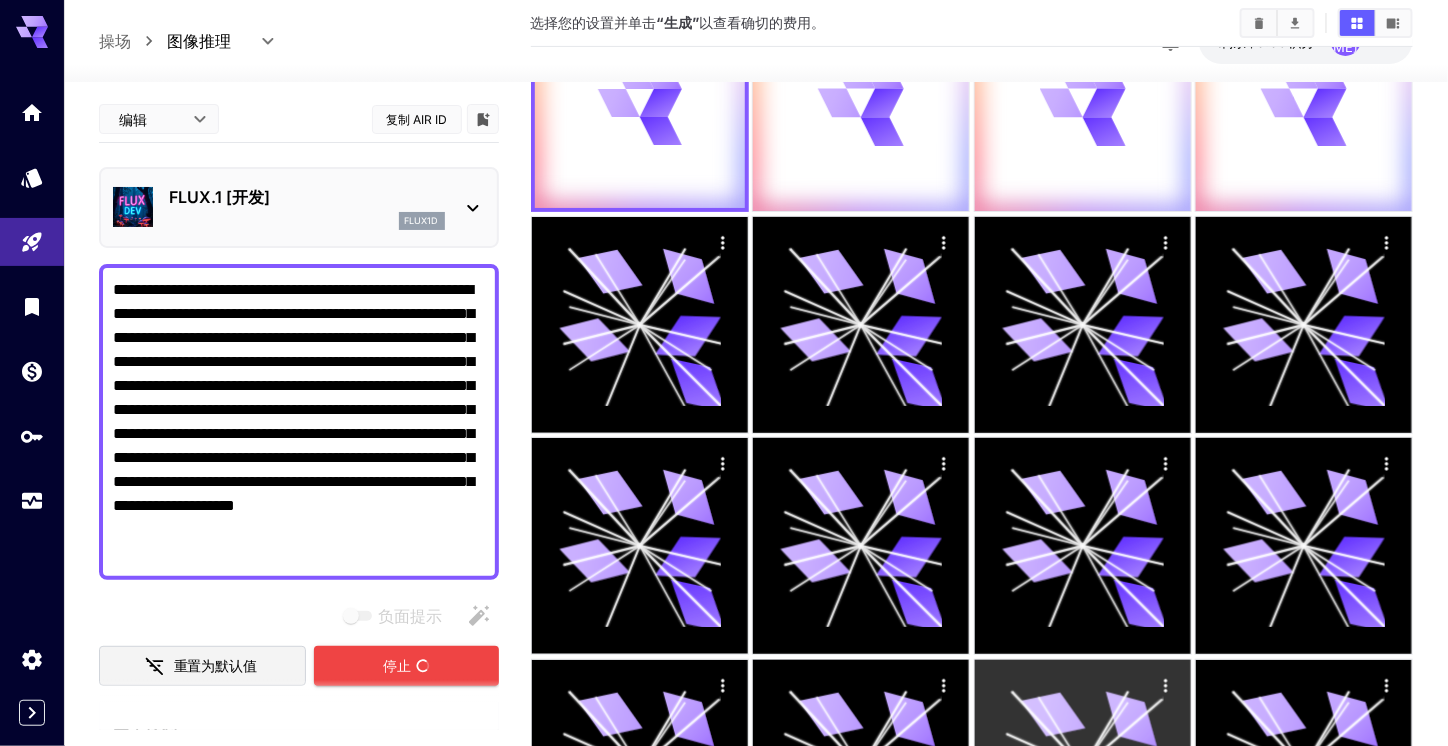 scroll, scrollTop: 100, scrollLeft: 0, axis: vertical 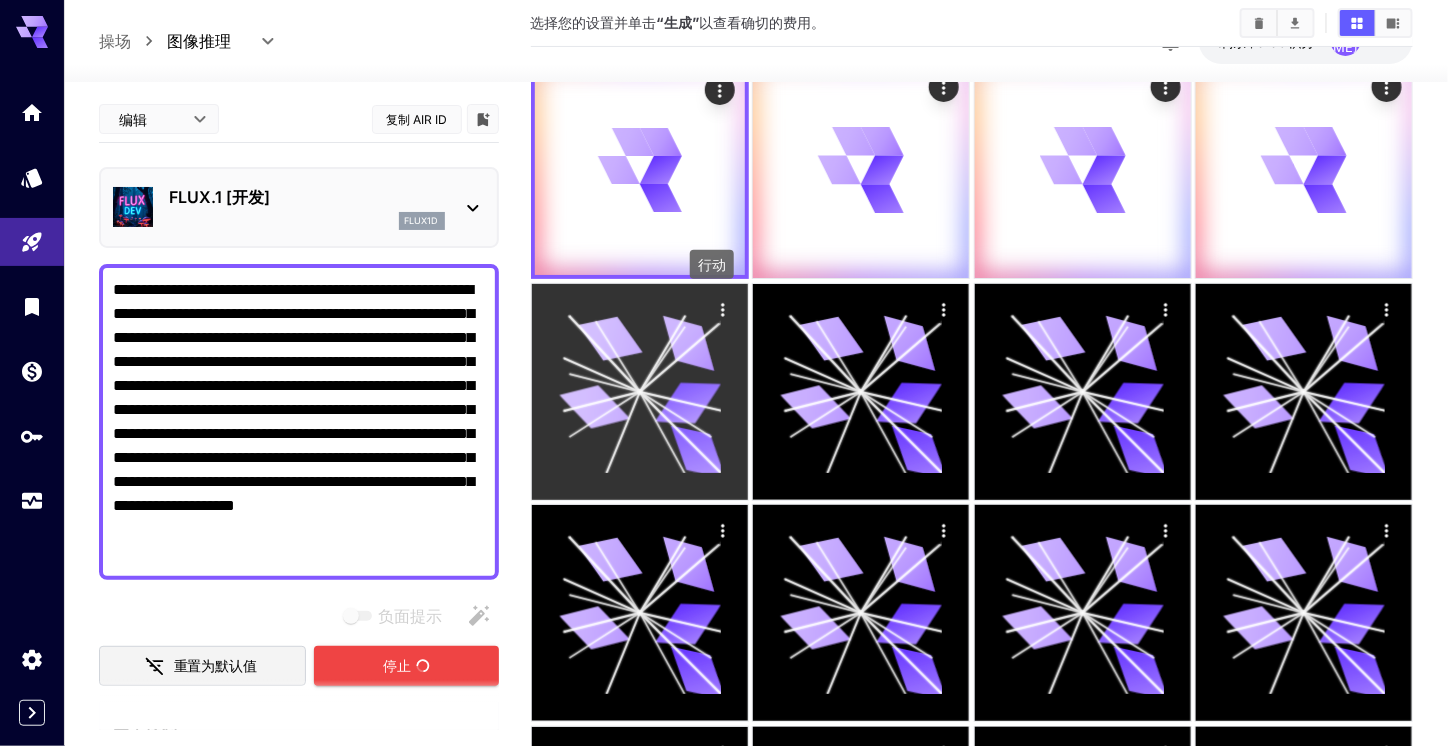 click 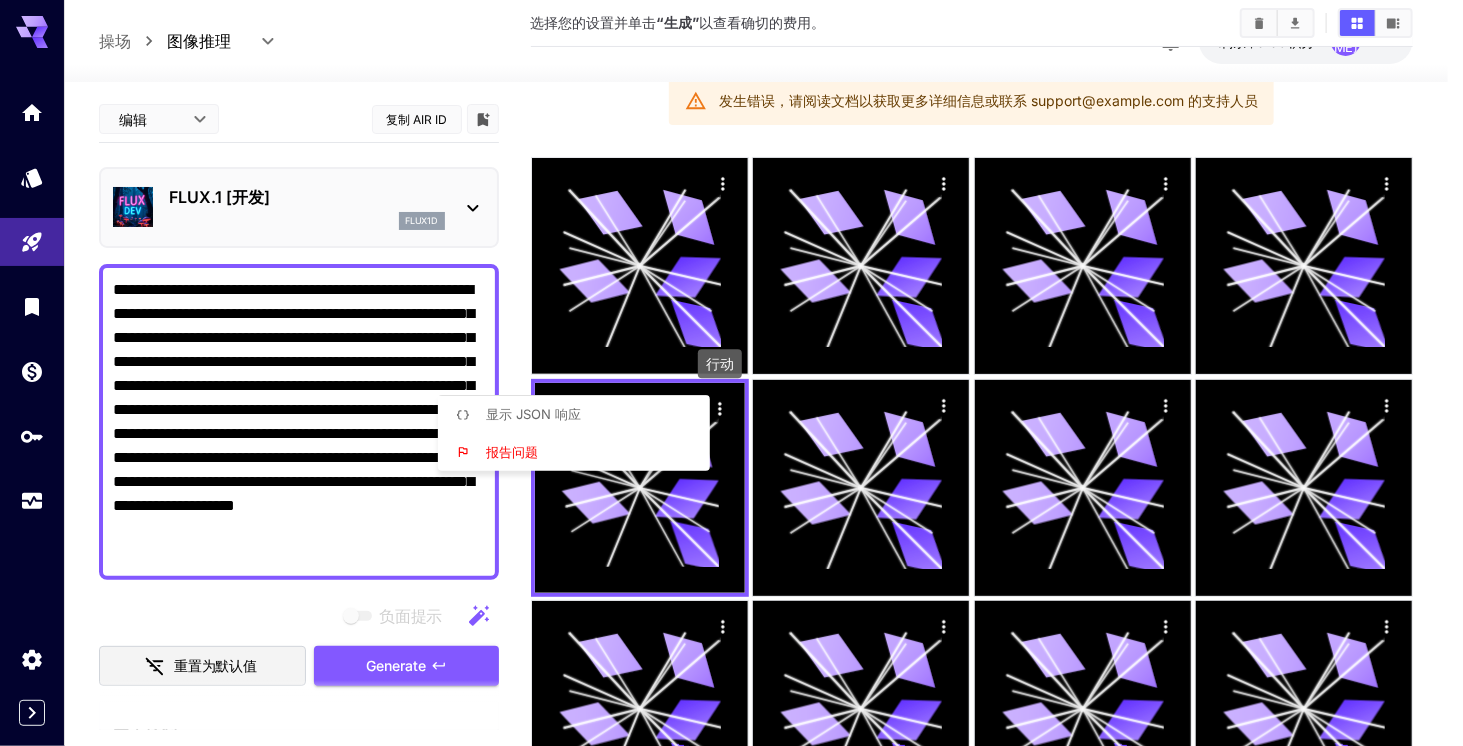 click at bounding box center (731, 373) 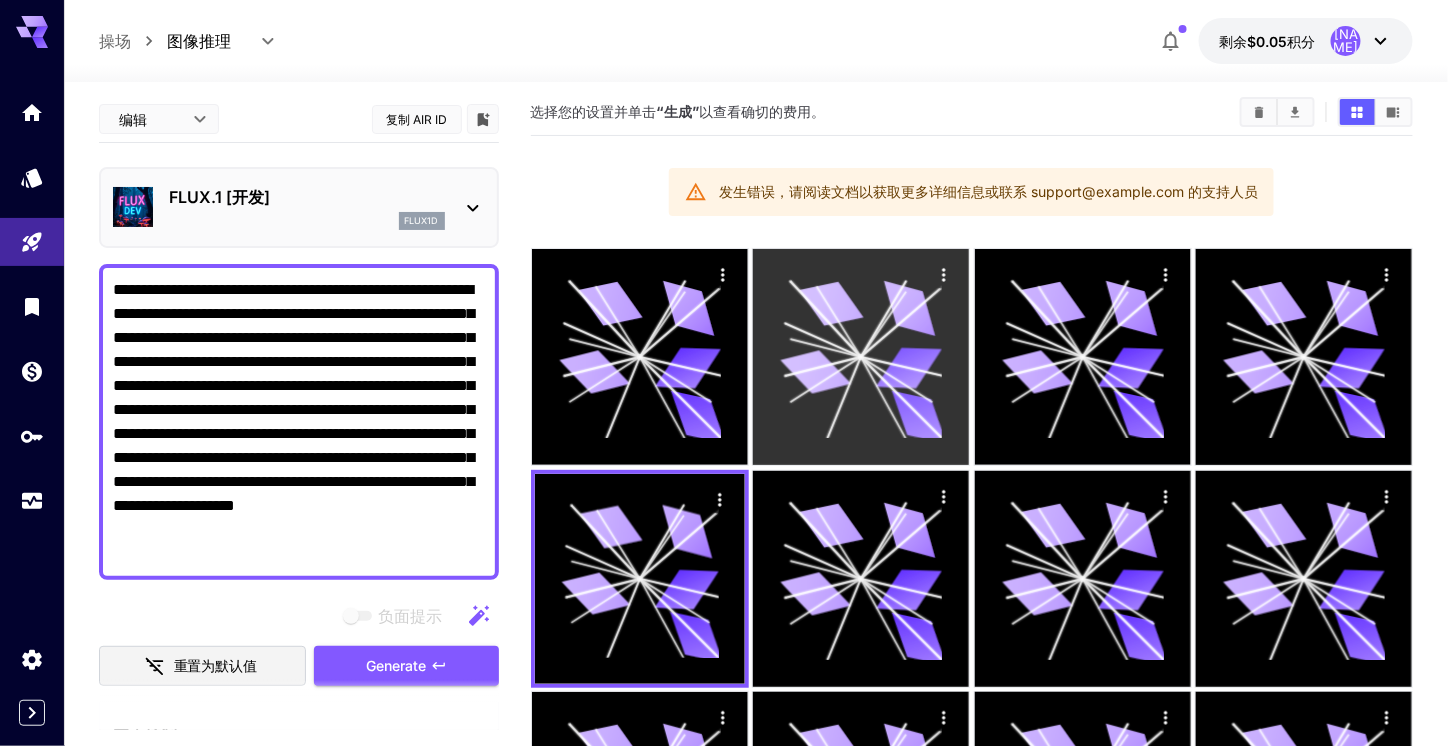 scroll, scrollTop: 0, scrollLeft: 0, axis: both 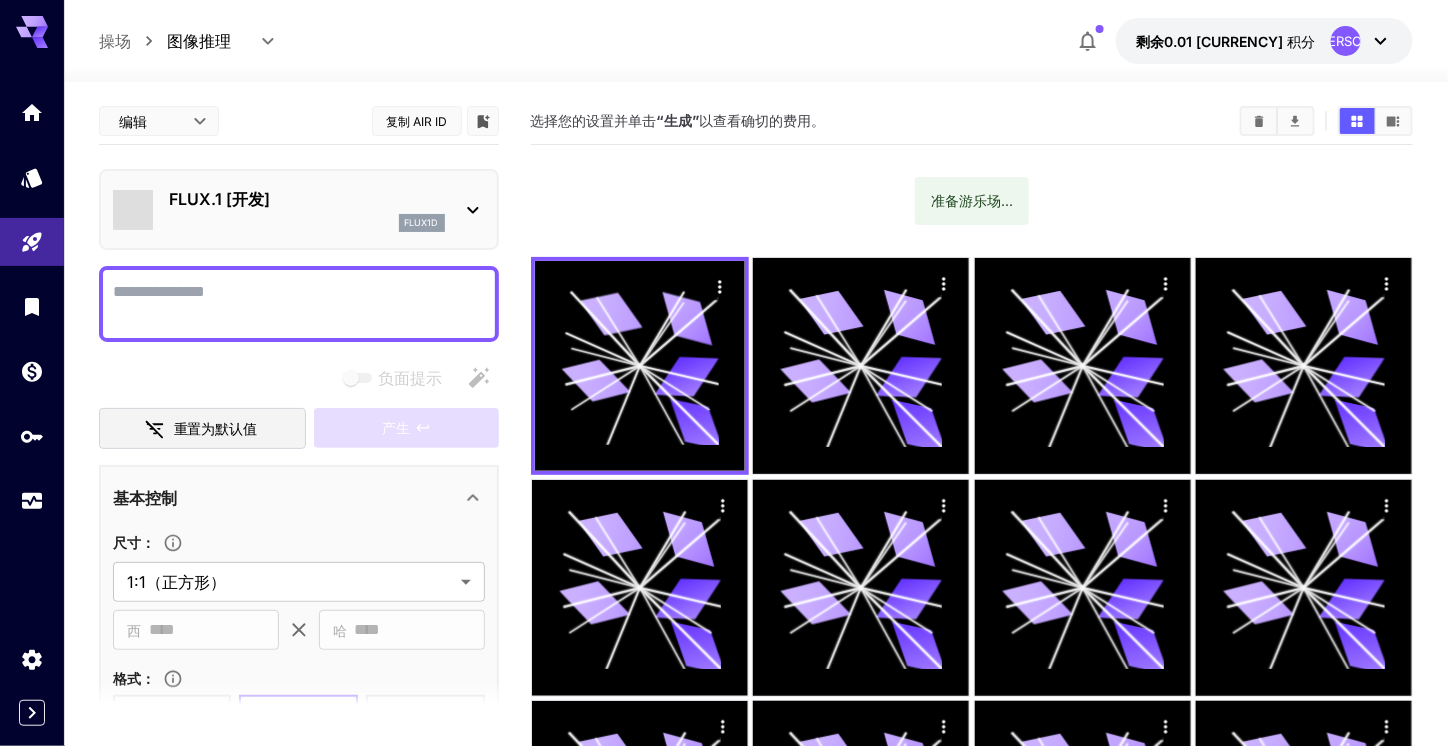 click on "负面提示" at bounding box center [299, 304] 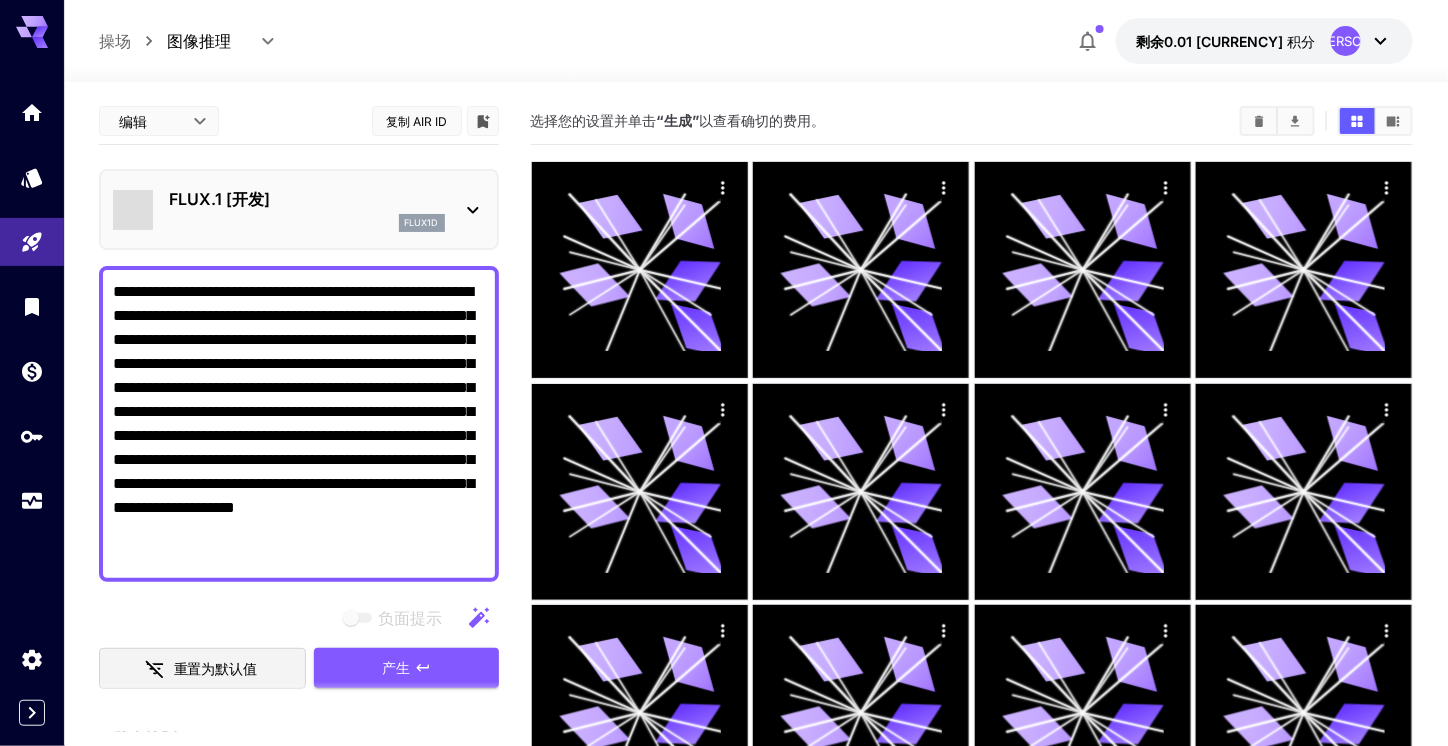 type on "**********" 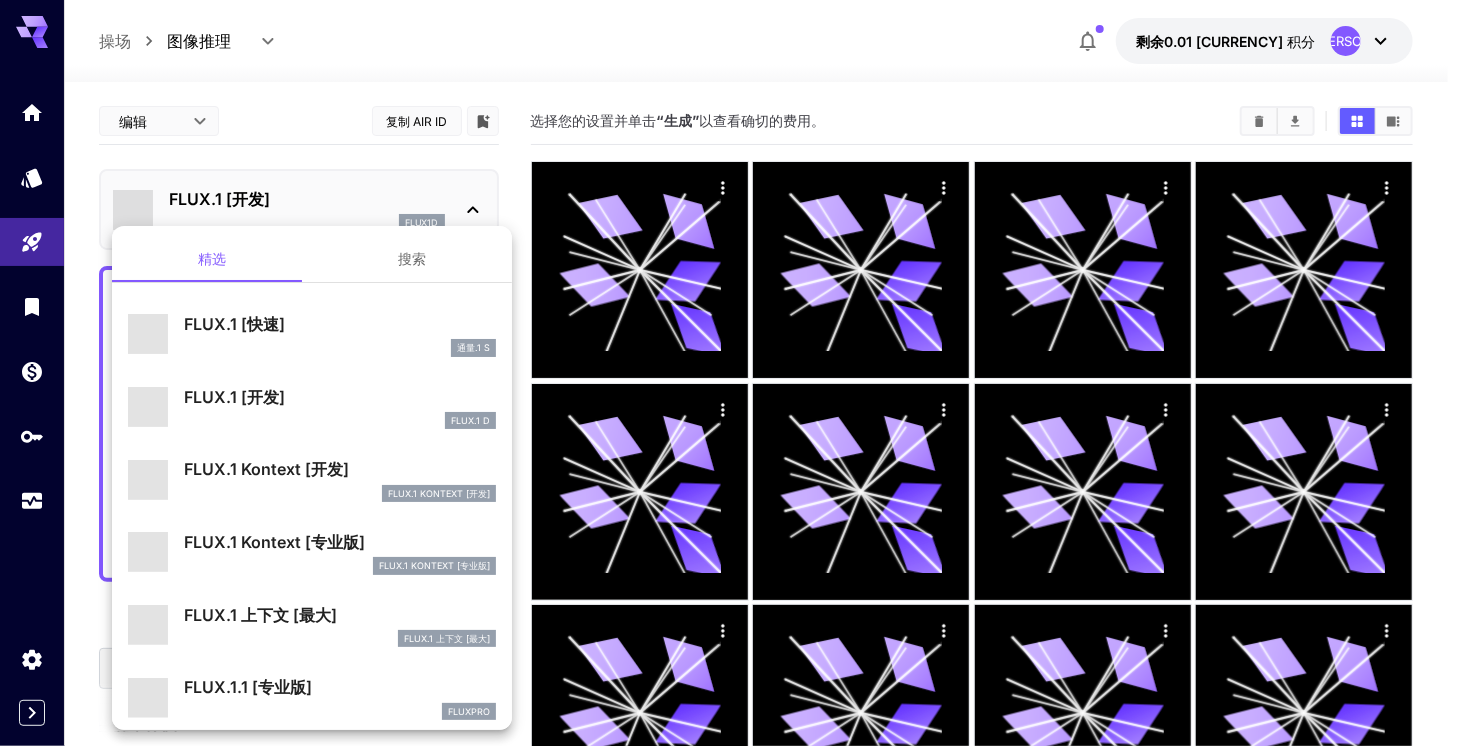 click at bounding box center (731, 373) 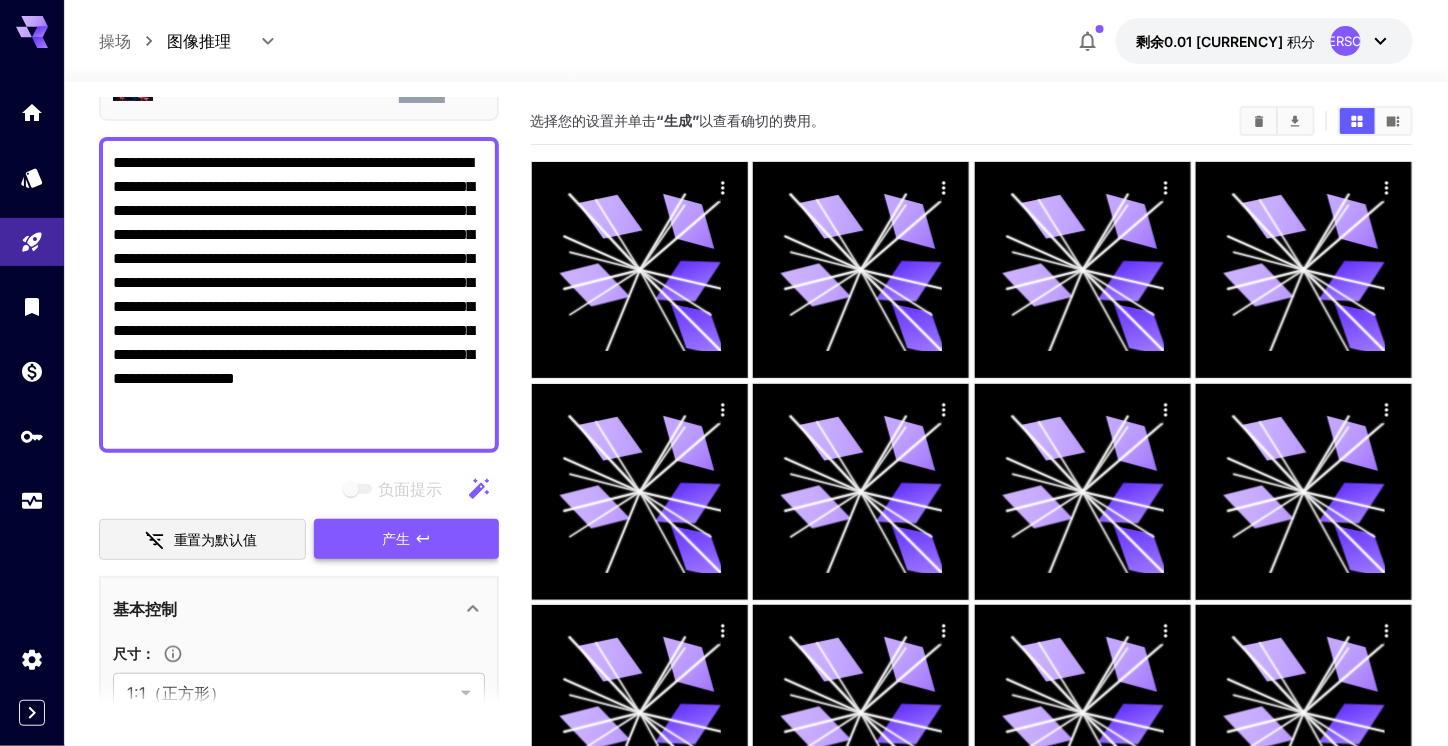 scroll, scrollTop: 200, scrollLeft: 0, axis: vertical 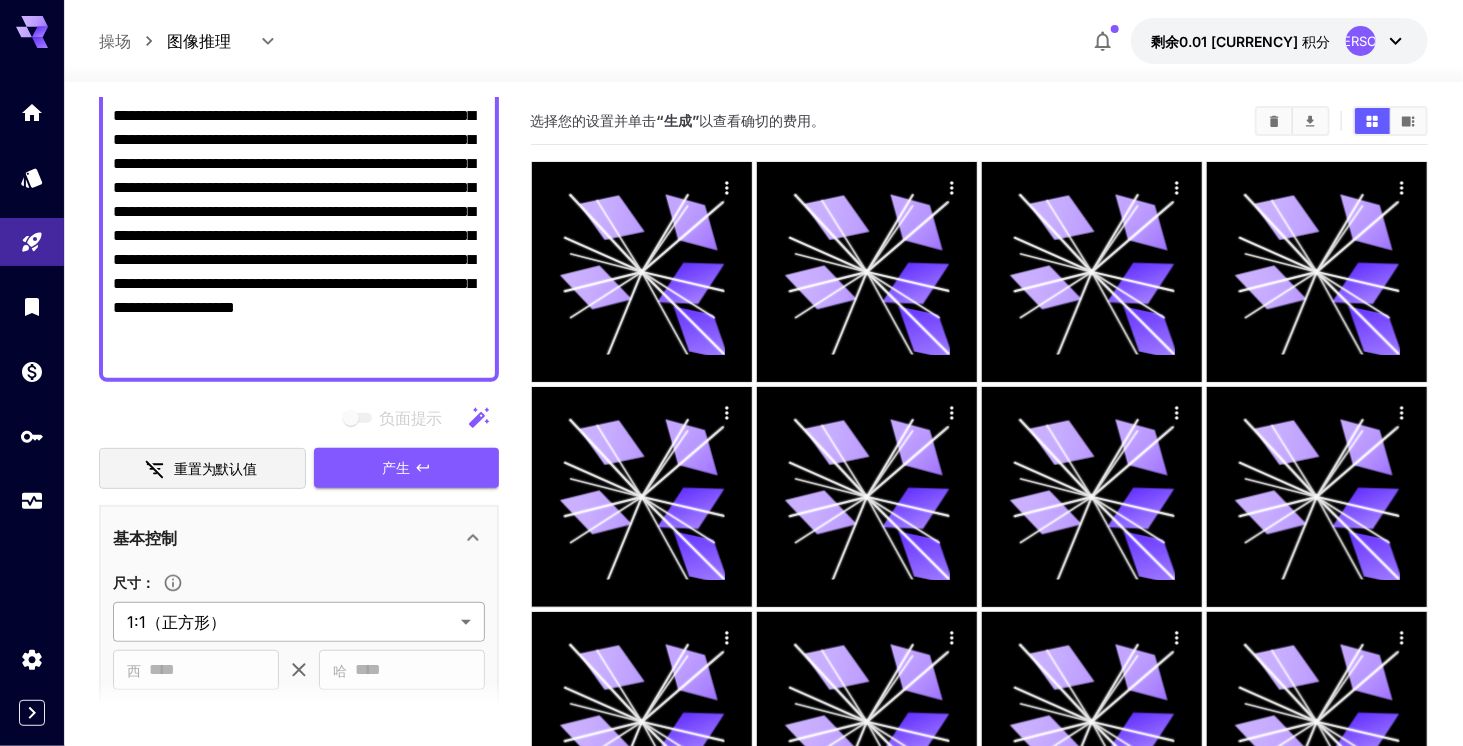 click on "**********" at bounding box center [731, 1121] 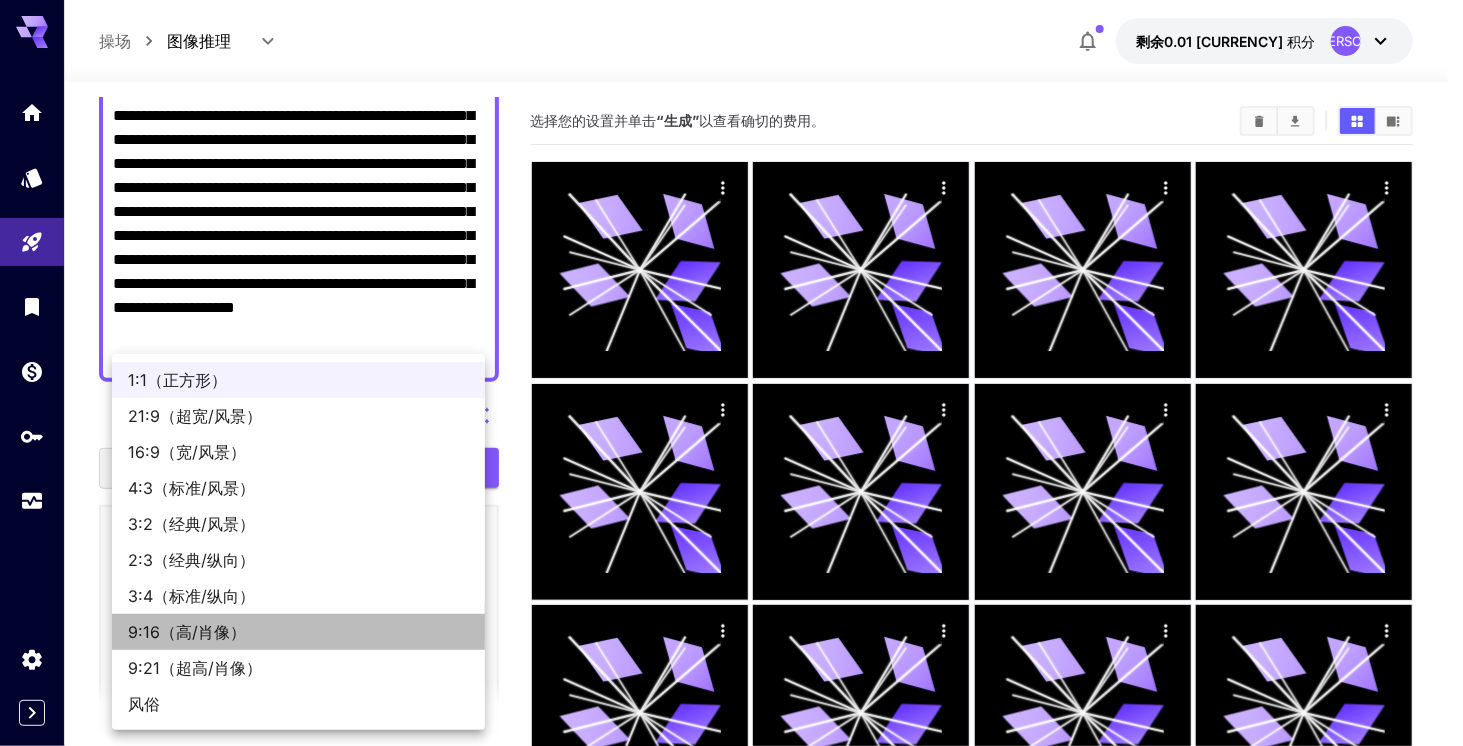 click on "9:16（高/肖像）" at bounding box center (187, 632) 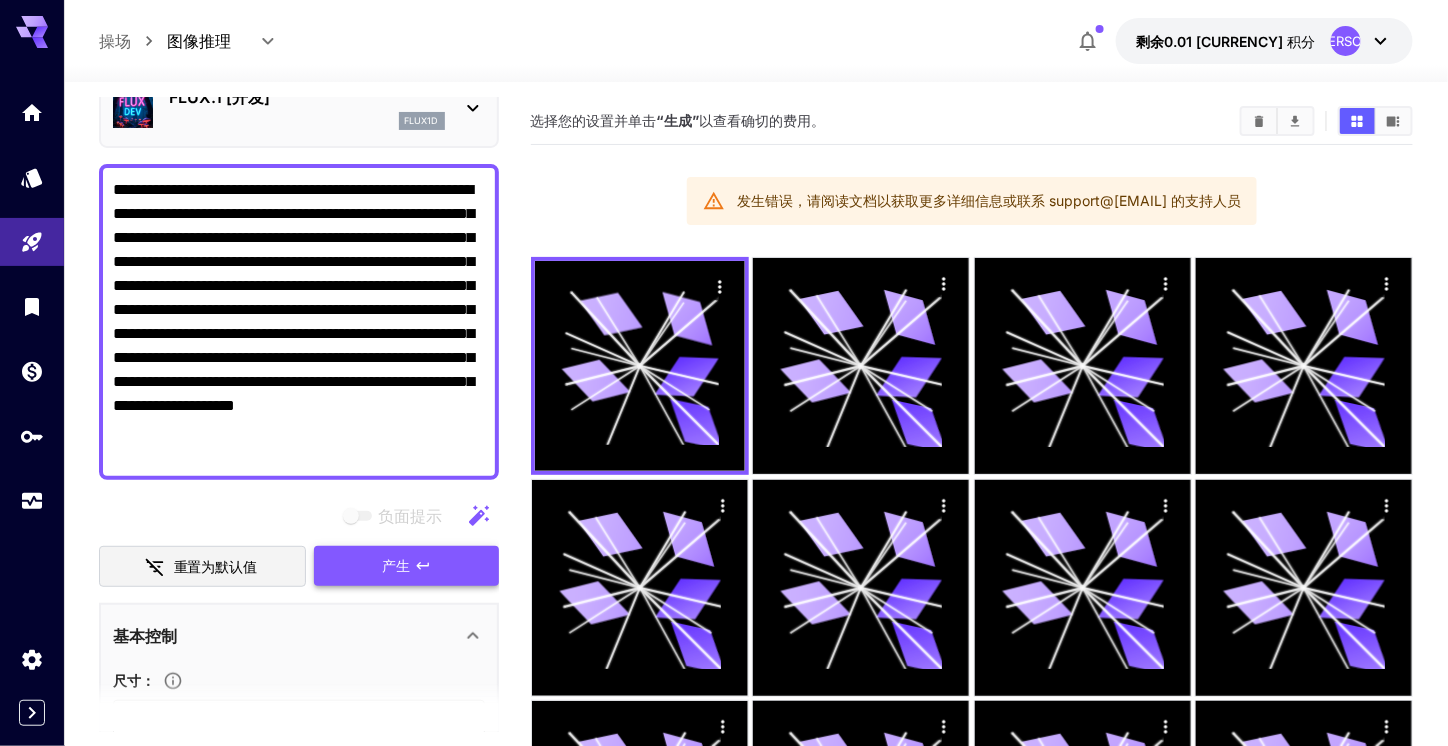 scroll, scrollTop: 100, scrollLeft: 0, axis: vertical 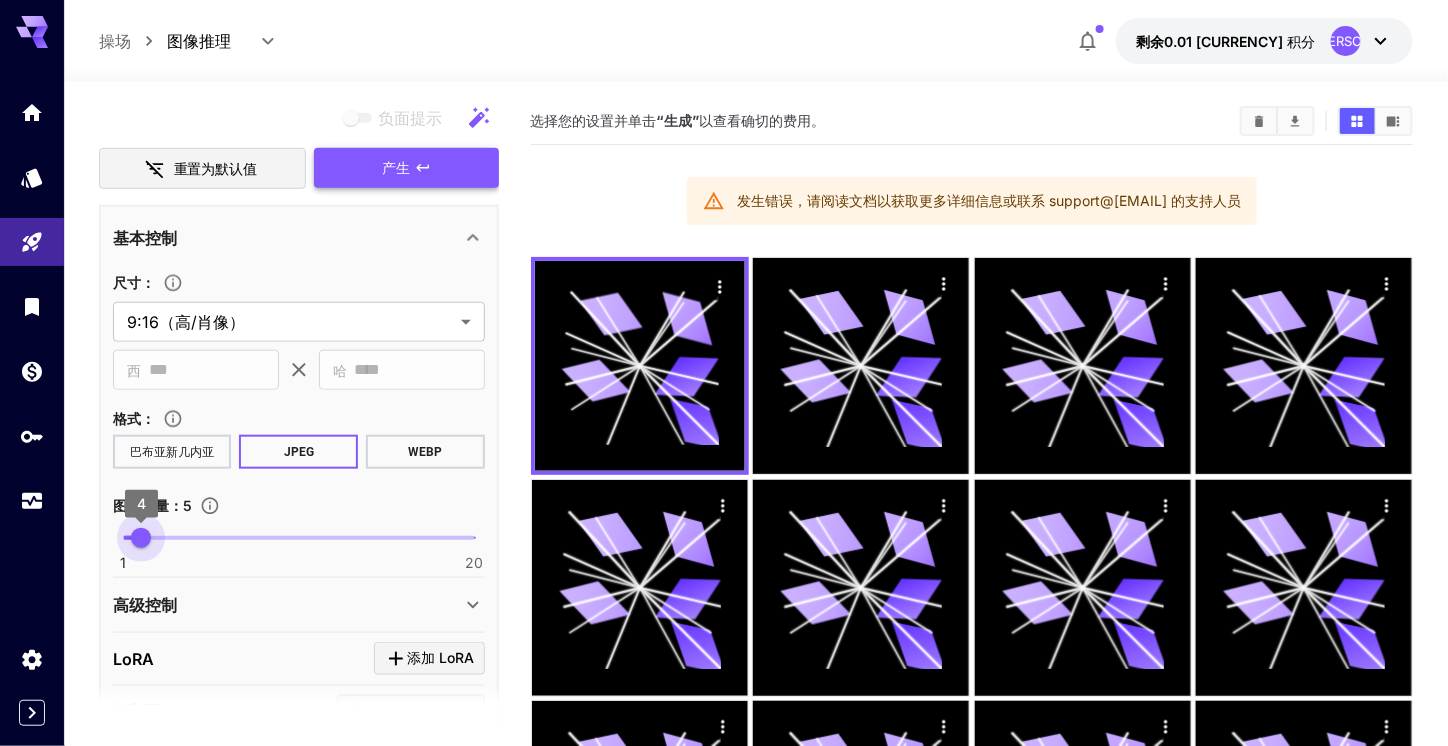 drag, startPoint x: 188, startPoint y: 544, endPoint x: 141, endPoint y: 545, distance: 47.010635 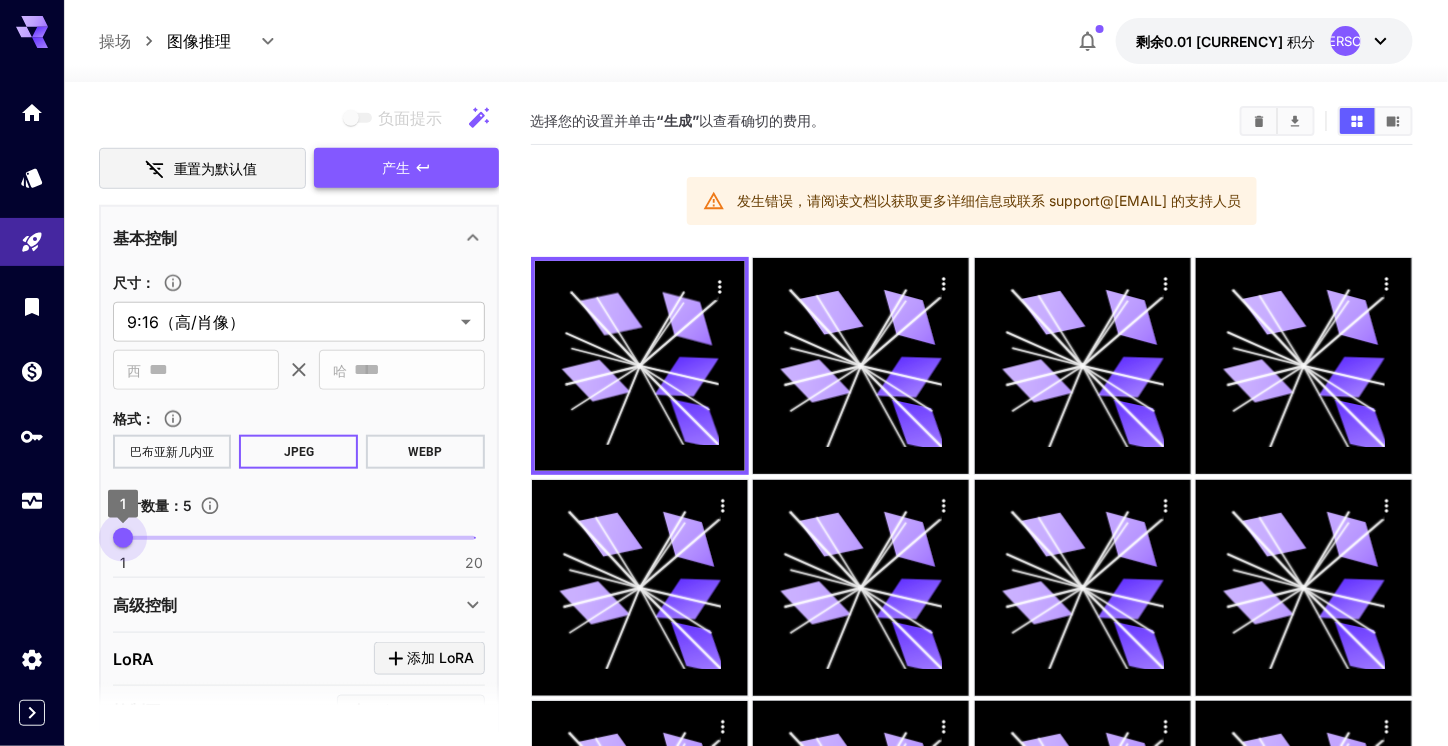 type on "*" 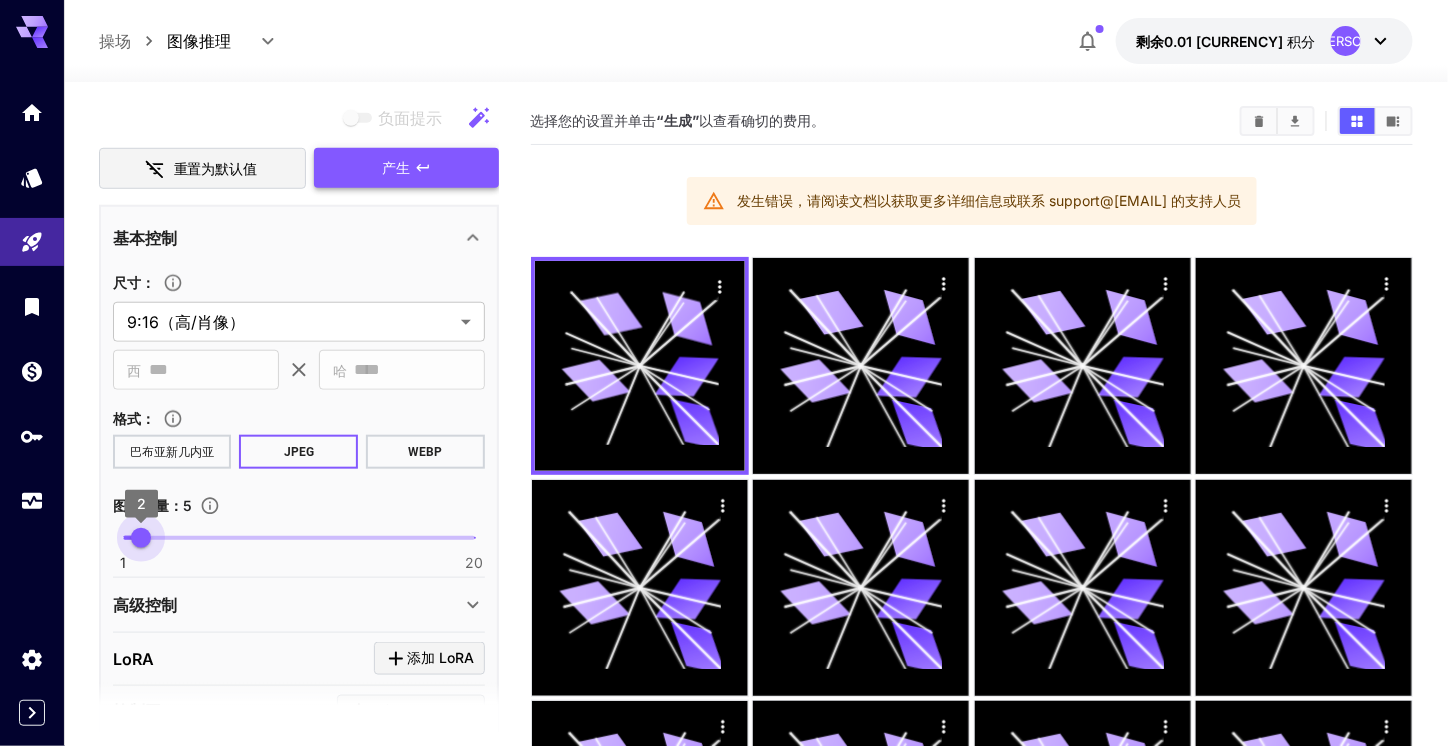 click on "2" at bounding box center [141, 538] 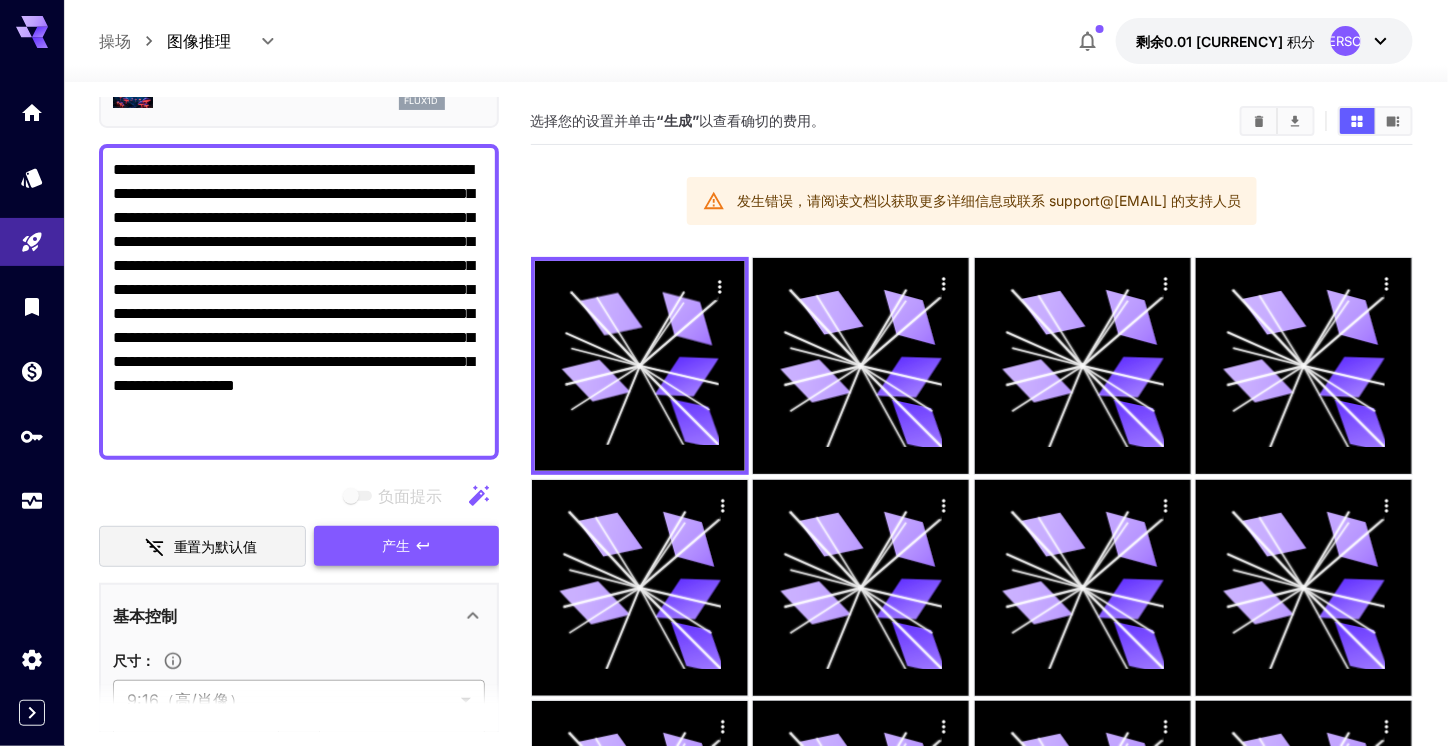 scroll, scrollTop: 100, scrollLeft: 0, axis: vertical 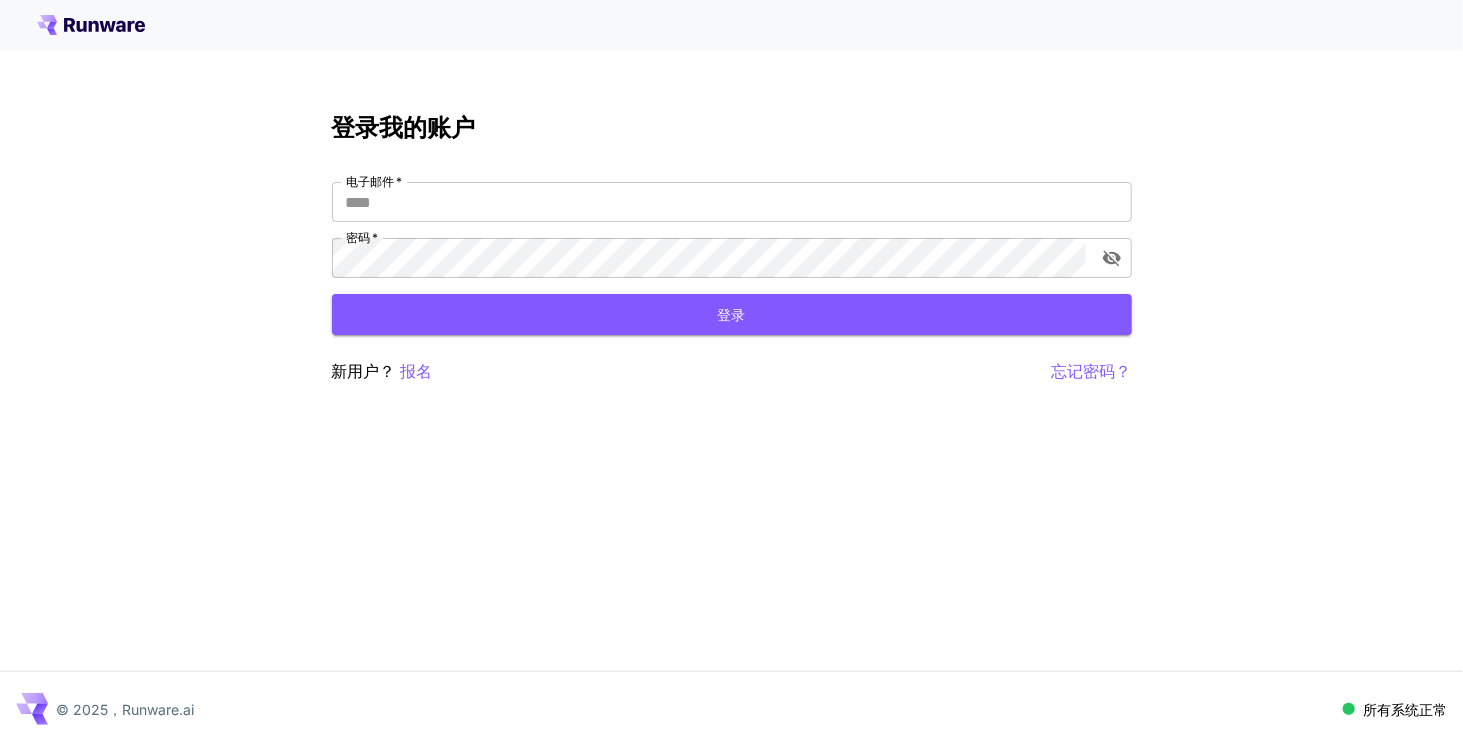 drag, startPoint x: 676, startPoint y: 451, endPoint x: 580, endPoint y: 441, distance: 96.519424 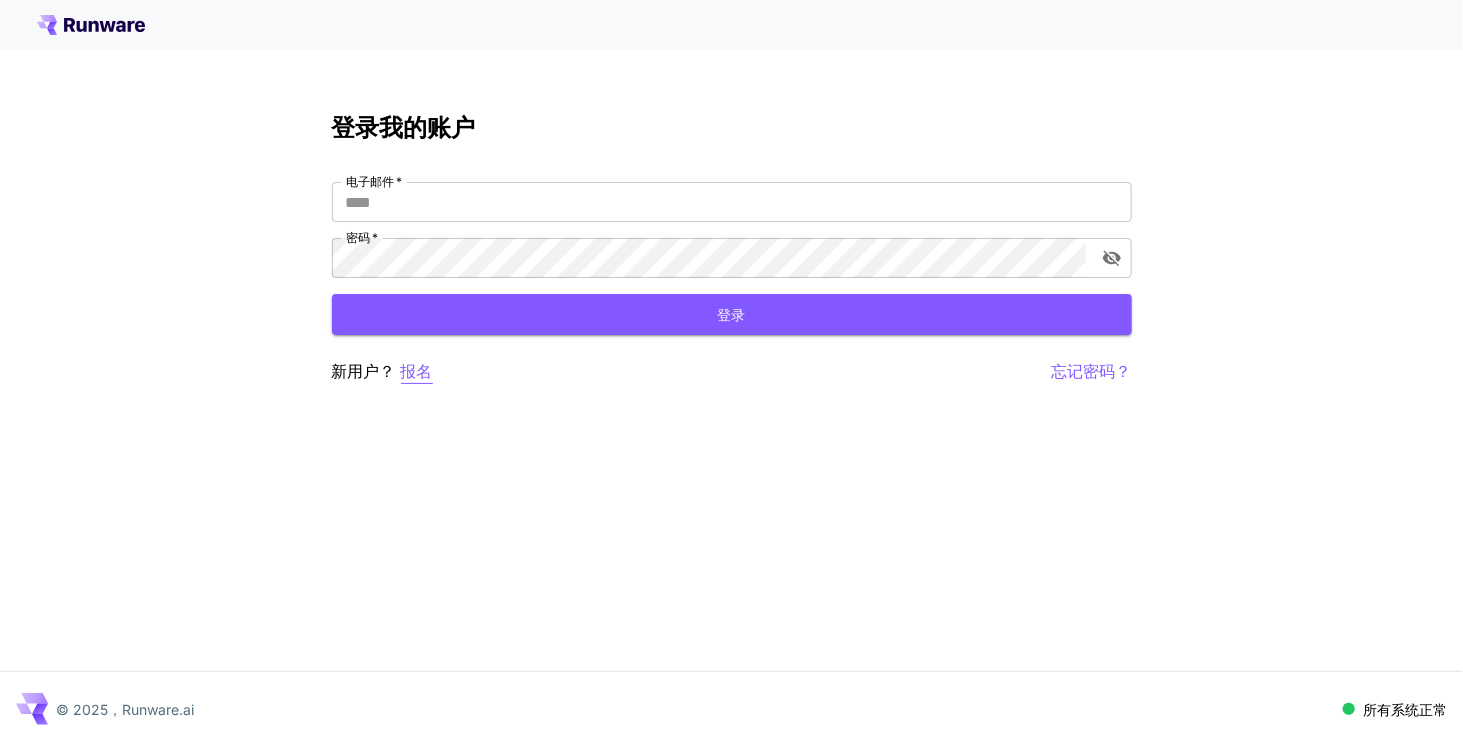 click on "报名" at bounding box center [417, 371] 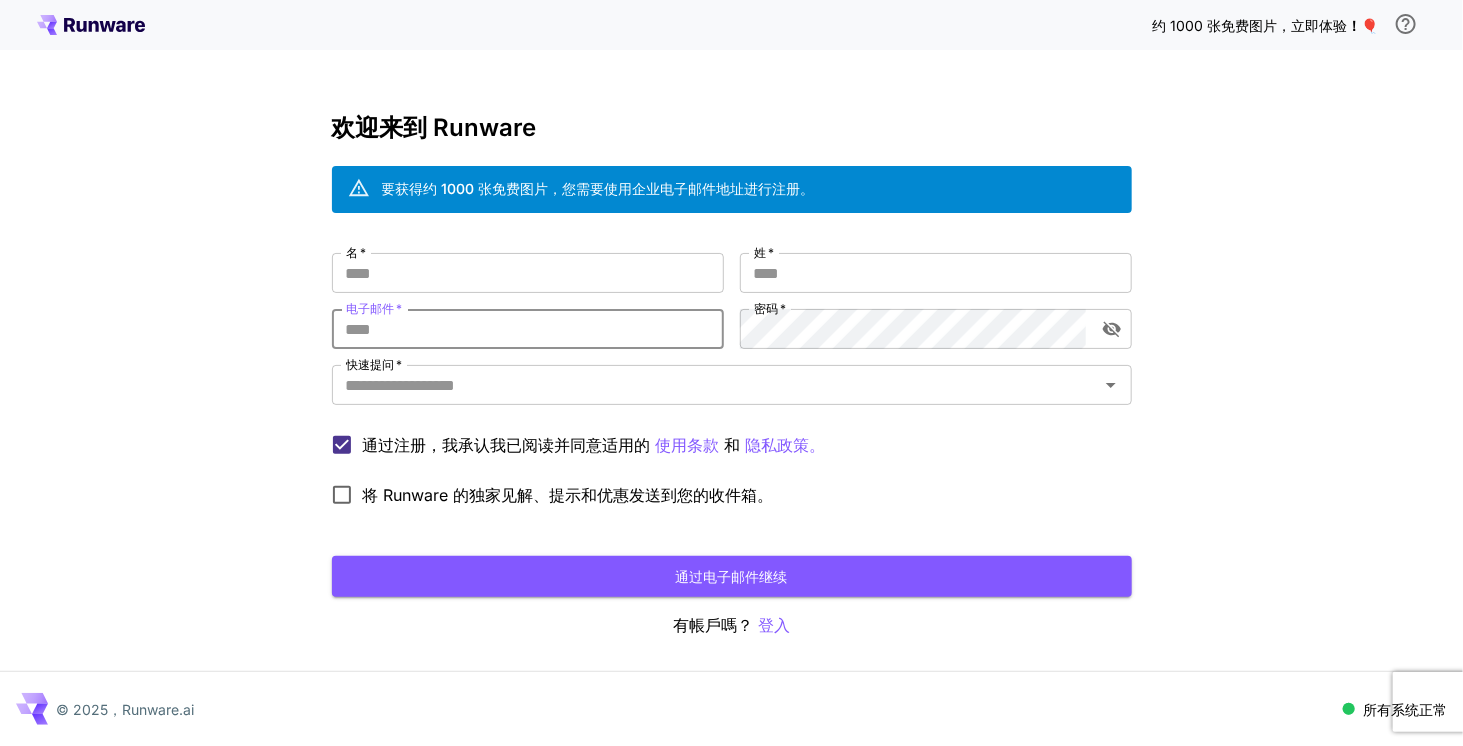 click on "电子邮件   *" at bounding box center (528, 329) 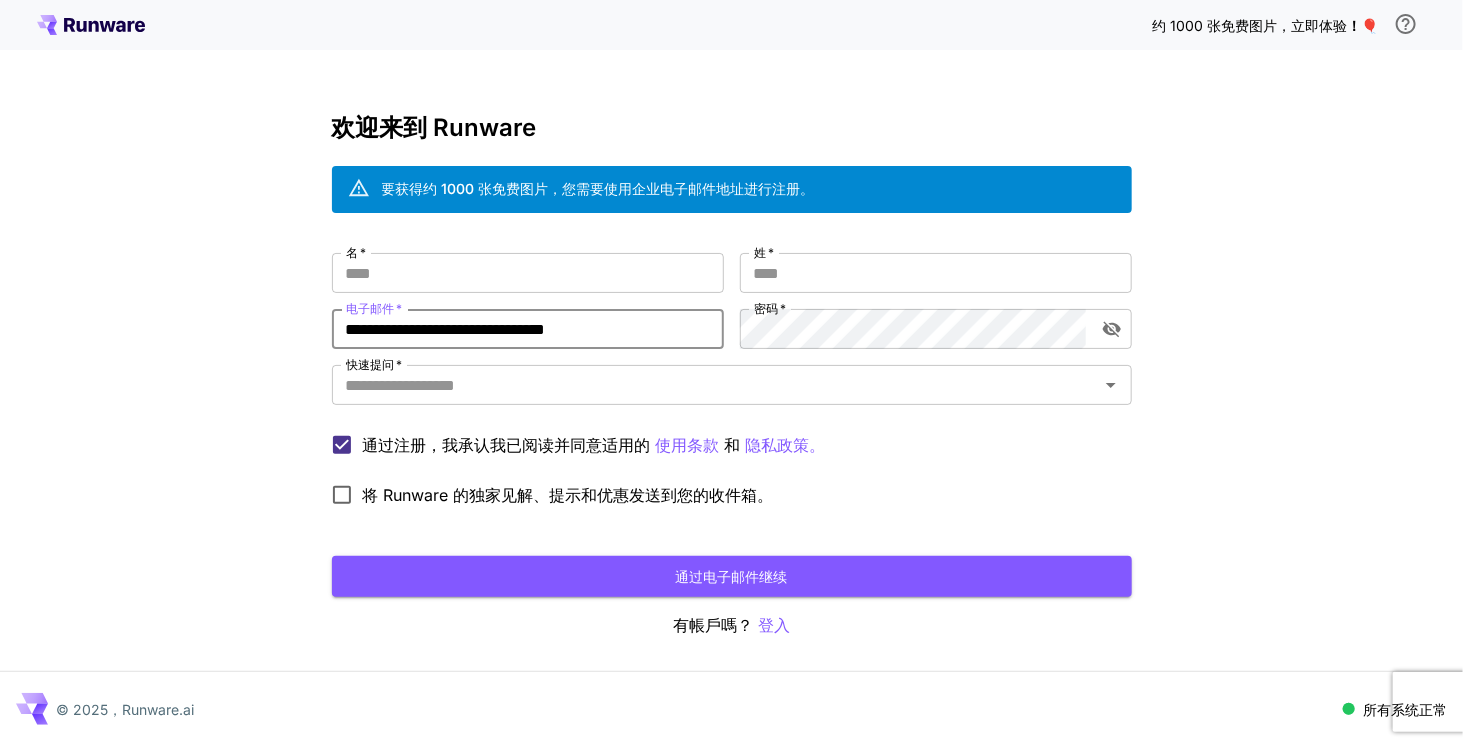 click on "**********" at bounding box center (528, 329) 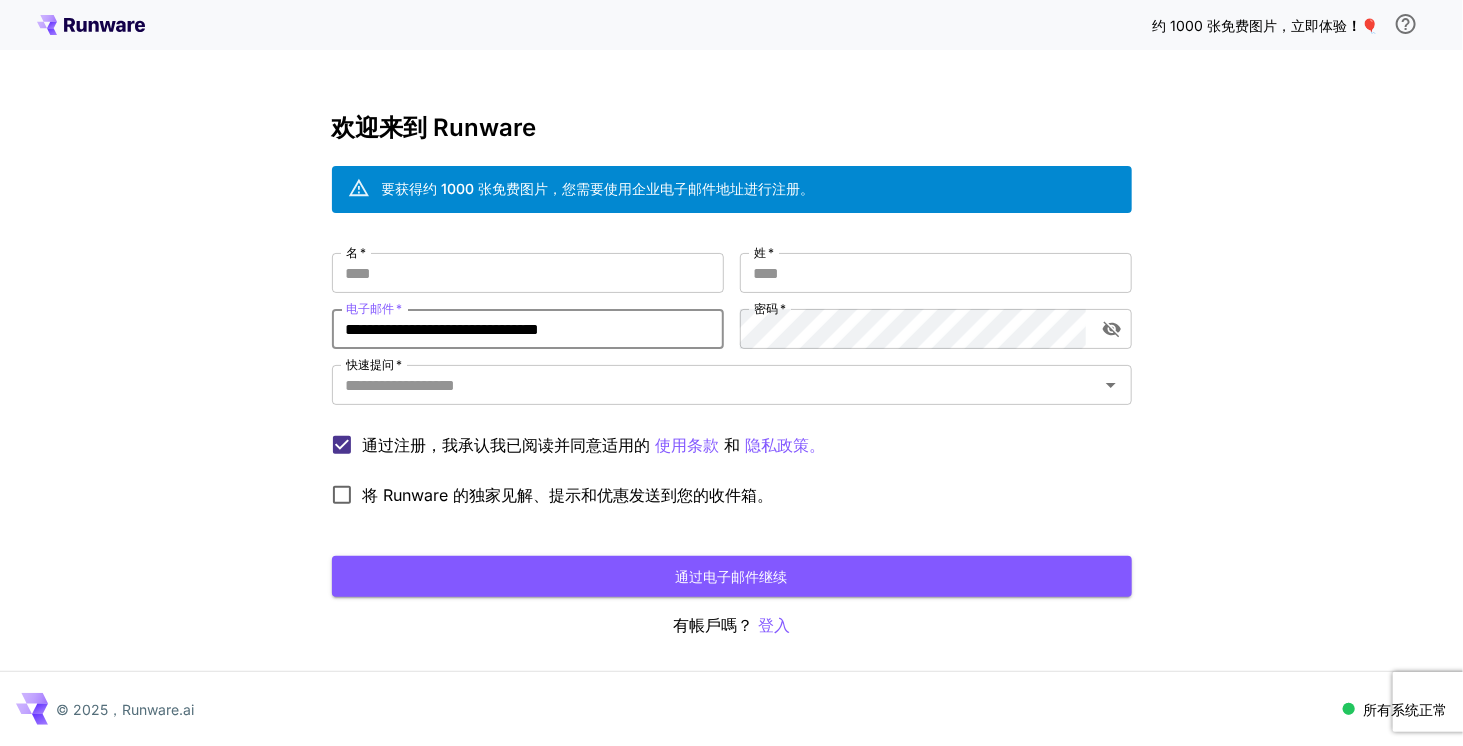 click on "**********" at bounding box center [528, 329] 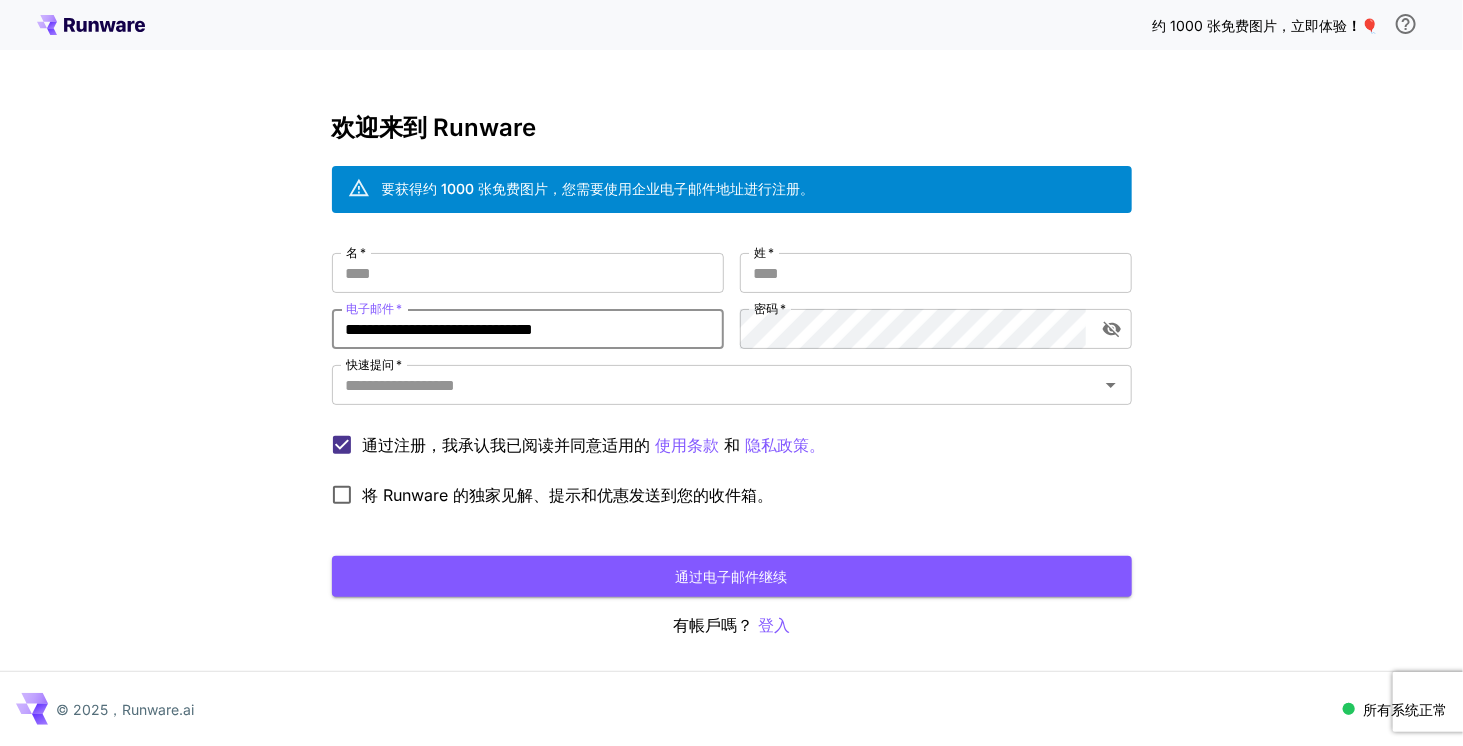 drag, startPoint x: 620, startPoint y: 333, endPoint x: 276, endPoint y: 333, distance: 344 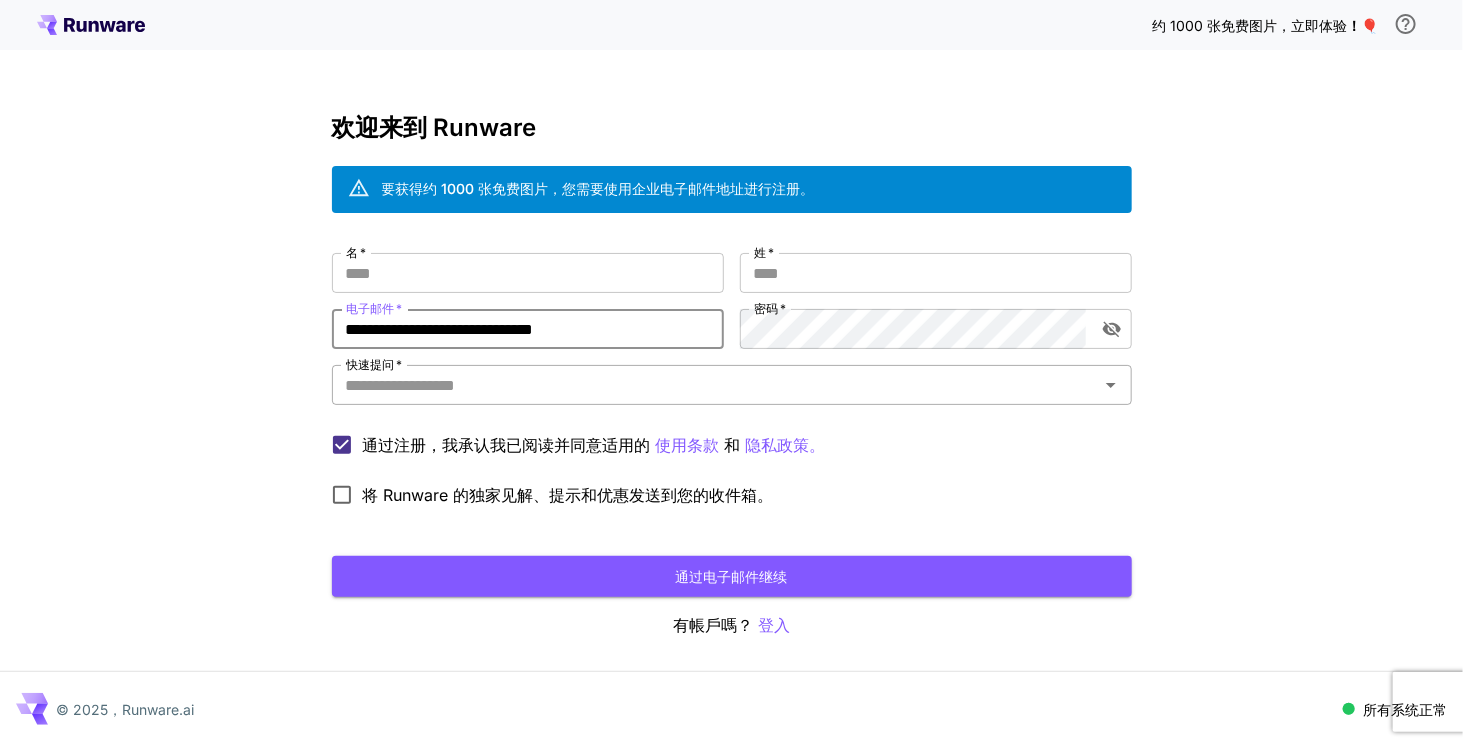 type on "**********" 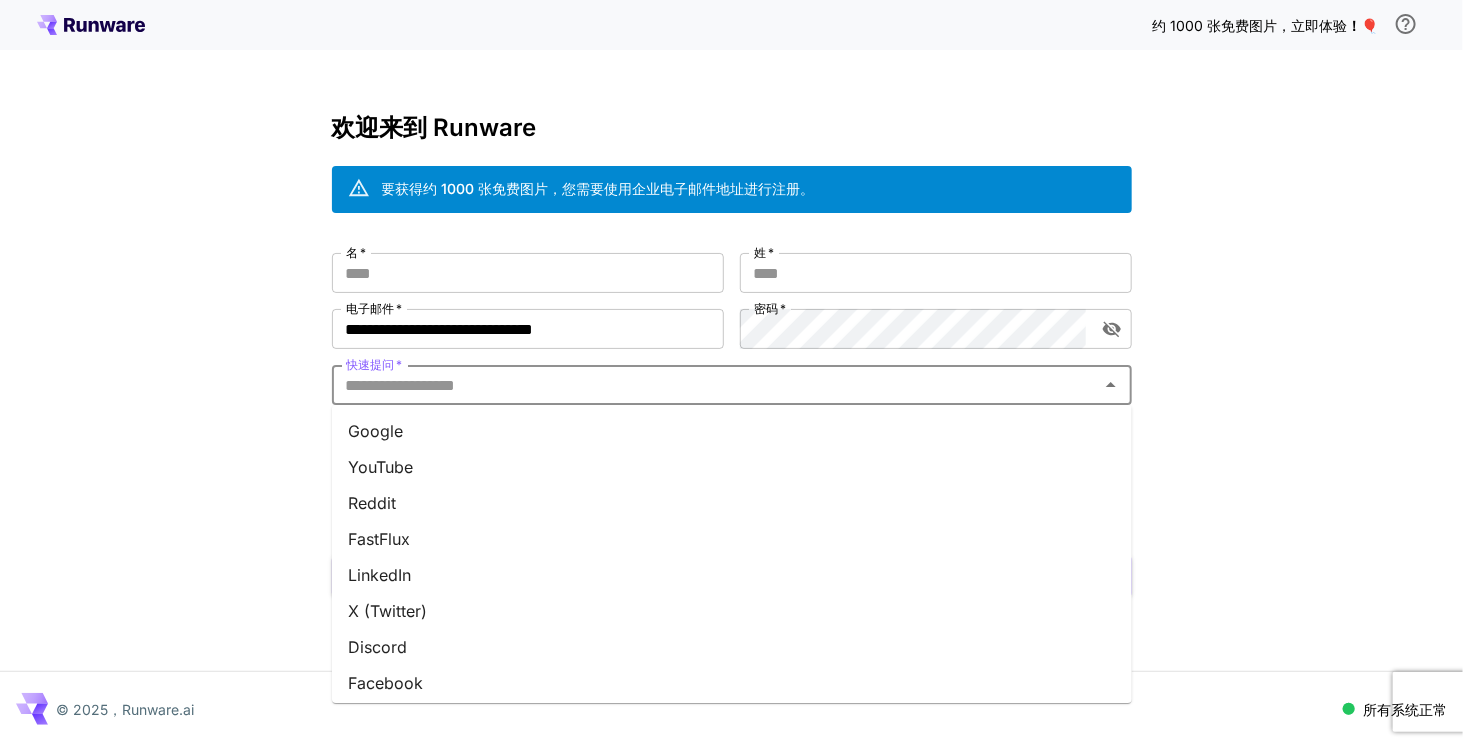 click on "快速提问   *" at bounding box center (715, 385) 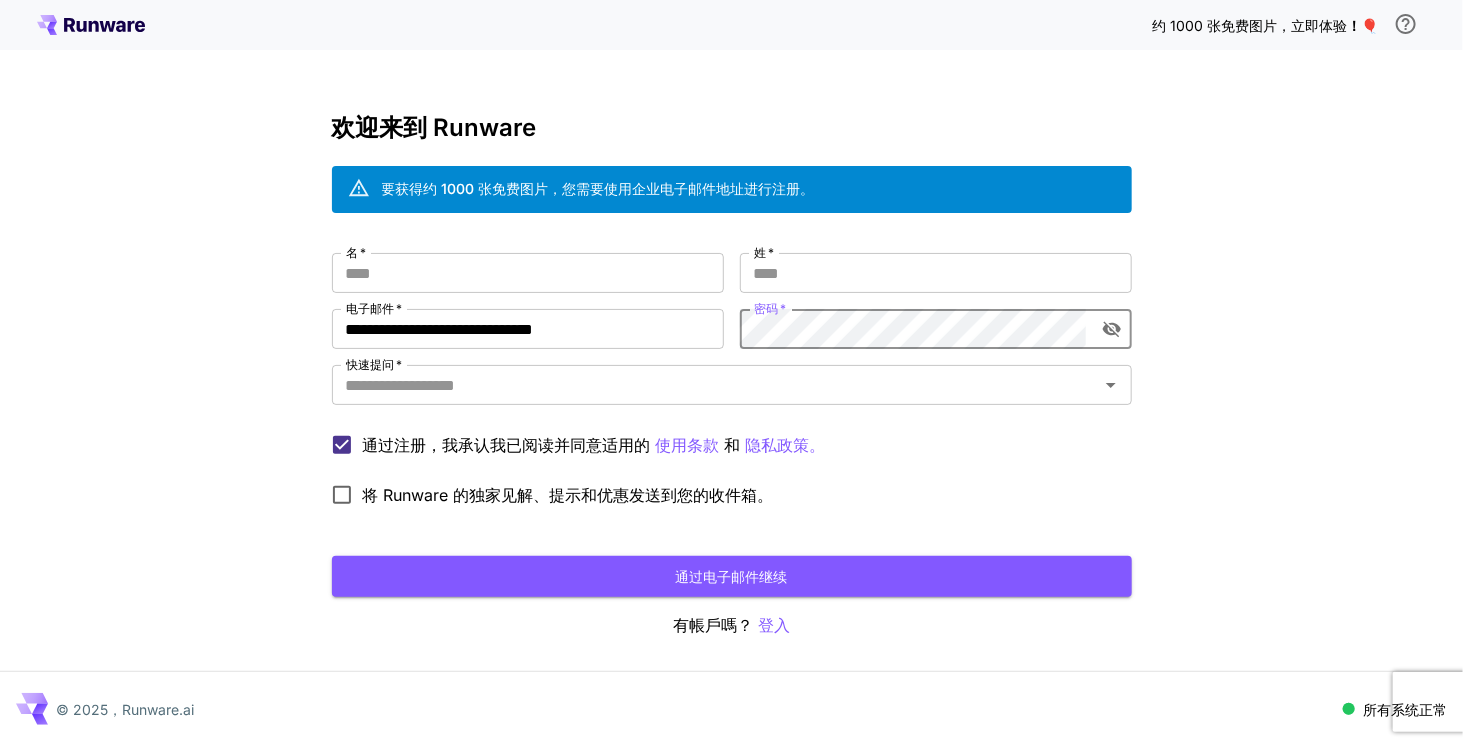 click 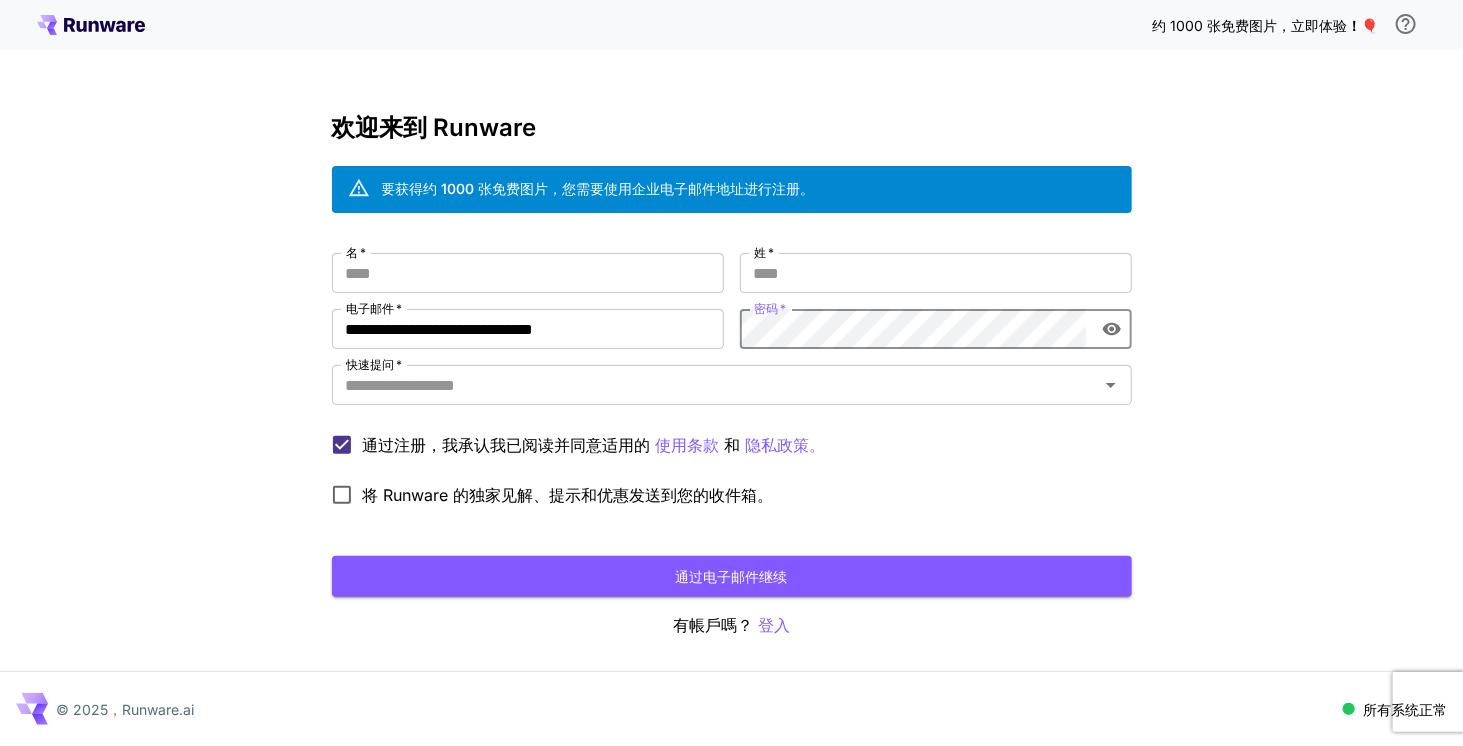 drag, startPoint x: 963, startPoint y: 467, endPoint x: 923, endPoint y: 431, distance: 53.814495 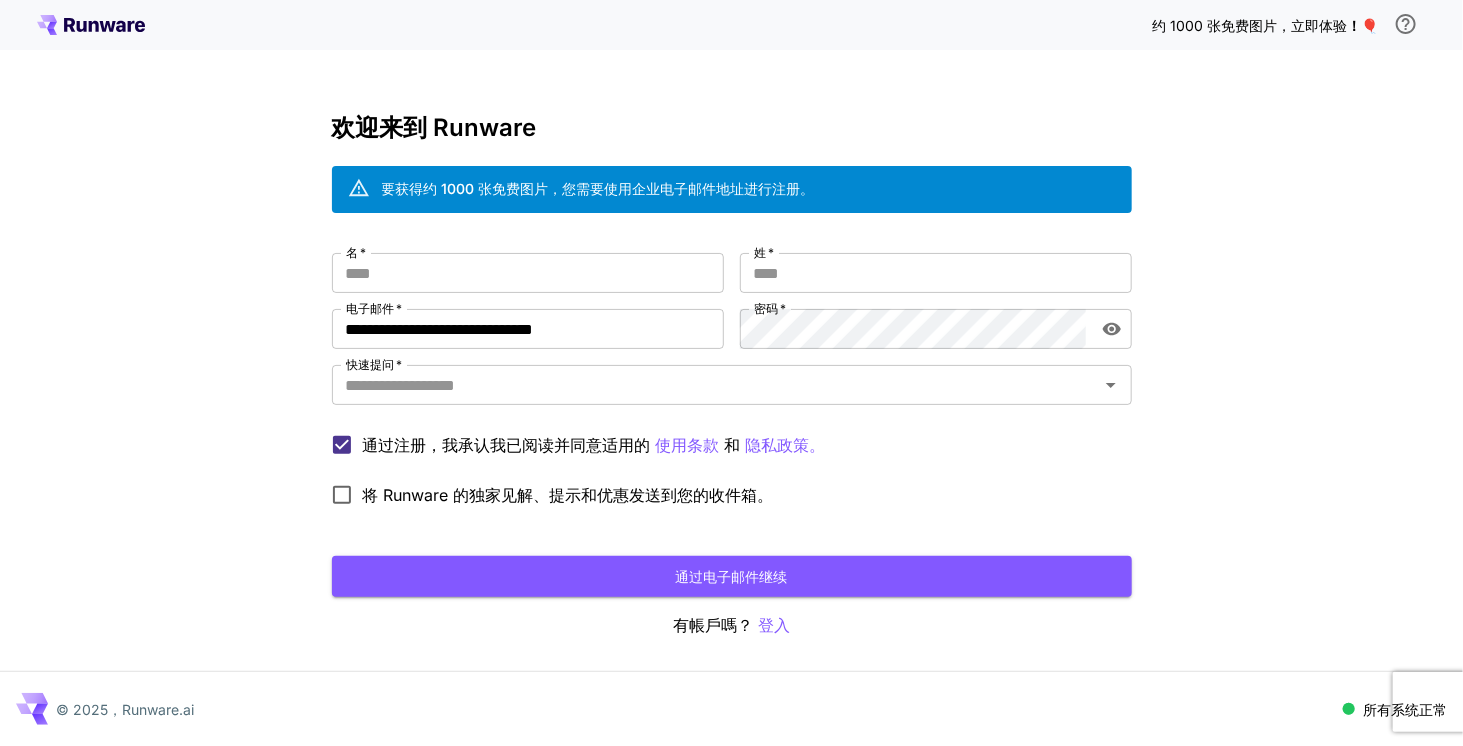 click on "**********" at bounding box center [732, 376] 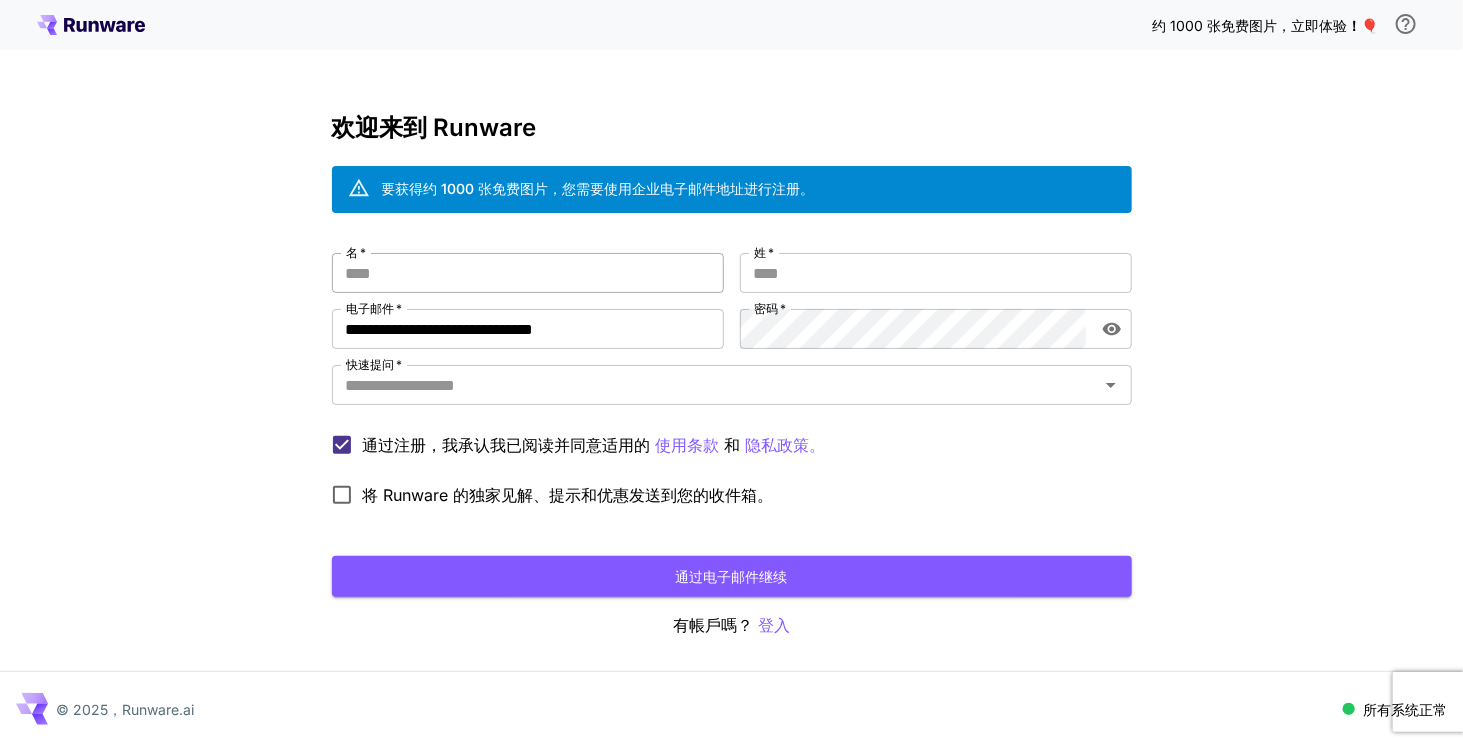 click on "名   *" at bounding box center [528, 273] 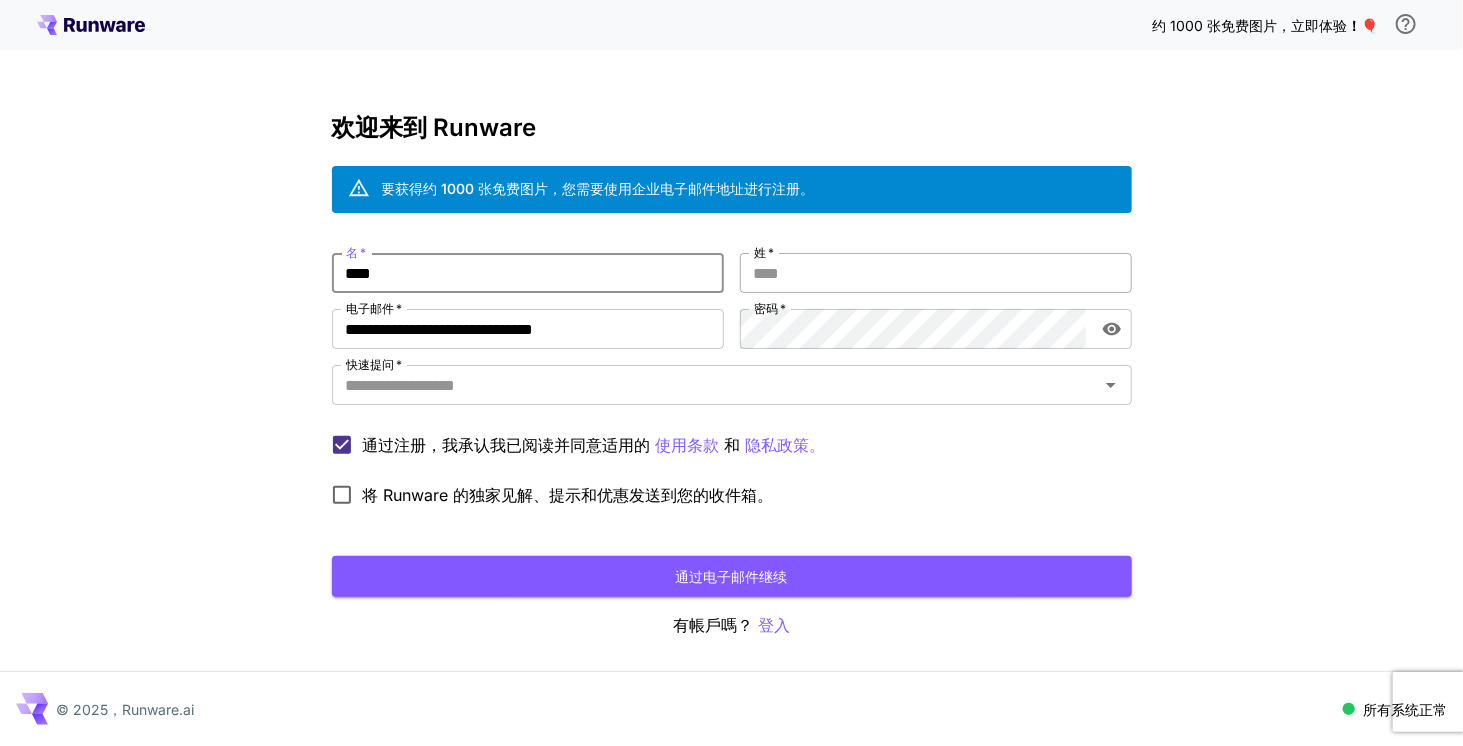 type on "****" 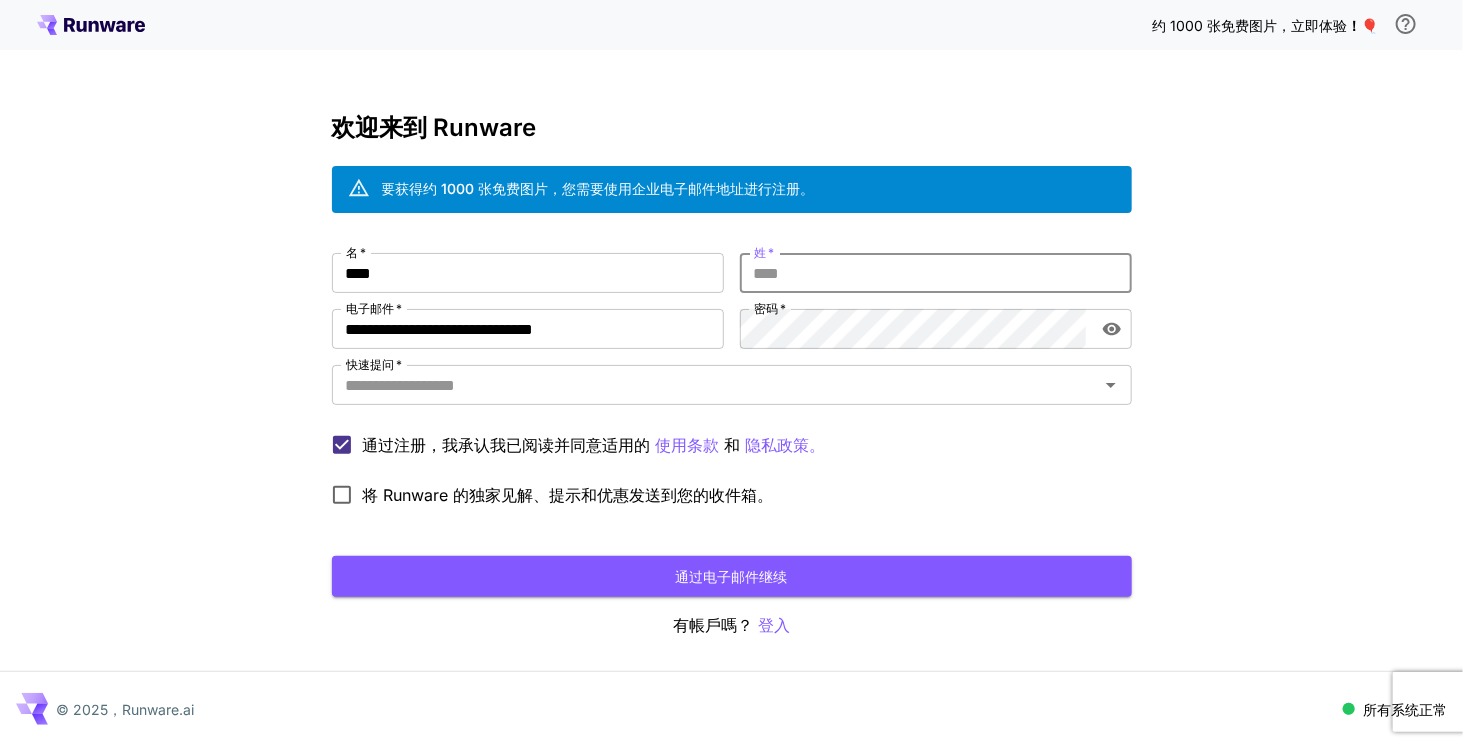 click on "姓   *" at bounding box center (936, 273) 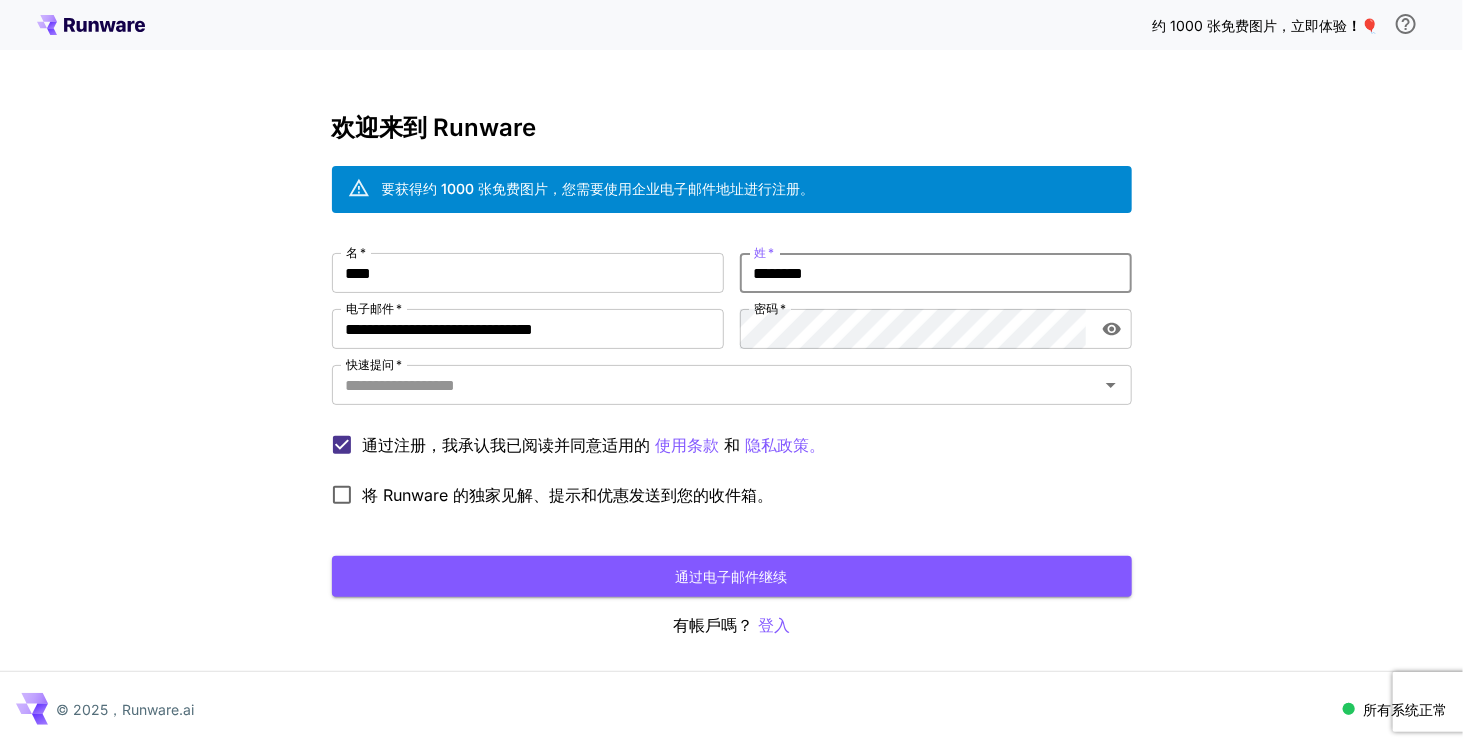 type on "********" 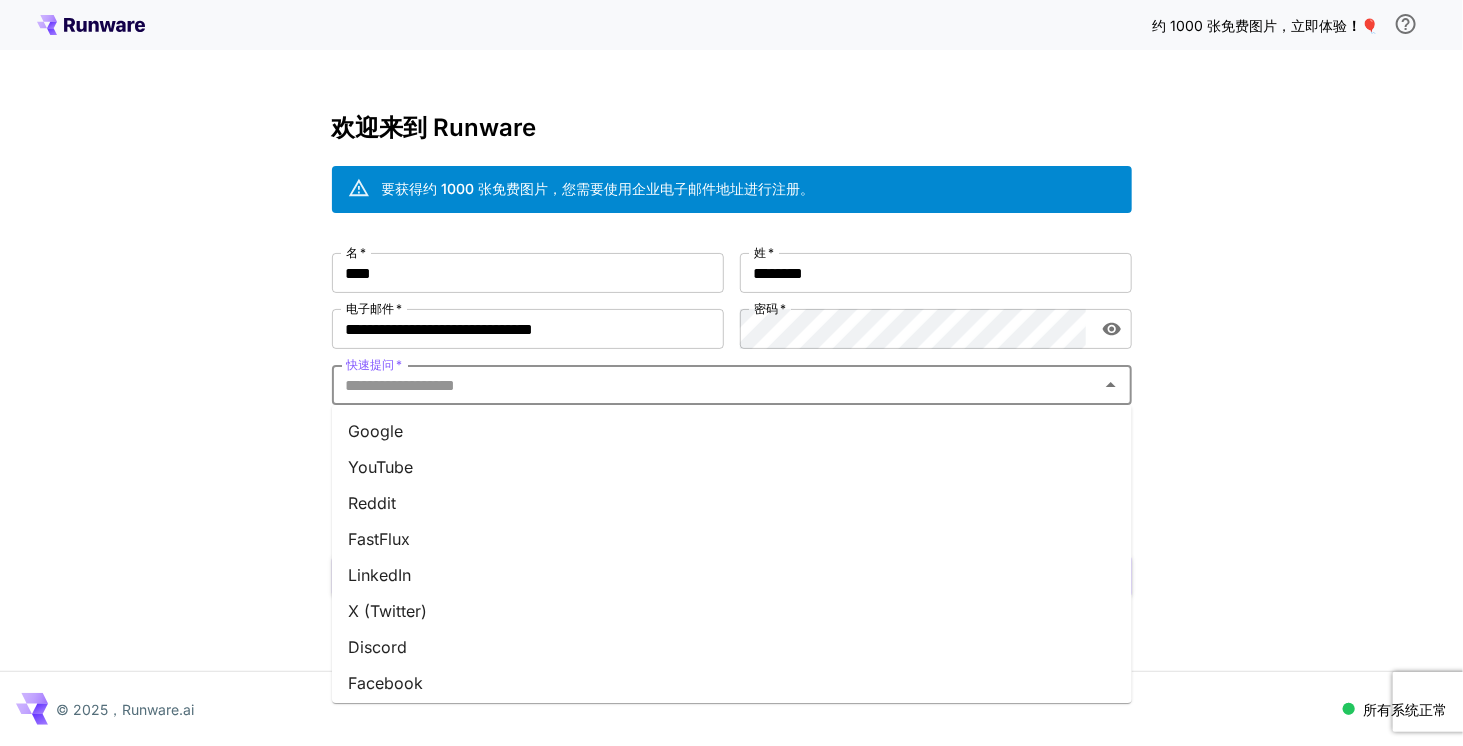 click on "快速提问   *" at bounding box center [715, 385] 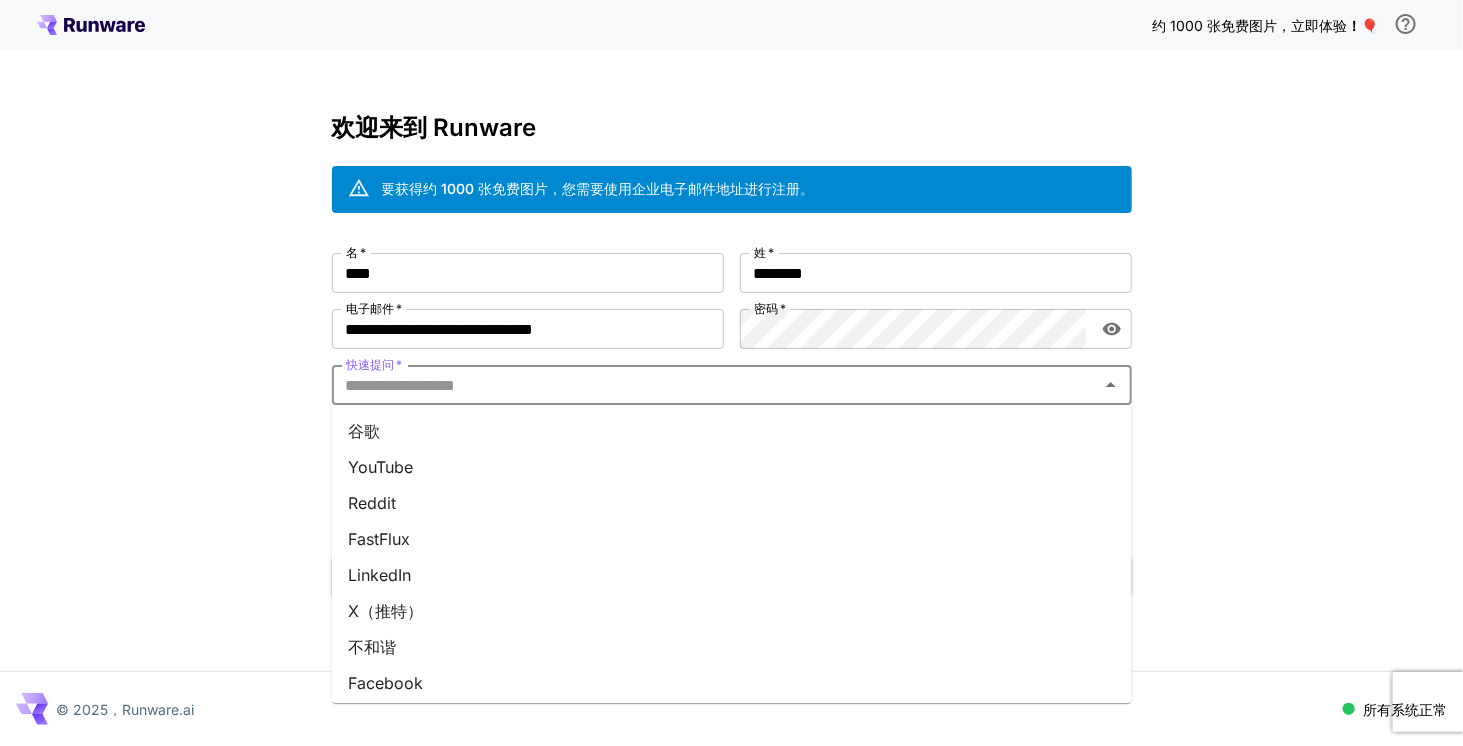 click on "X（推特）" at bounding box center (732, 611) 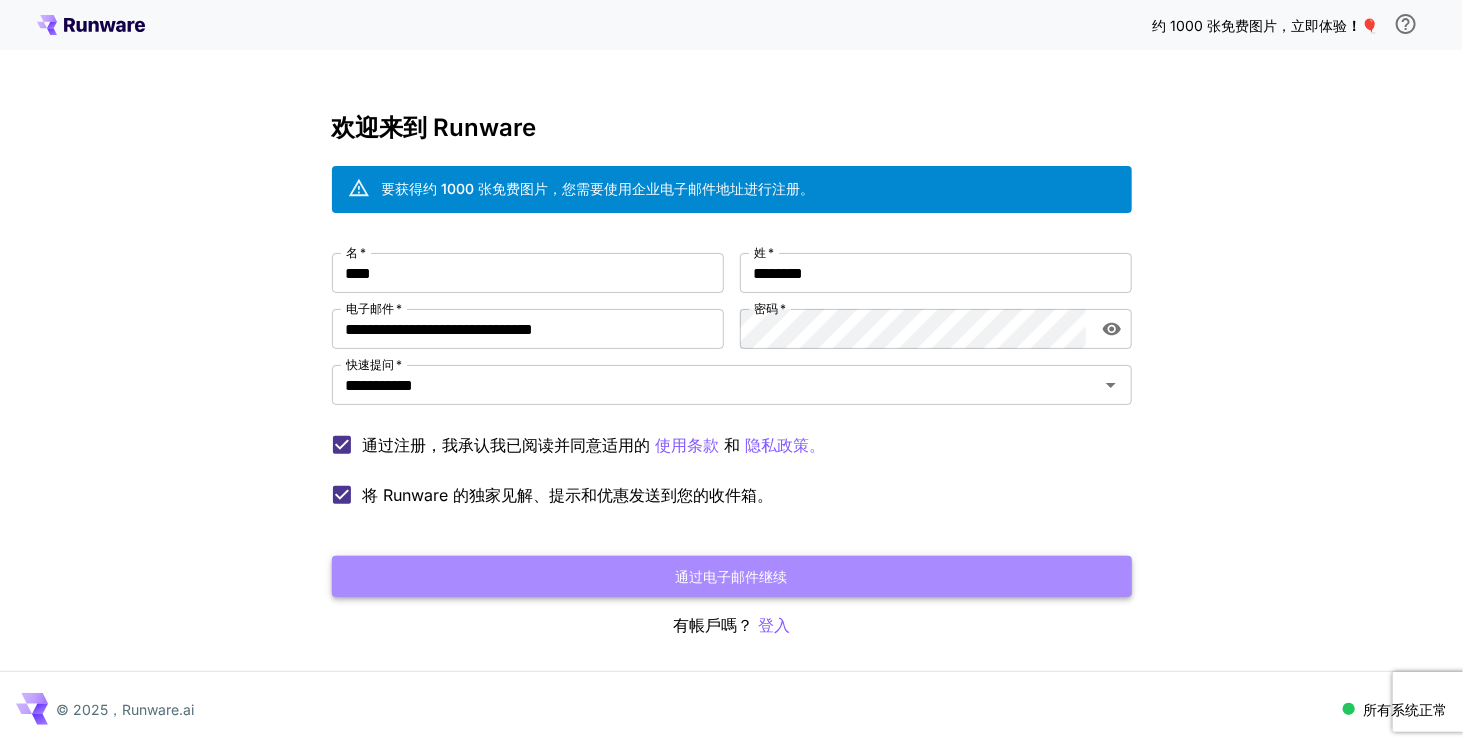 click on "通过电子邮件继续" at bounding box center (732, 576) 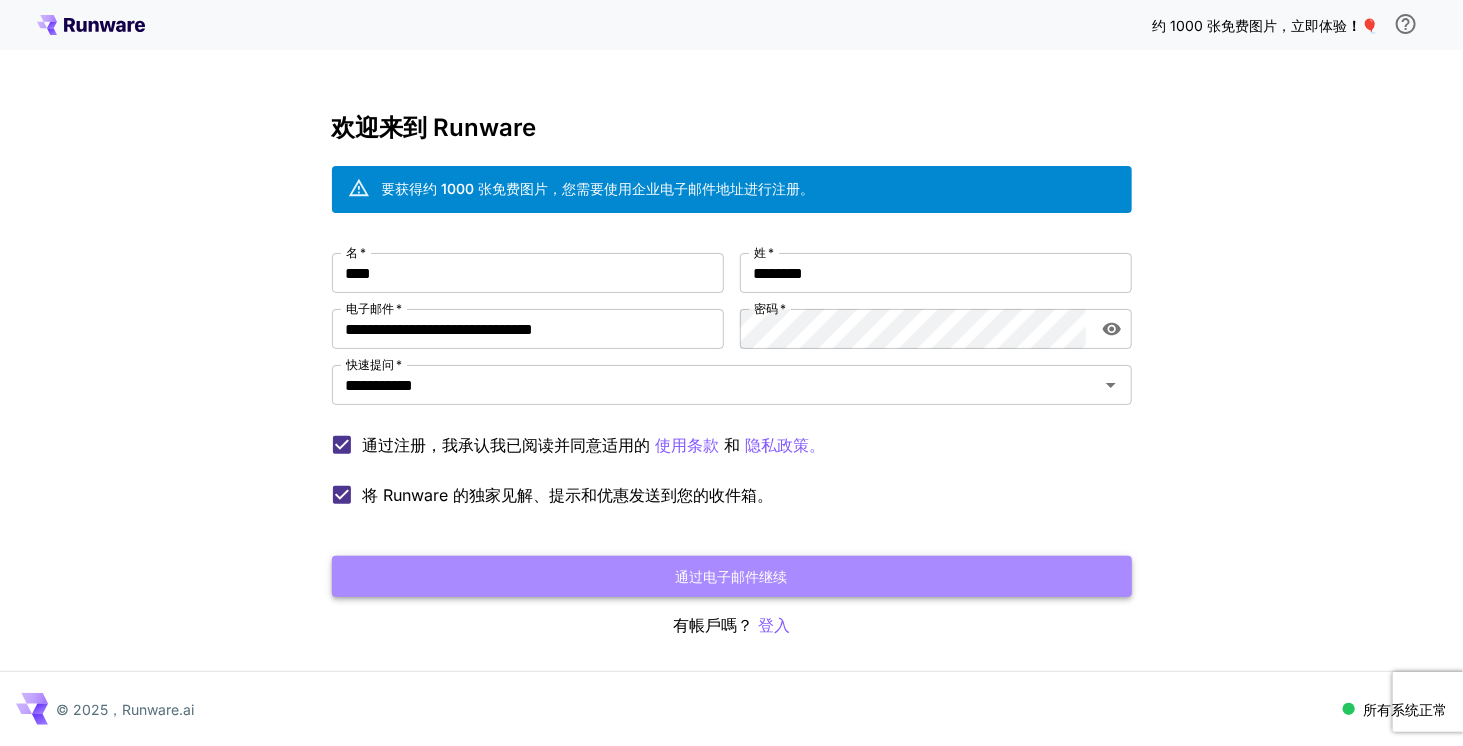 click on "通过电子邮件继续" at bounding box center [732, 576] 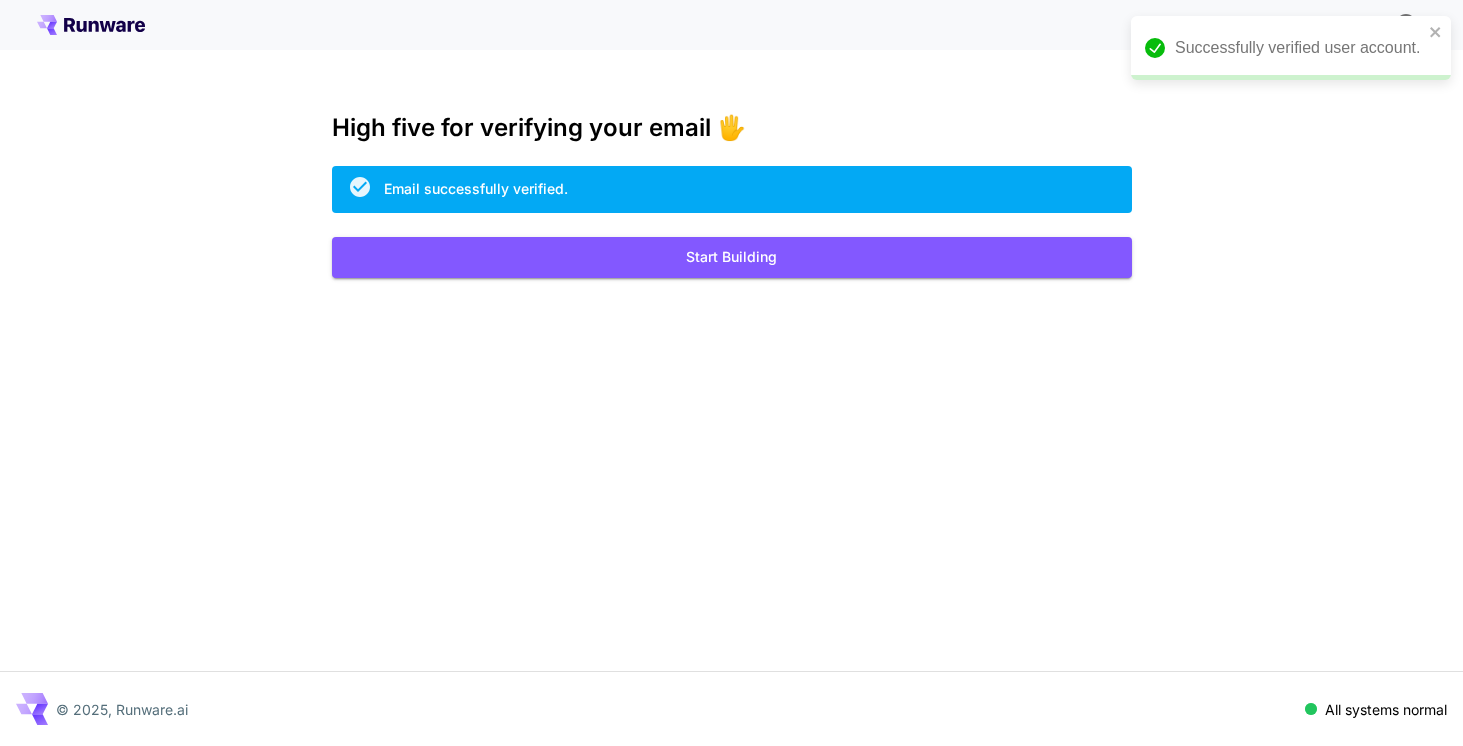 scroll, scrollTop: 0, scrollLeft: 0, axis: both 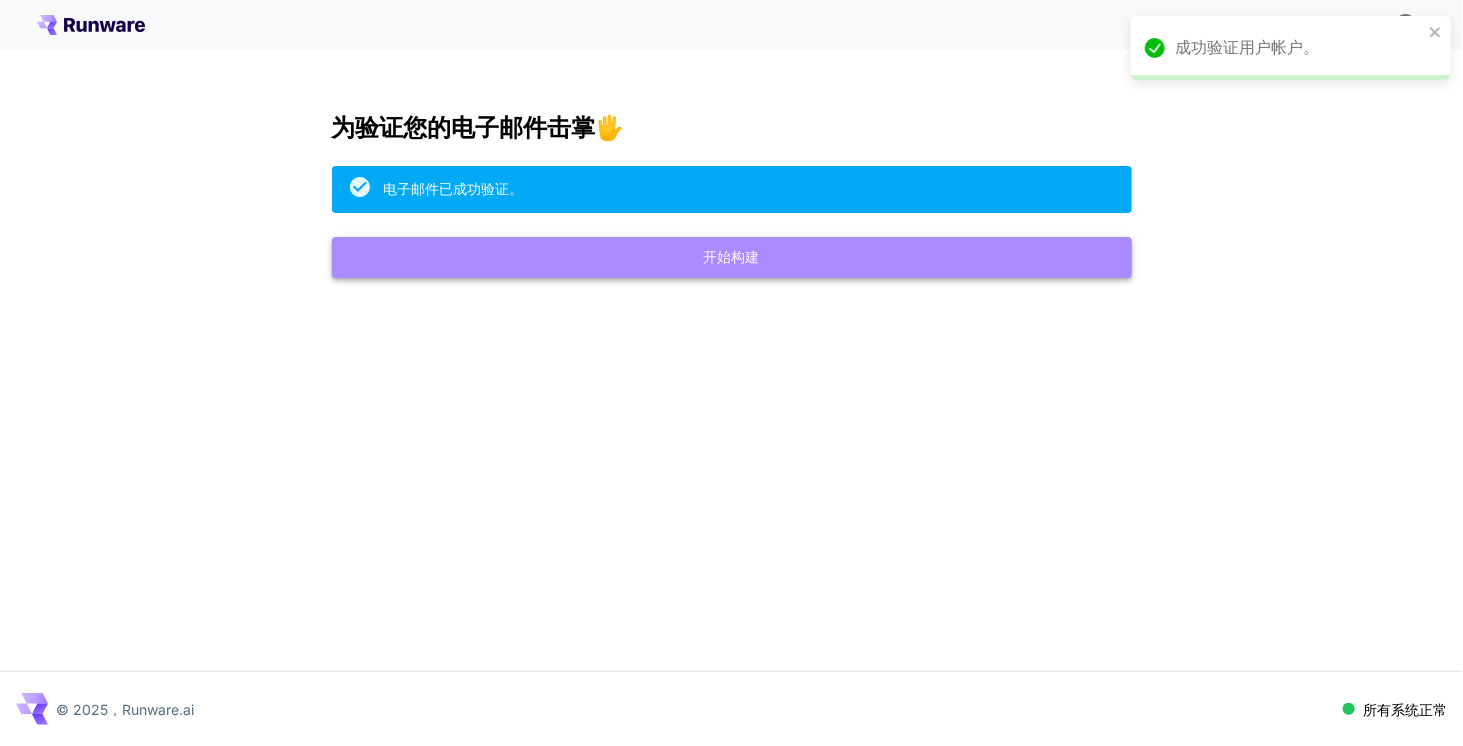 click on "开始构建" at bounding box center (732, 257) 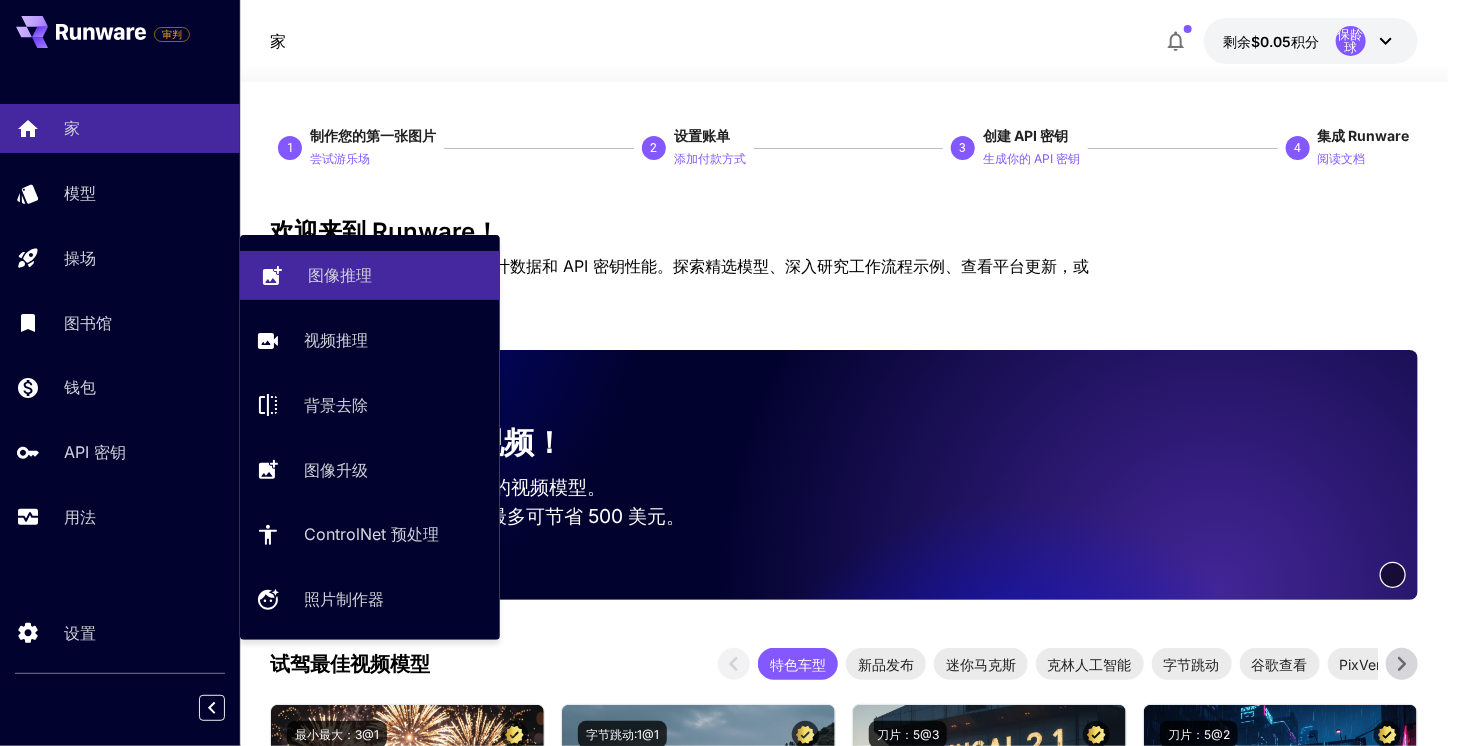 click on "图像推理" at bounding box center (340, 275) 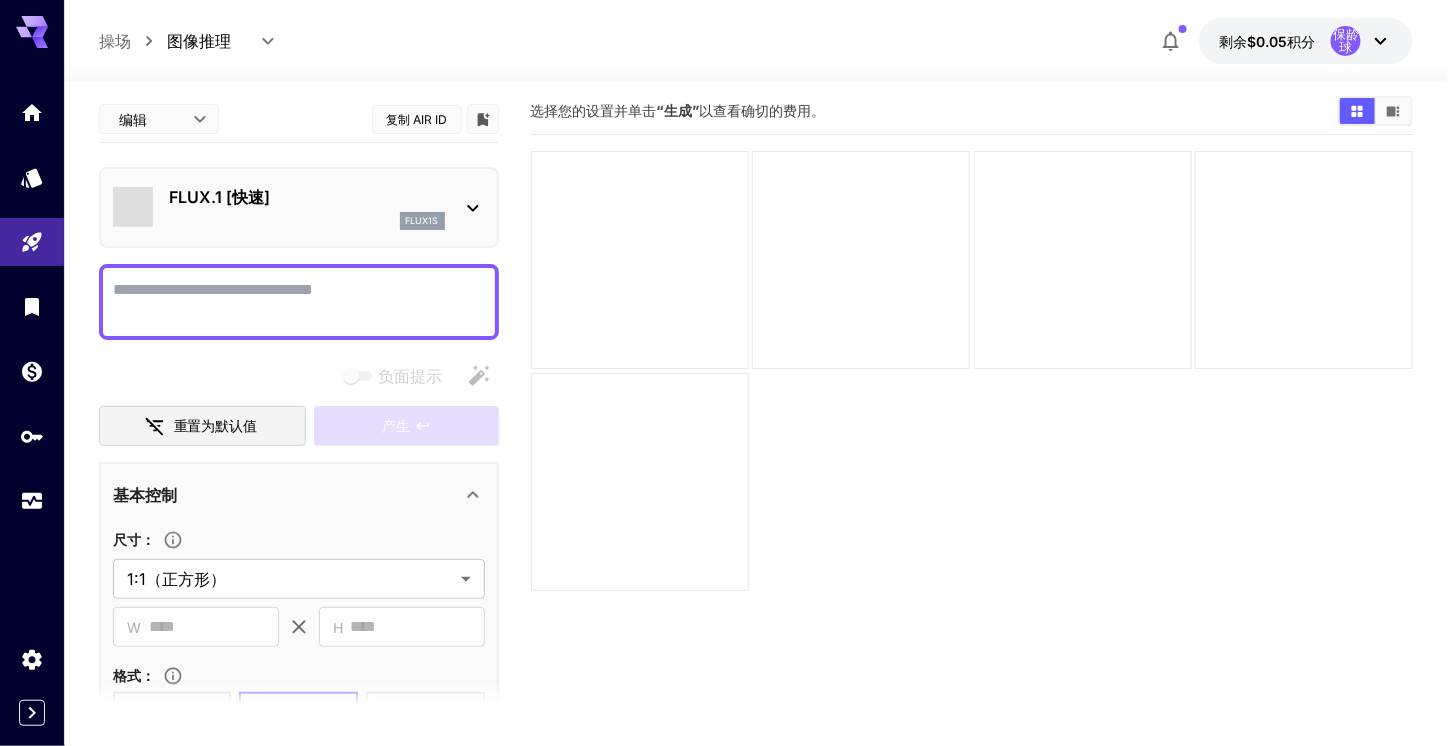 scroll, scrollTop: 0, scrollLeft: 0, axis: both 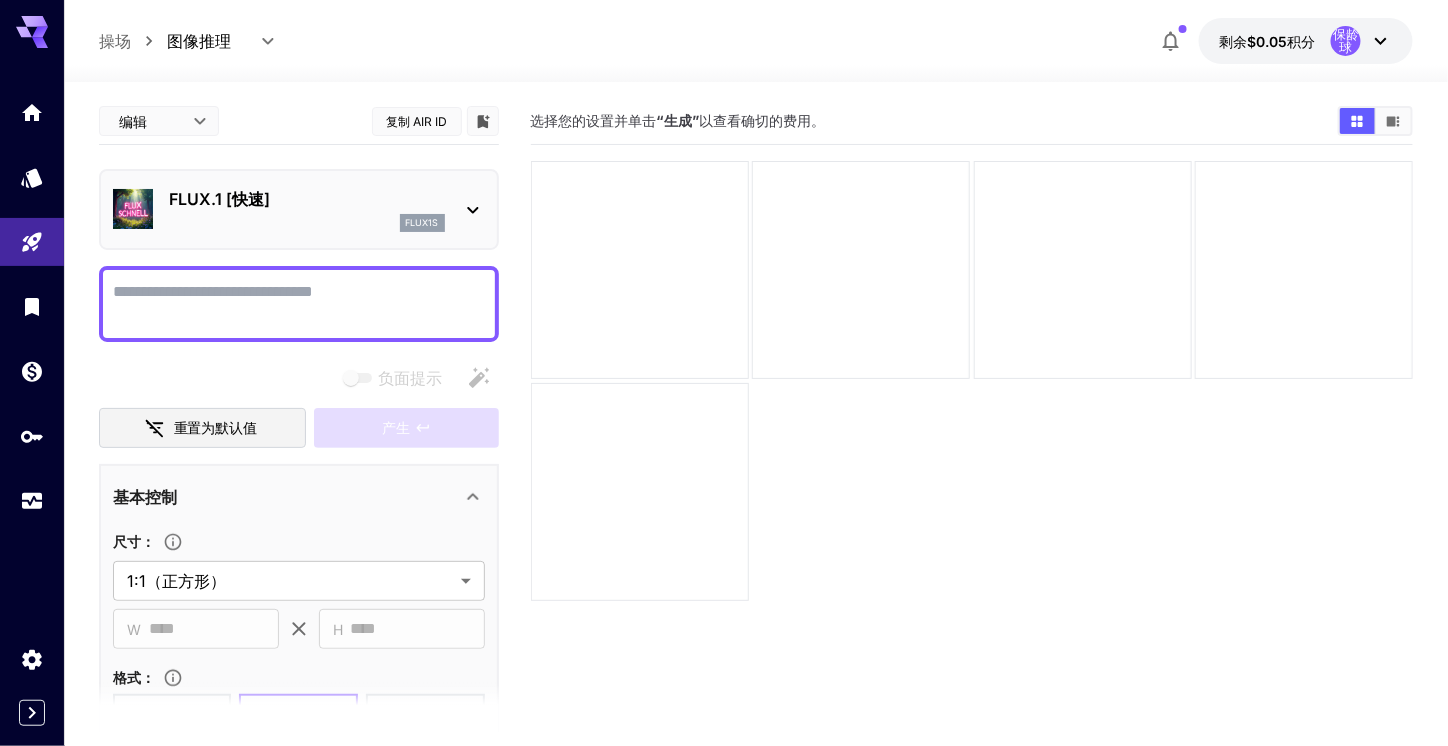 click on "FLUX.1 [快速]" at bounding box center (307, 199) 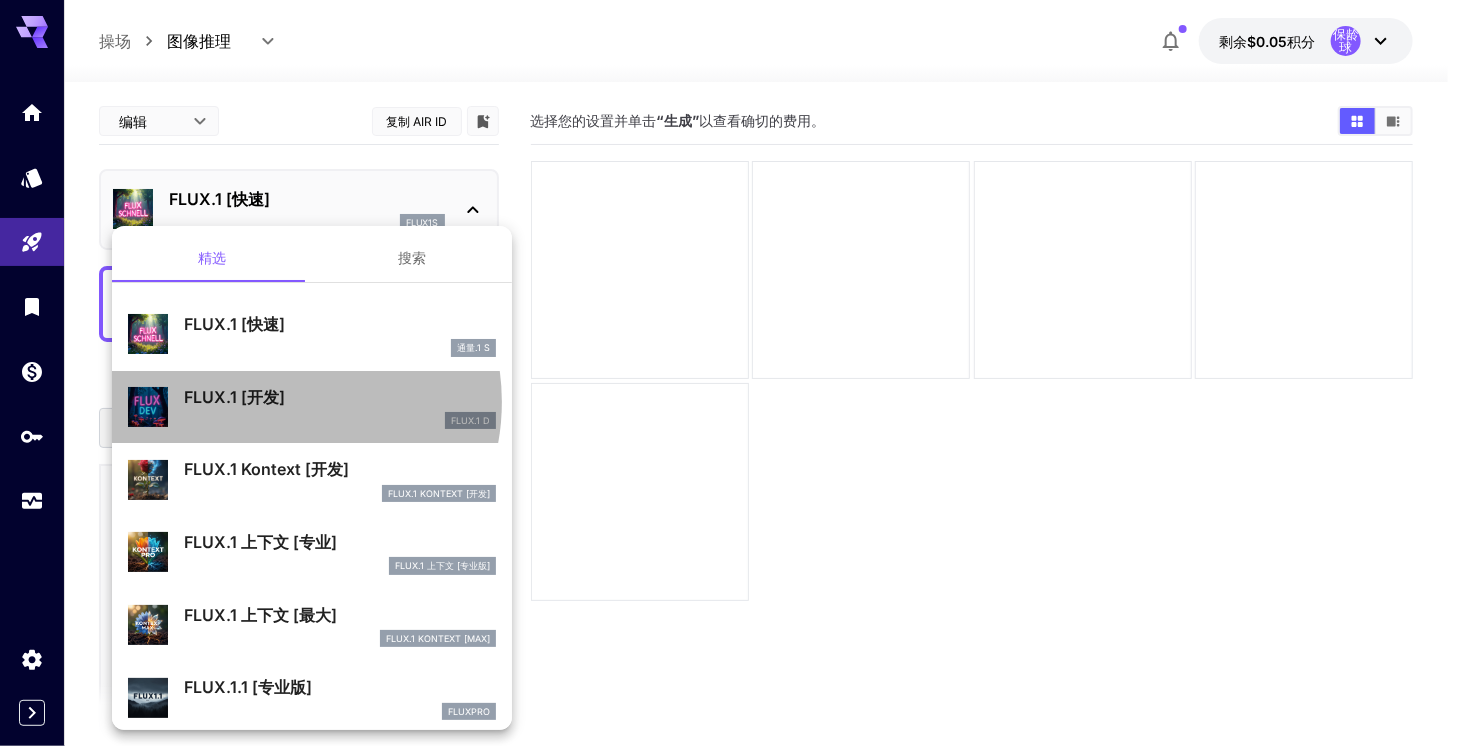 click on "FLUX.1 [开发]" at bounding box center [234, 397] 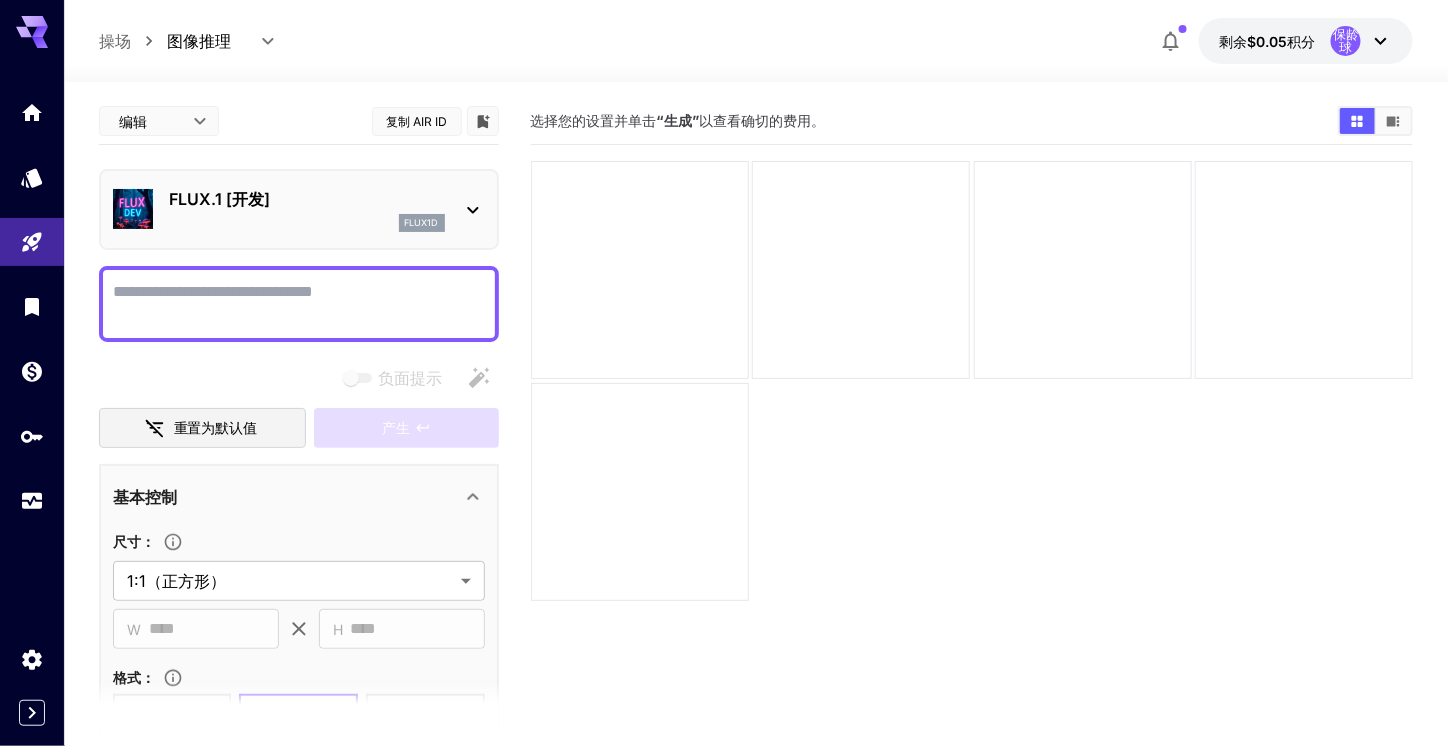 click on "负面提示" at bounding box center (299, 304) 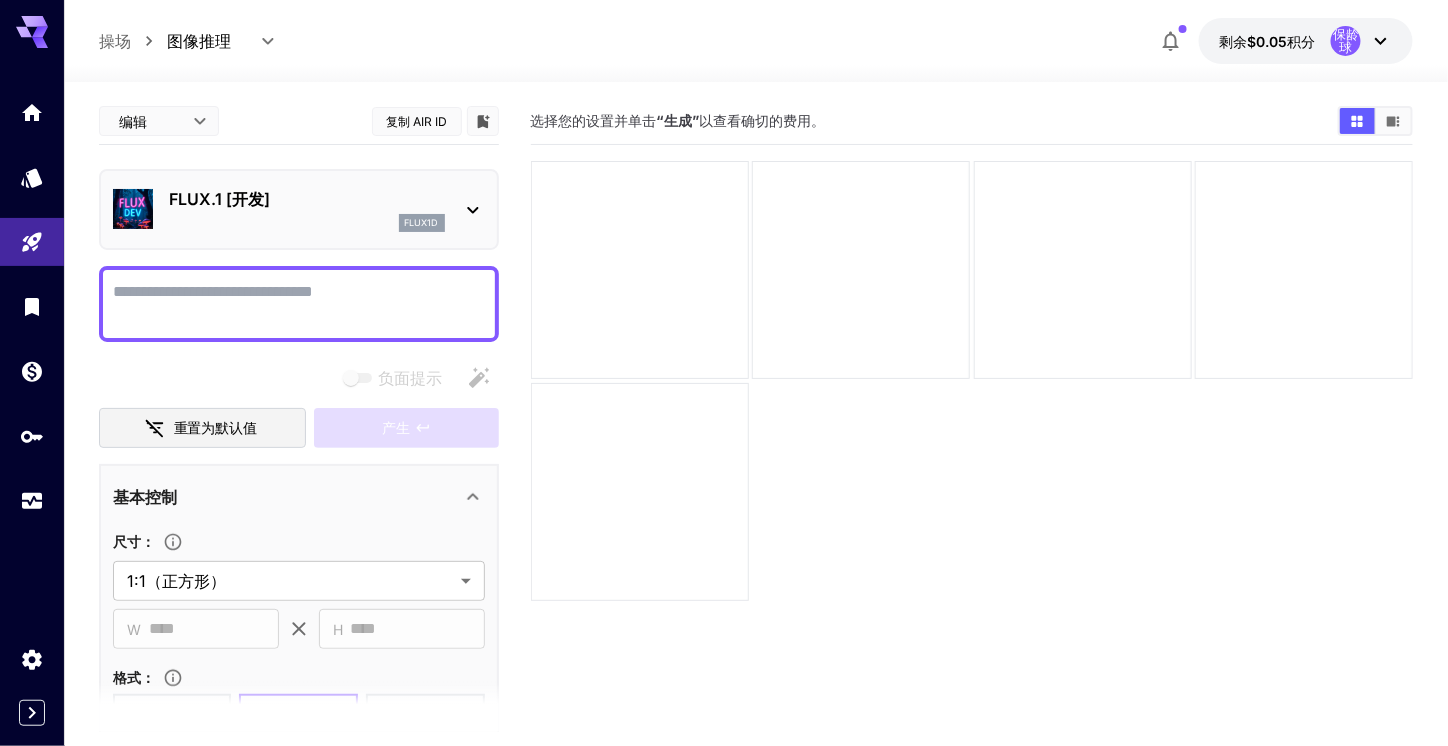 click on "负面提示" at bounding box center (299, 304) 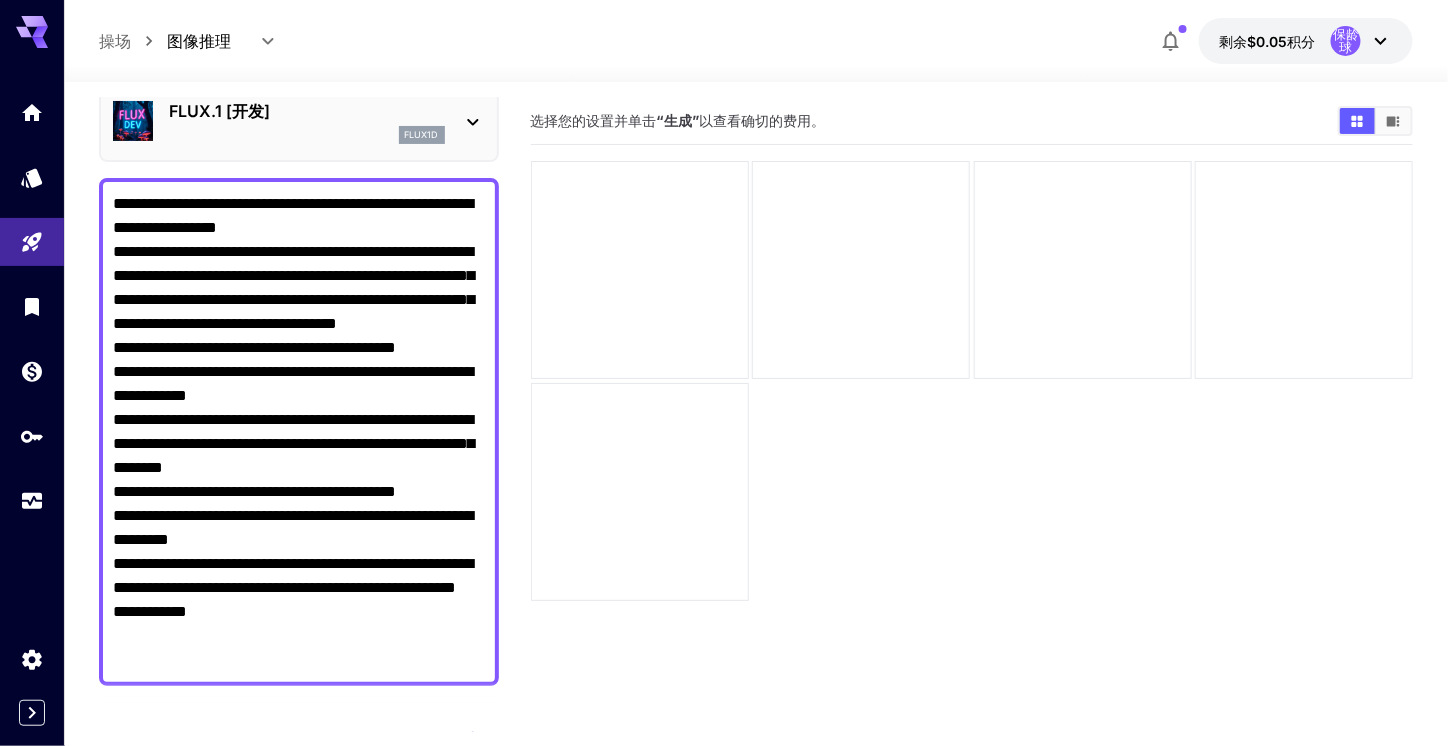 scroll, scrollTop: 324, scrollLeft: 0, axis: vertical 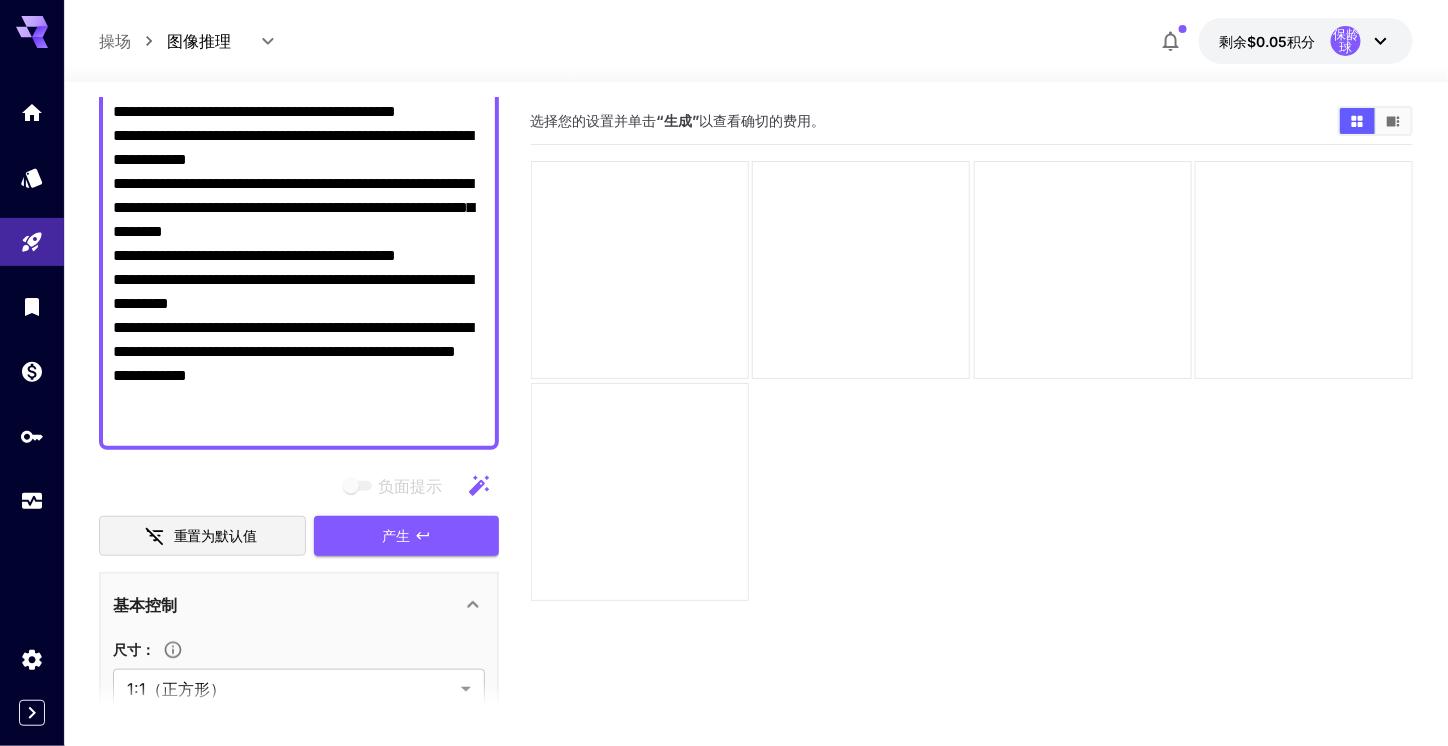 type on "**********" 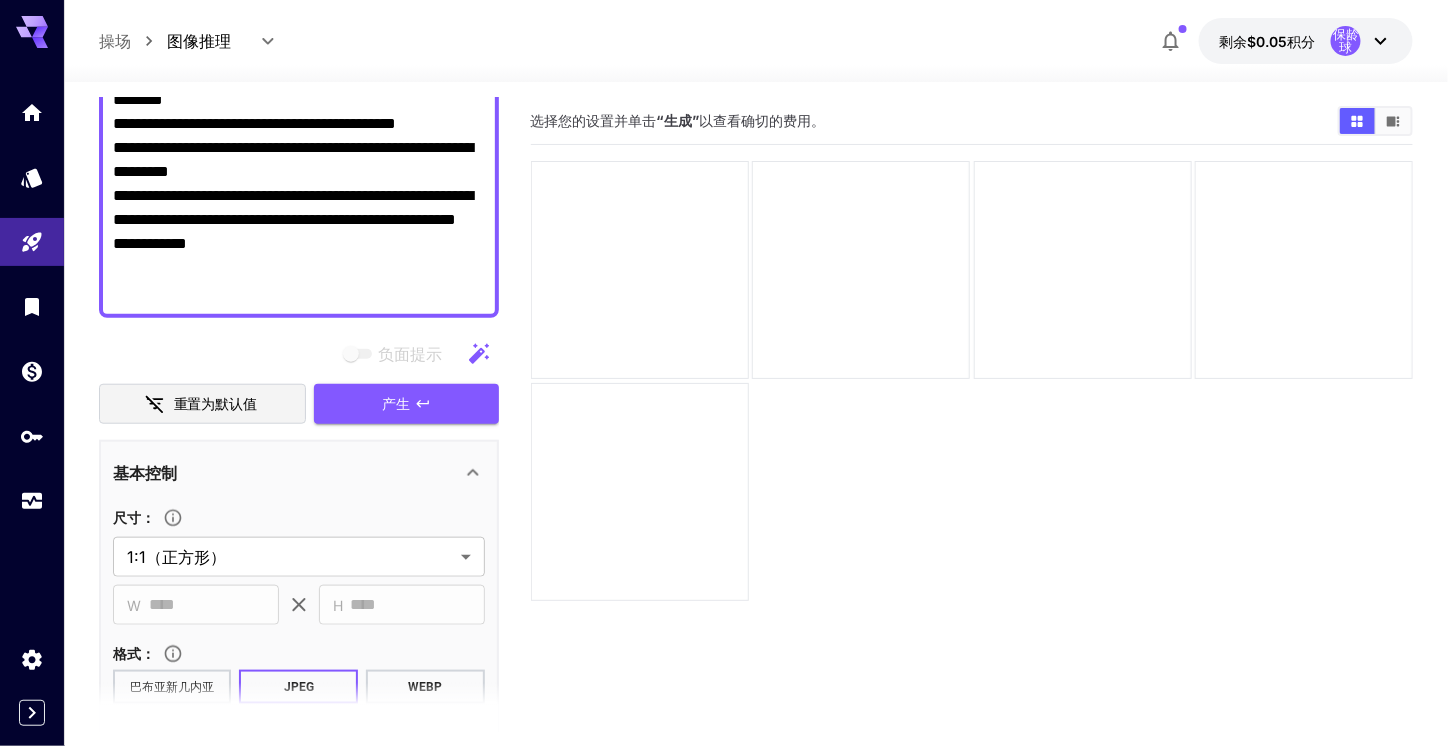 scroll, scrollTop: 524, scrollLeft: 0, axis: vertical 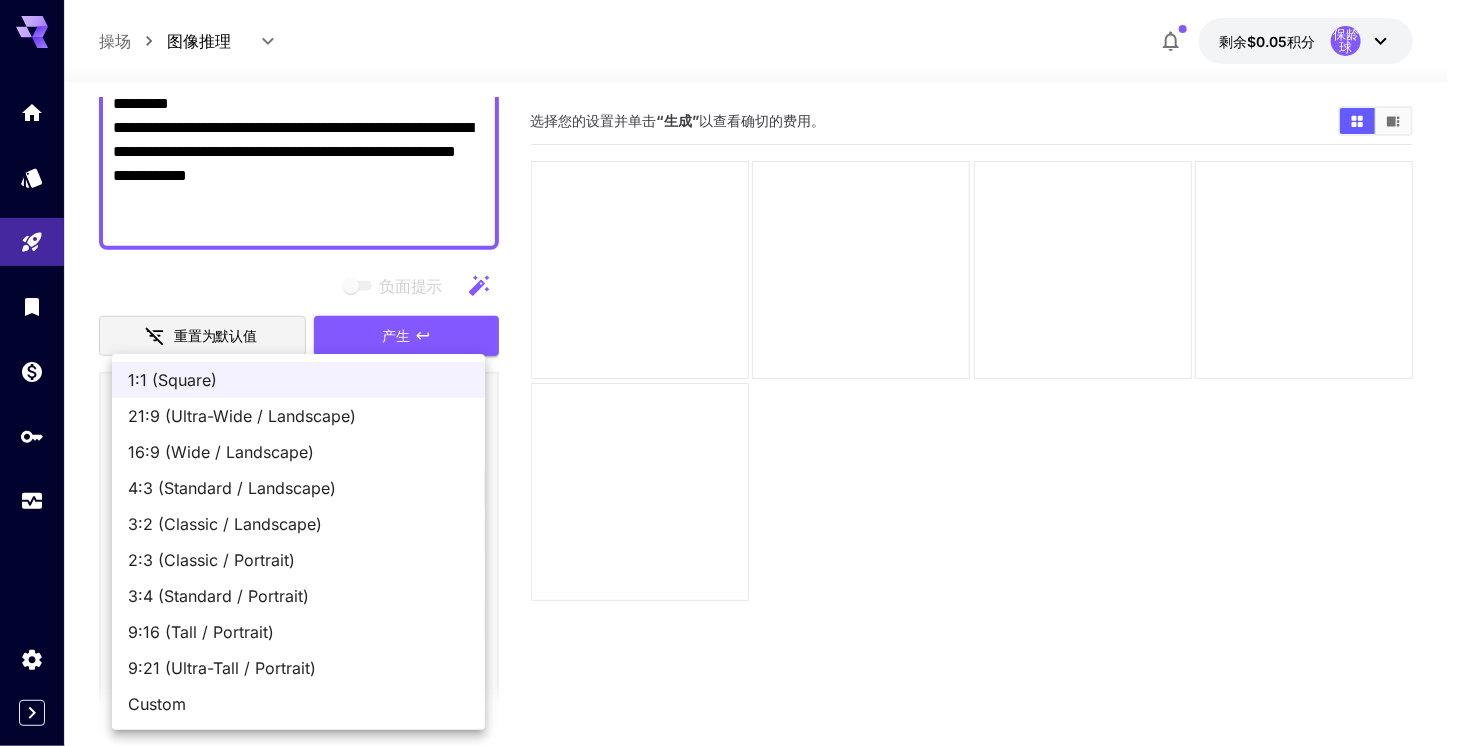 click on "**********" at bounding box center (731, 452) 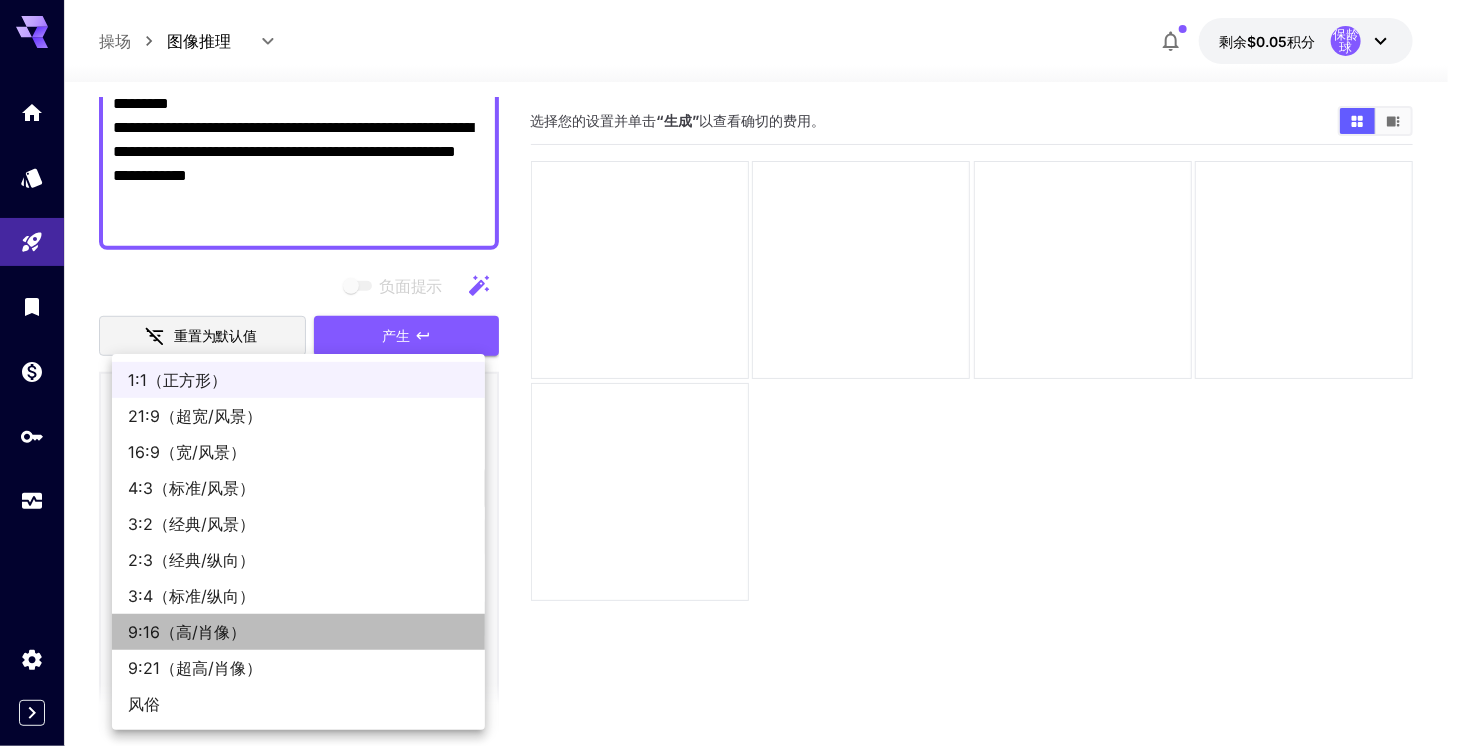 click on "9:16（高/肖像）" at bounding box center (298, 632) 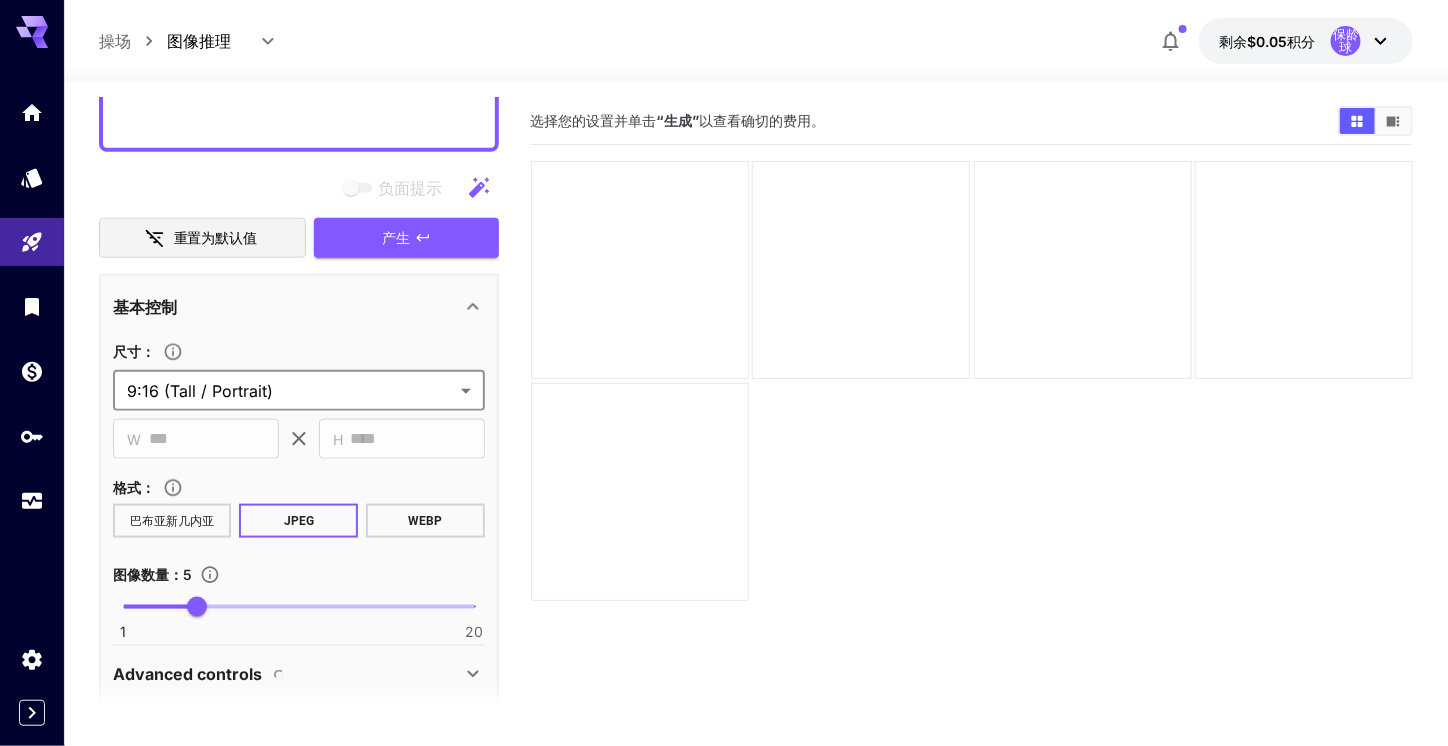 scroll, scrollTop: 624, scrollLeft: 0, axis: vertical 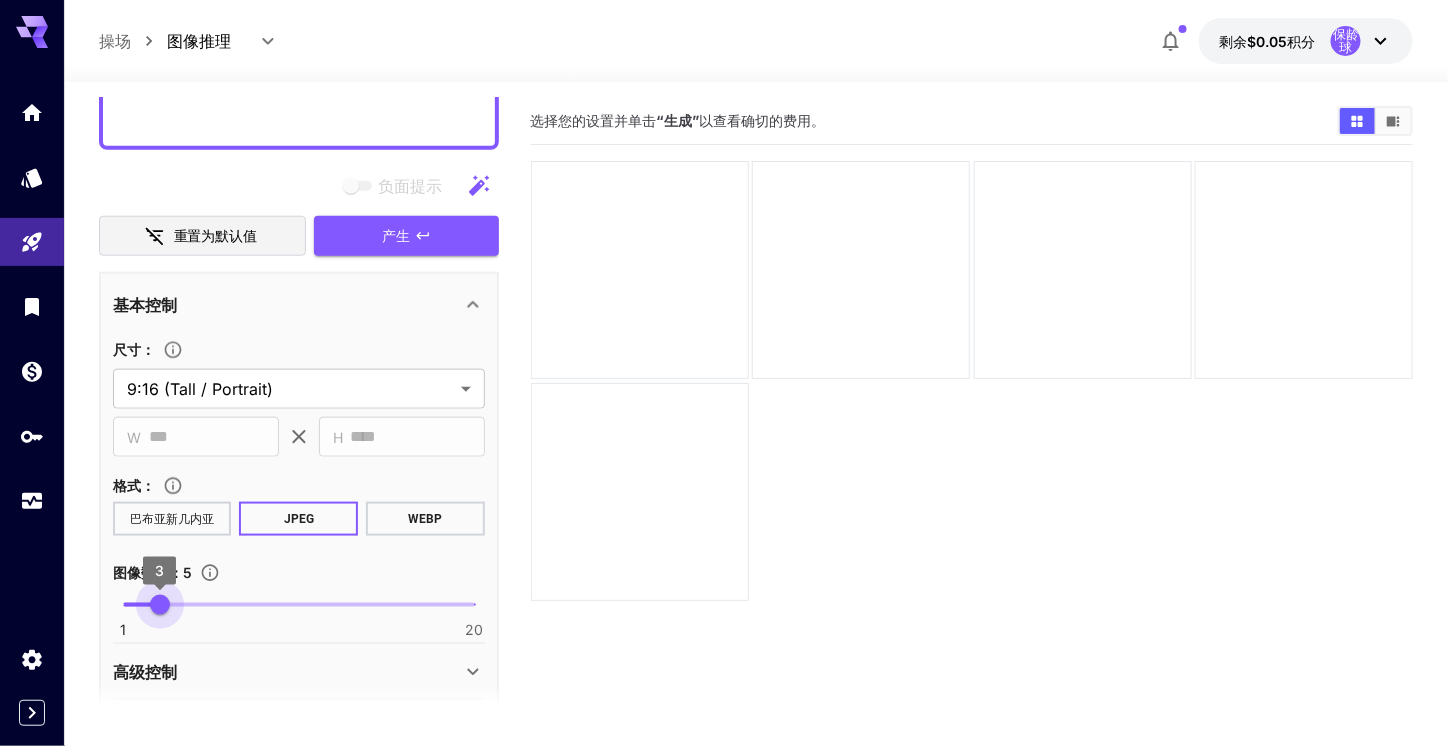 type on "*" 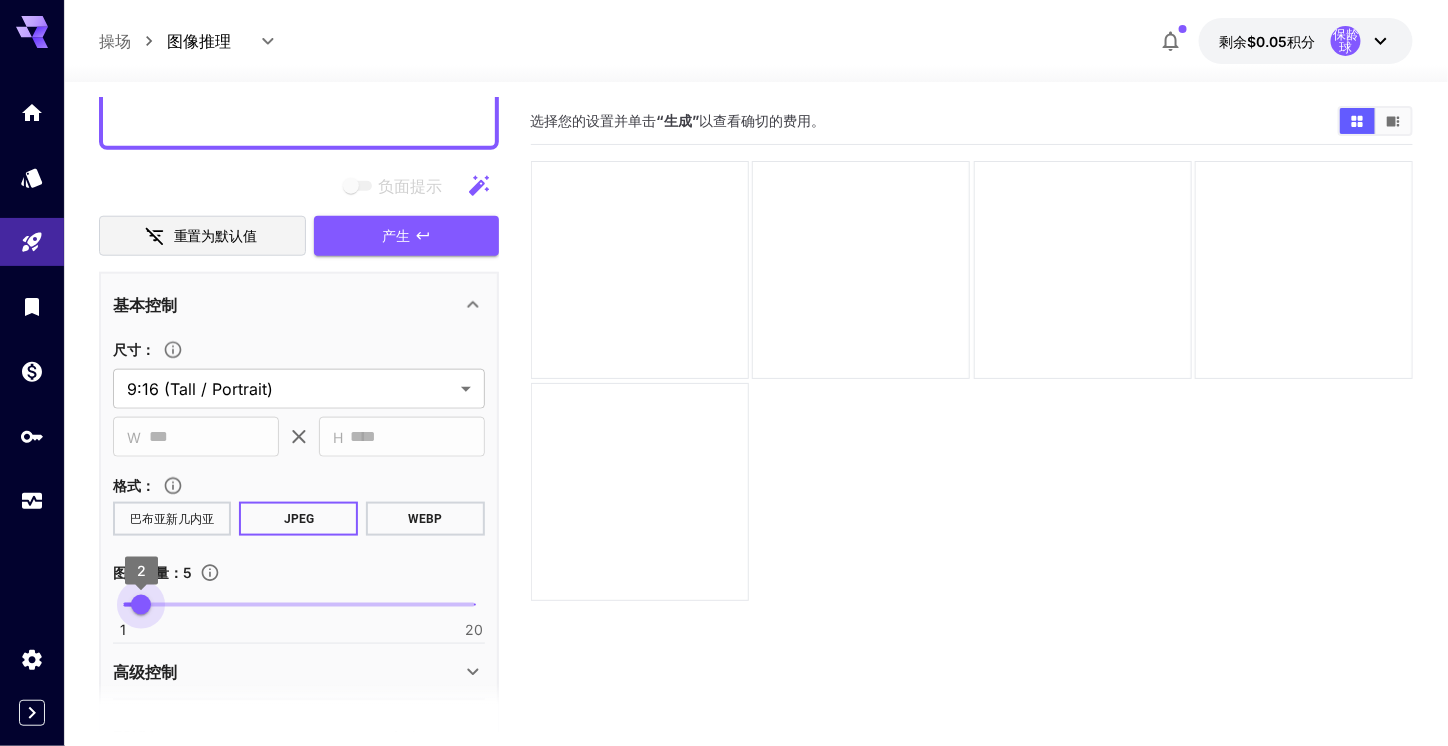 drag, startPoint x: 195, startPoint y: 601, endPoint x: 140, endPoint y: 599, distance: 55.03635 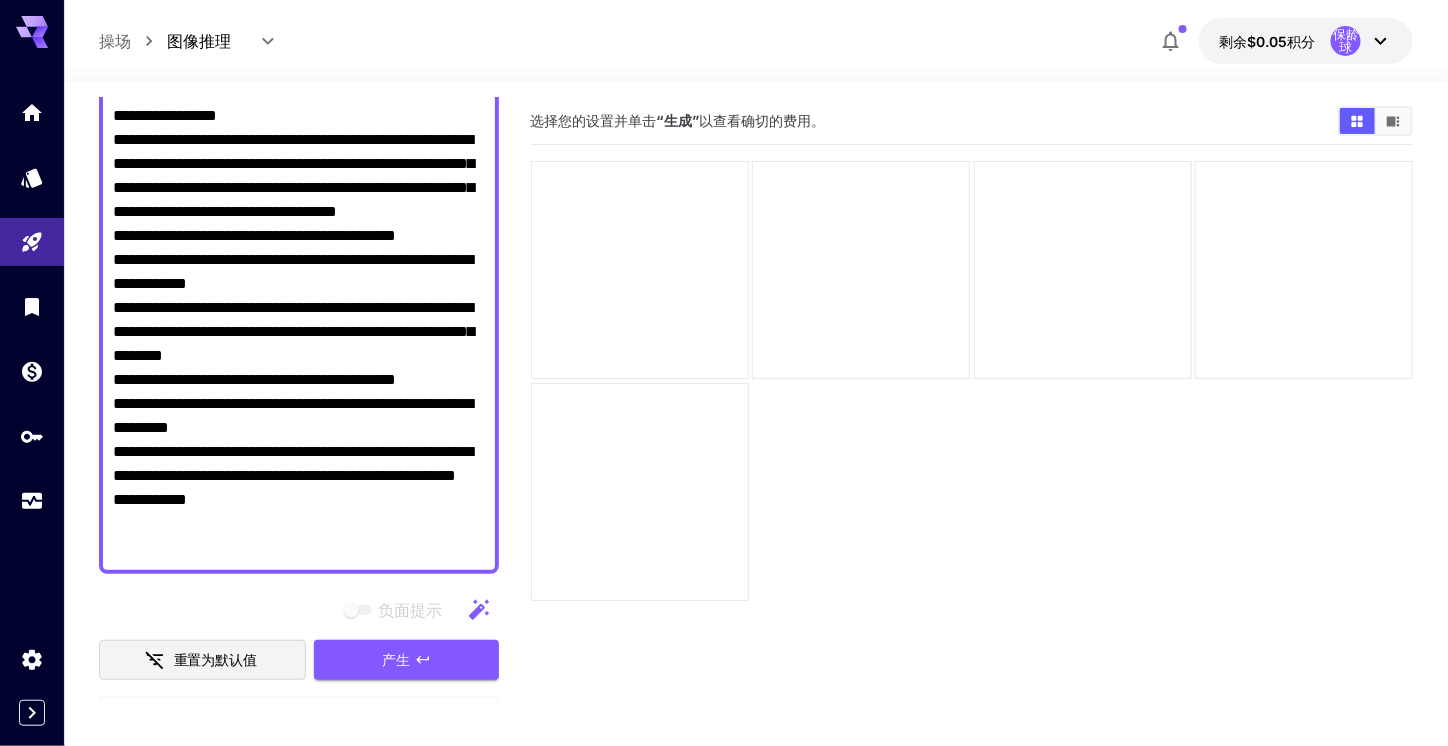 scroll, scrollTop: 500, scrollLeft: 0, axis: vertical 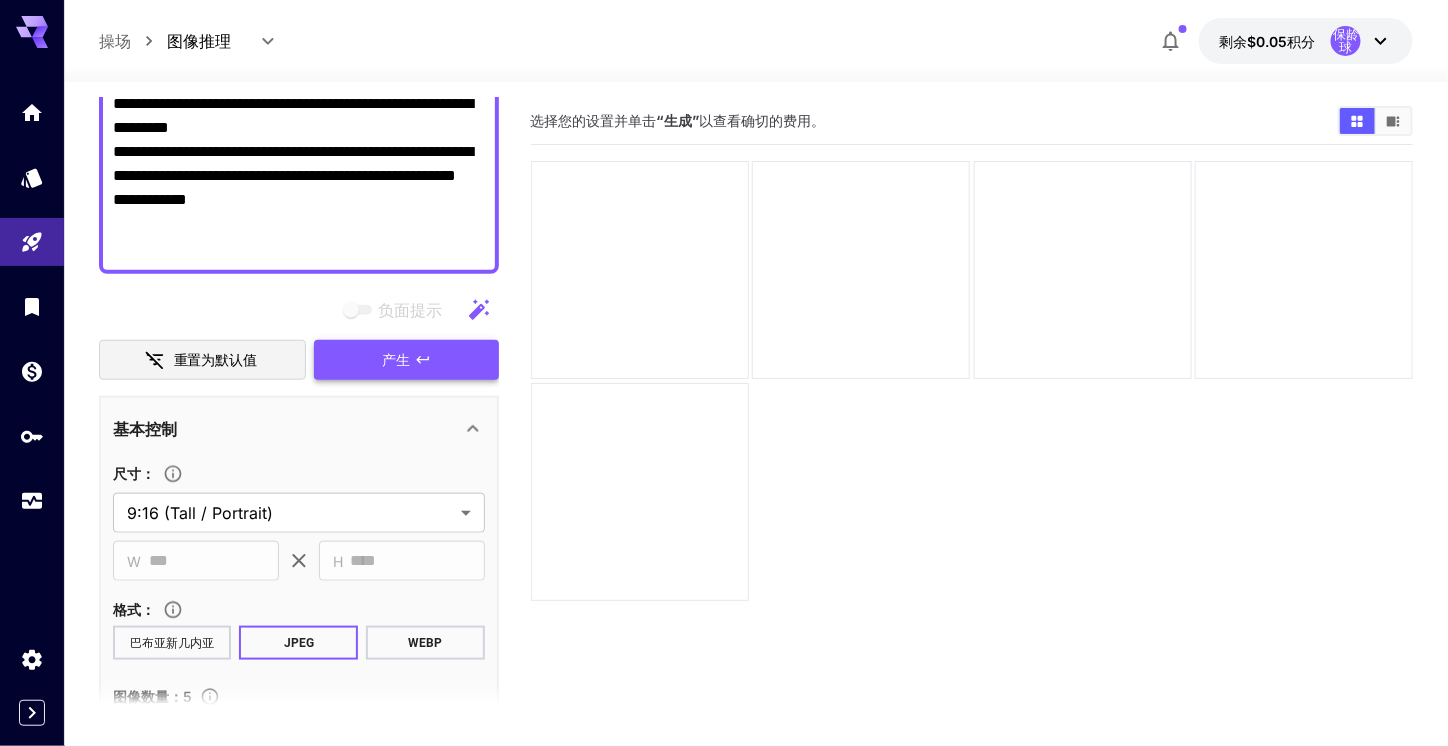 click on "产生" at bounding box center [397, 360] 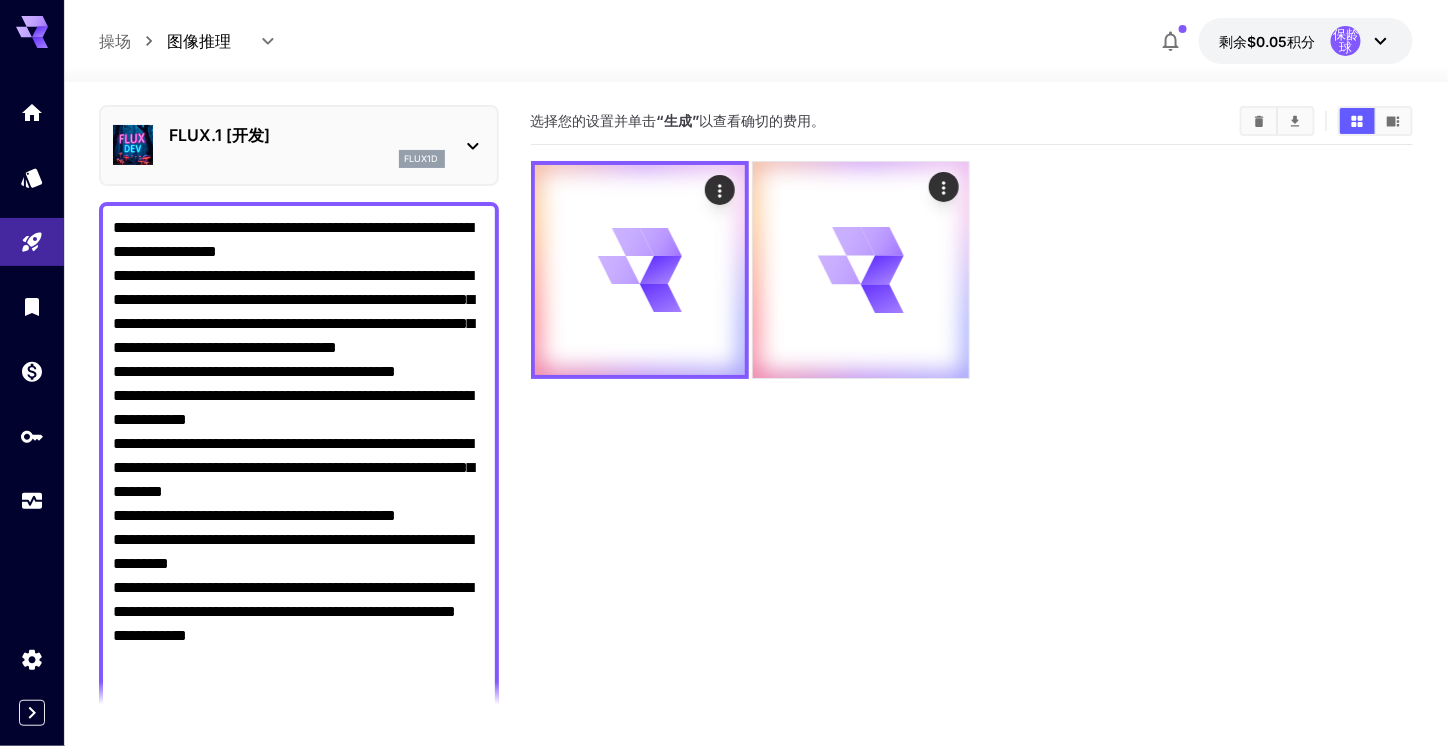 scroll, scrollTop: 0, scrollLeft: 0, axis: both 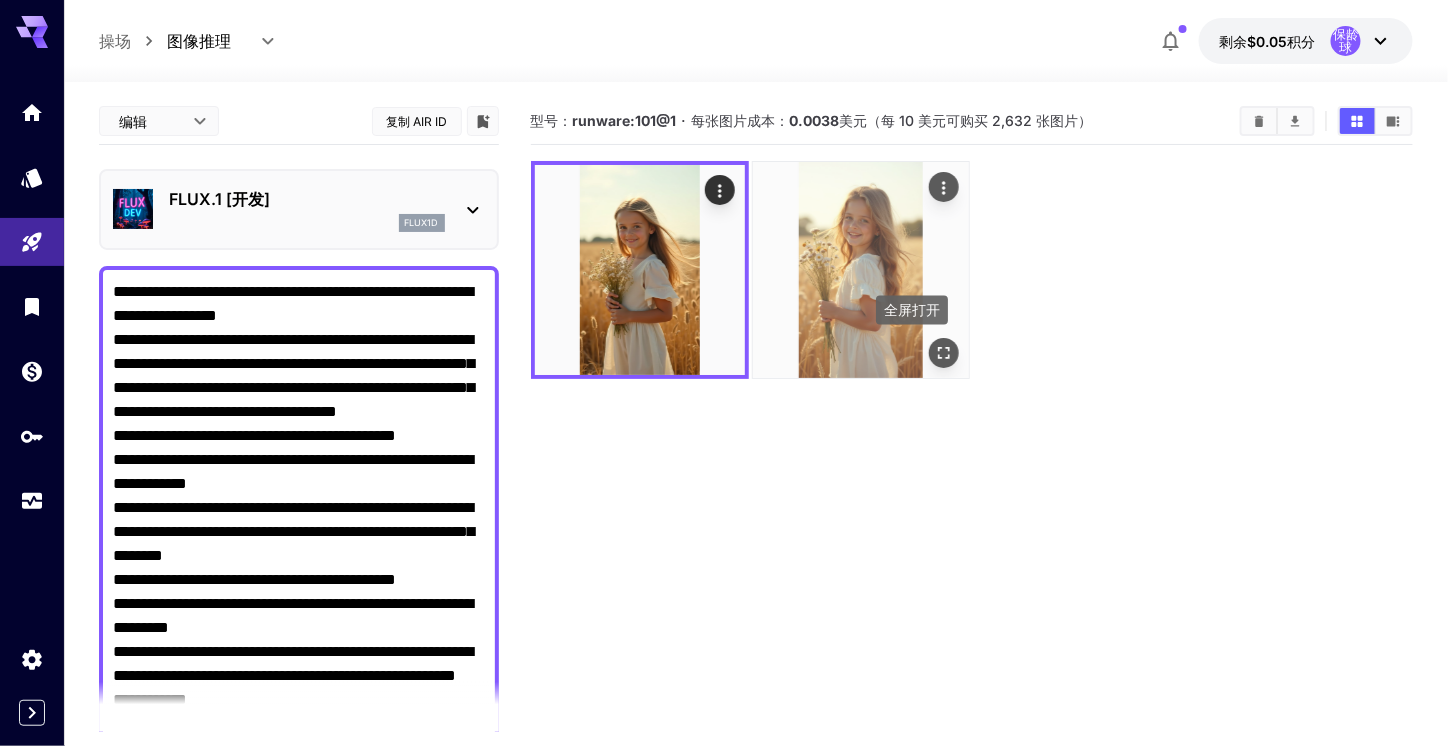 click 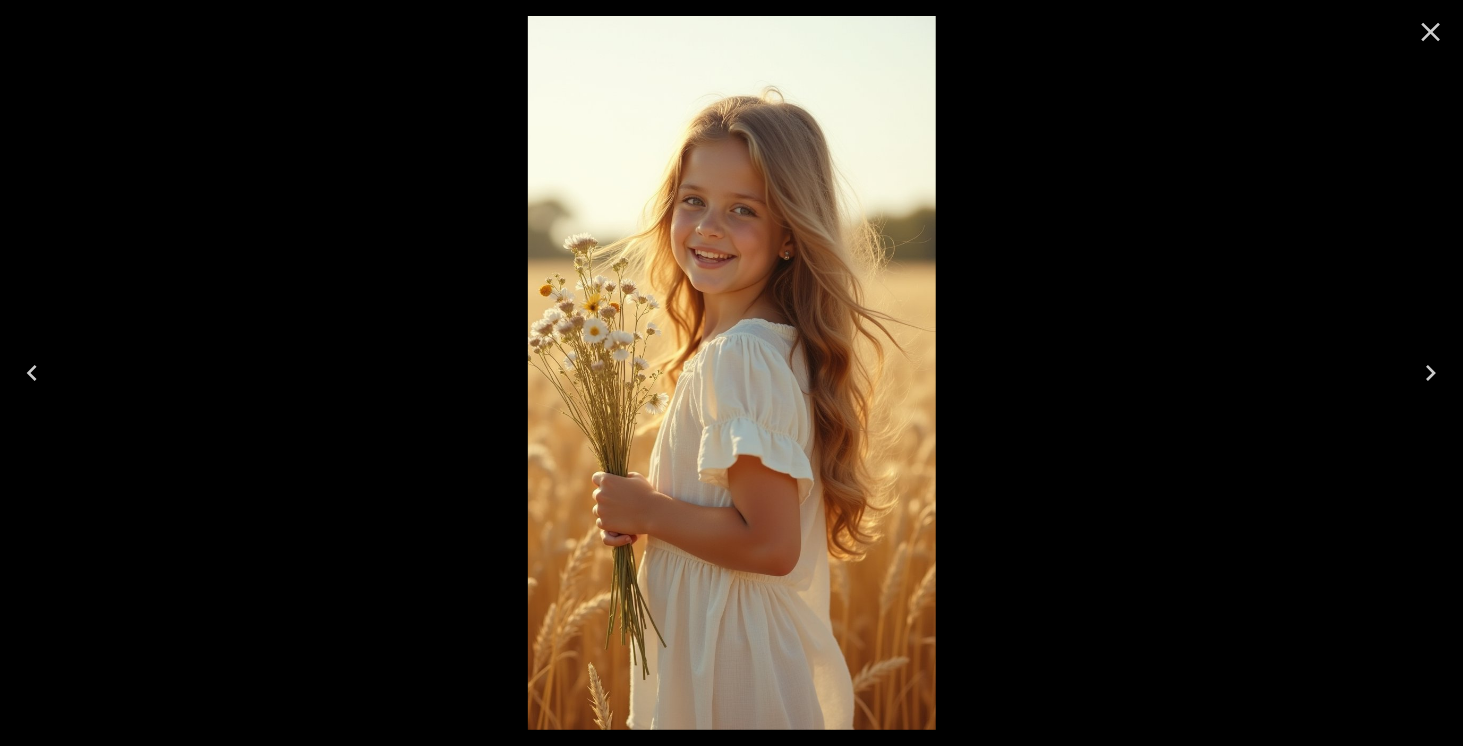 click 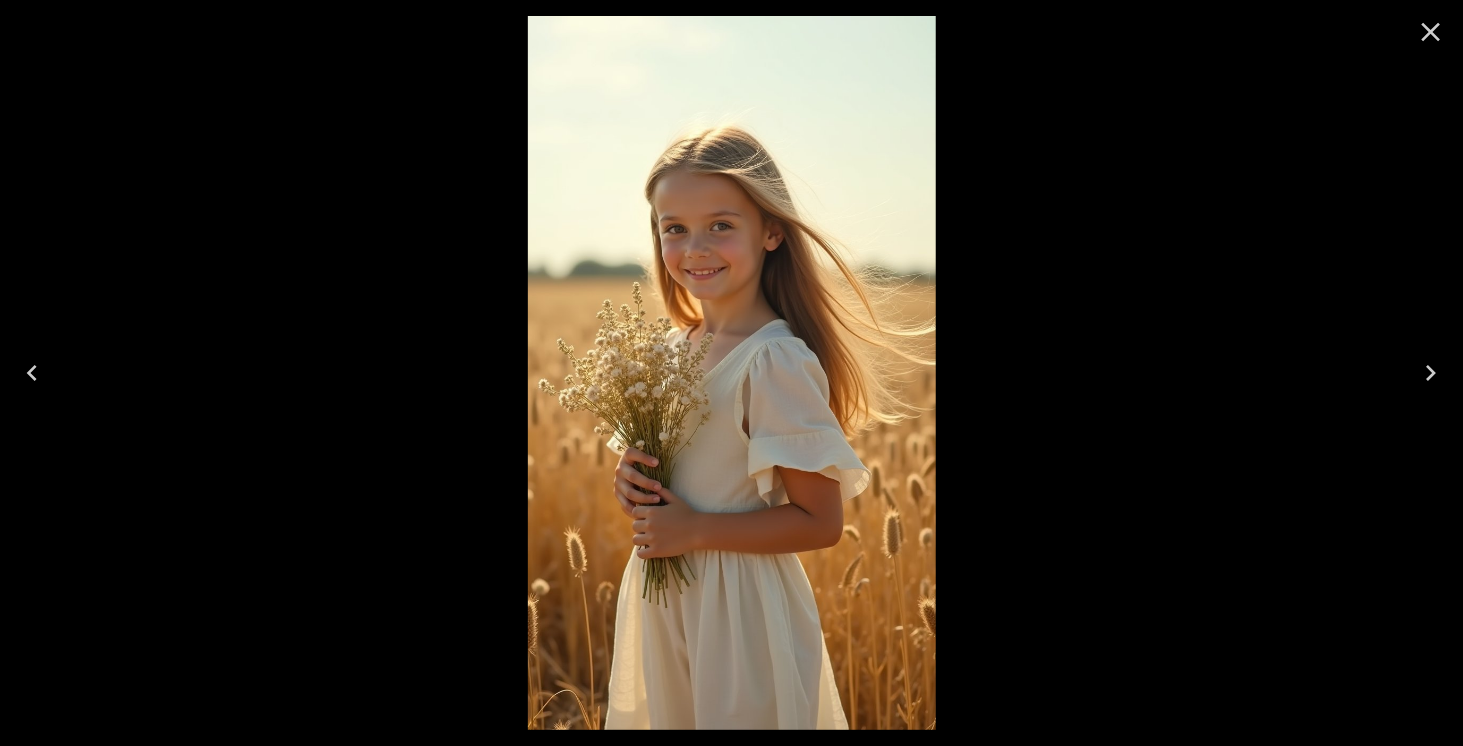 click 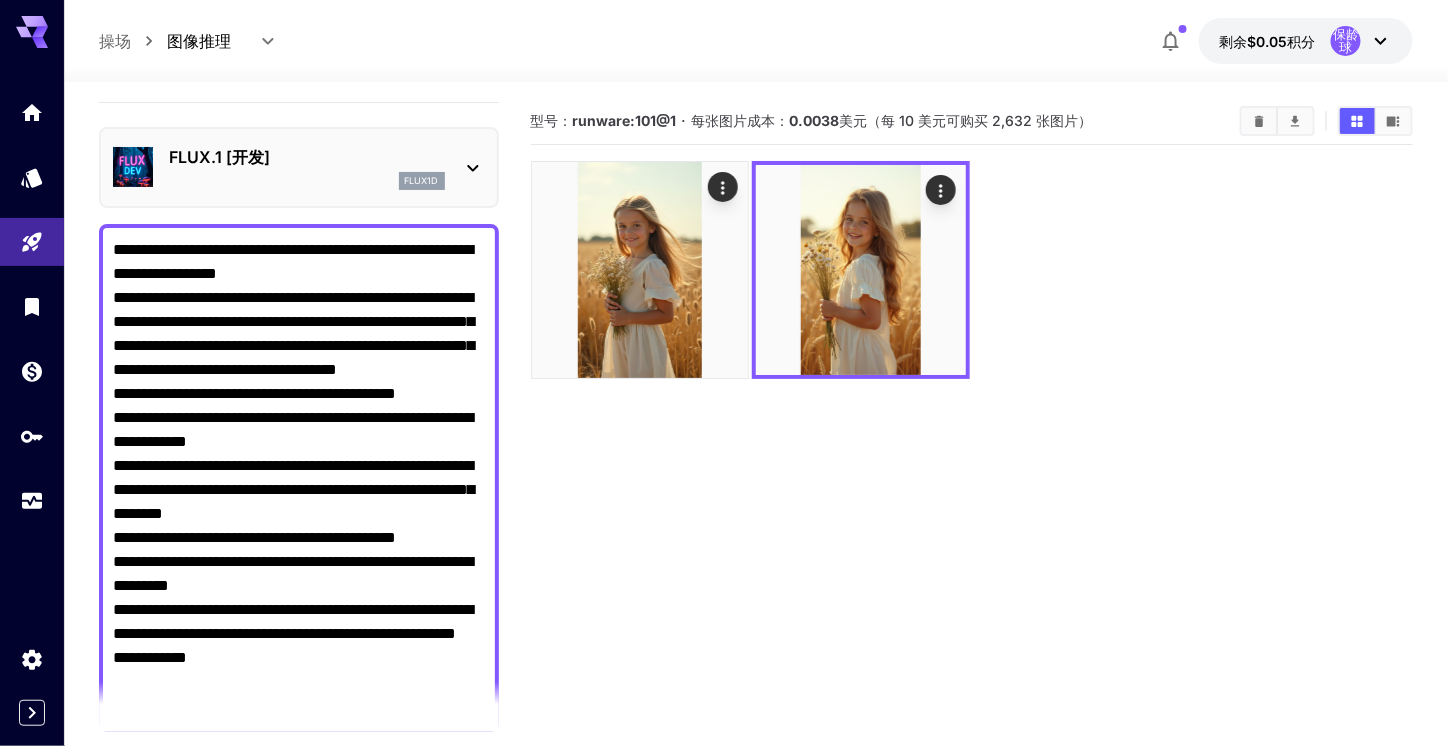 scroll, scrollTop: 100, scrollLeft: 0, axis: vertical 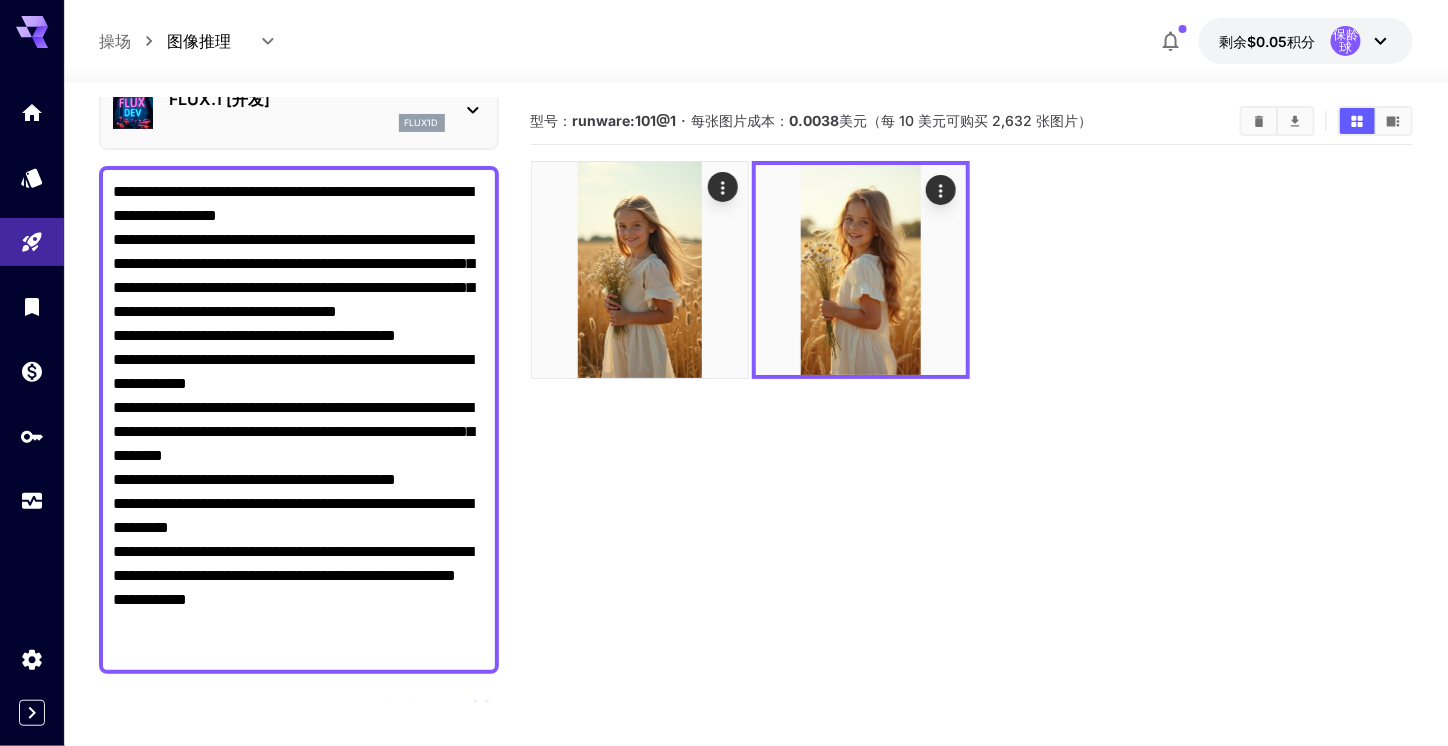 drag, startPoint x: 115, startPoint y: 184, endPoint x: 244, endPoint y: 673, distance: 505.7292 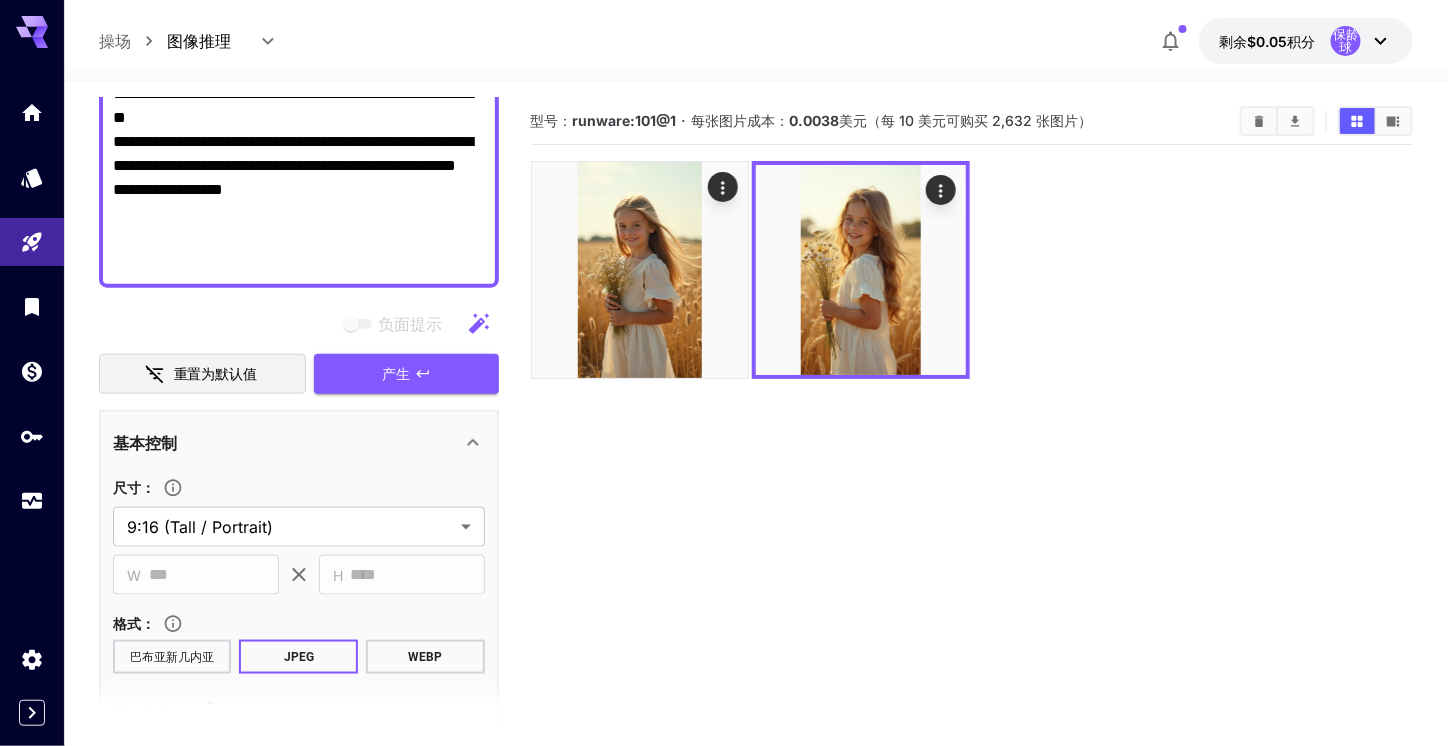 scroll, scrollTop: 644, scrollLeft: 0, axis: vertical 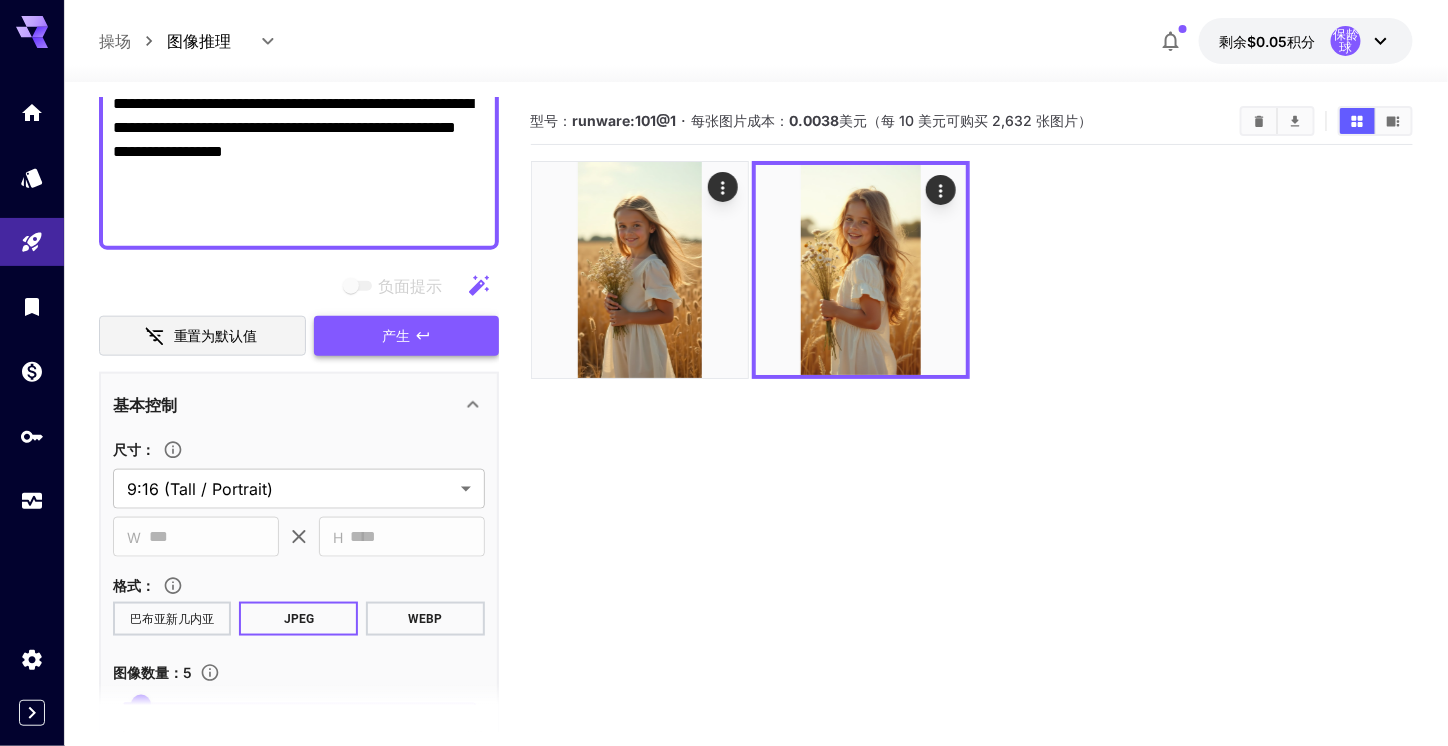 type on "**********" 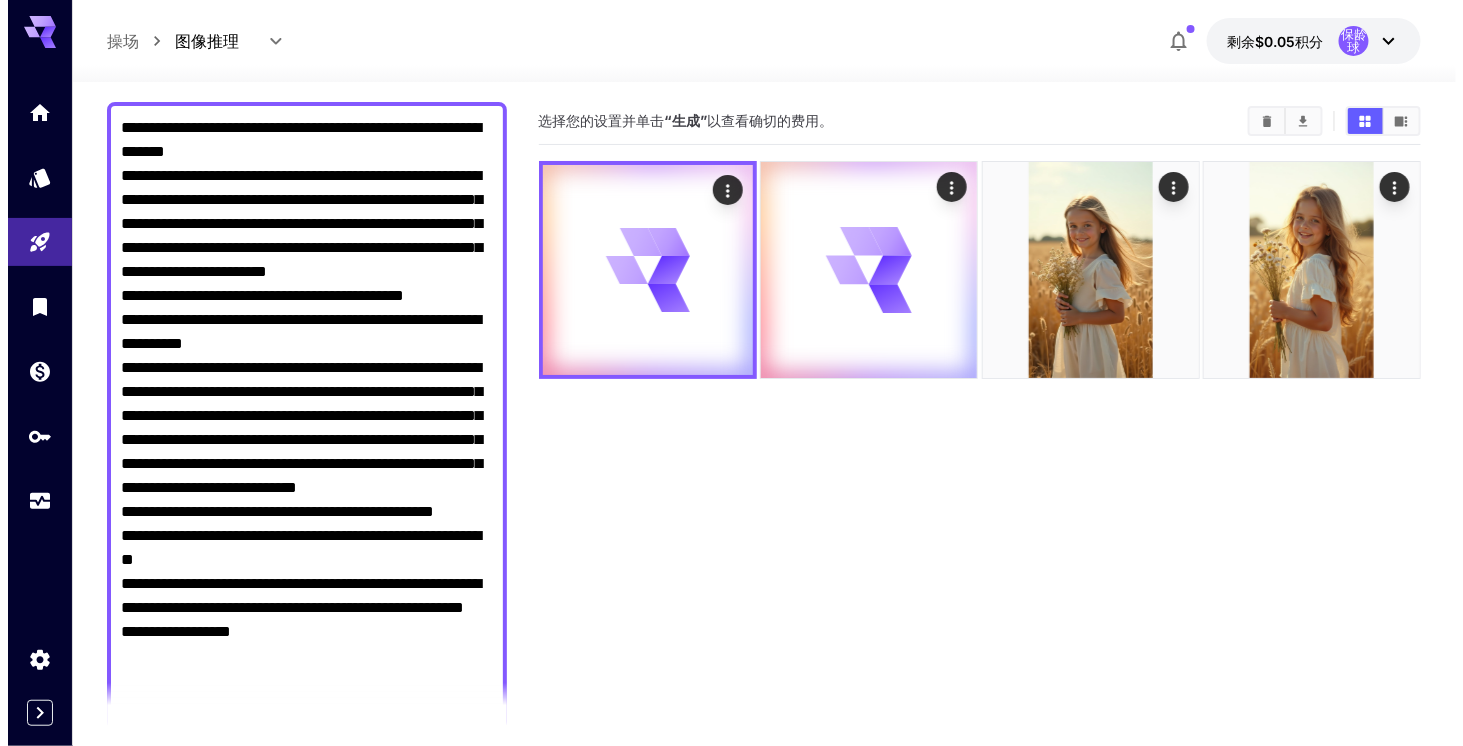 scroll, scrollTop: 44, scrollLeft: 0, axis: vertical 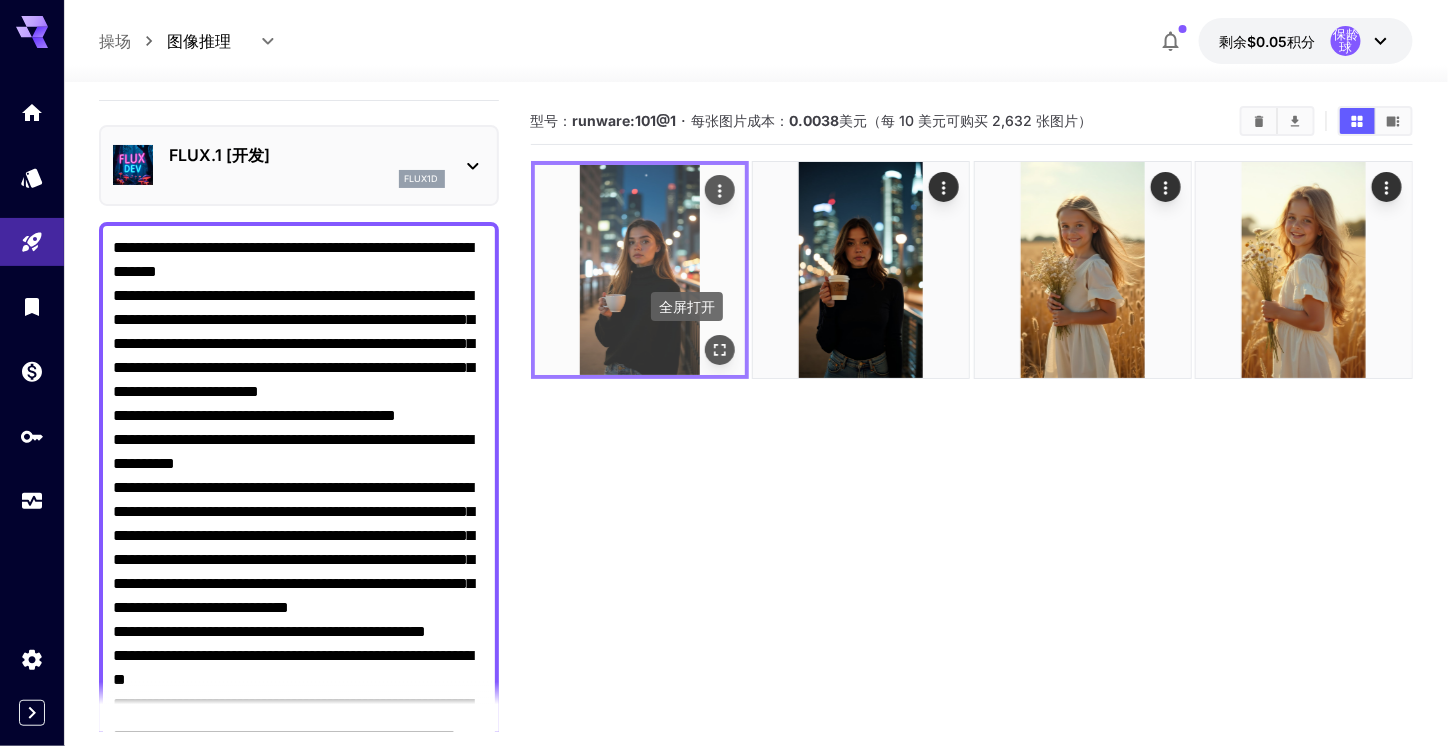 click 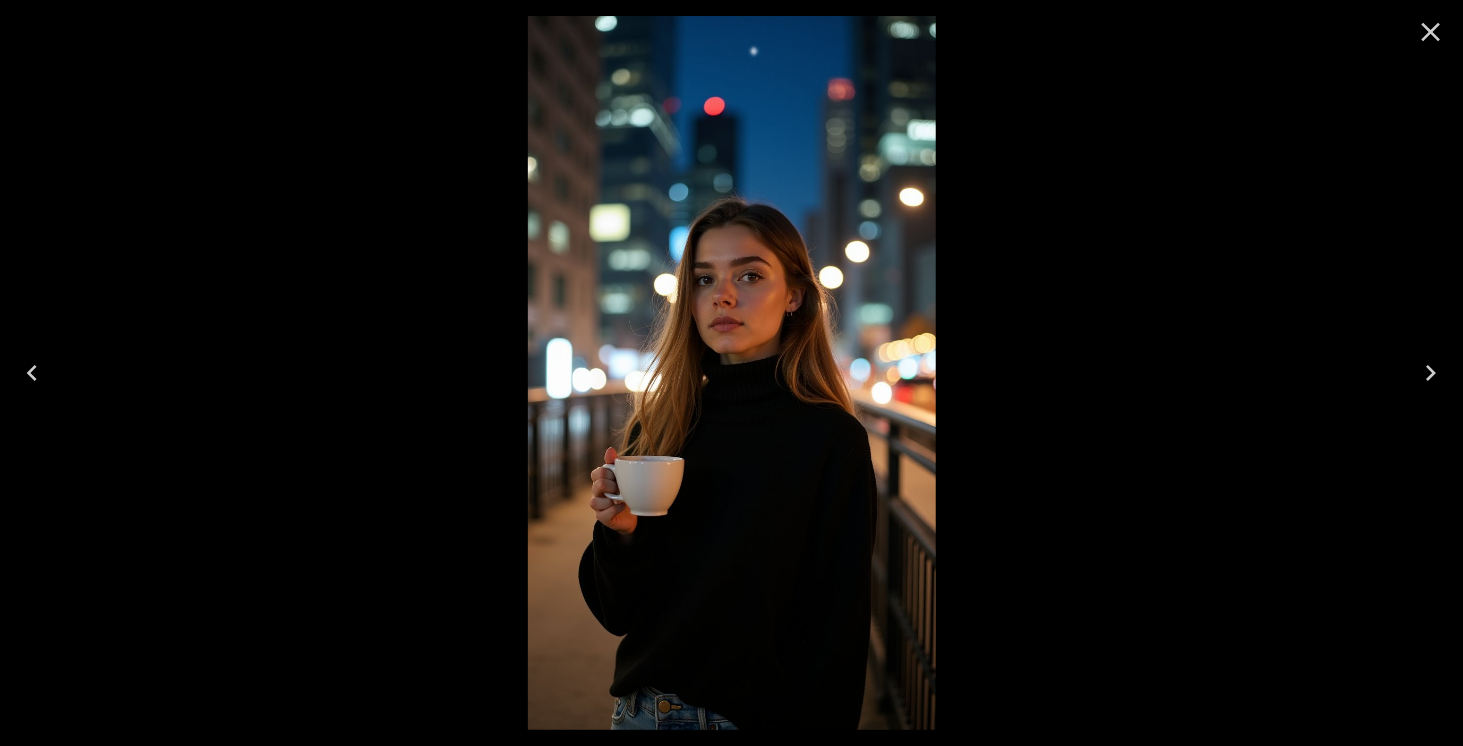 click 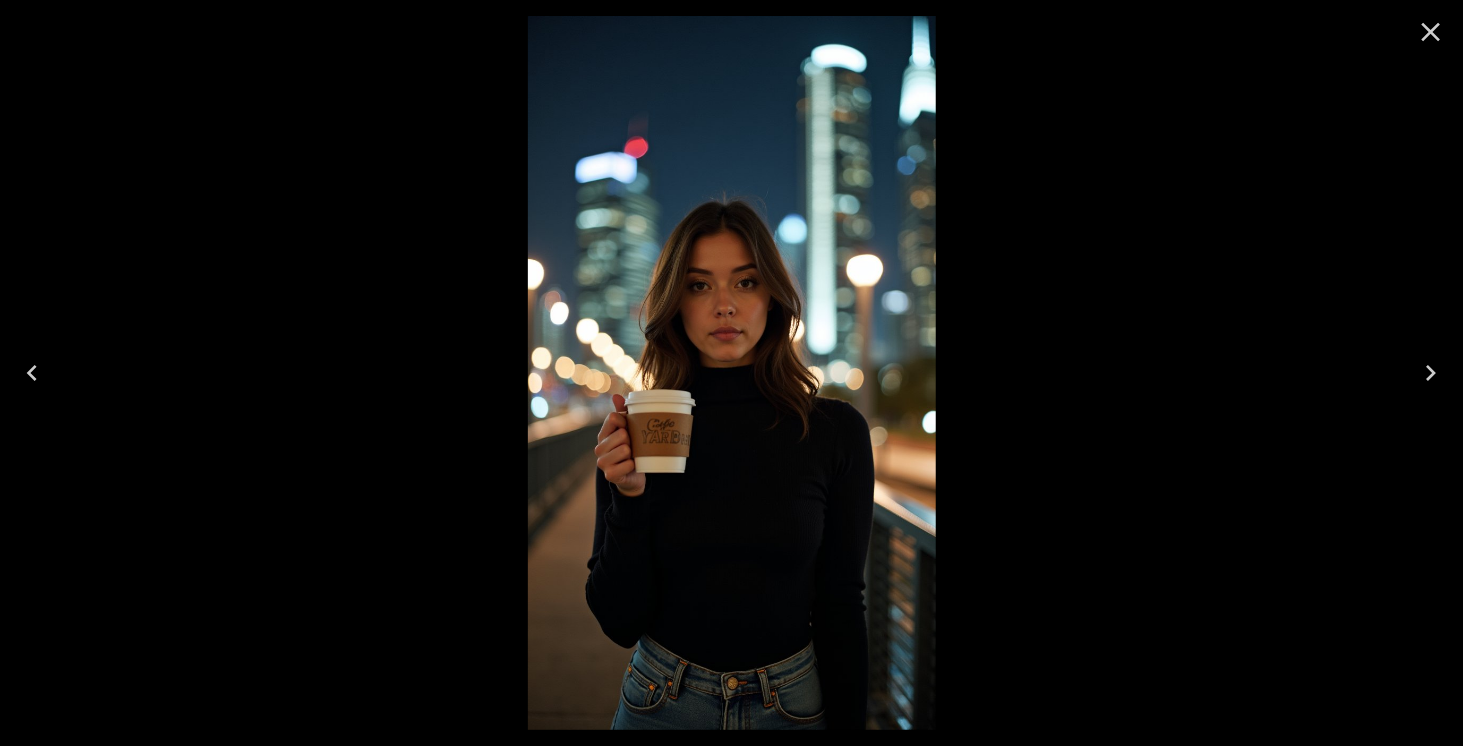 click 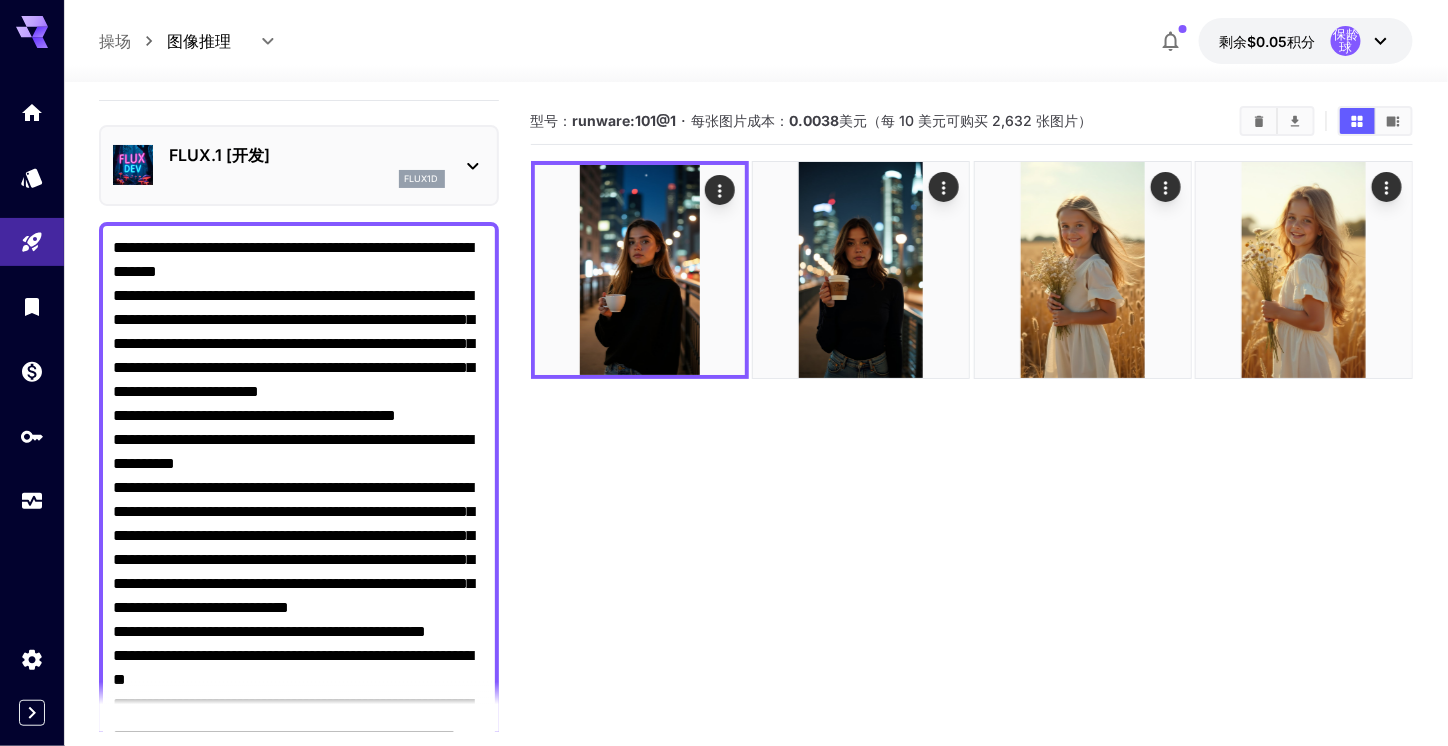 click on "flux1d" at bounding box center (307, 179) 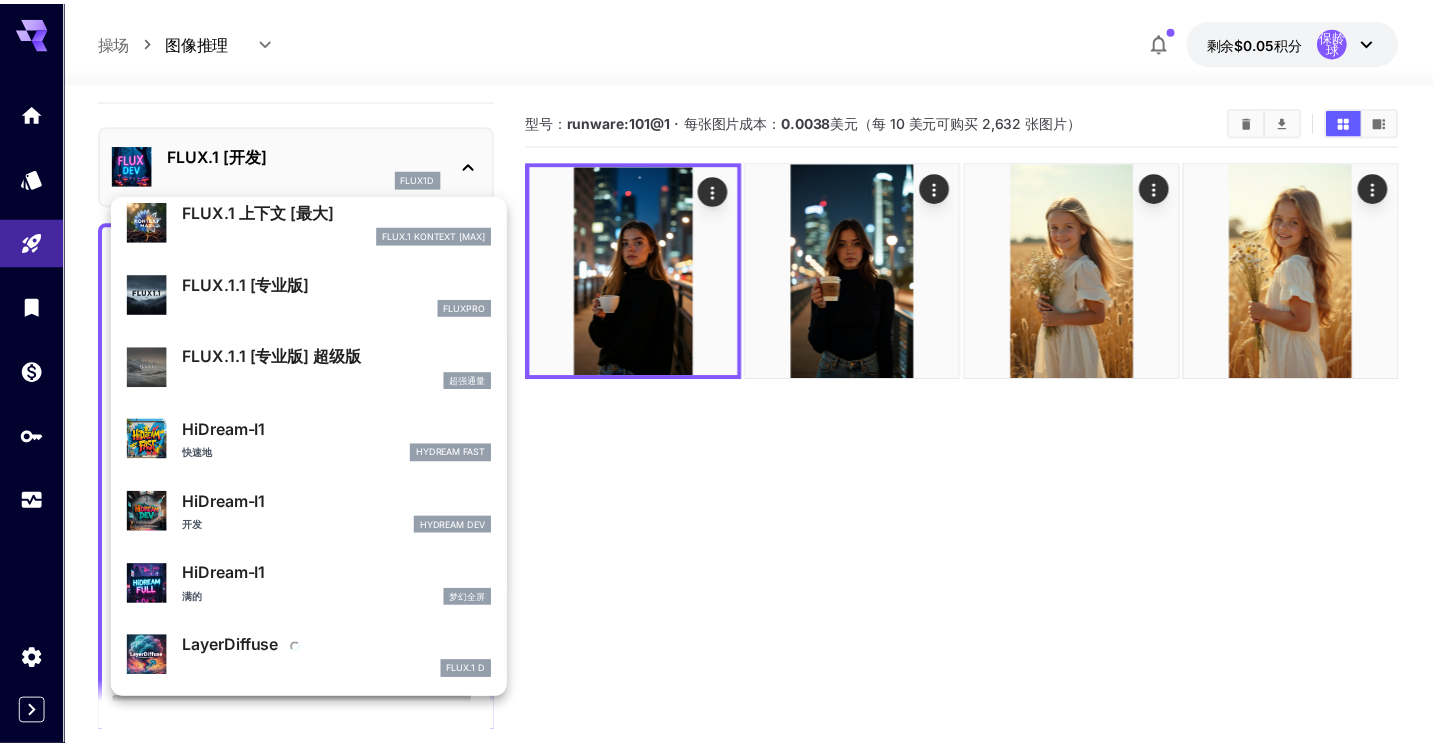 scroll, scrollTop: 376, scrollLeft: 0, axis: vertical 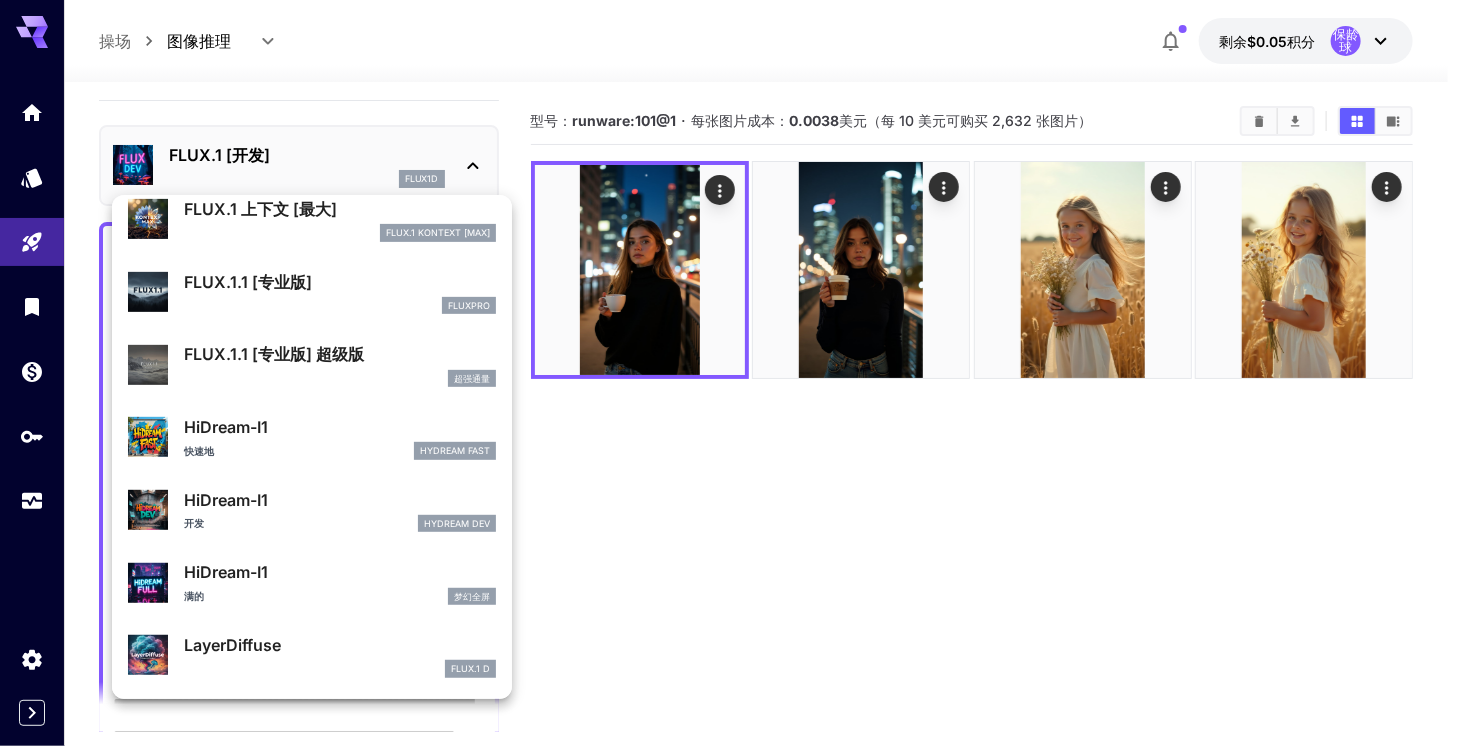 click on "HiDream-I1" at bounding box center [340, 500] 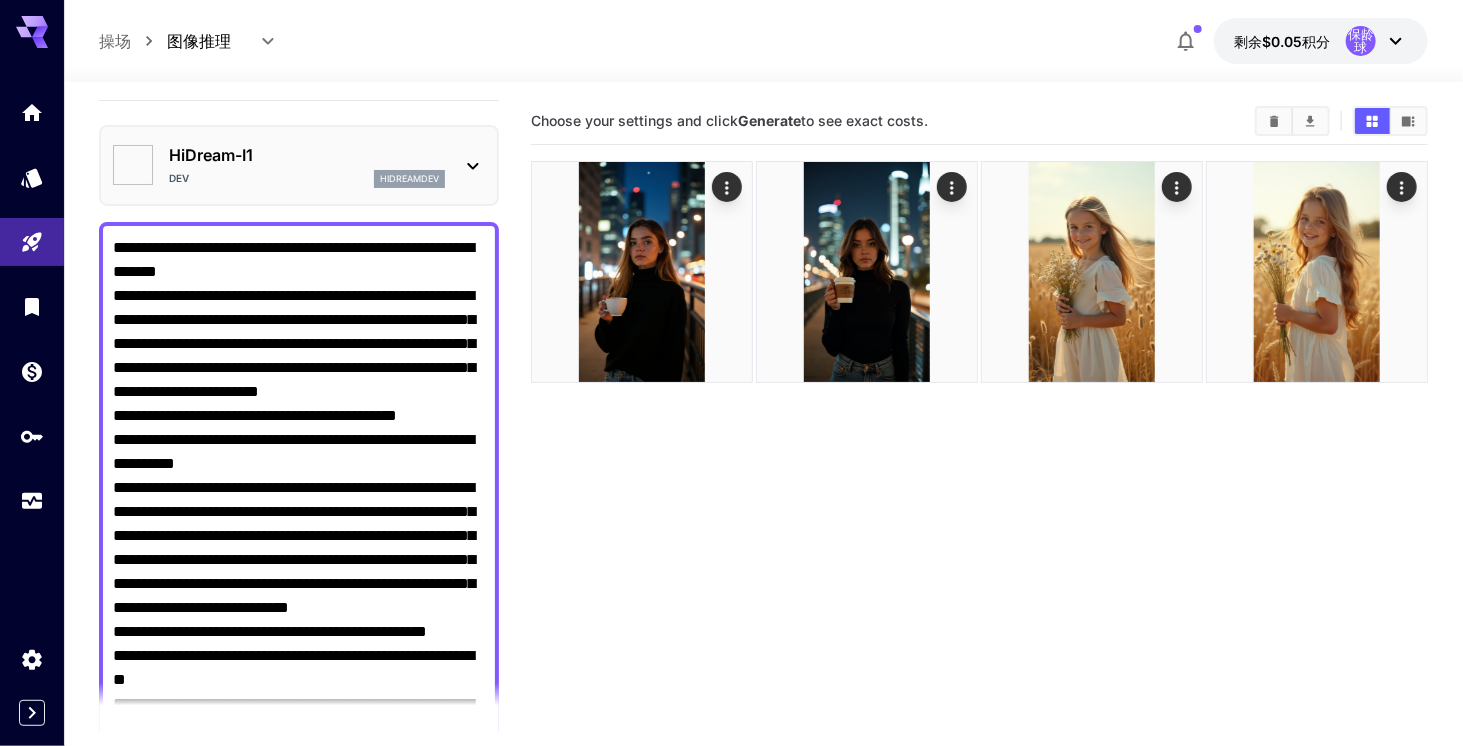 type on "*" 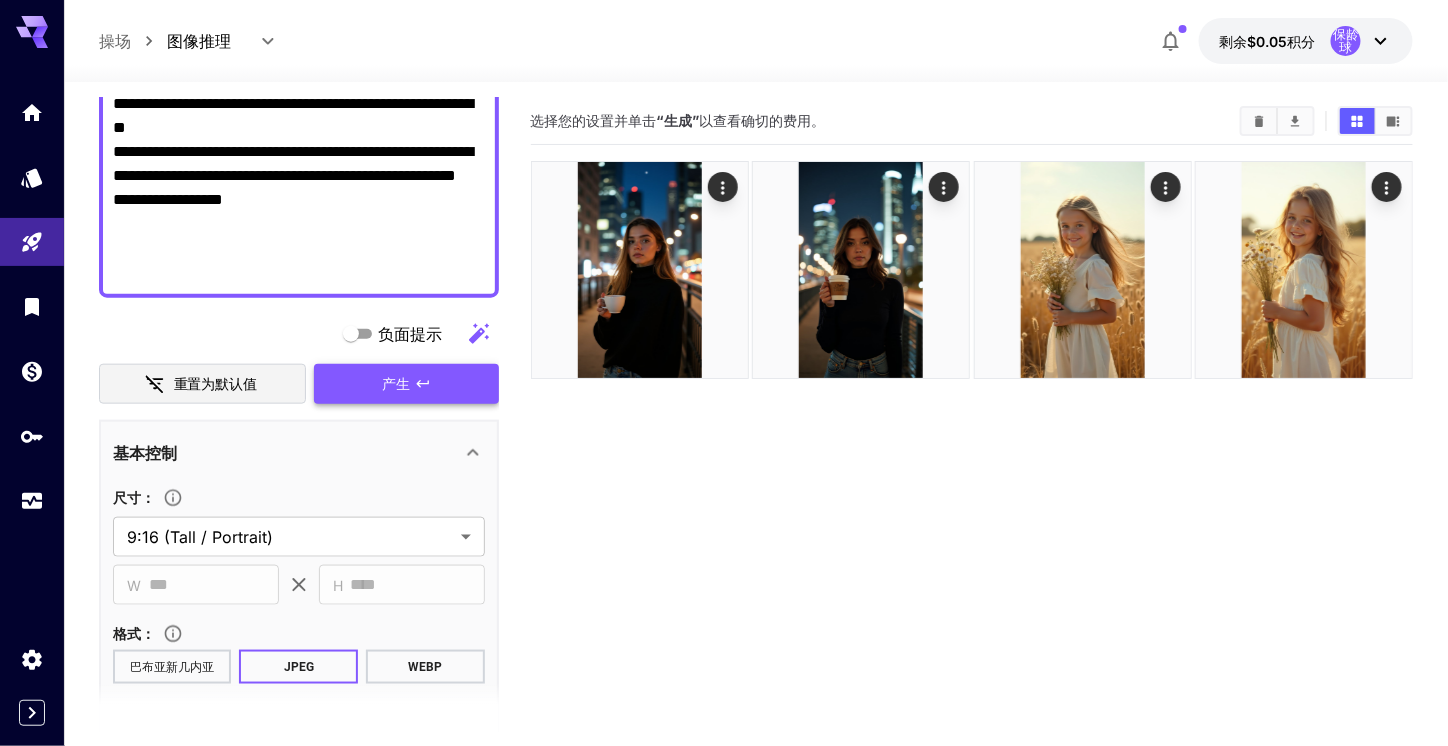 scroll, scrollTop: 600, scrollLeft: 0, axis: vertical 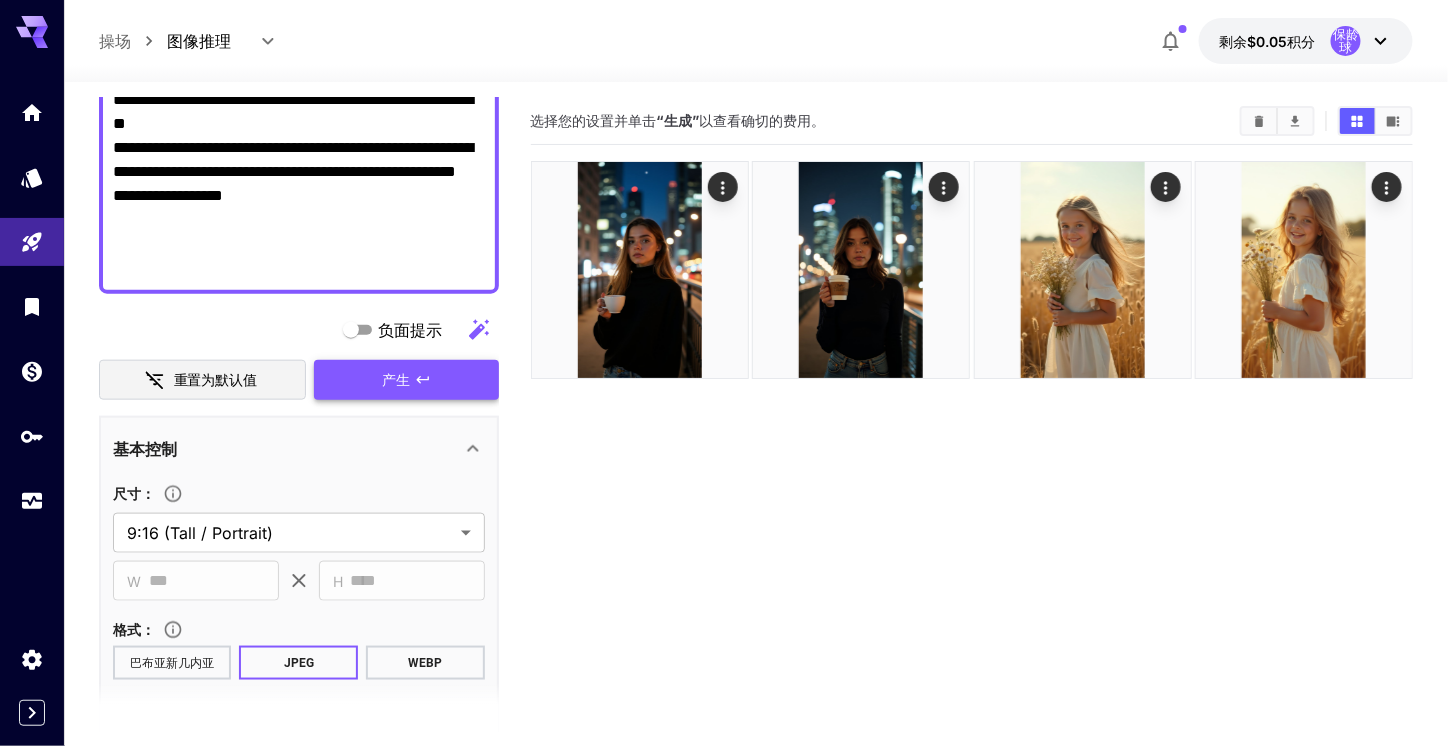 click on "产生" at bounding box center (406, 380) 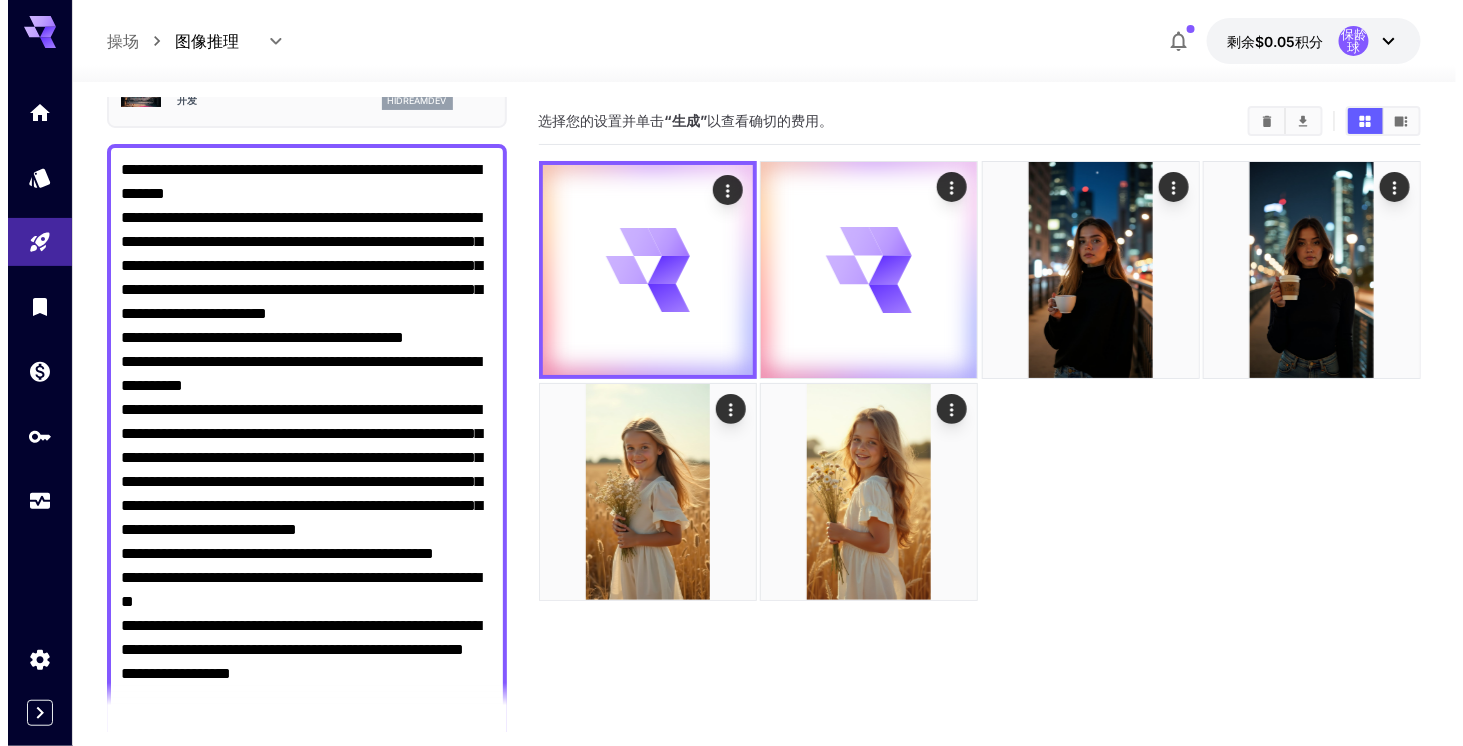 scroll, scrollTop: 0, scrollLeft: 0, axis: both 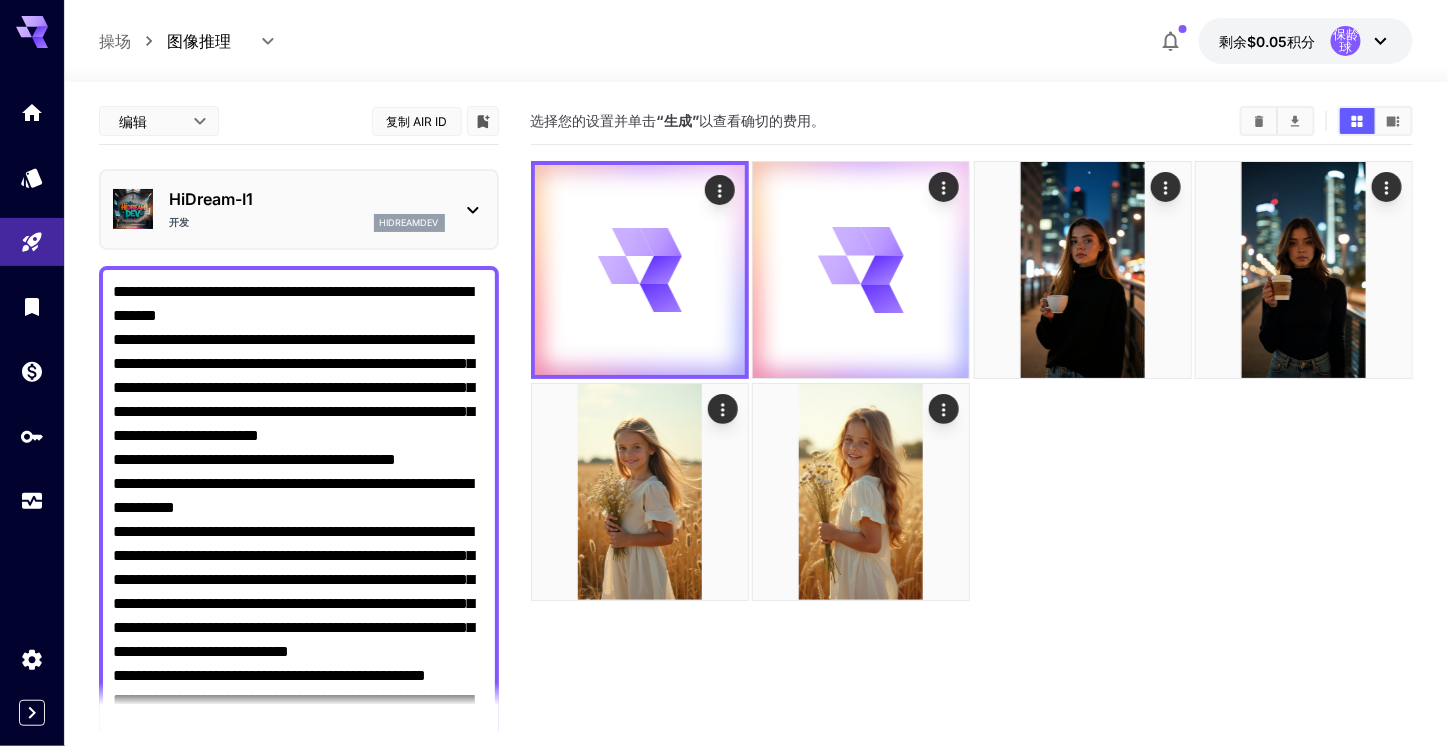 click on "HiDream-I1" at bounding box center [307, 199] 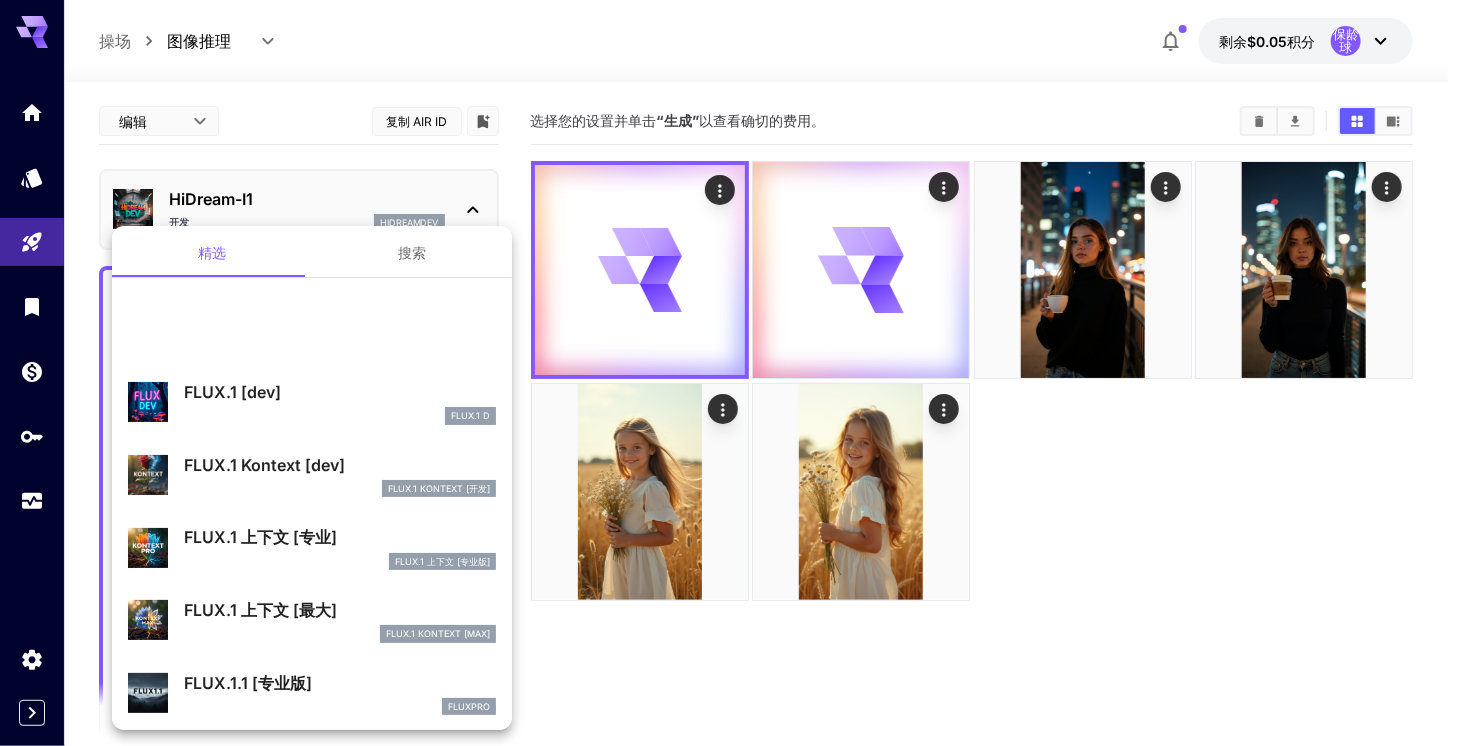 scroll, scrollTop: 0, scrollLeft: 0, axis: both 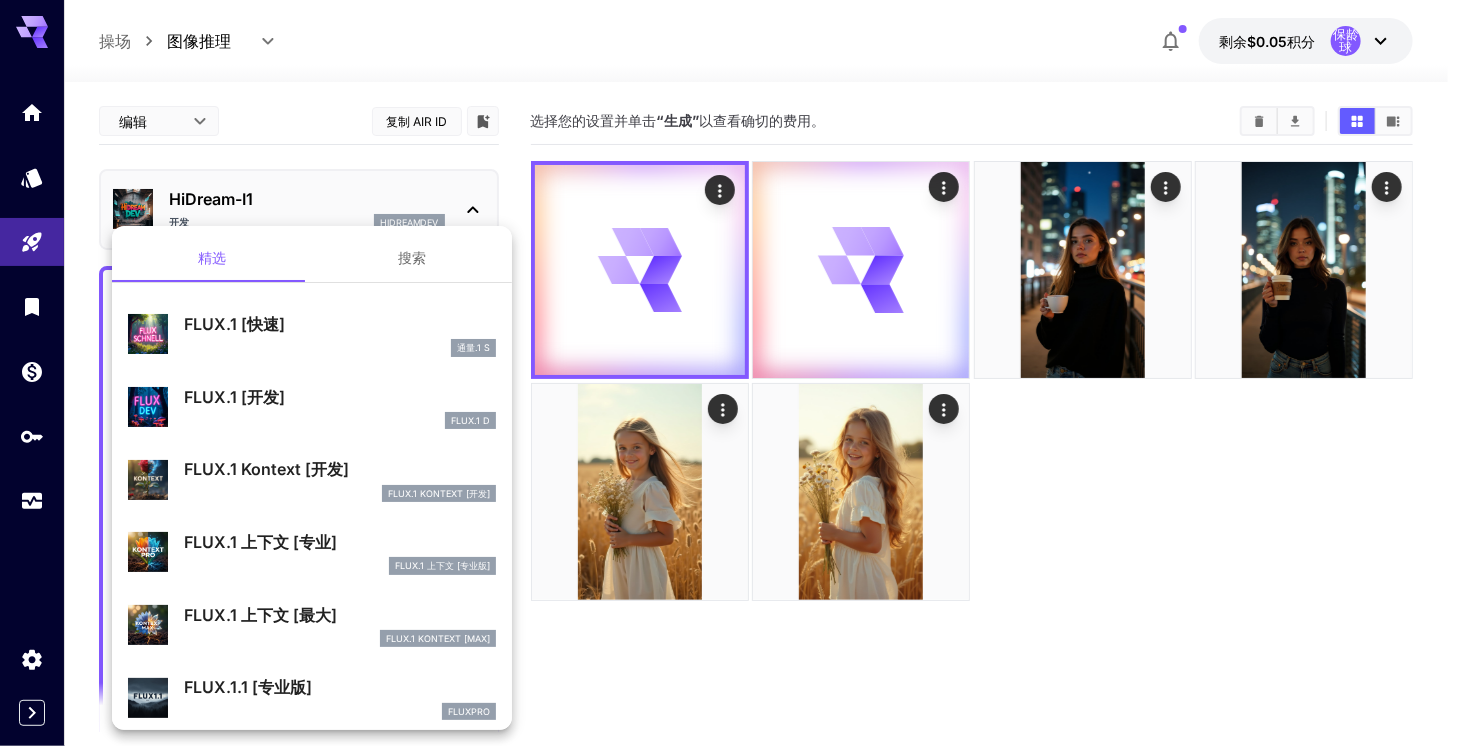 click at bounding box center (731, 373) 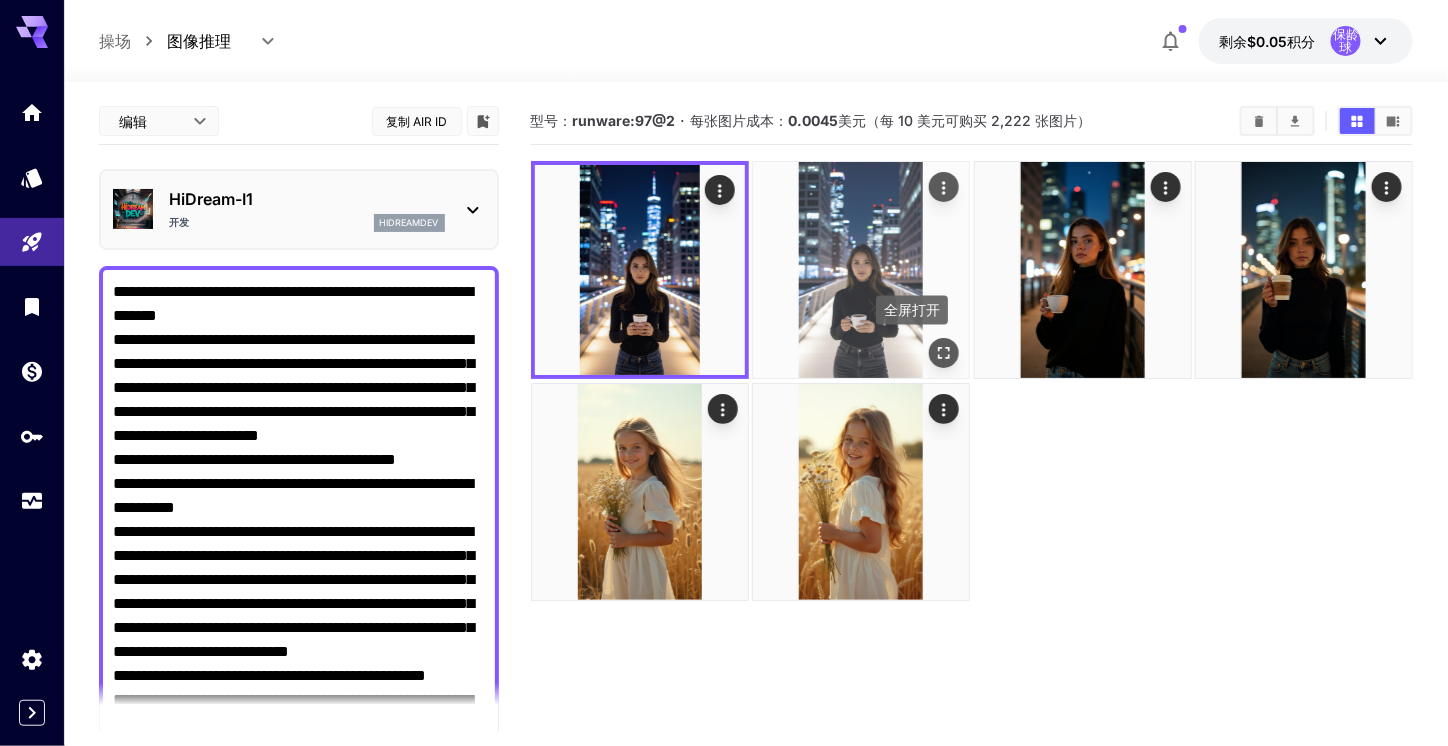 click 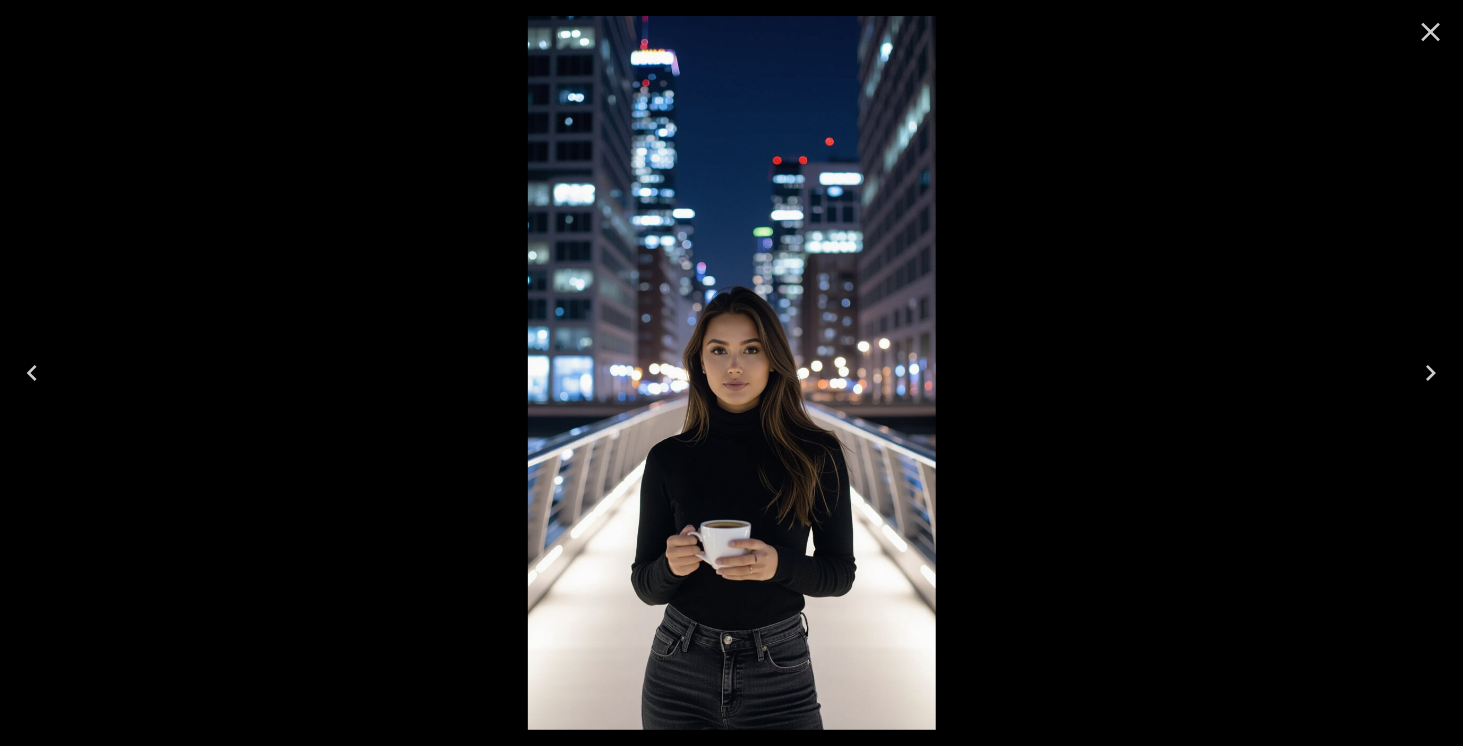 click 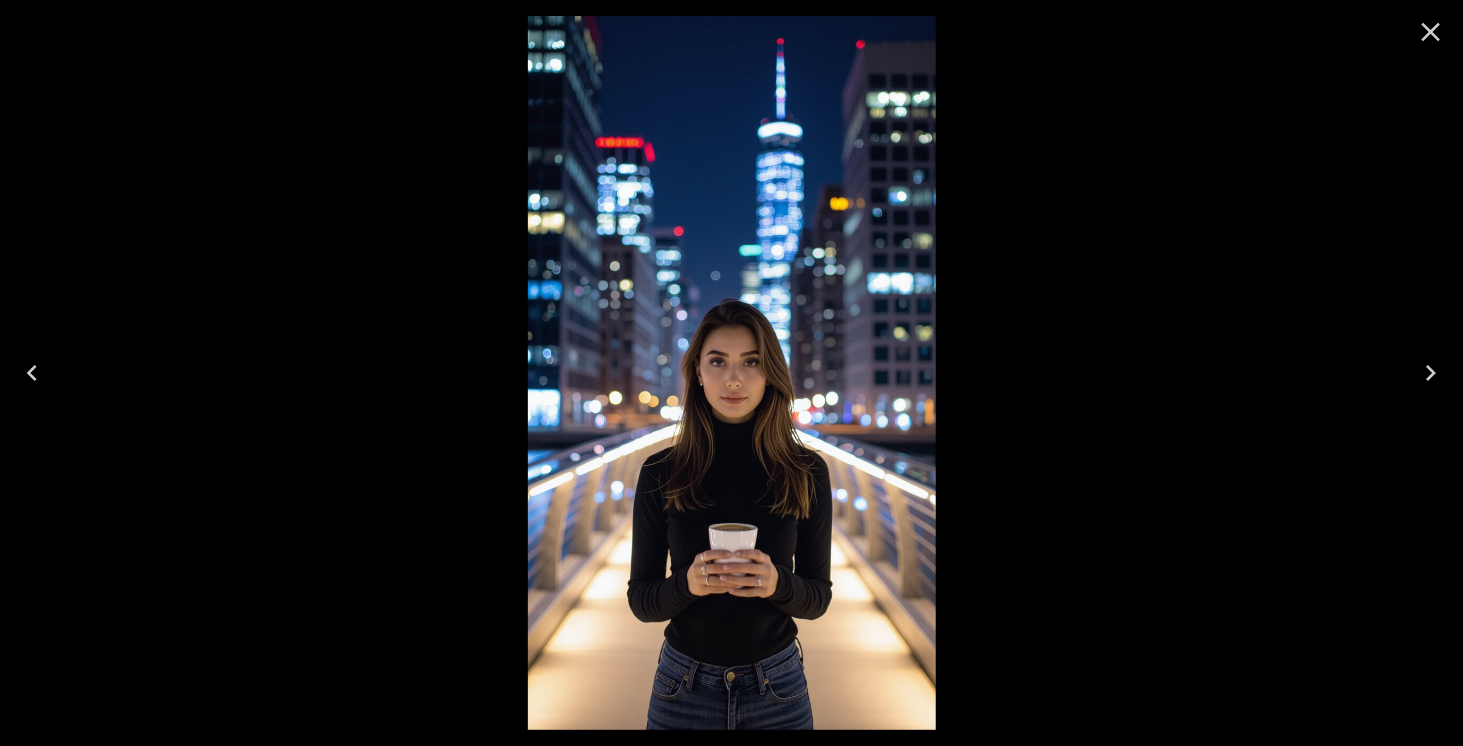 click 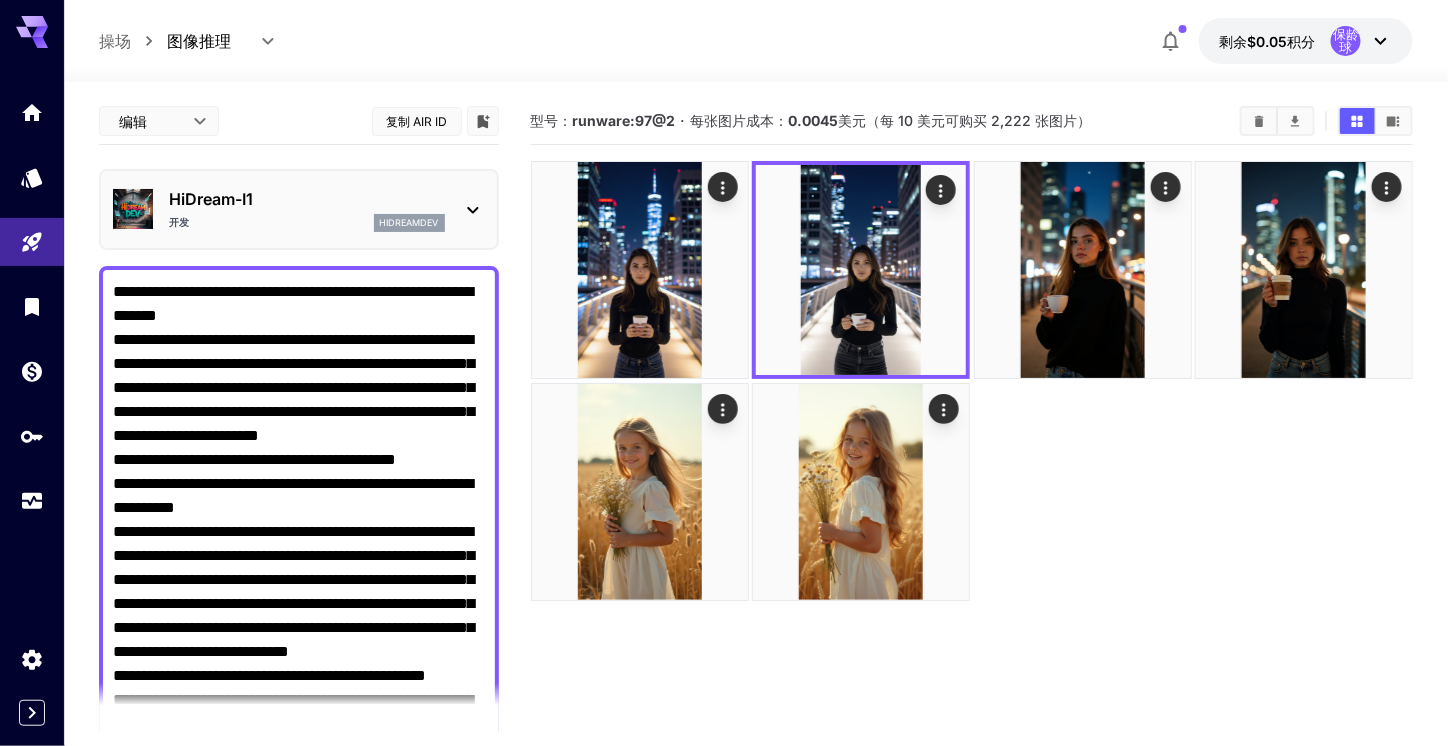 click on "HiDream-I1" at bounding box center [307, 199] 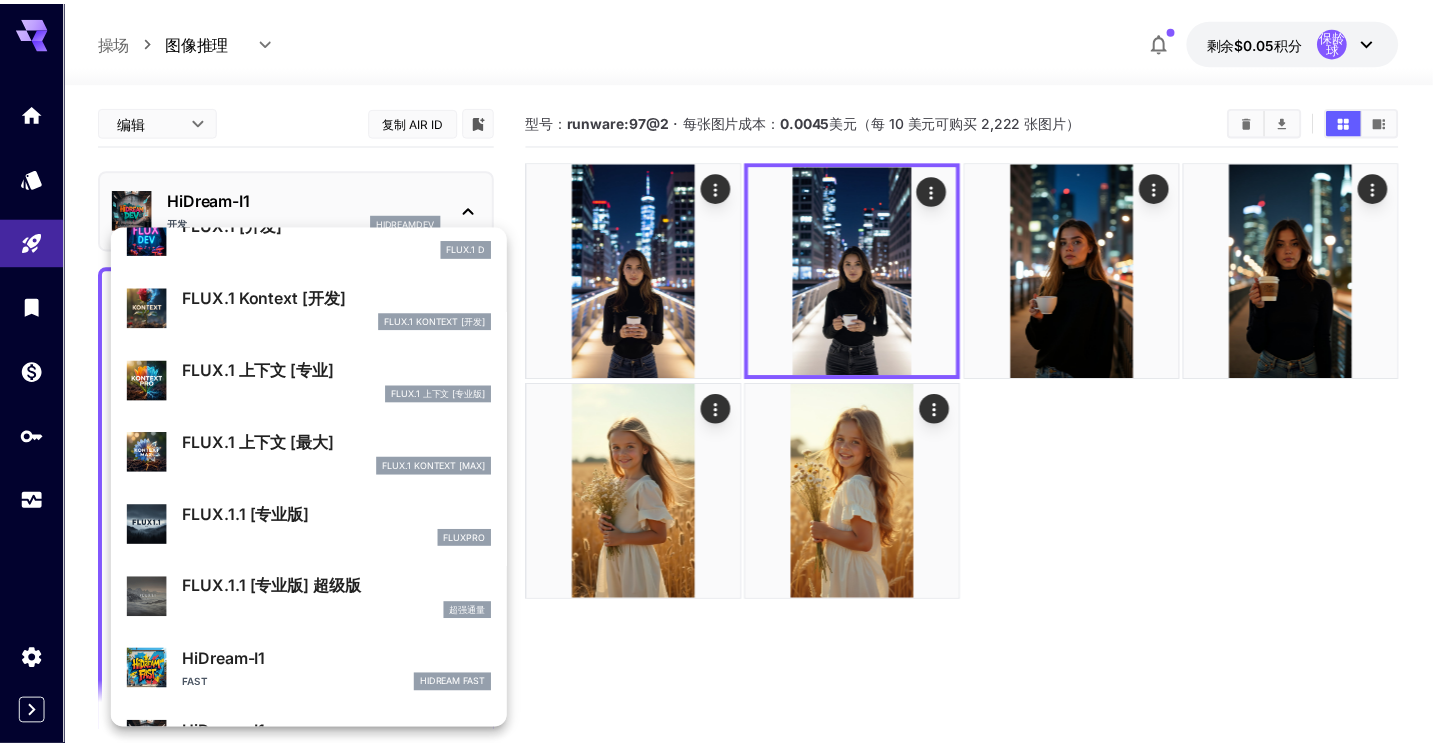 scroll, scrollTop: 176, scrollLeft: 0, axis: vertical 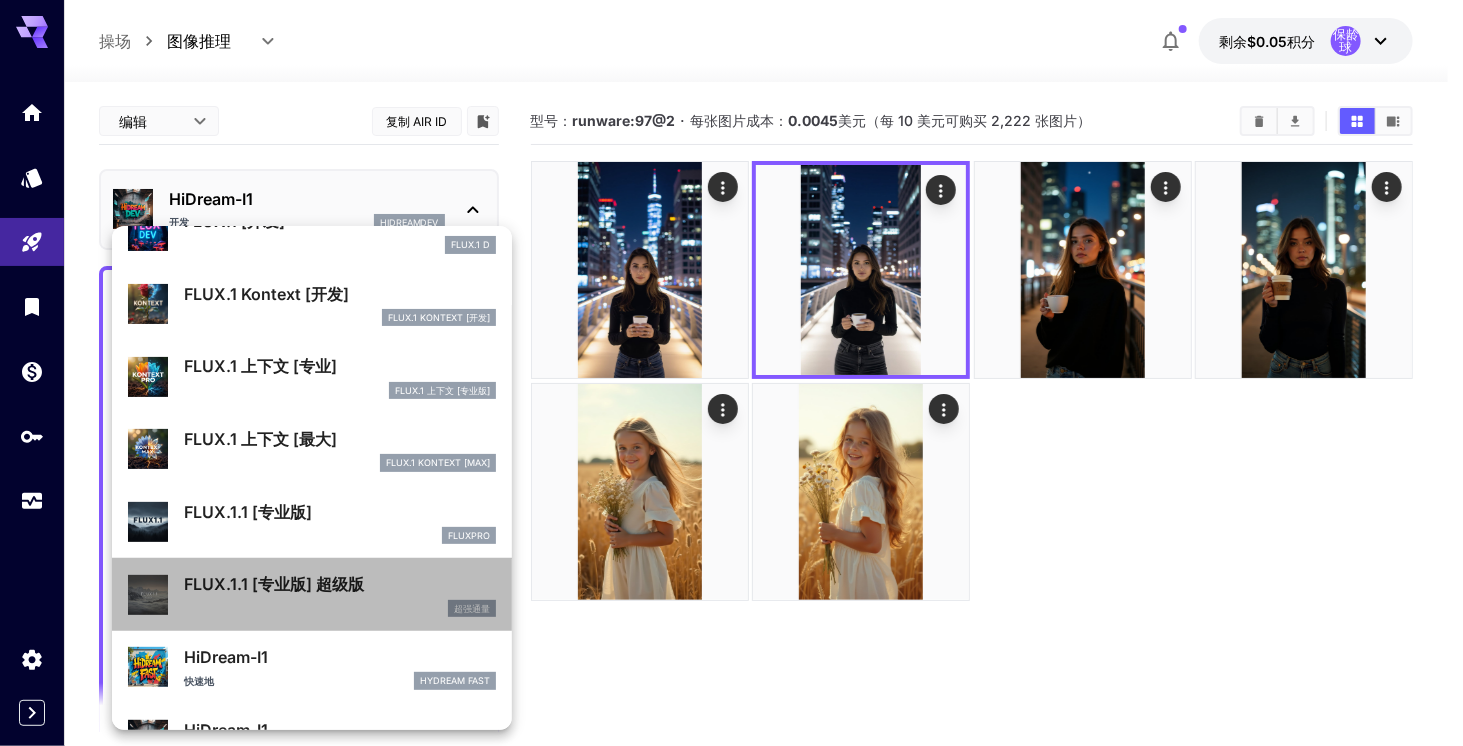 click on "超强通量" at bounding box center (340, 609) 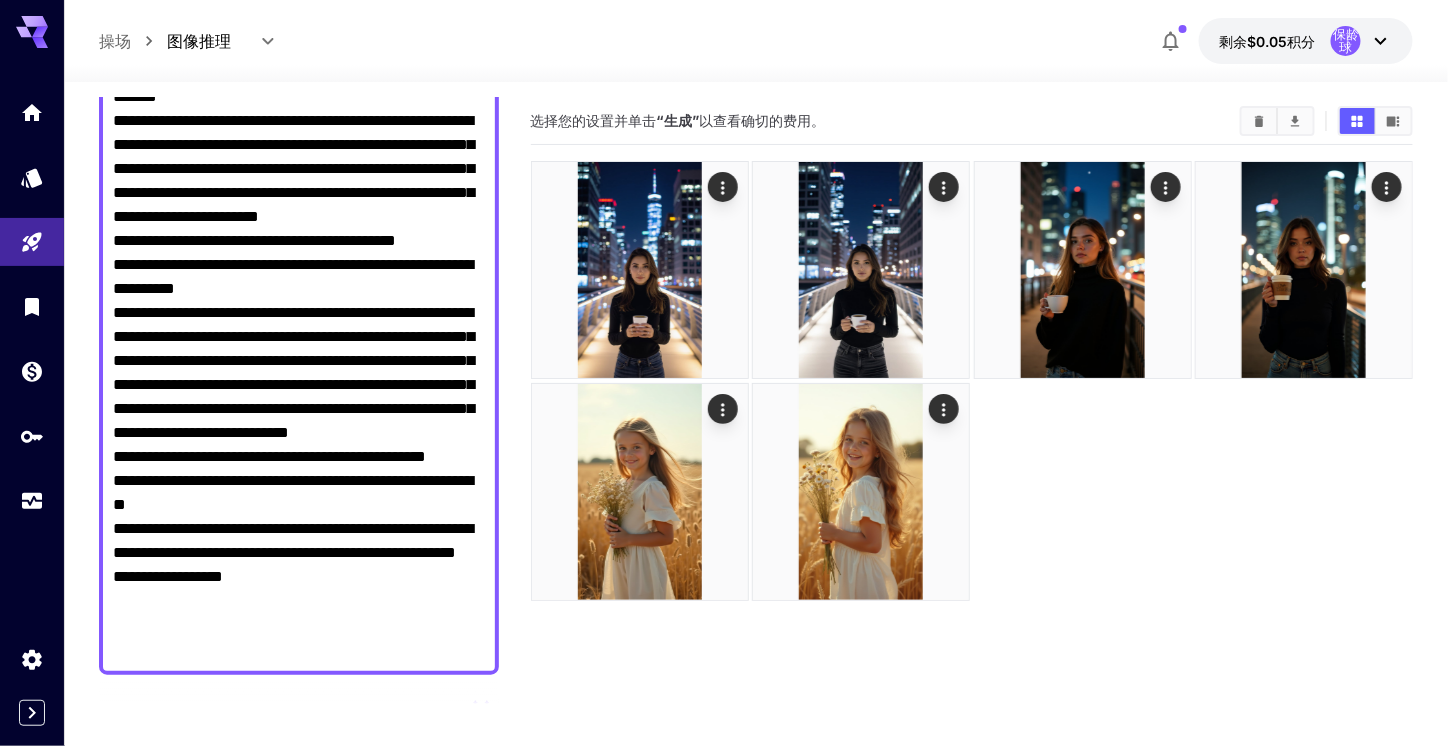 scroll, scrollTop: 300, scrollLeft: 0, axis: vertical 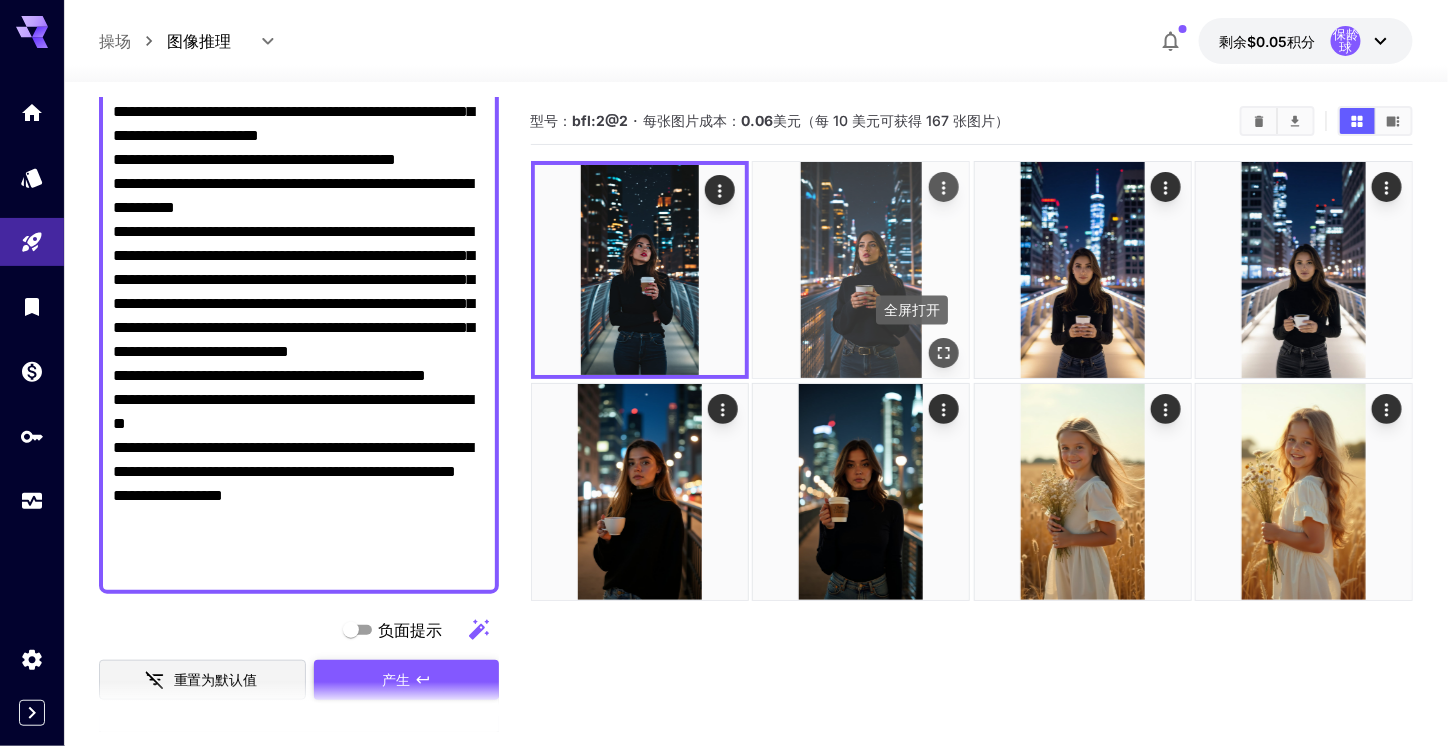 click 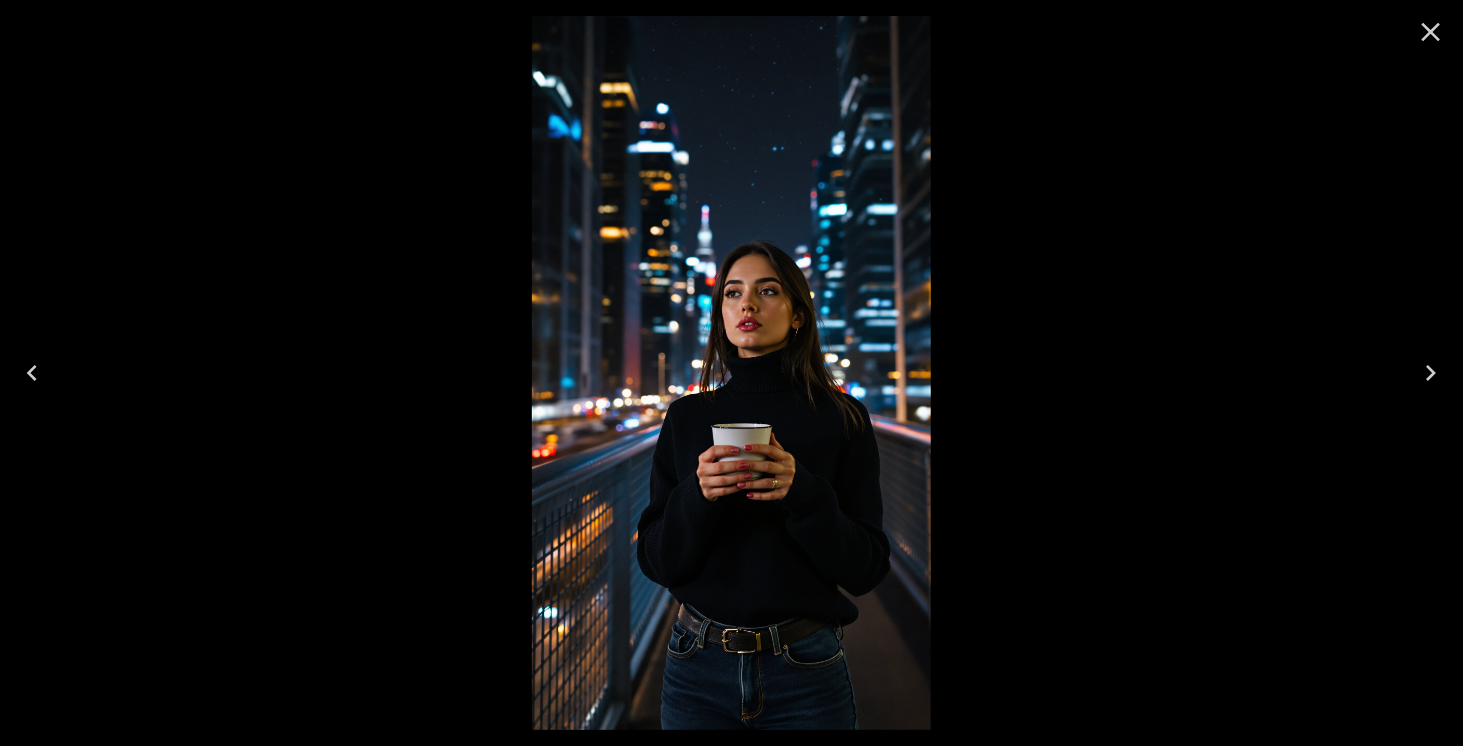 click 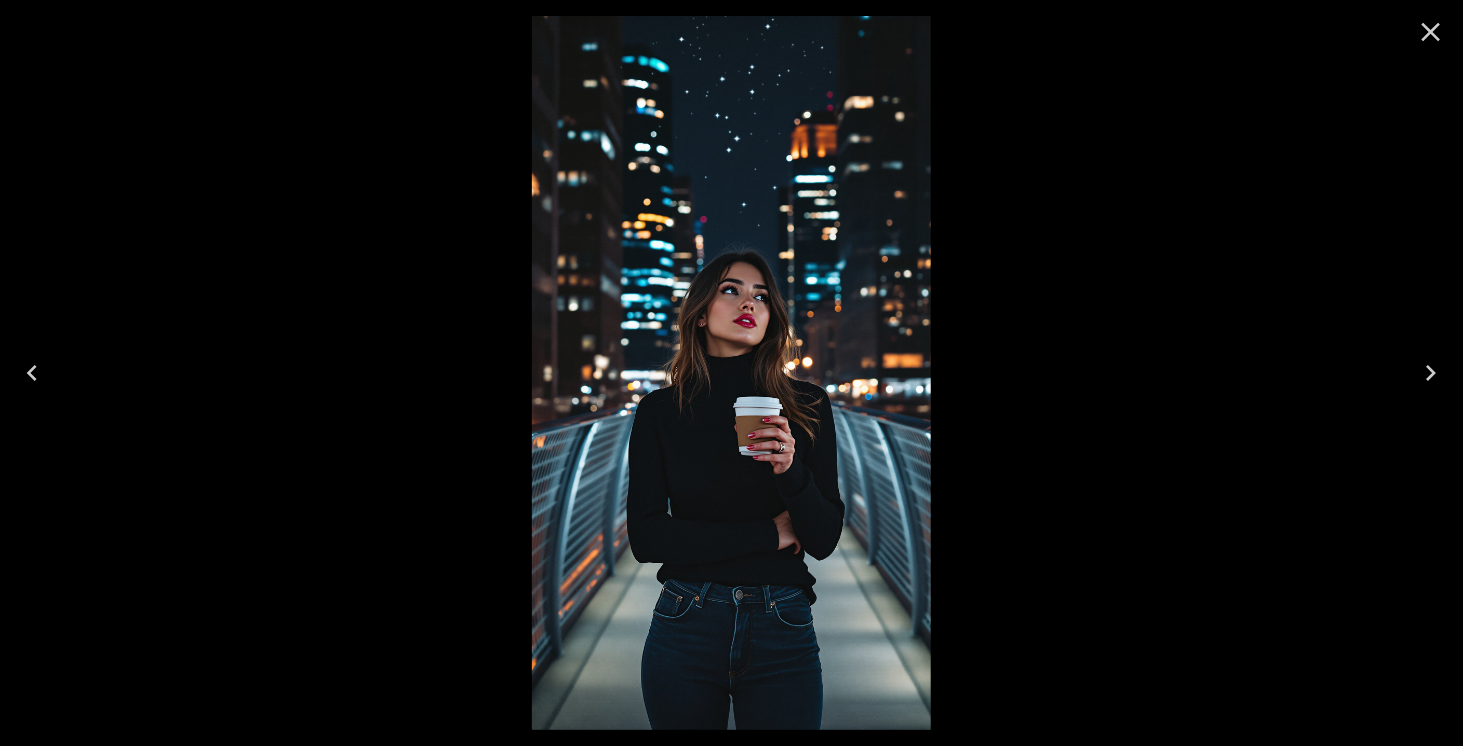 click 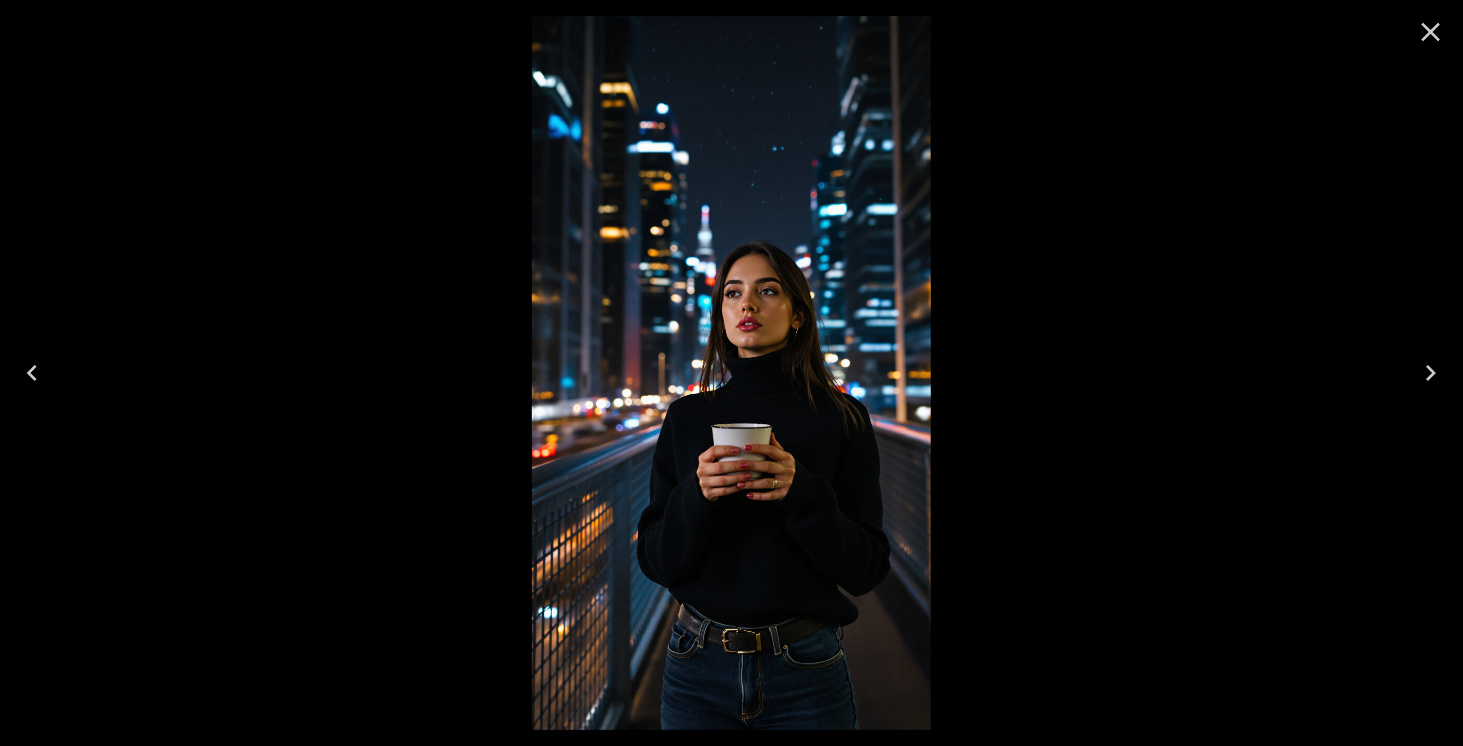 click 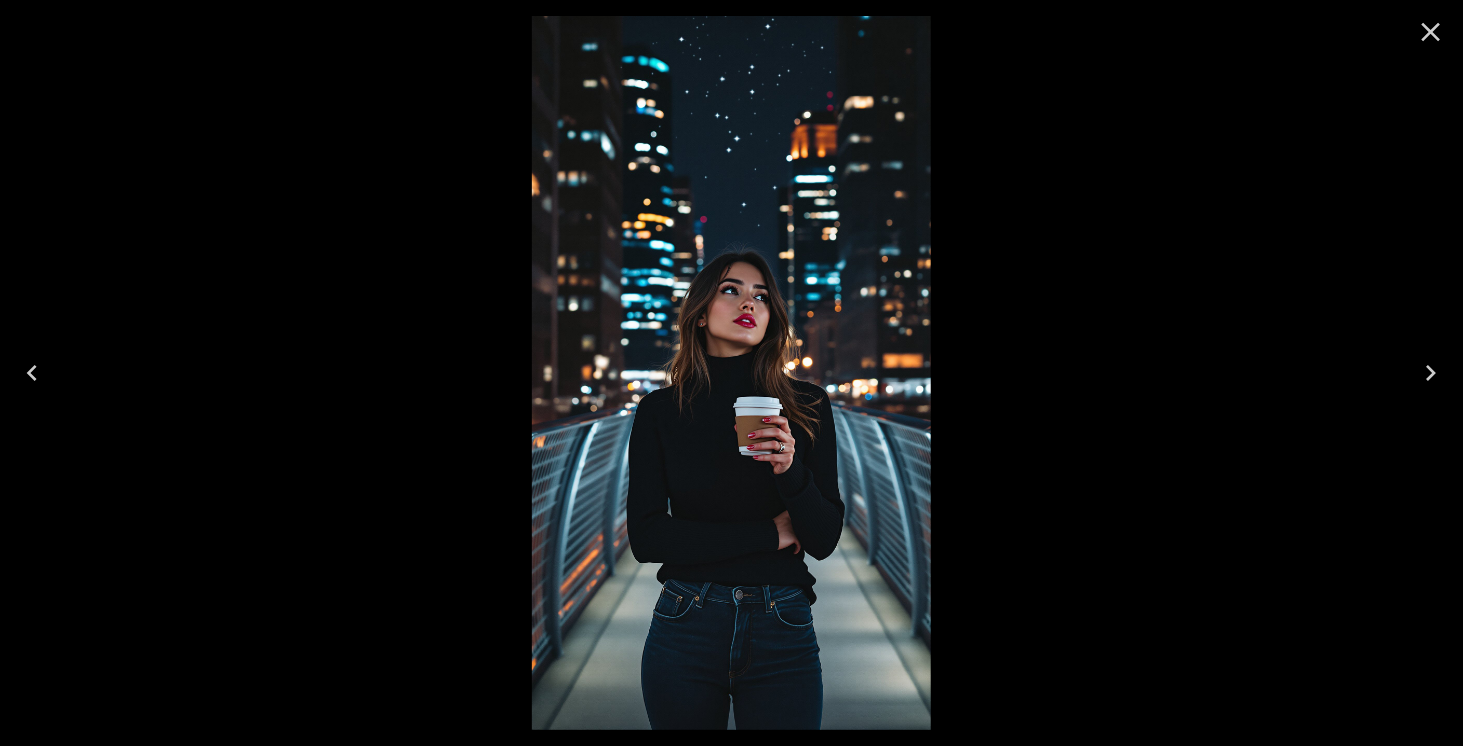 click 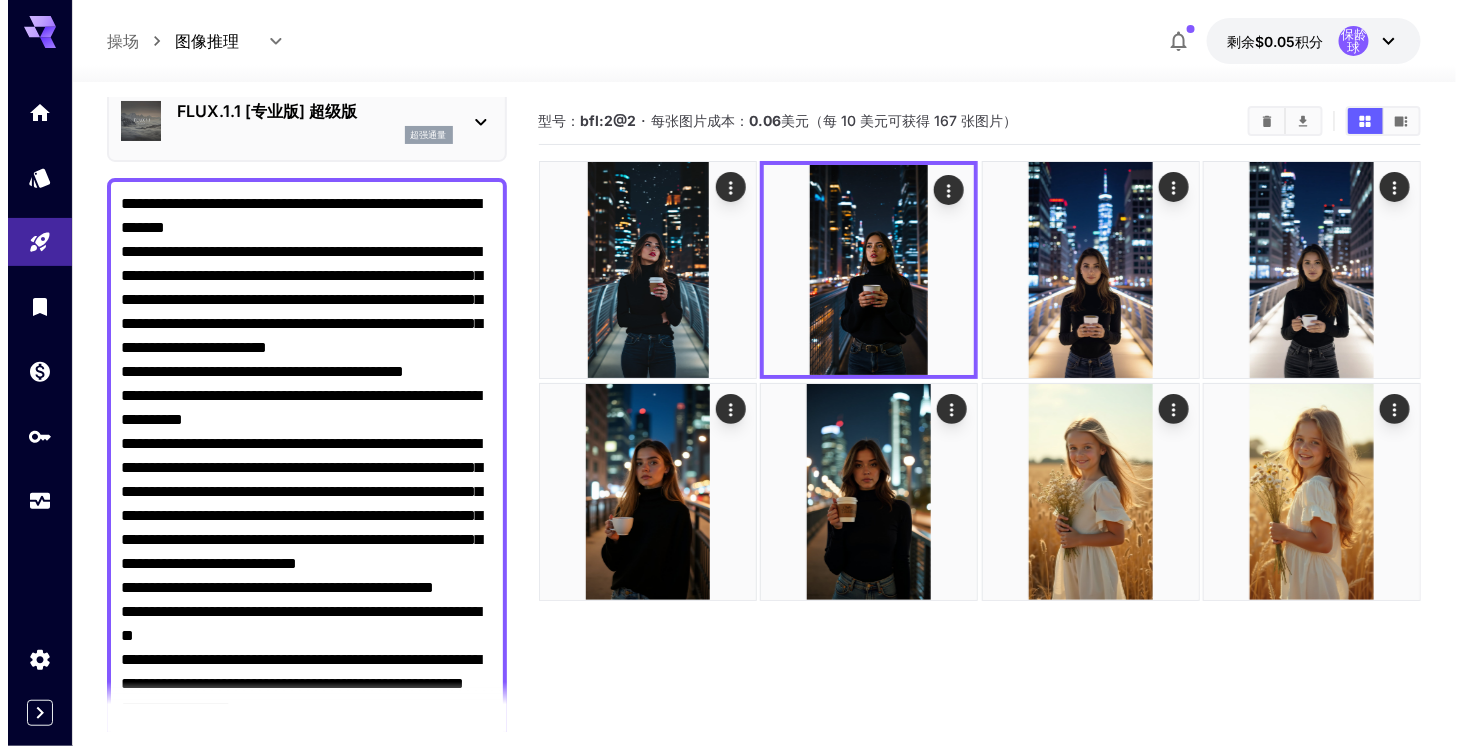 scroll, scrollTop: 0, scrollLeft: 0, axis: both 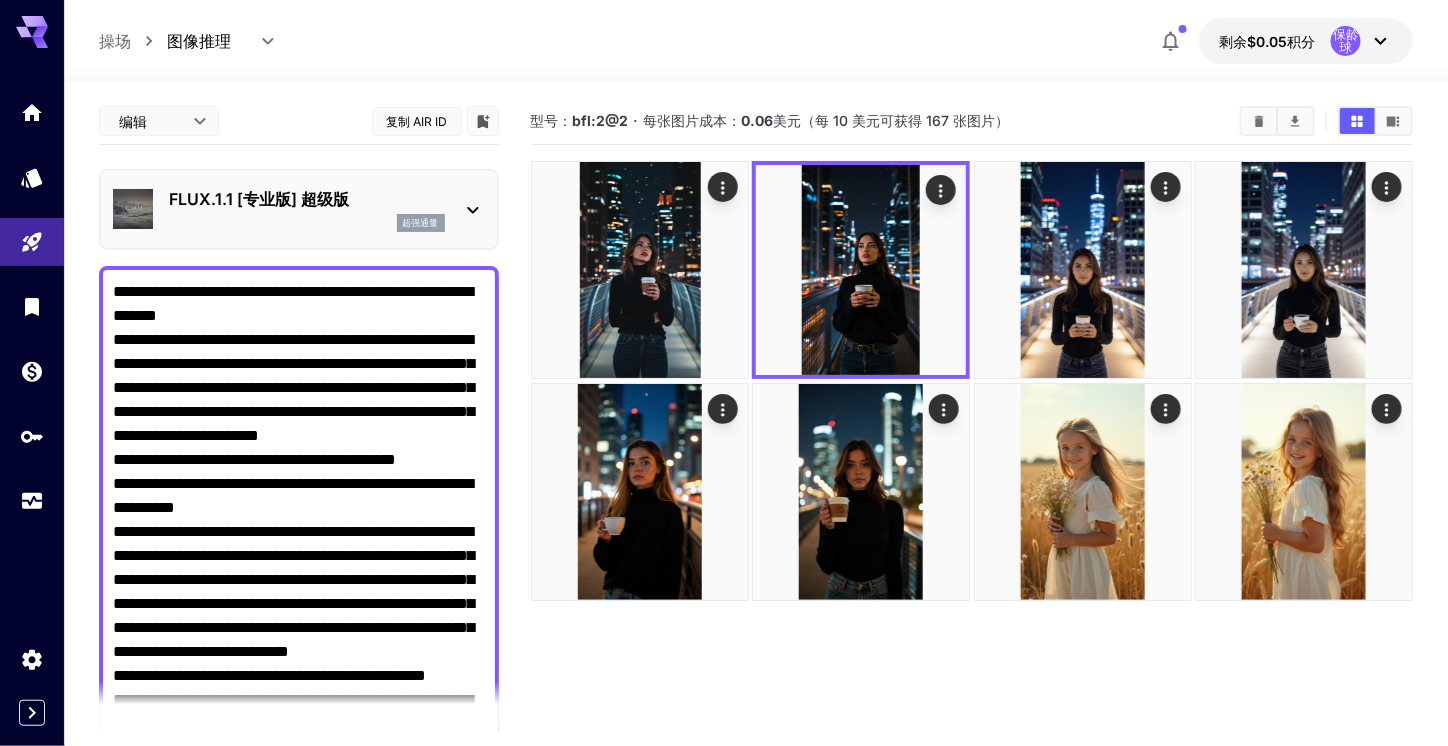 click on "FLUX.1.1 [专业版] 超级版" at bounding box center (307, 199) 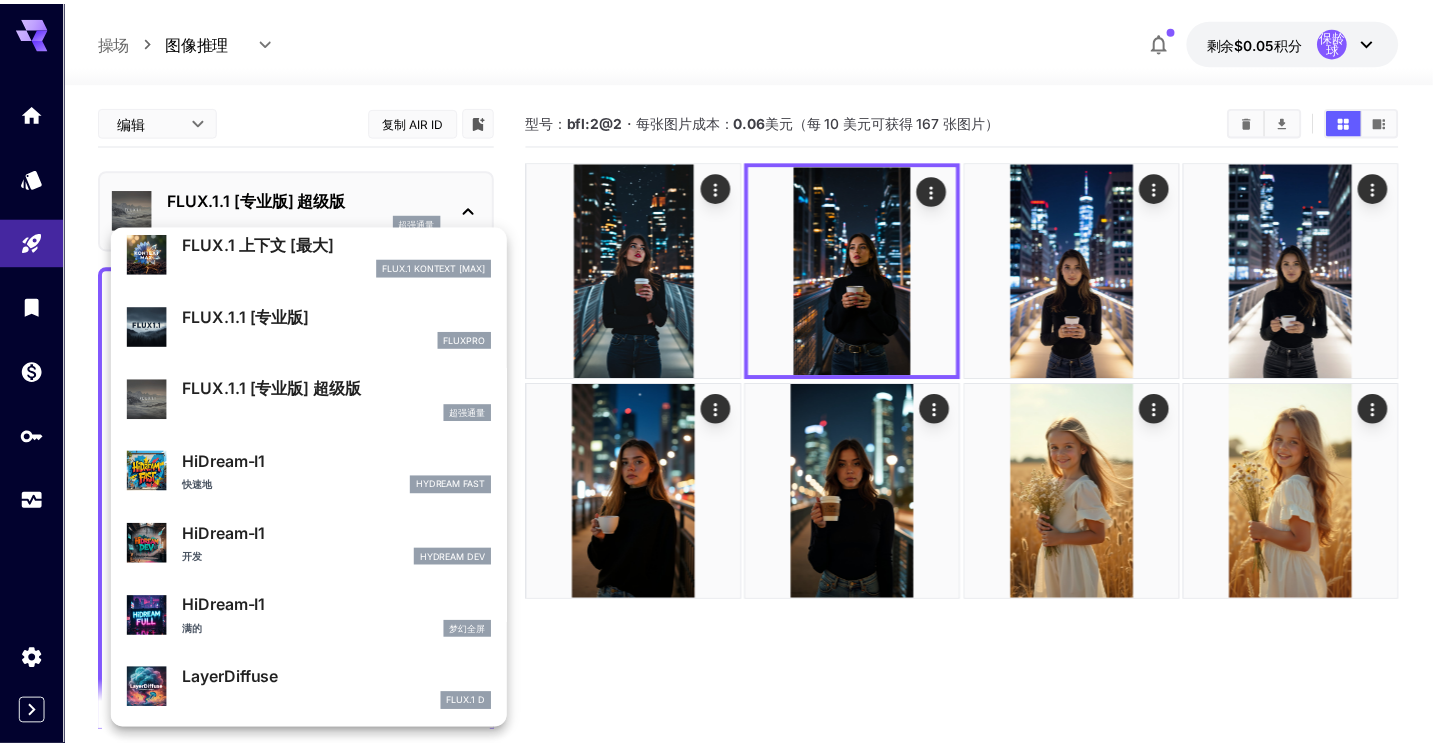scroll, scrollTop: 376, scrollLeft: 0, axis: vertical 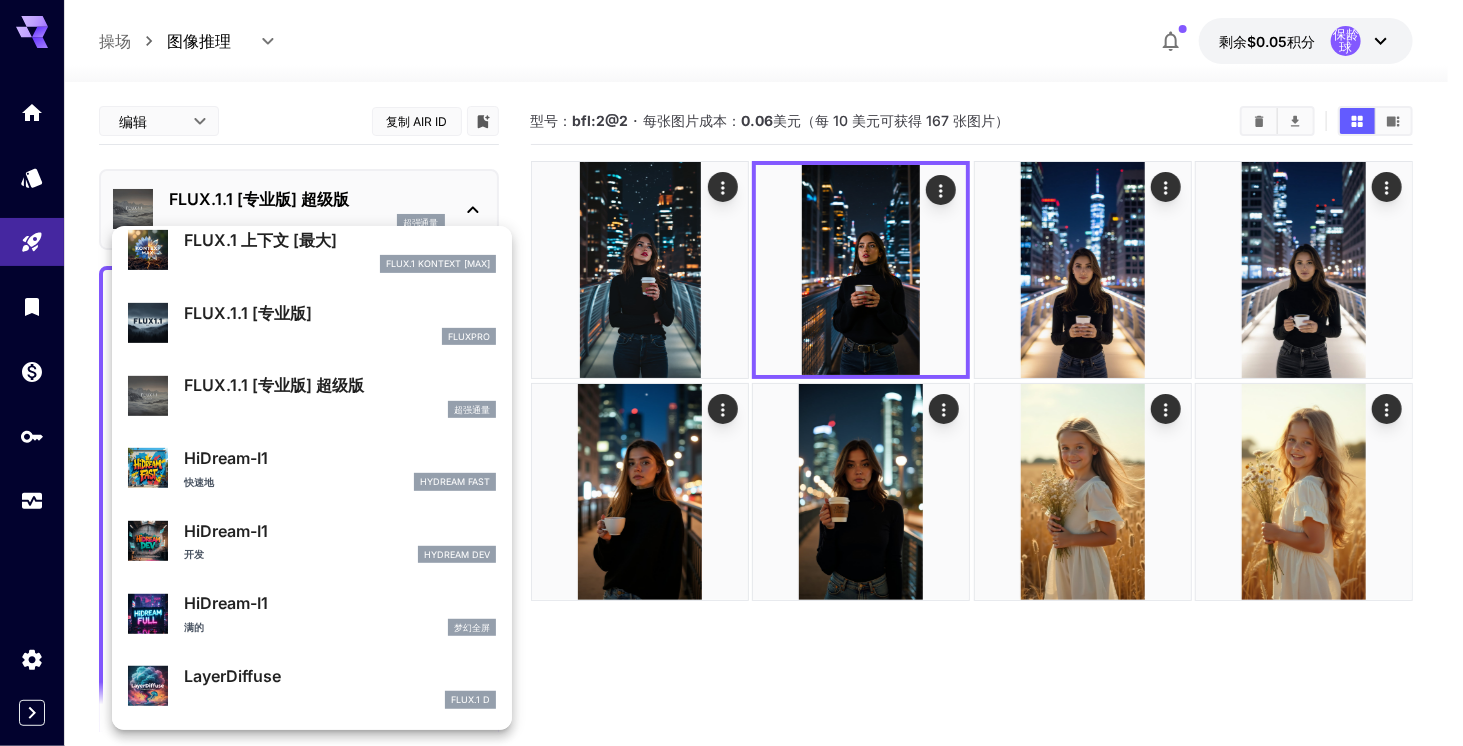 click on "FLUX.1.1 [专业版]" at bounding box center [340, 313] 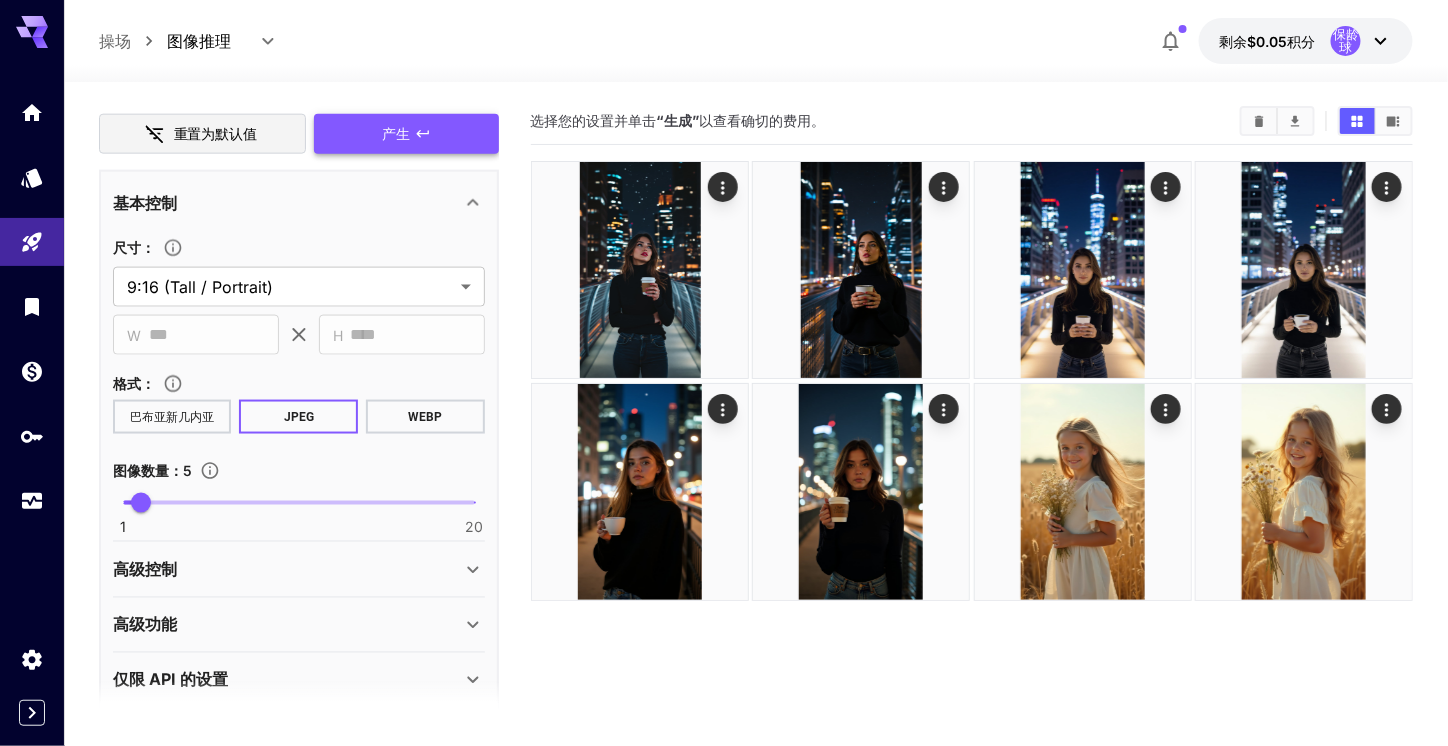 scroll, scrollTop: 868, scrollLeft: 0, axis: vertical 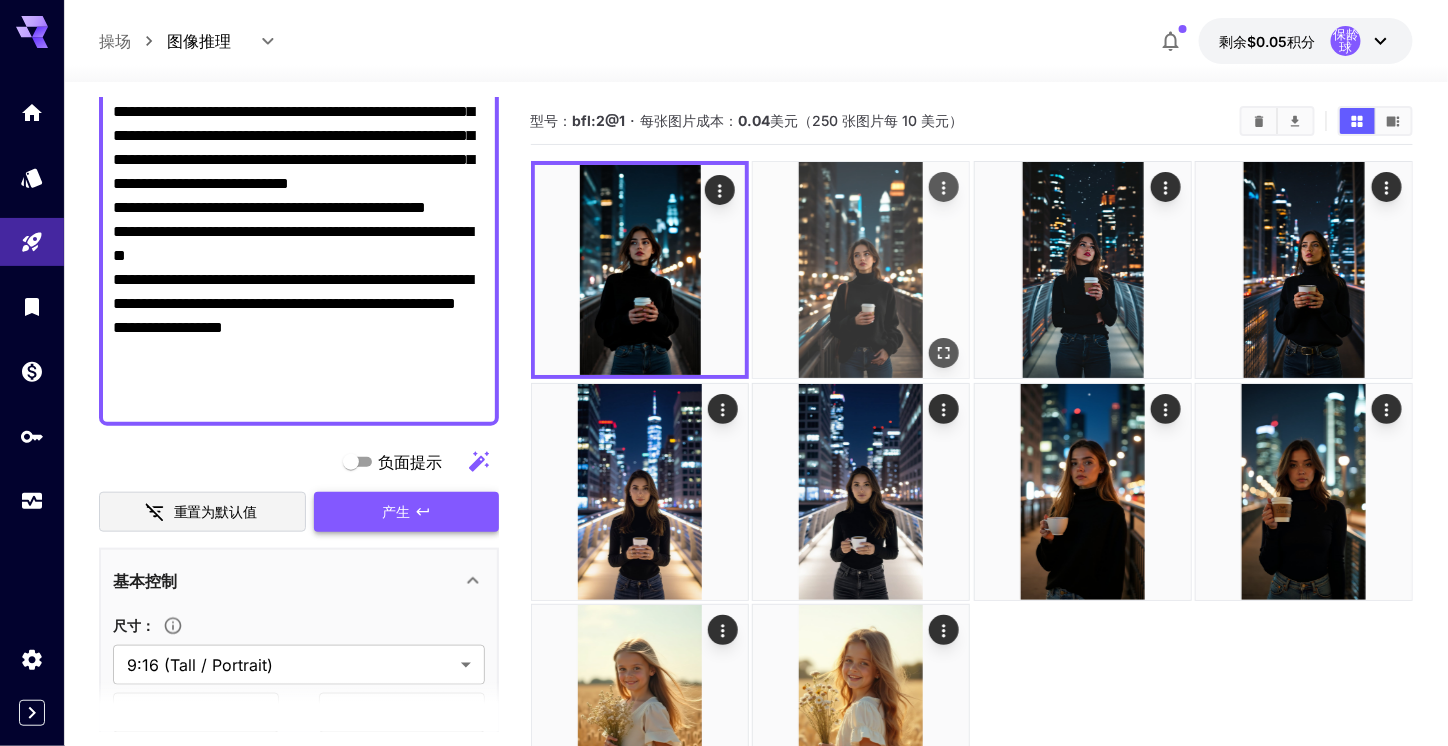 click 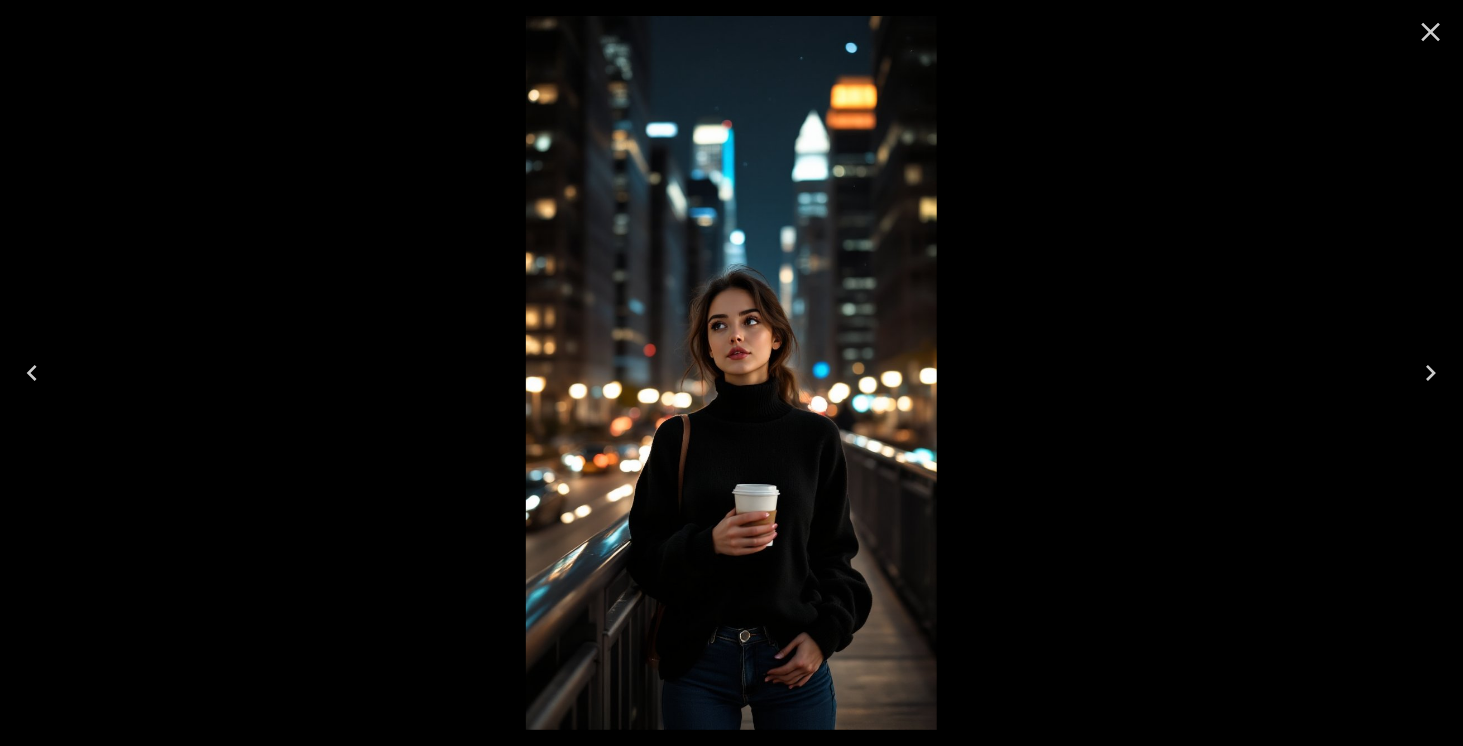 click 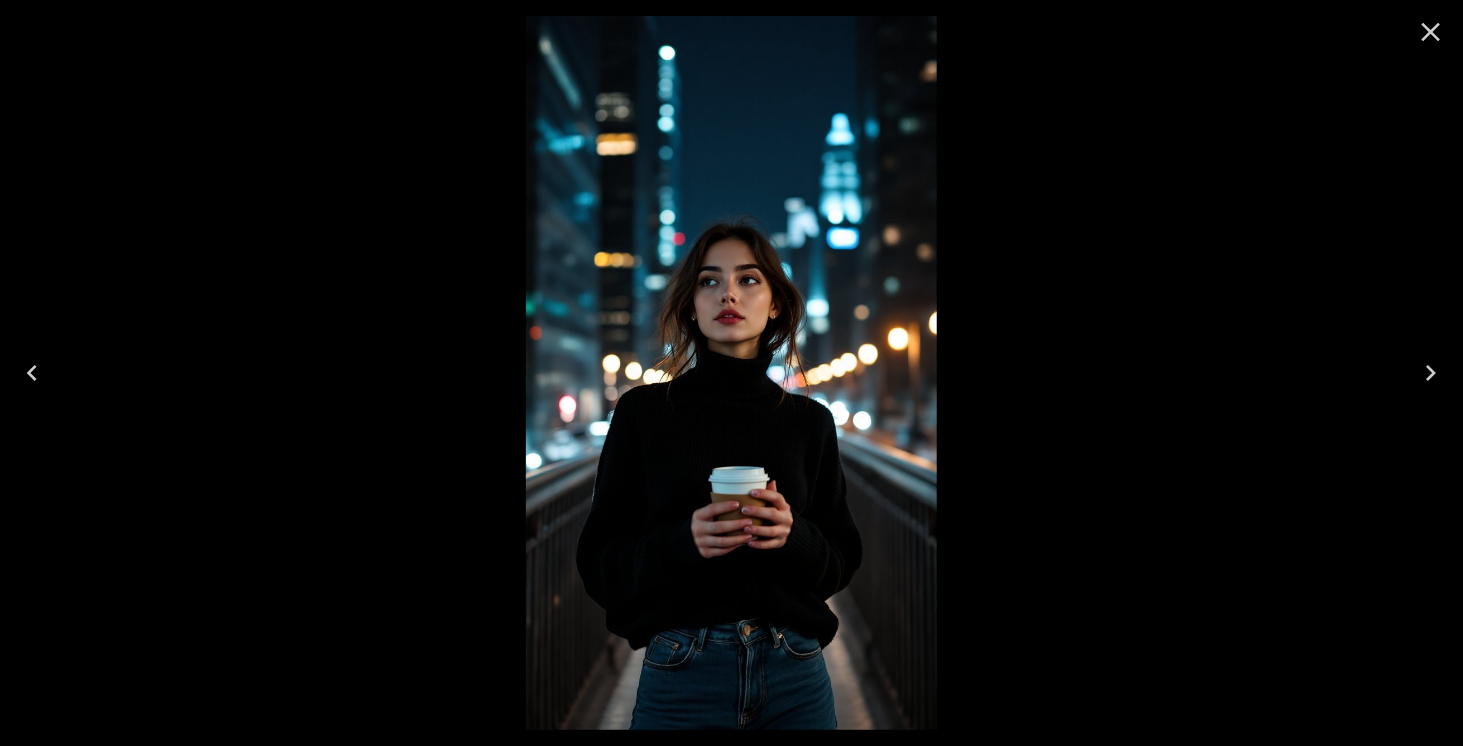 click 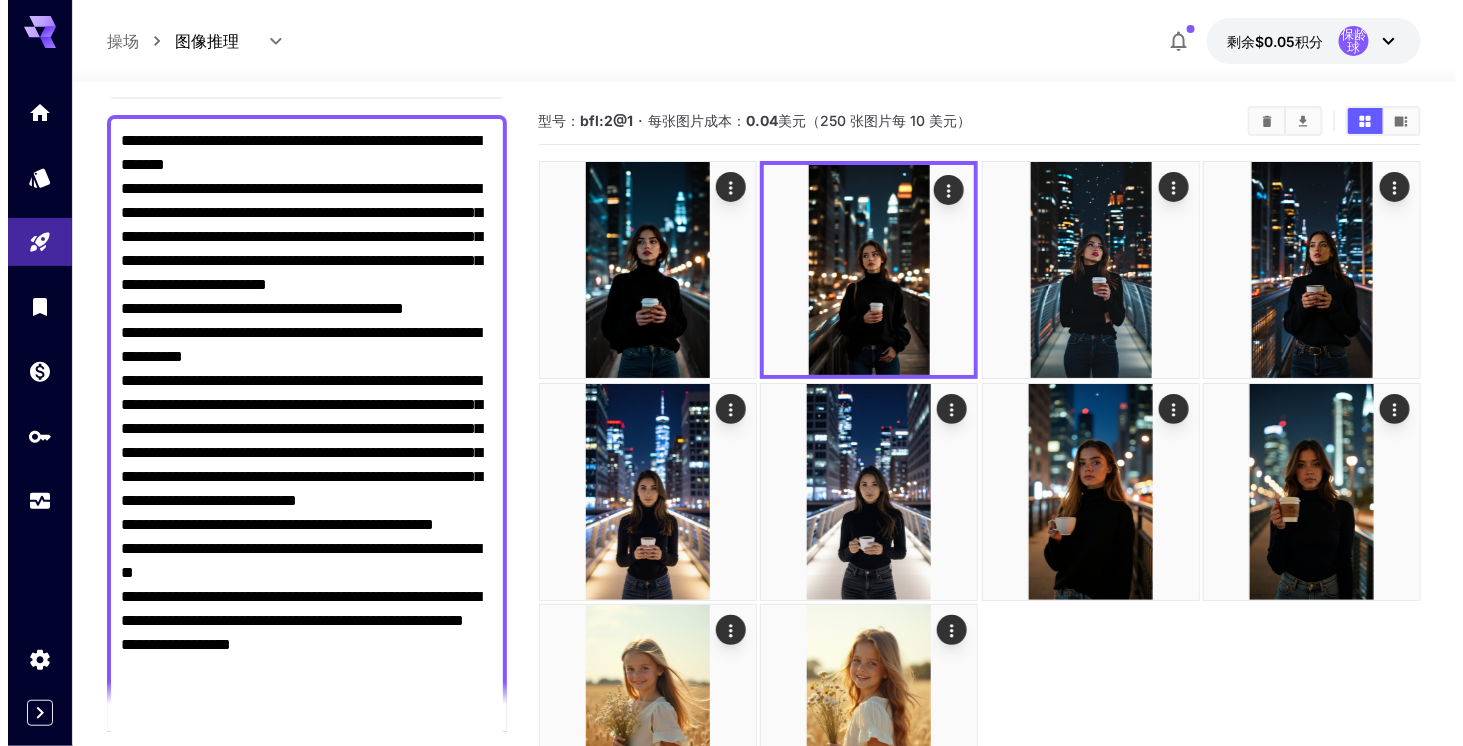 scroll, scrollTop: 0, scrollLeft: 0, axis: both 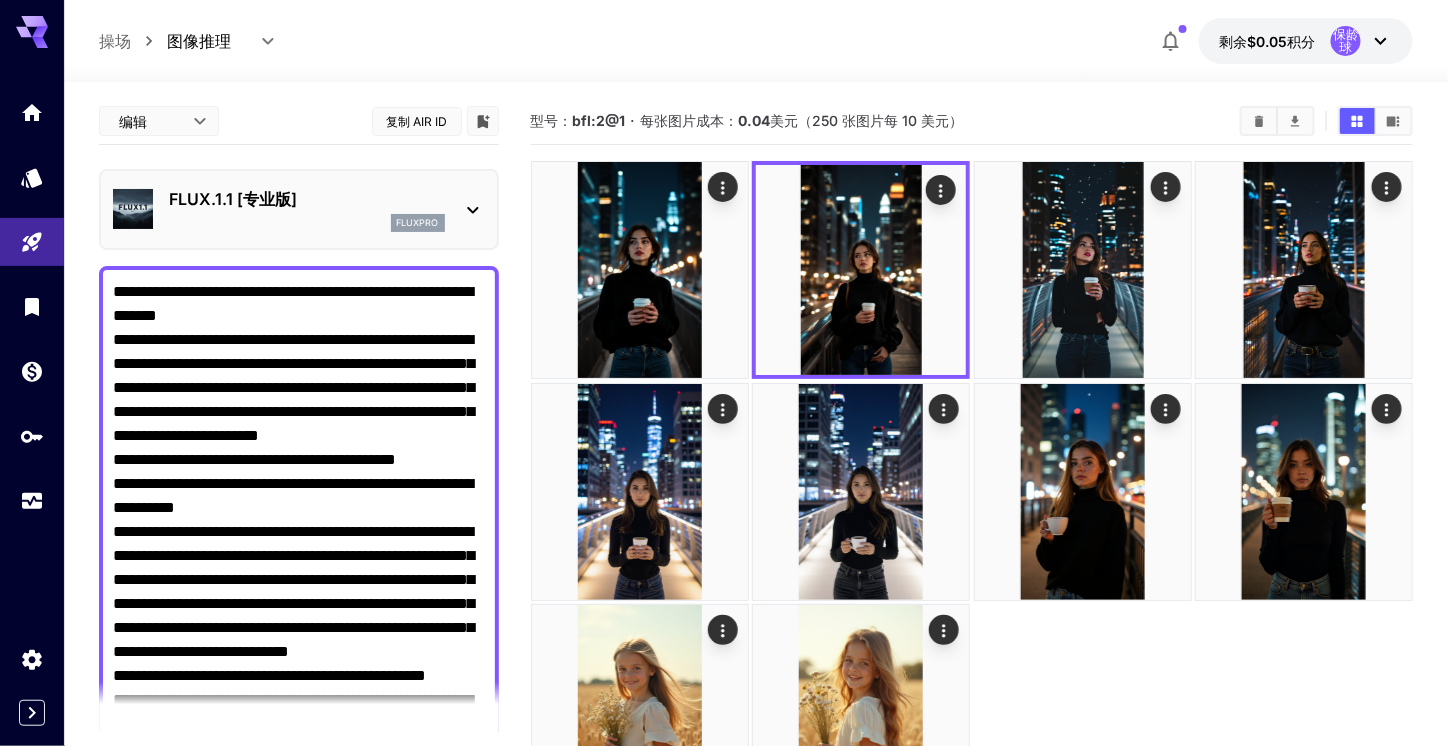 click on "fluxpro" at bounding box center (307, 223) 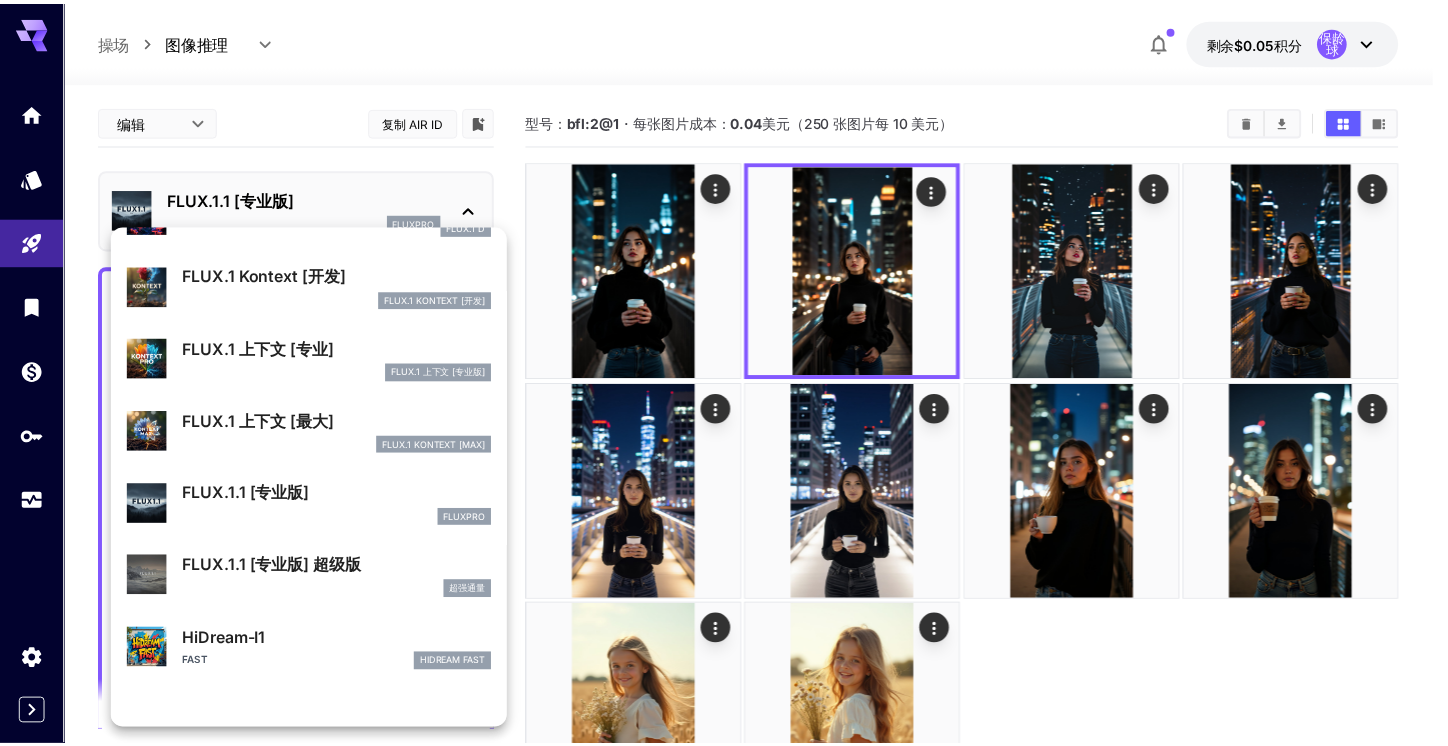 scroll, scrollTop: 200, scrollLeft: 0, axis: vertical 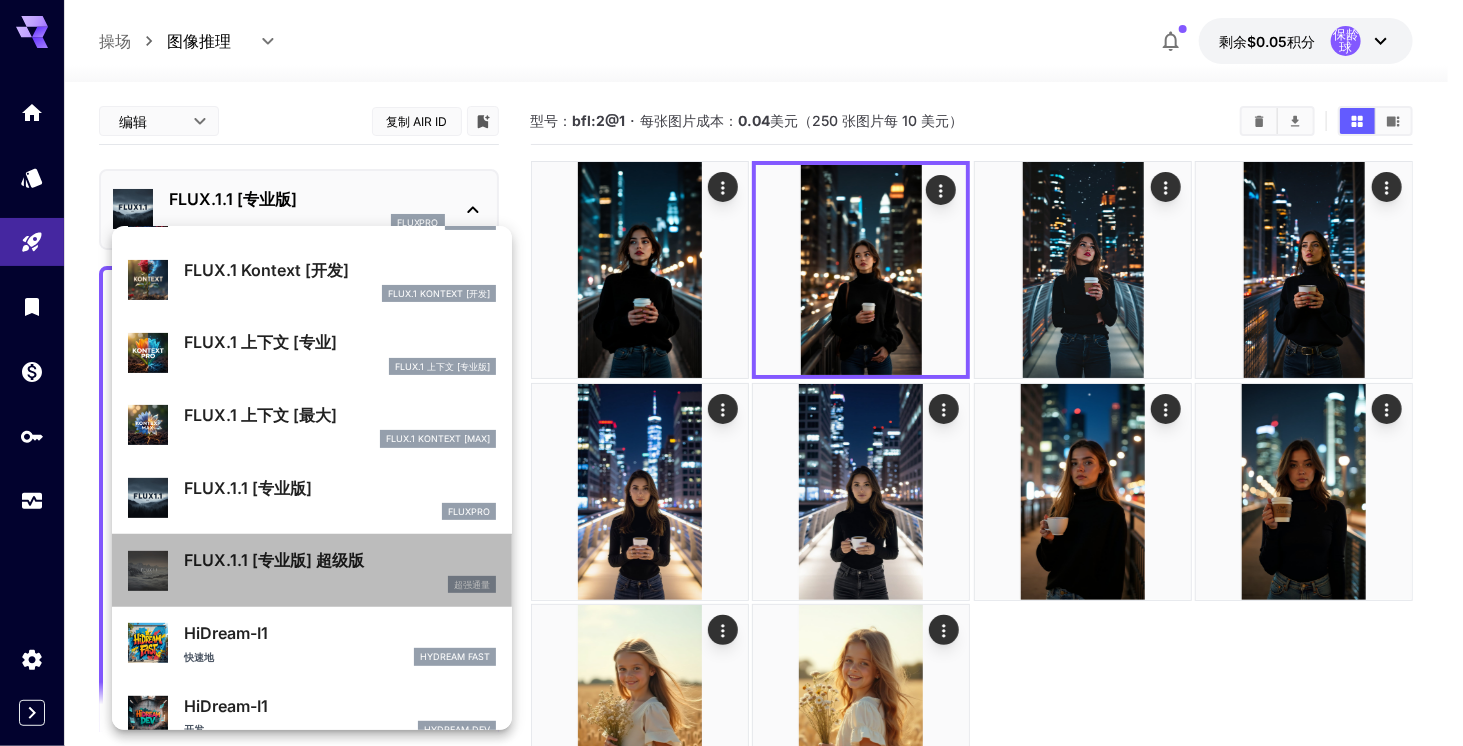 click on "FLUX.1.1 [专业版] 超级版" at bounding box center (274, 560) 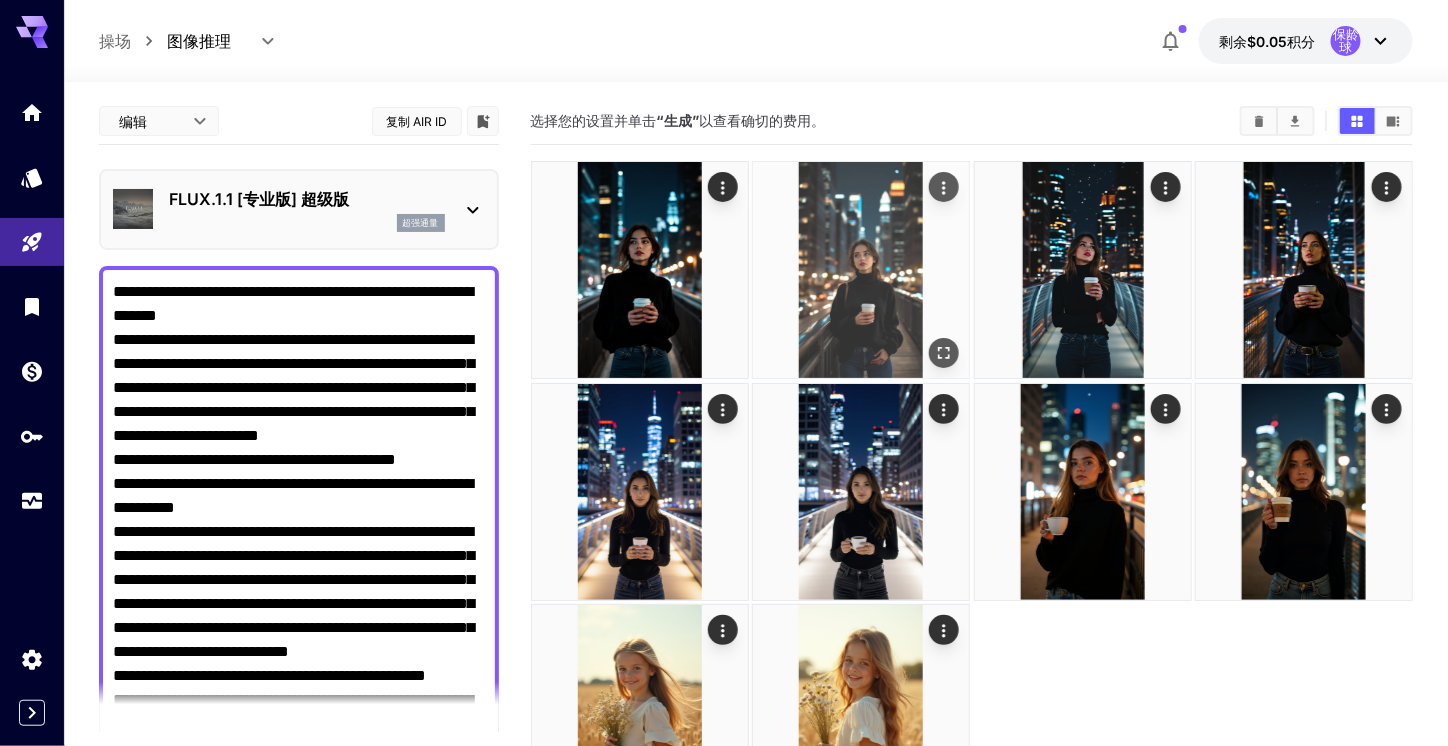 click at bounding box center (861, 270) 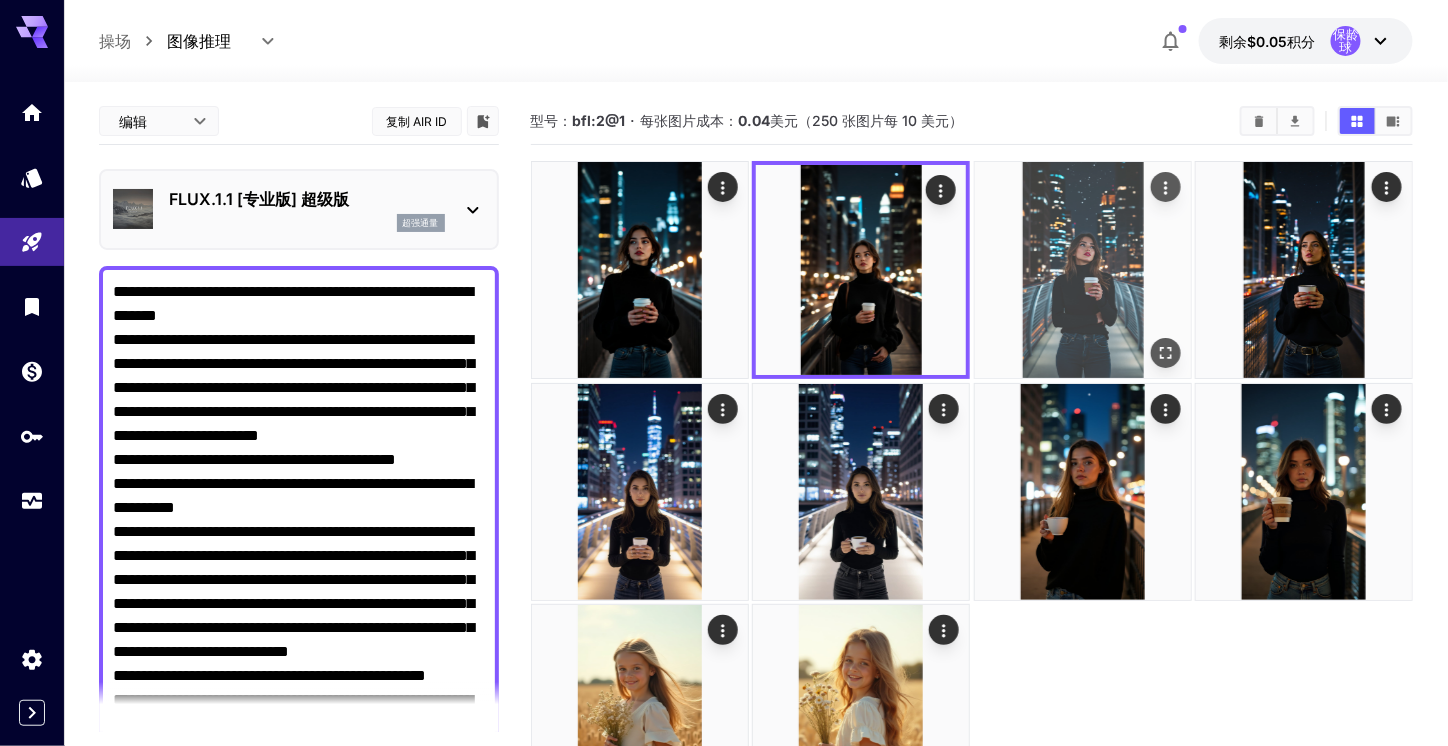 click at bounding box center [1083, 270] 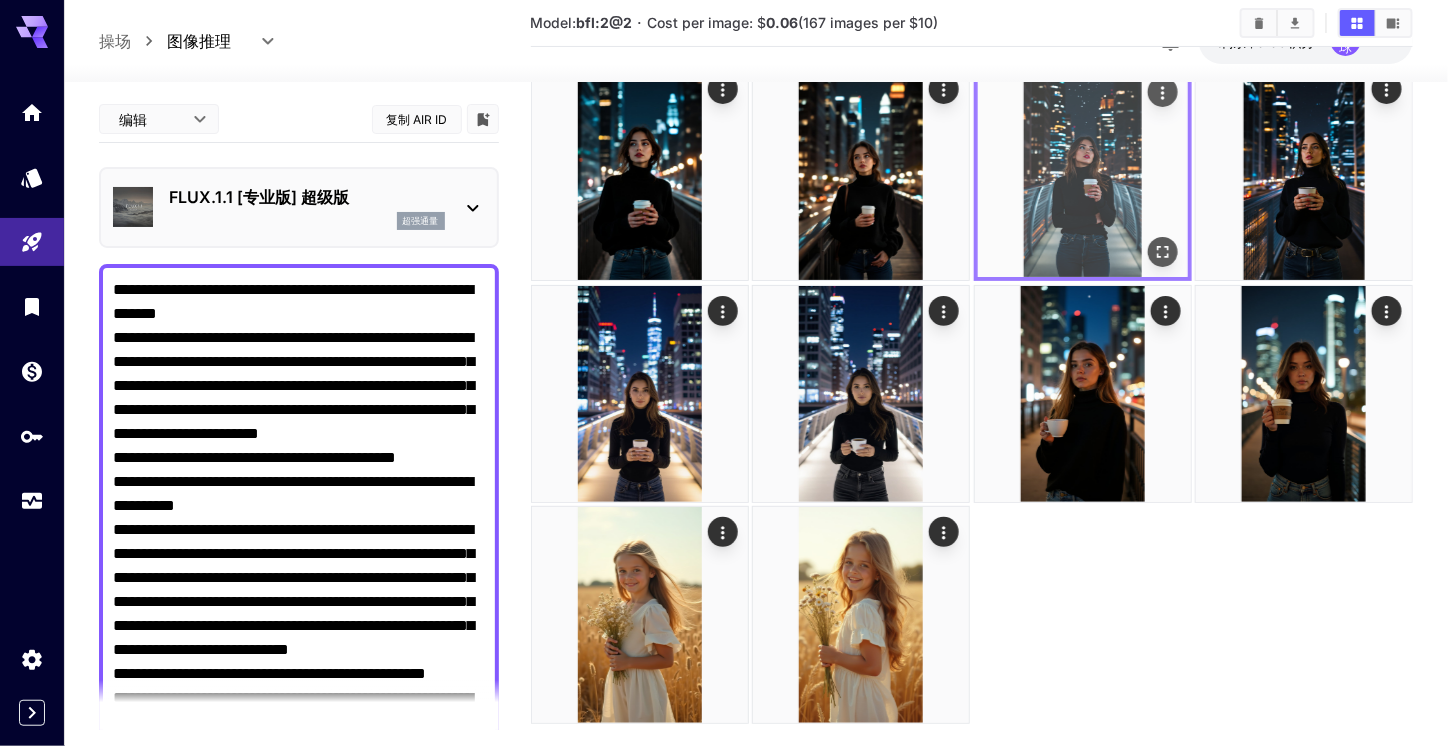 scroll, scrollTop: 100, scrollLeft: 0, axis: vertical 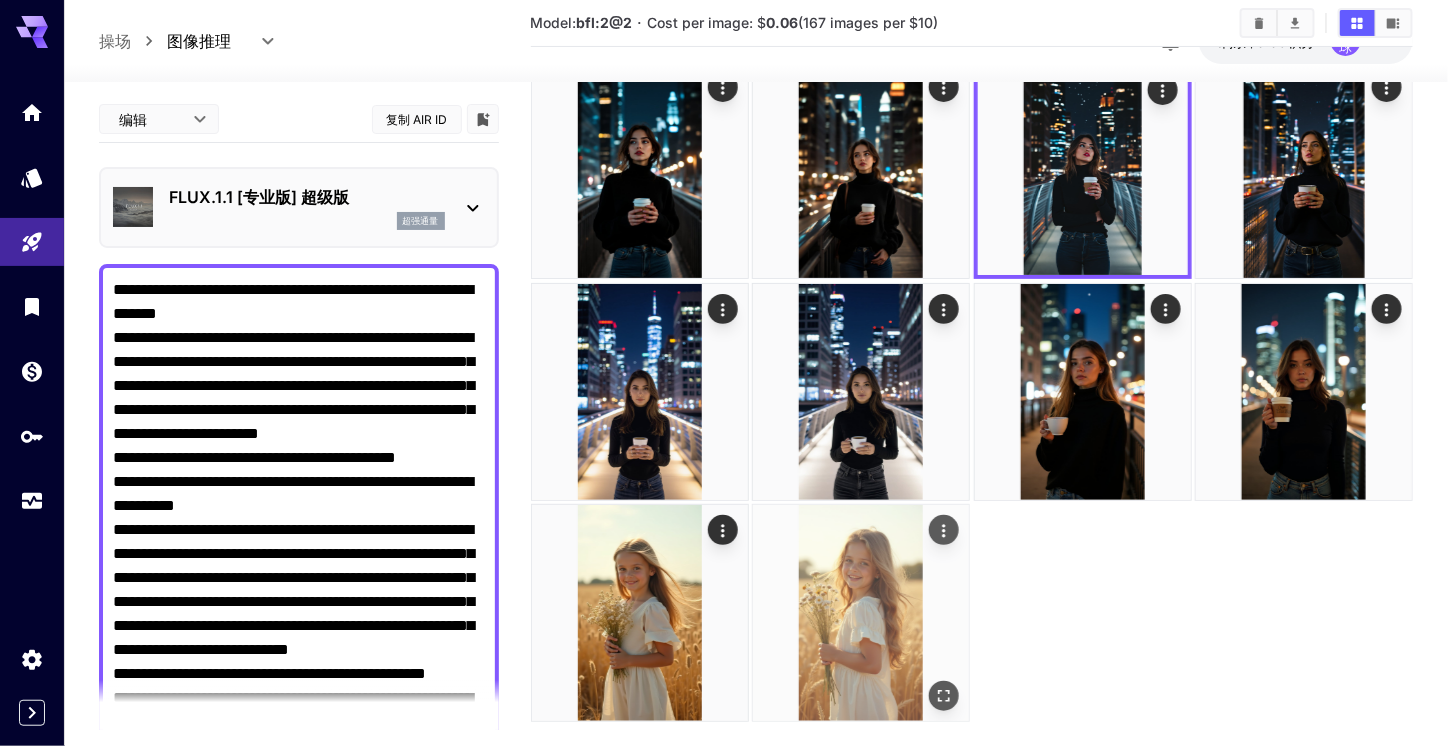 click at bounding box center (861, 613) 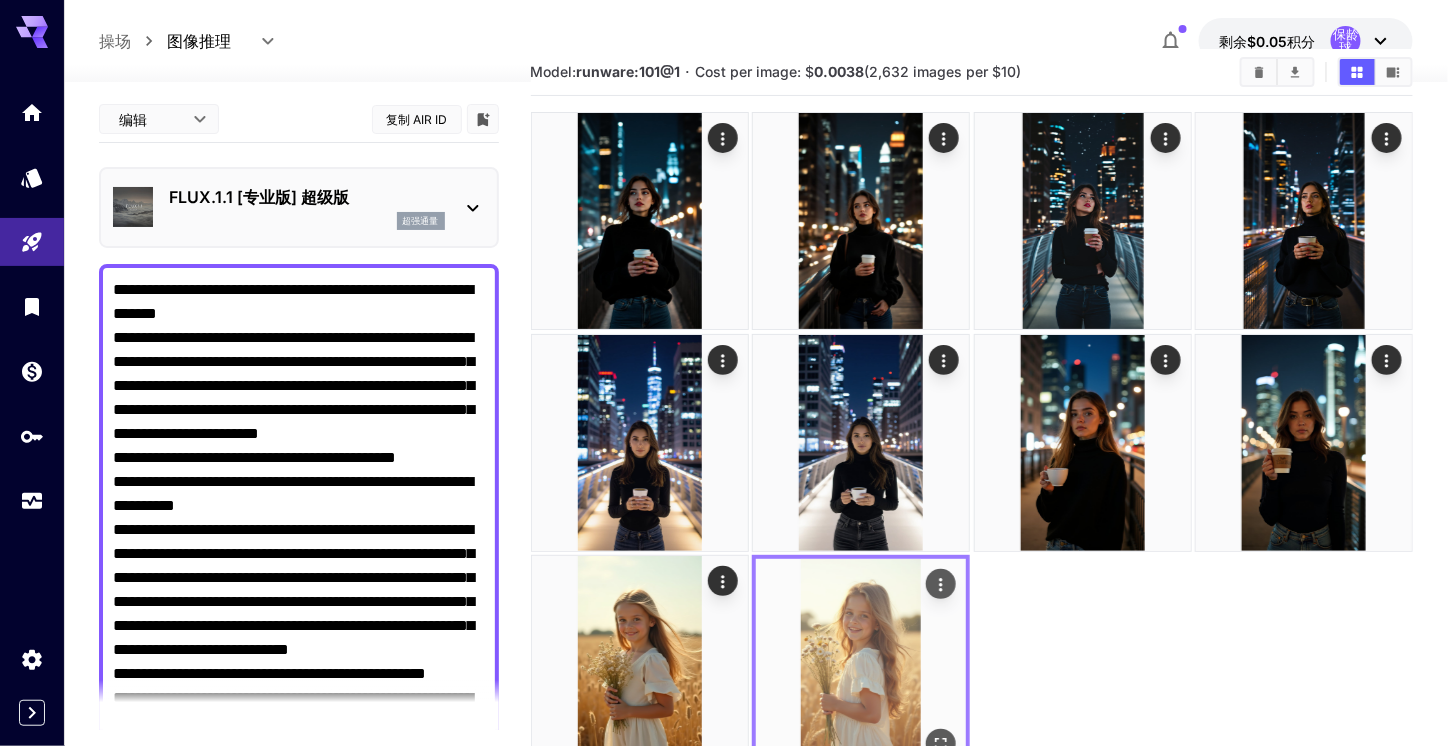 scroll, scrollTop: 0, scrollLeft: 0, axis: both 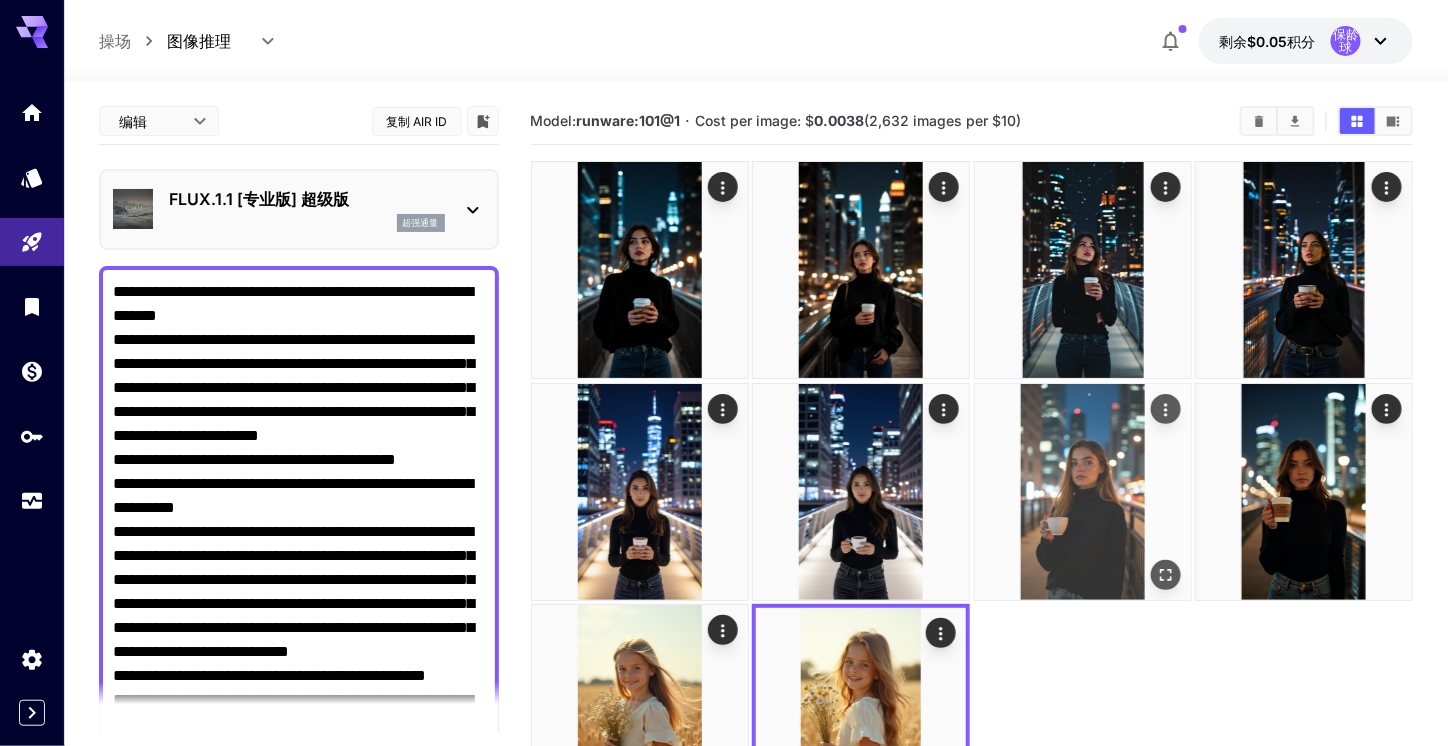 click at bounding box center (1083, 492) 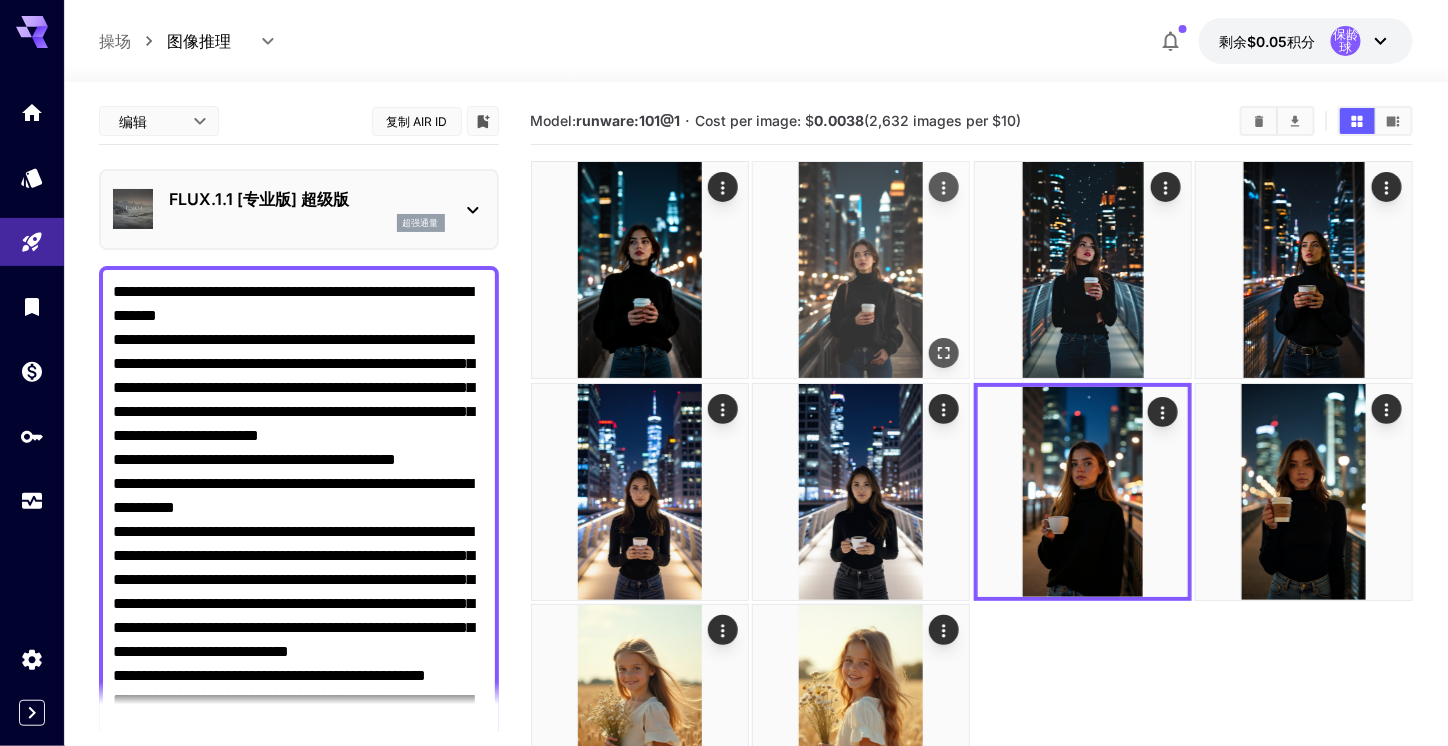 click at bounding box center (861, 270) 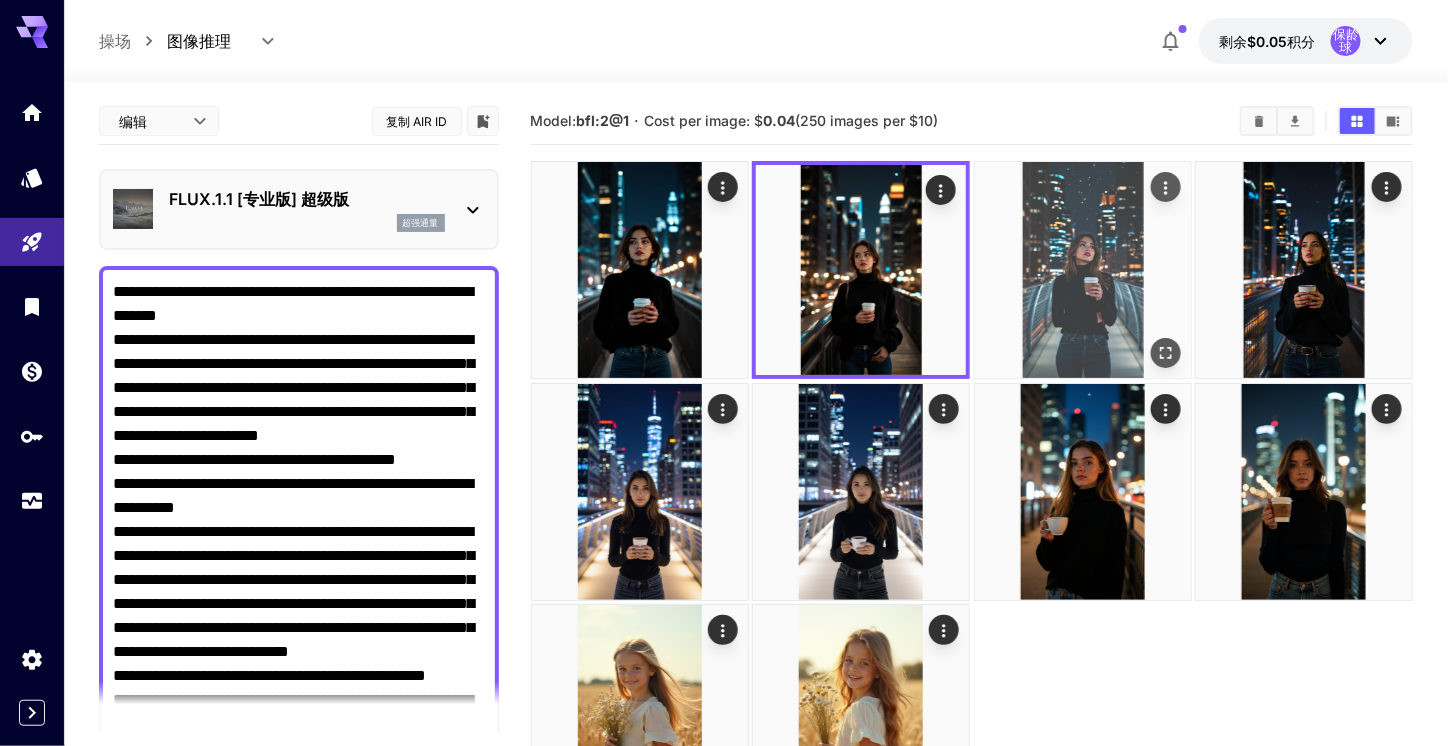 click at bounding box center [1083, 270] 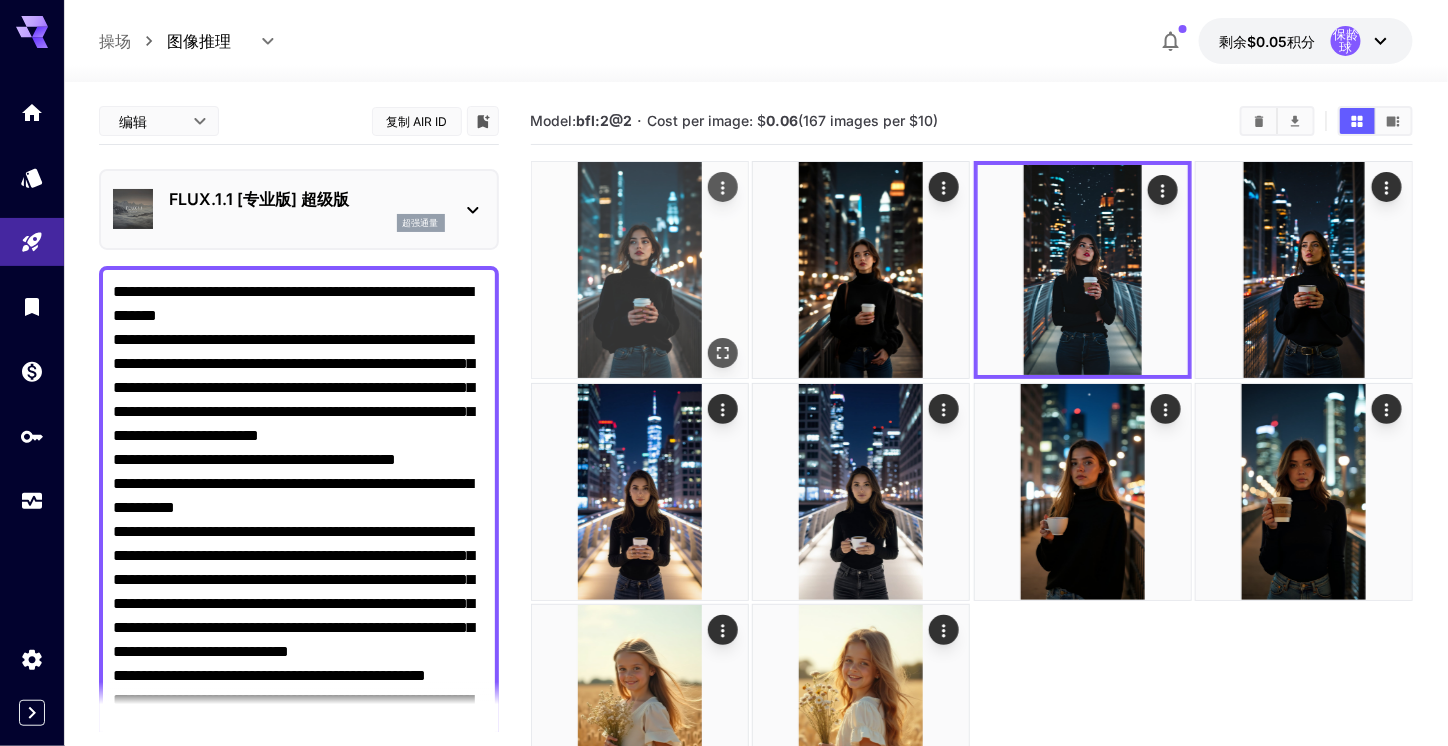 click at bounding box center (640, 270) 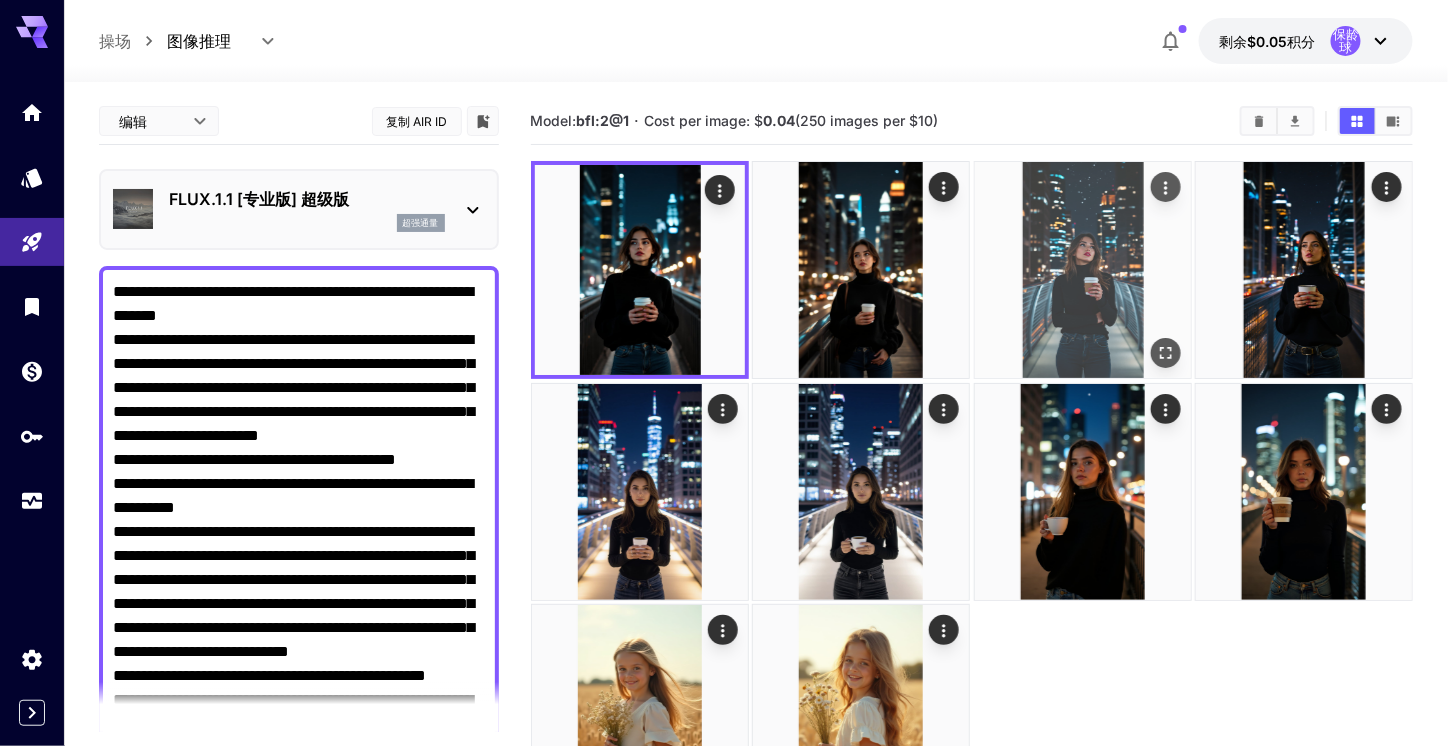 click at bounding box center [1083, 270] 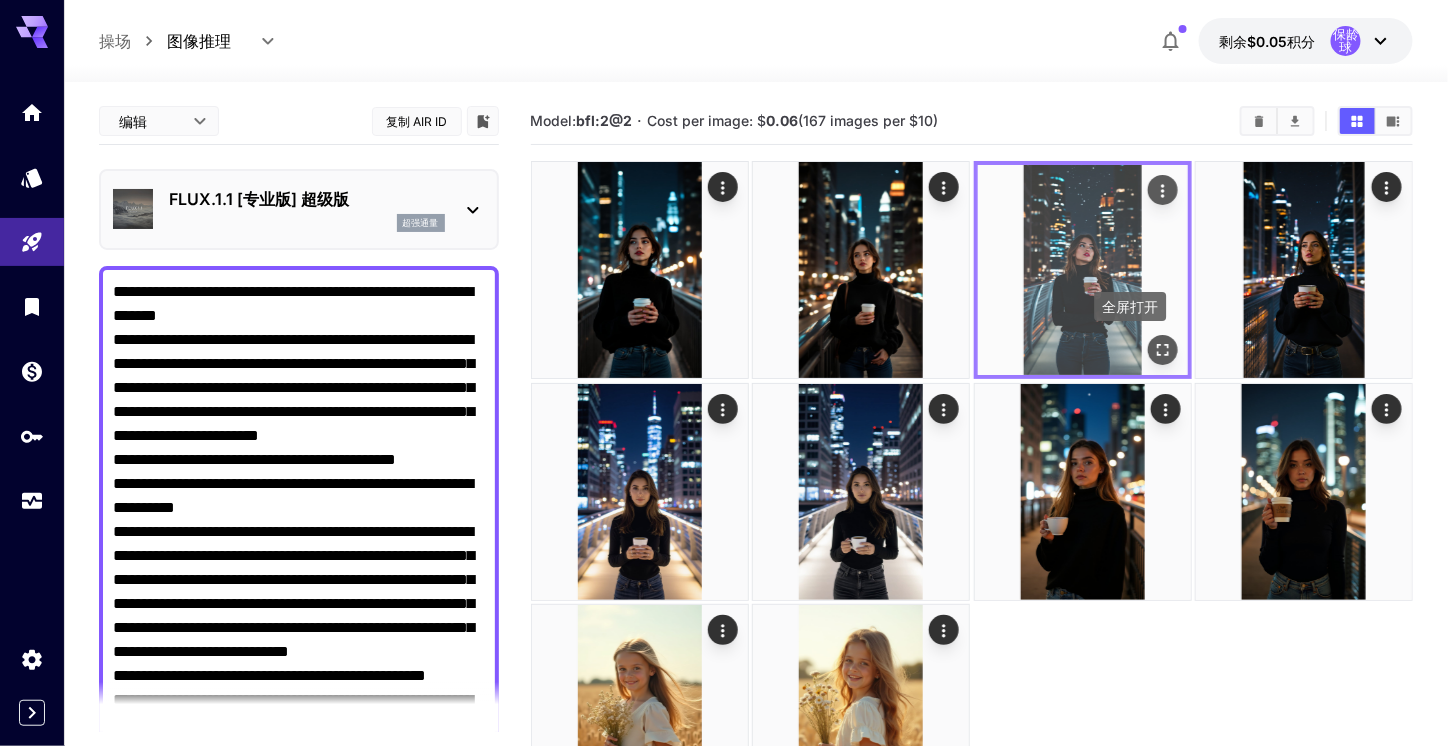 click 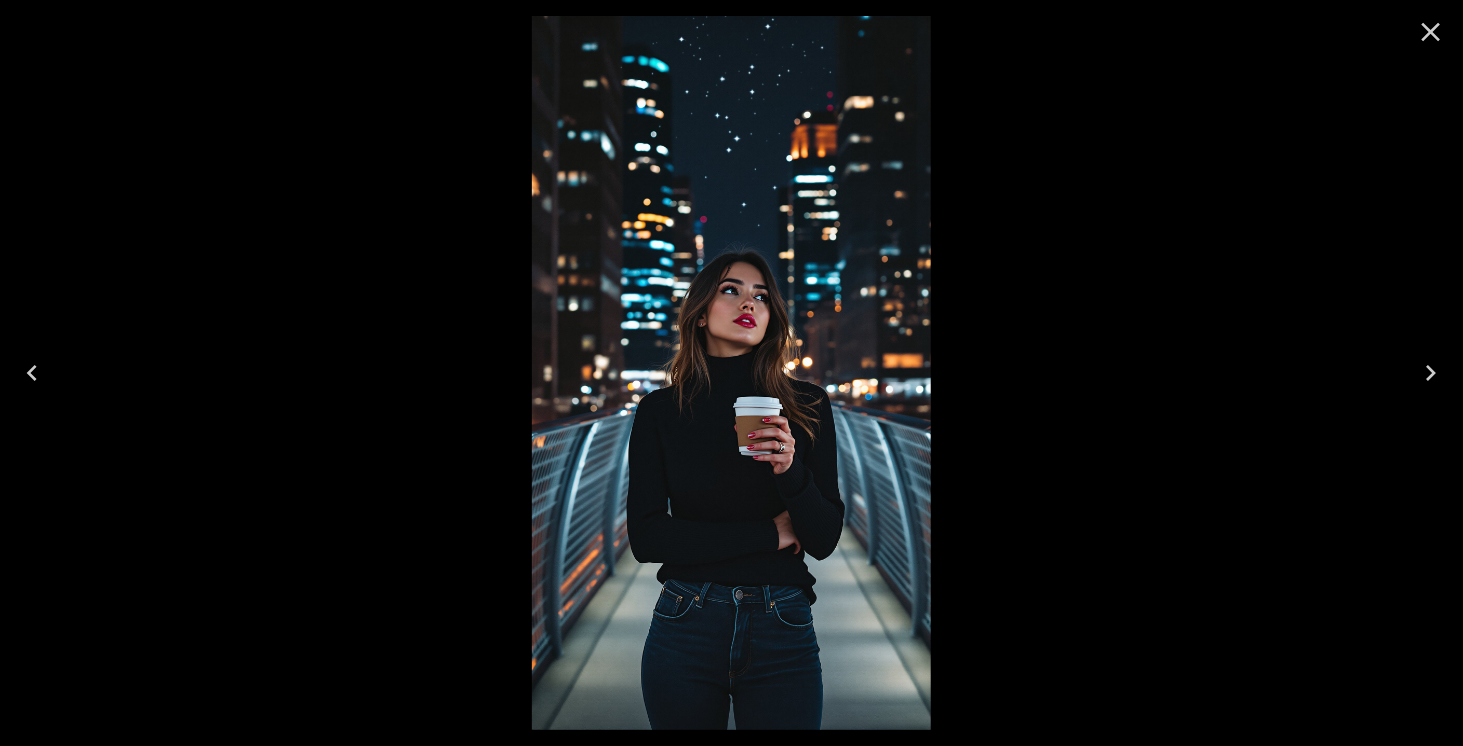click 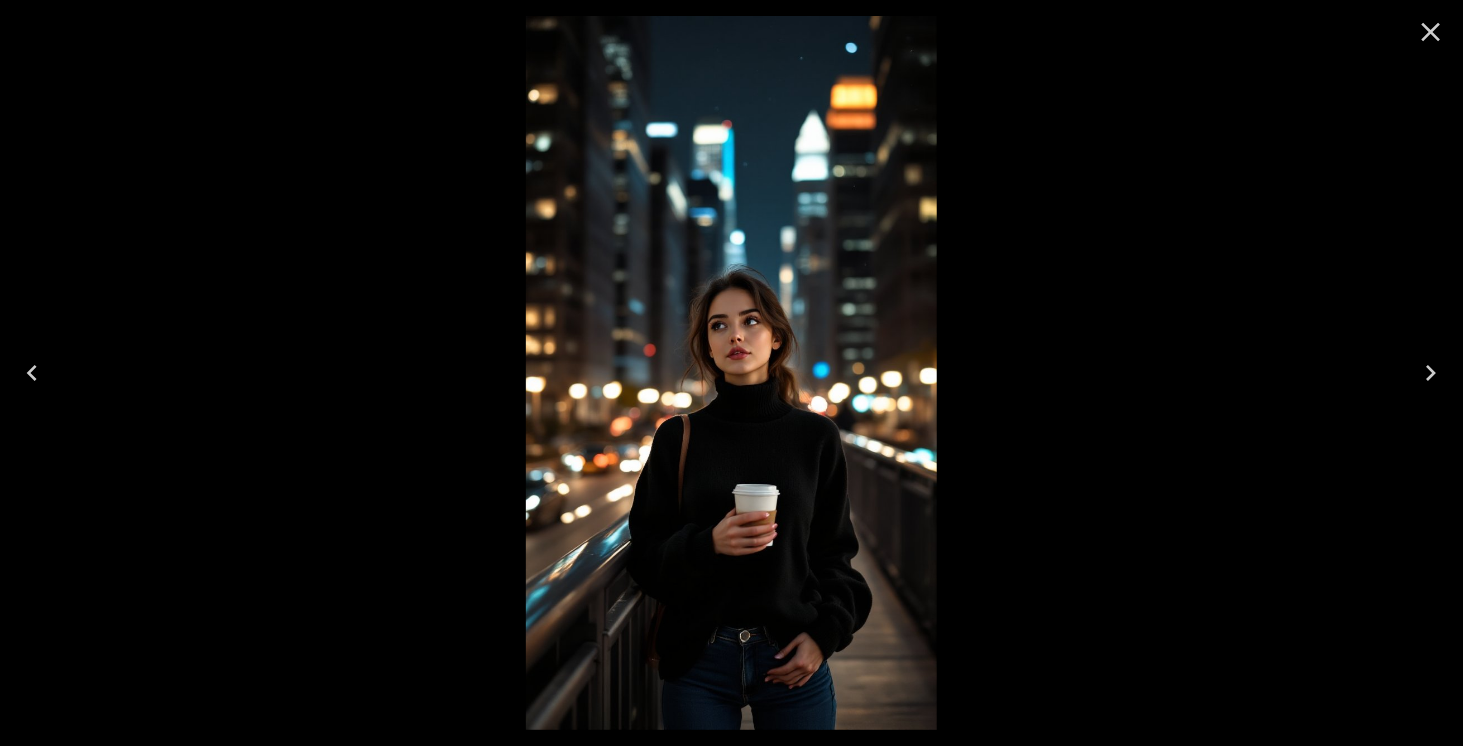 click 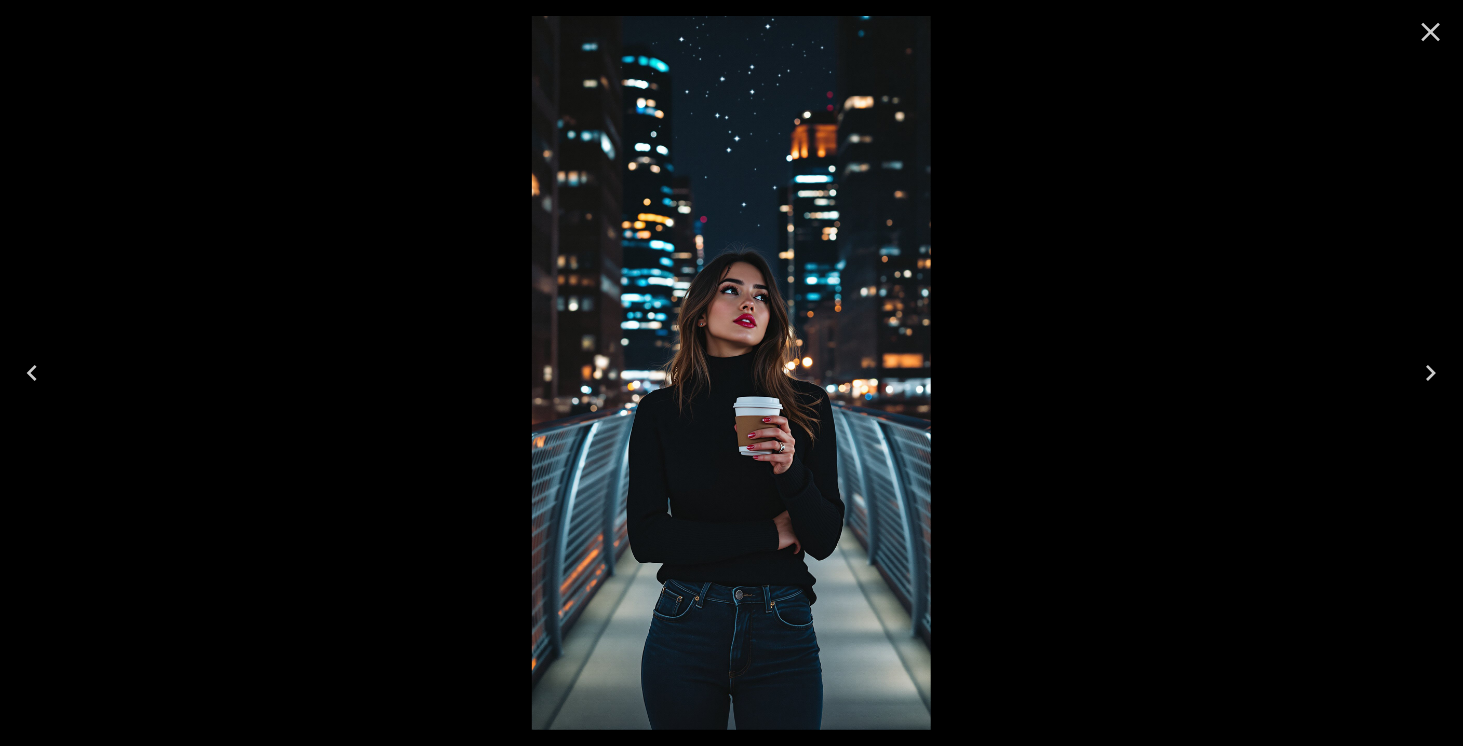 click 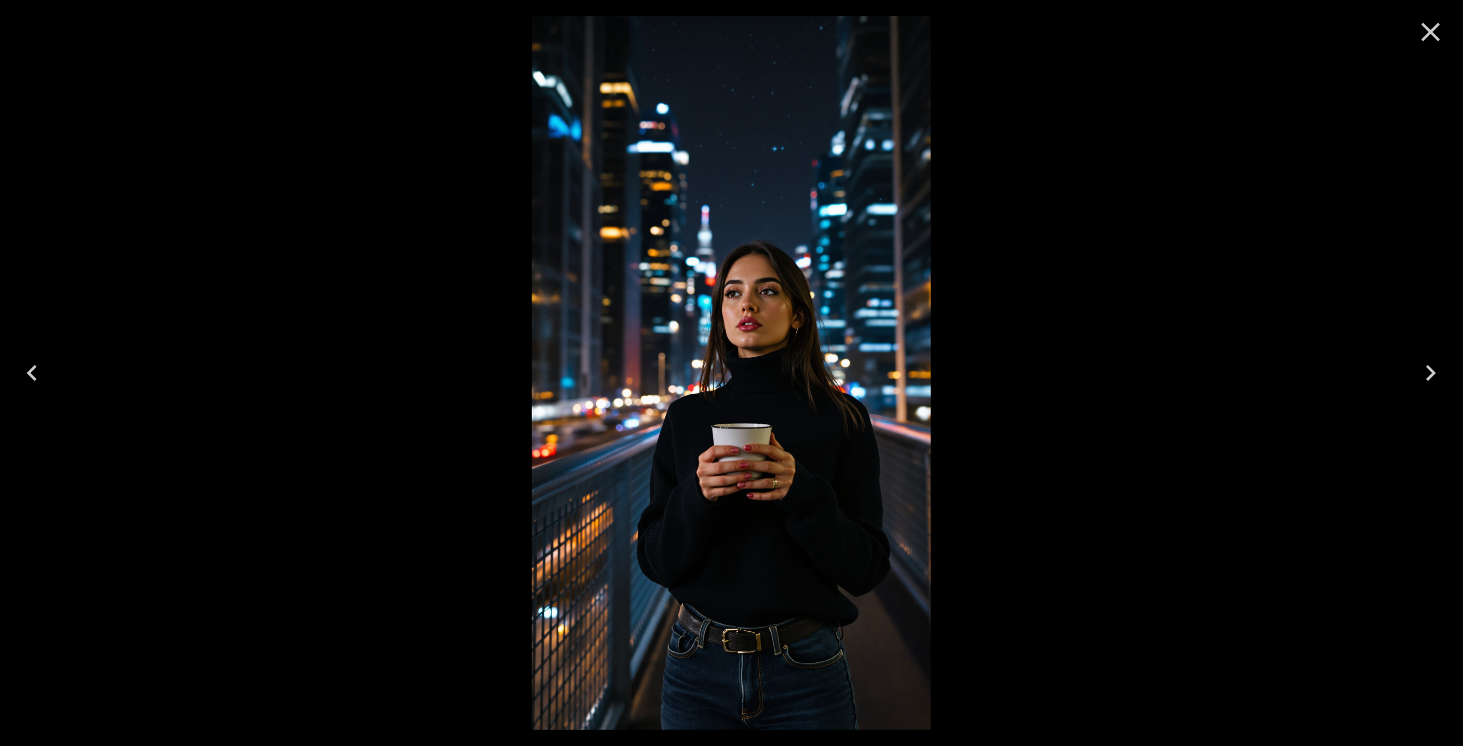 click 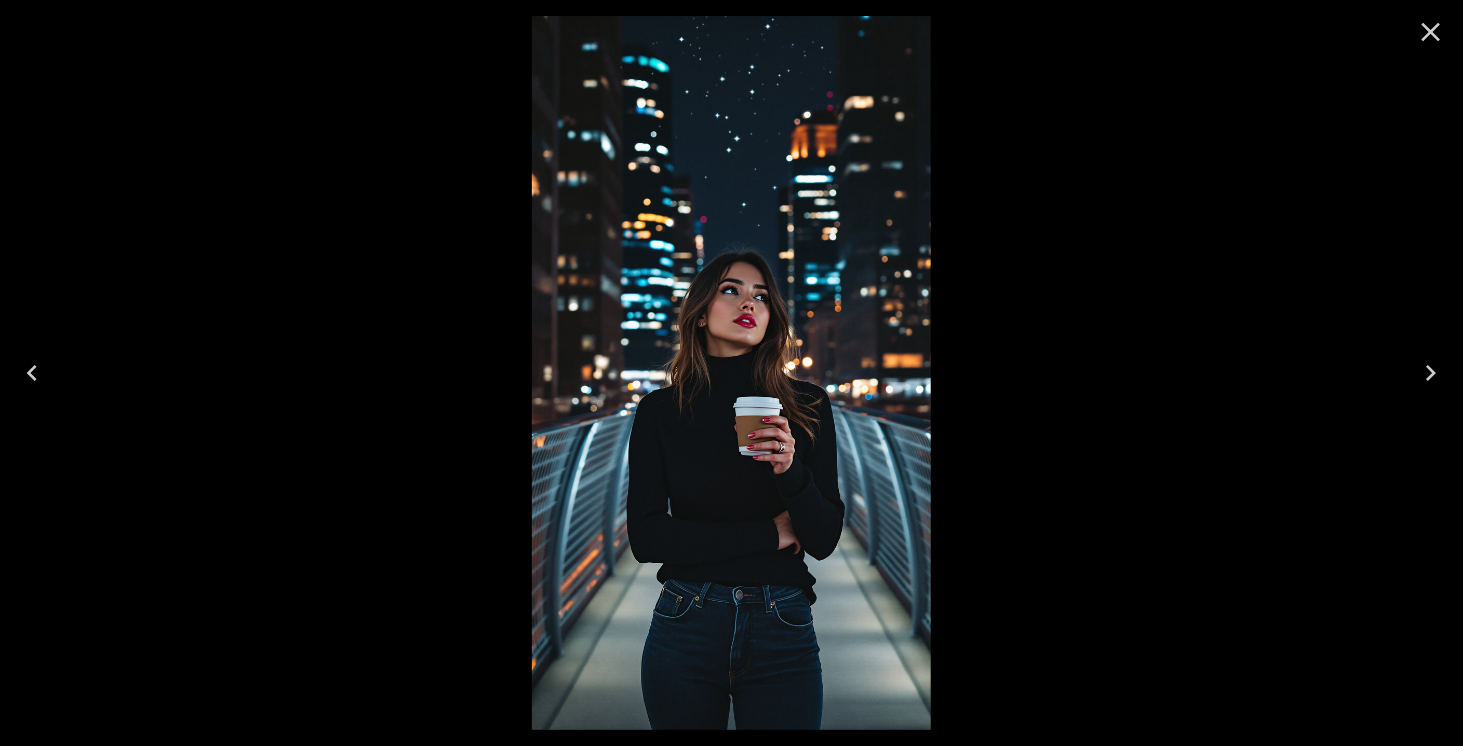 click 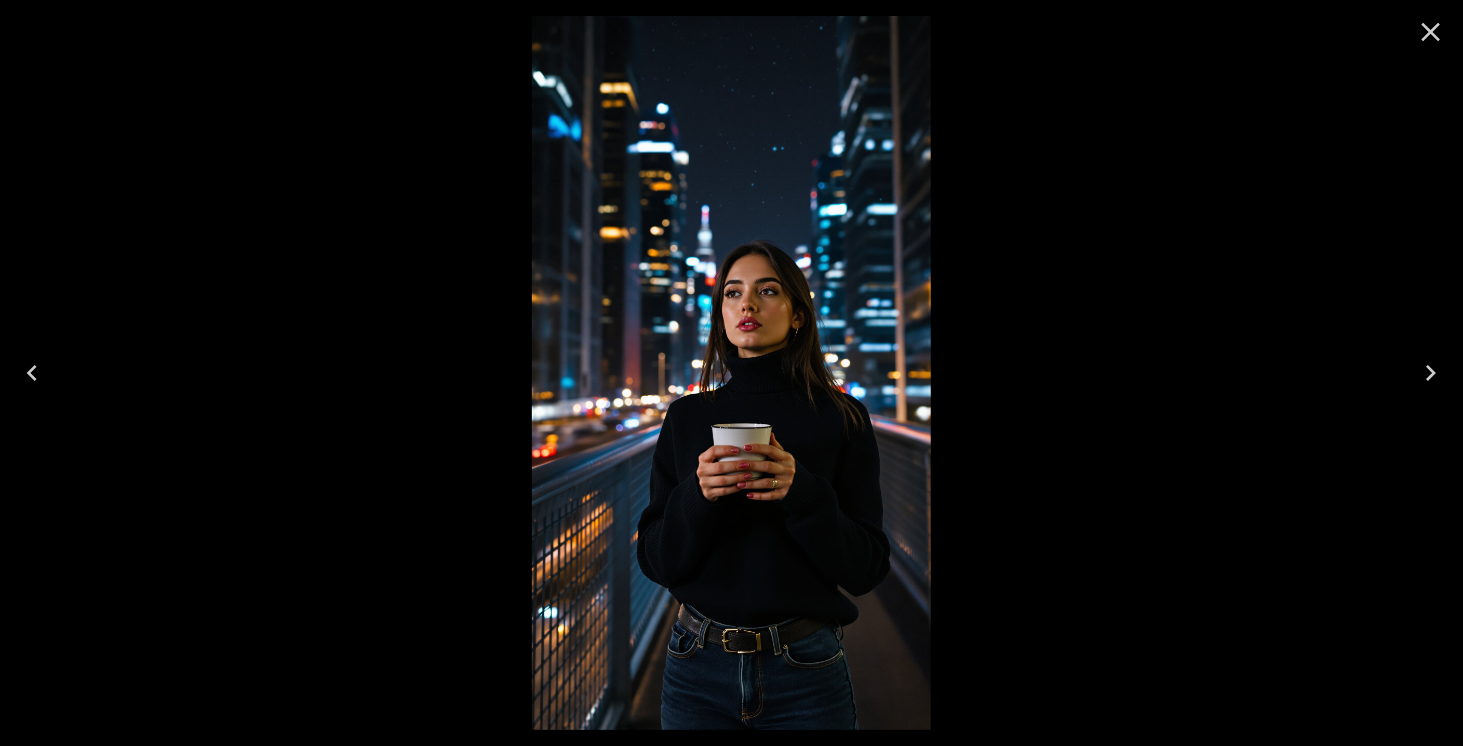 click 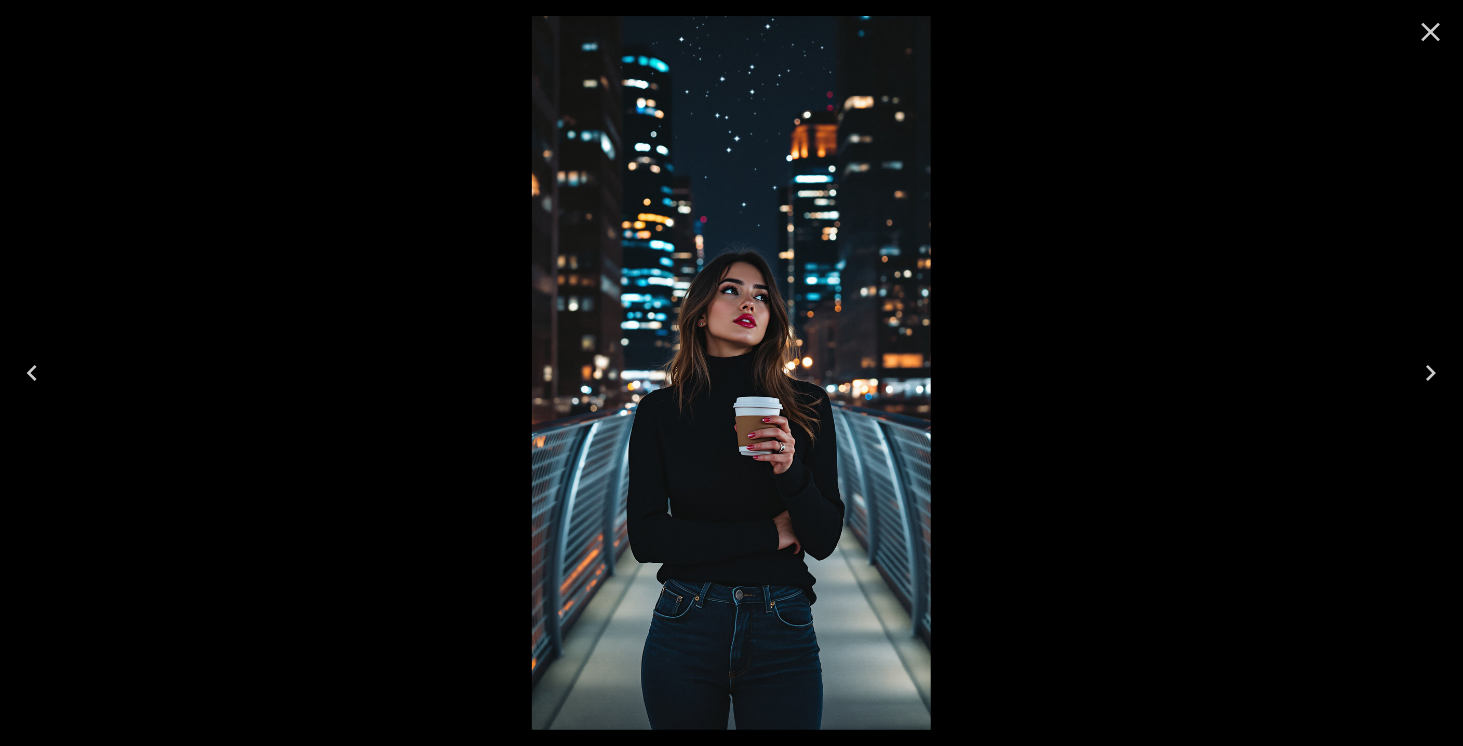 click 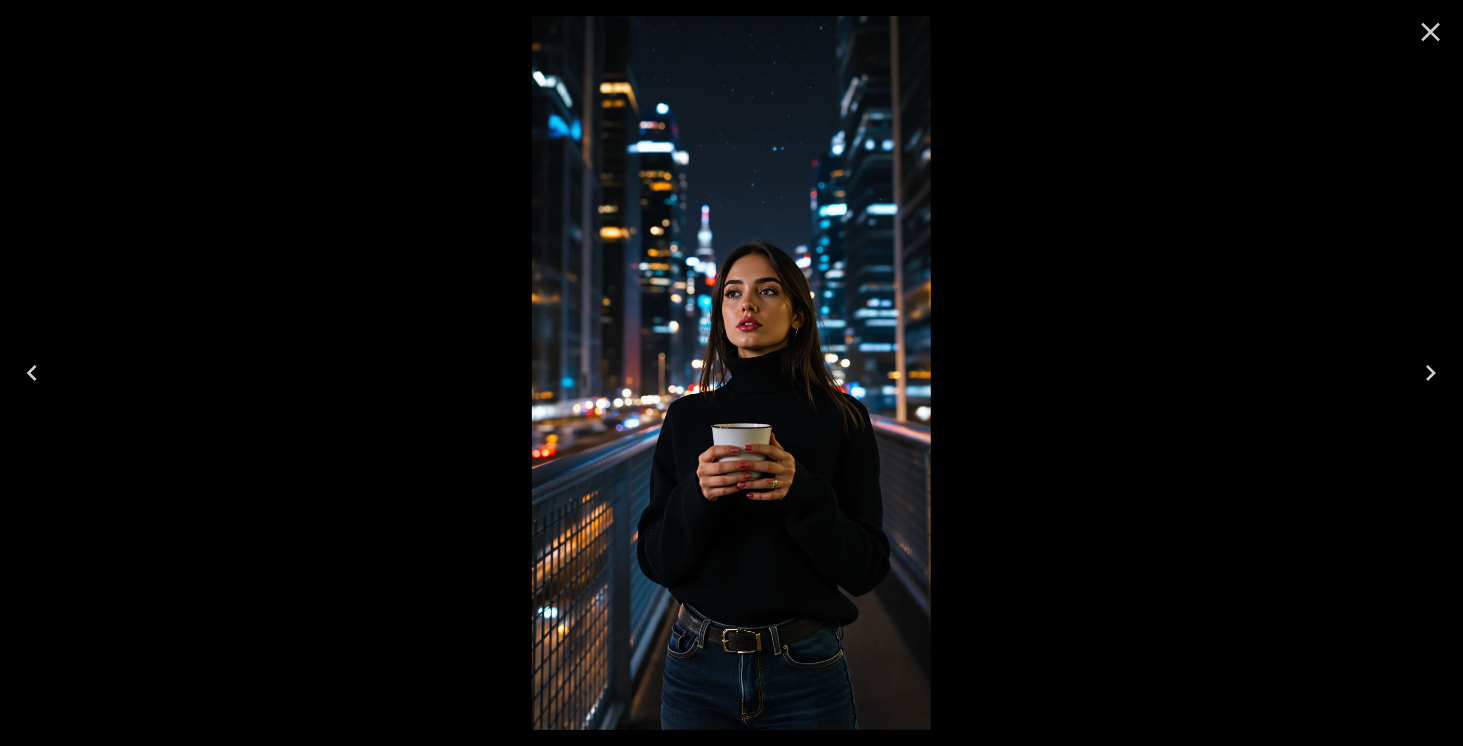click at bounding box center (731, 373) 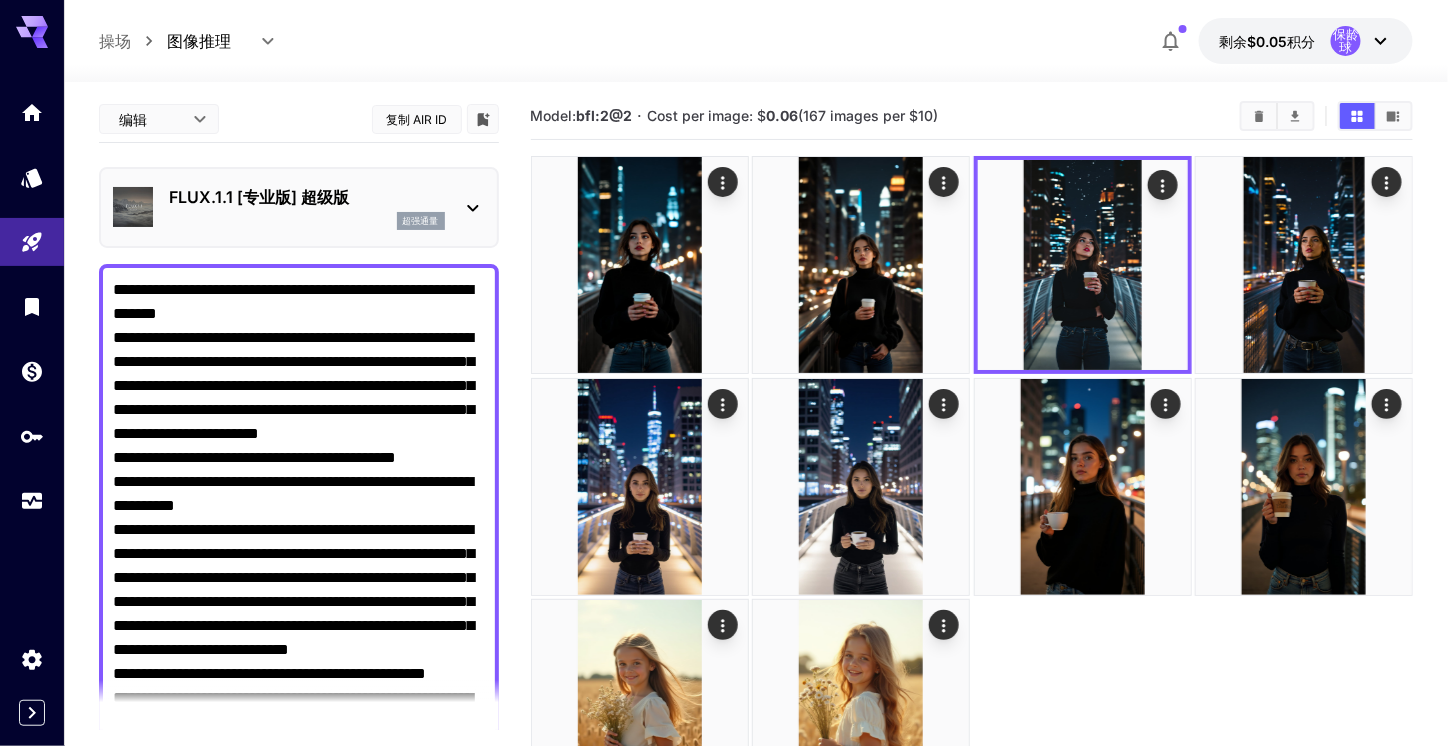 scroll, scrollTop: 0, scrollLeft: 0, axis: both 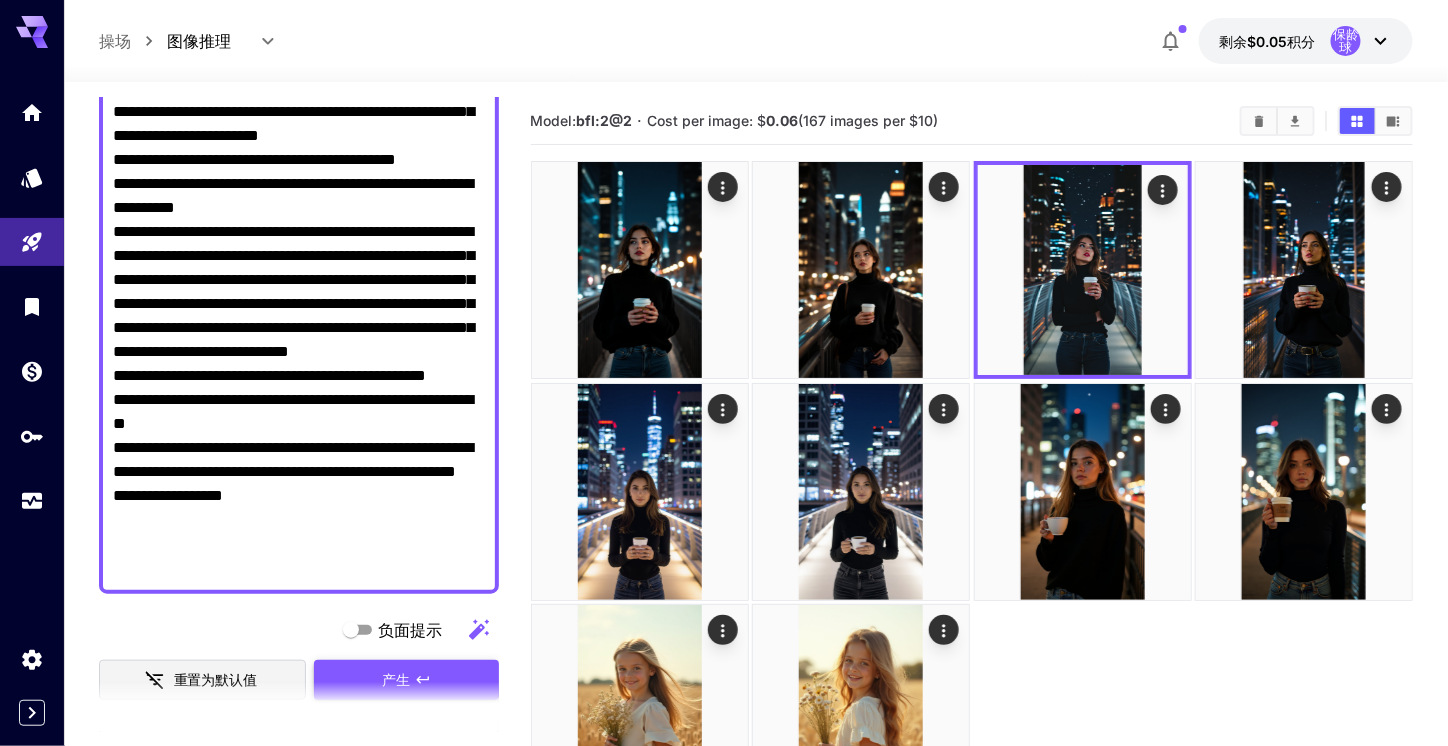 click at bounding box center [299, 280] 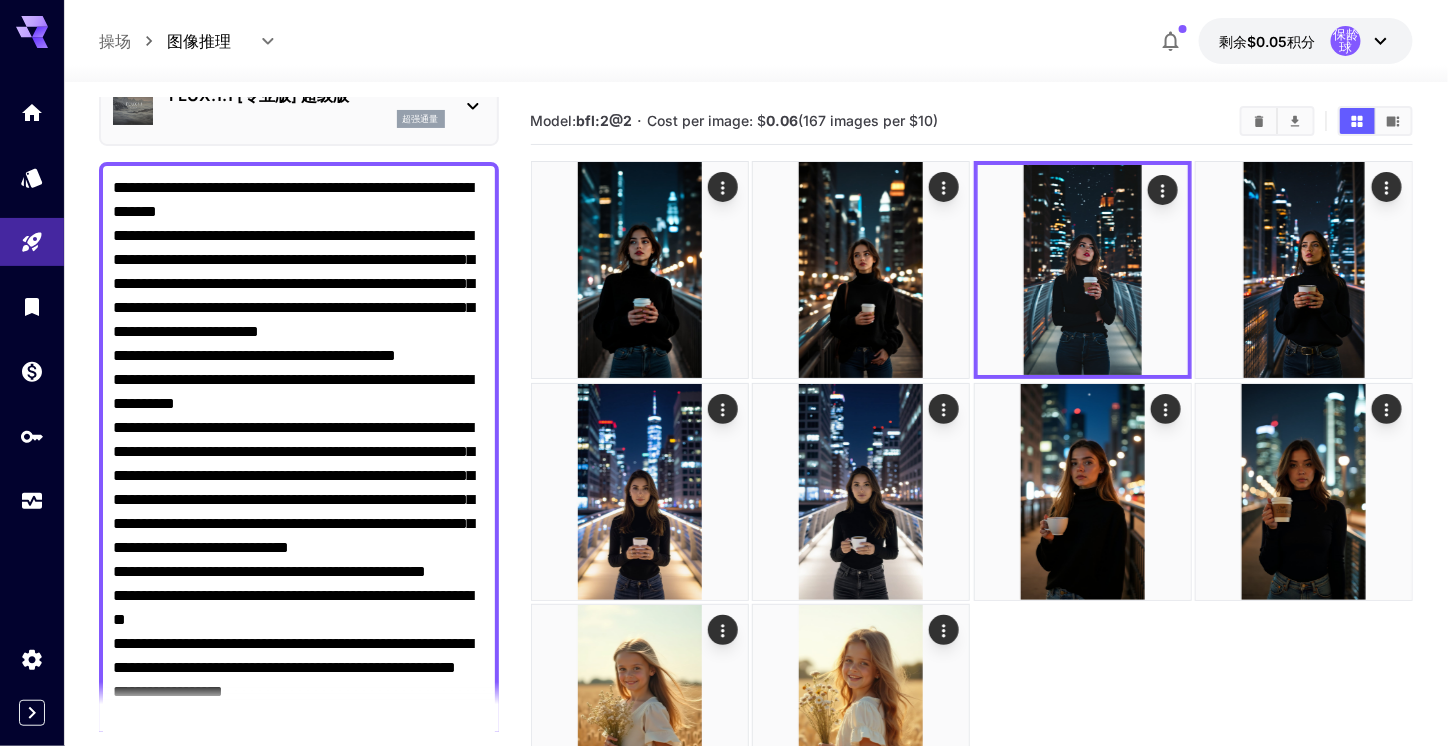 scroll, scrollTop: 0, scrollLeft: 0, axis: both 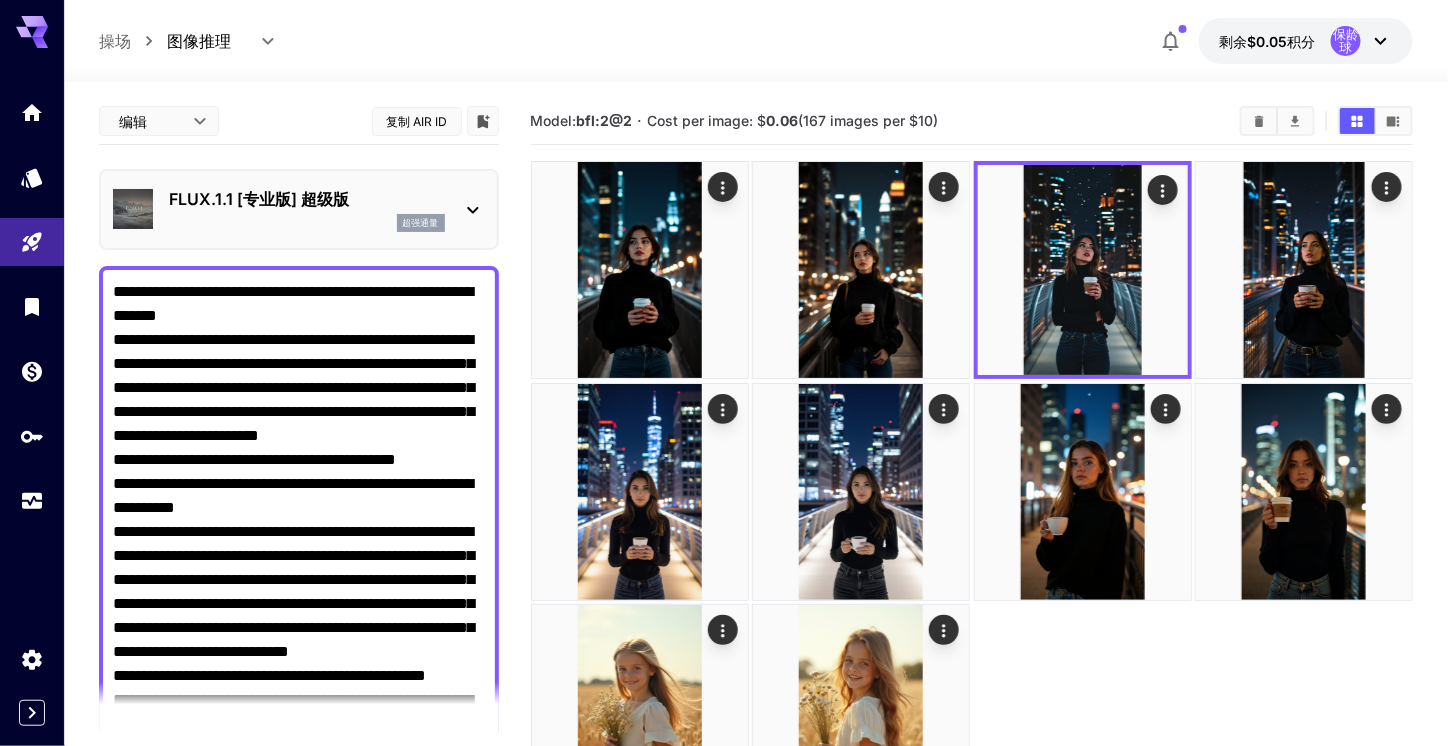drag, startPoint x: 265, startPoint y: 567, endPoint x: 36, endPoint y: 77, distance: 540.8706 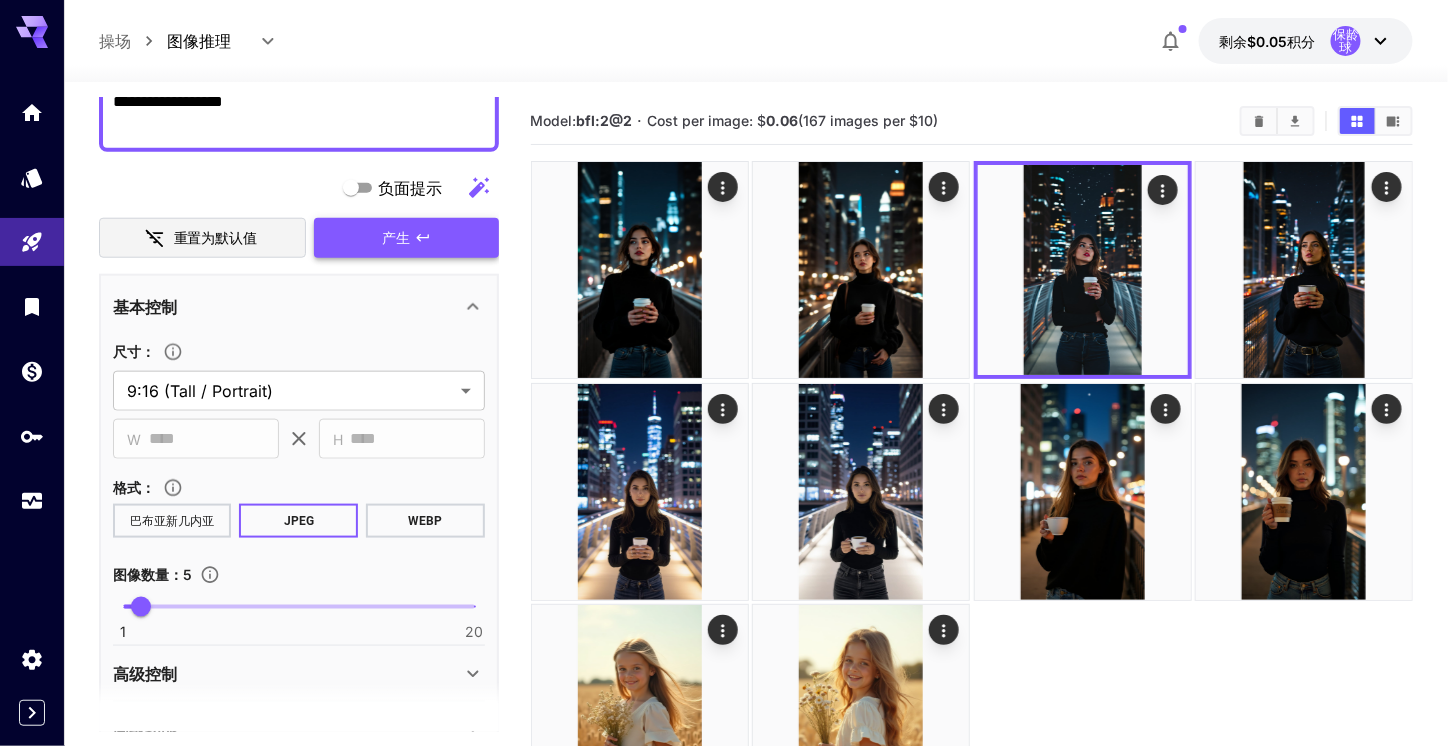 scroll, scrollTop: 624, scrollLeft: 0, axis: vertical 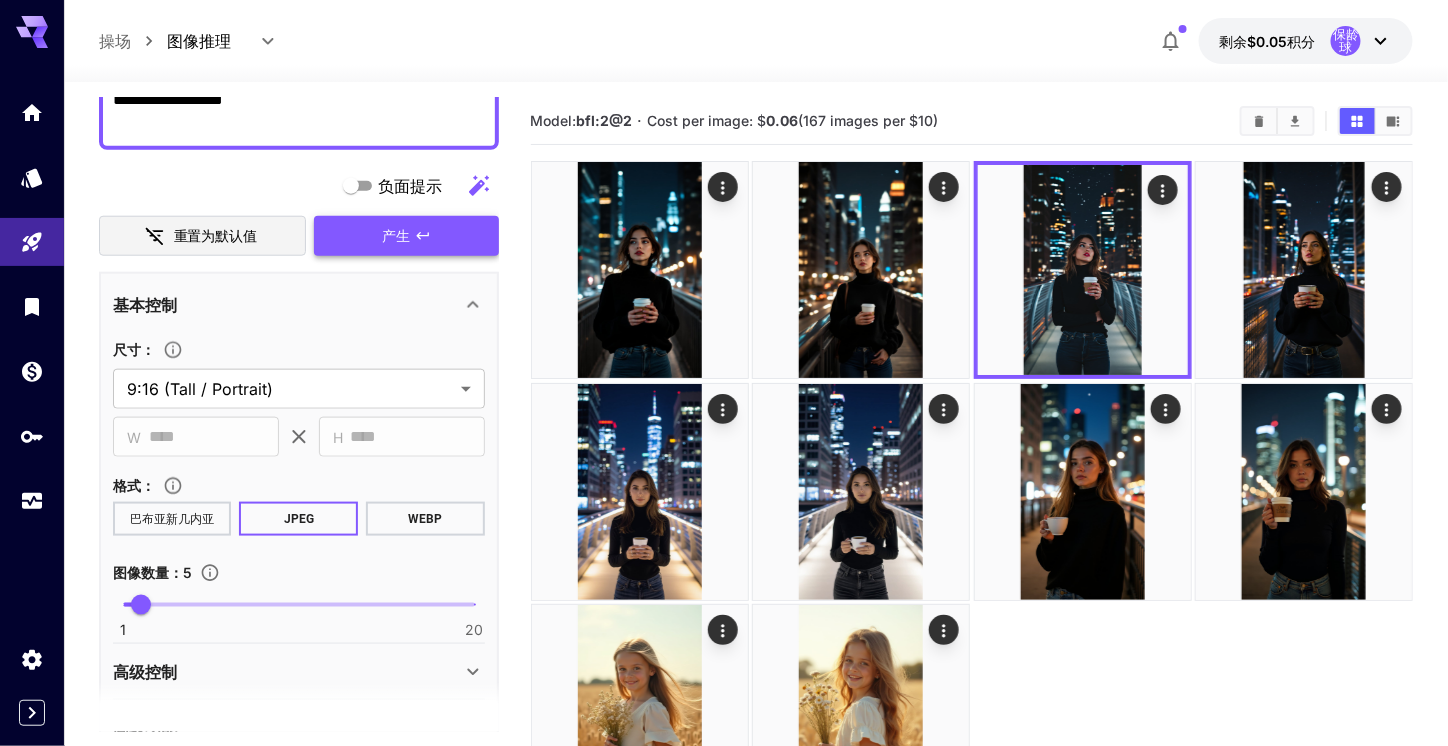 type on "**********" 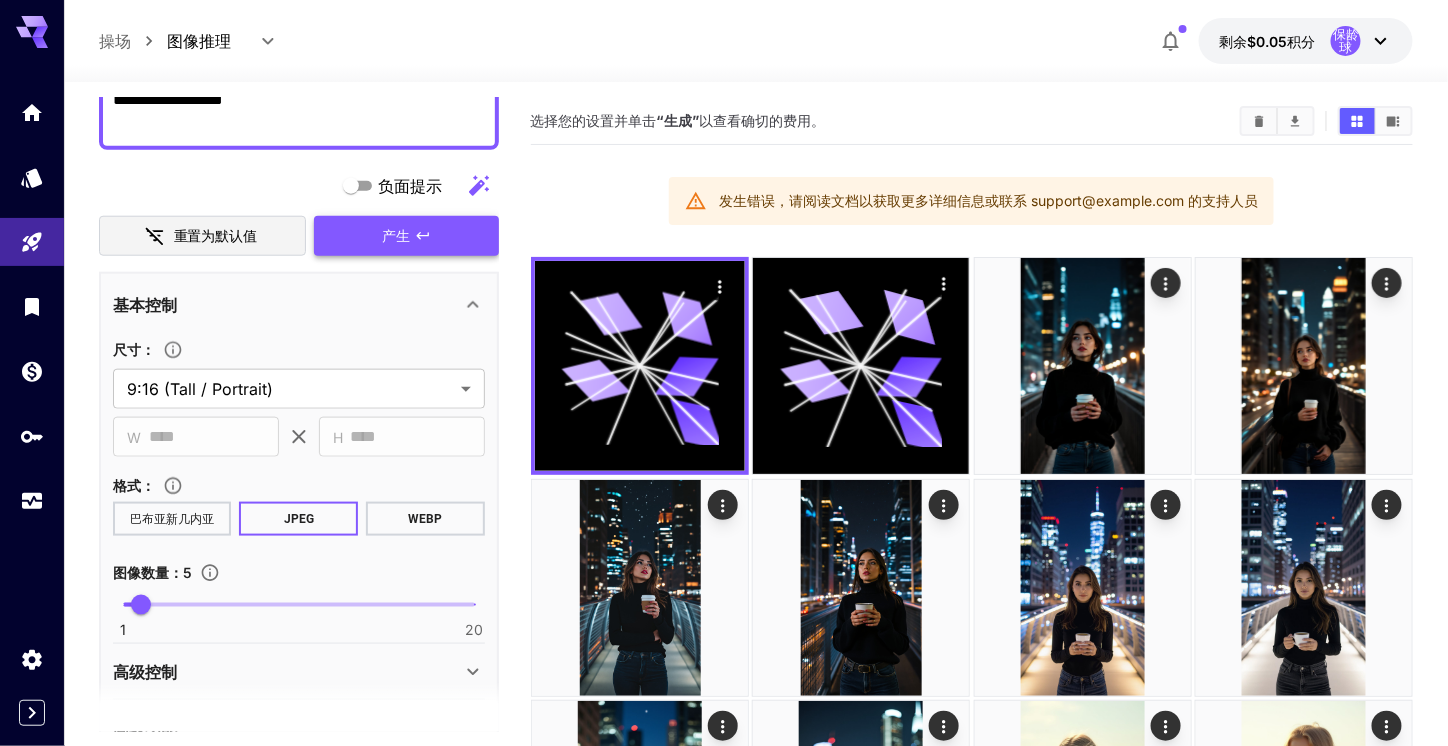 click on "产生" at bounding box center (406, 236) 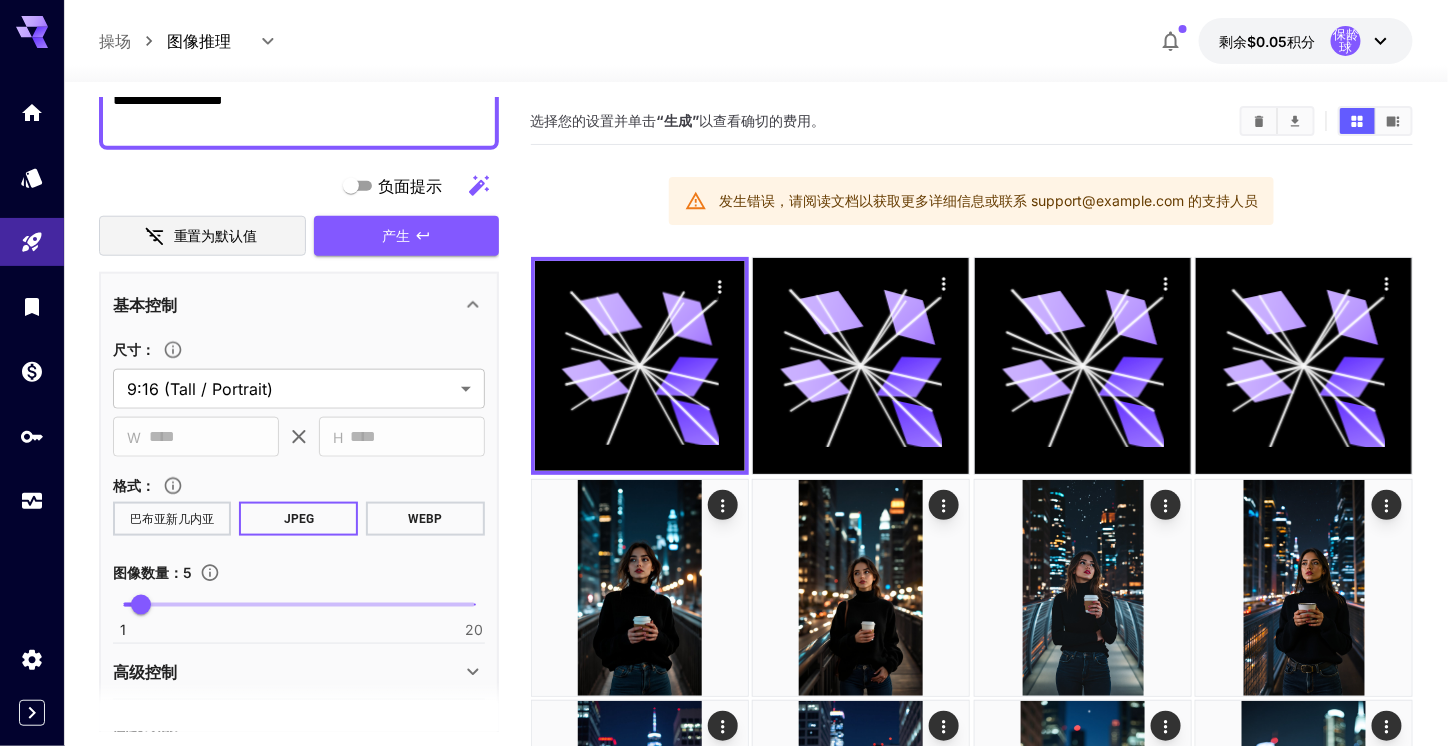 scroll, scrollTop: 0, scrollLeft: 0, axis: both 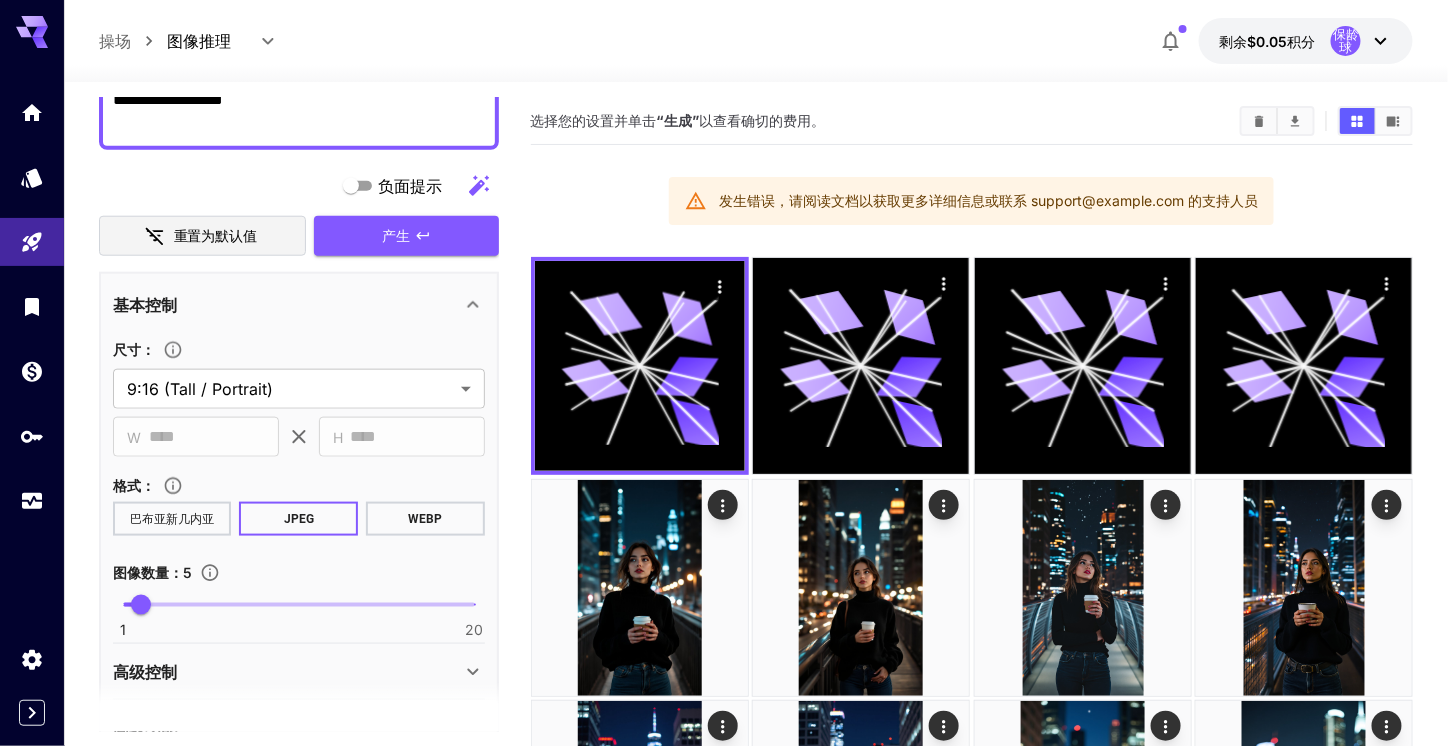 click 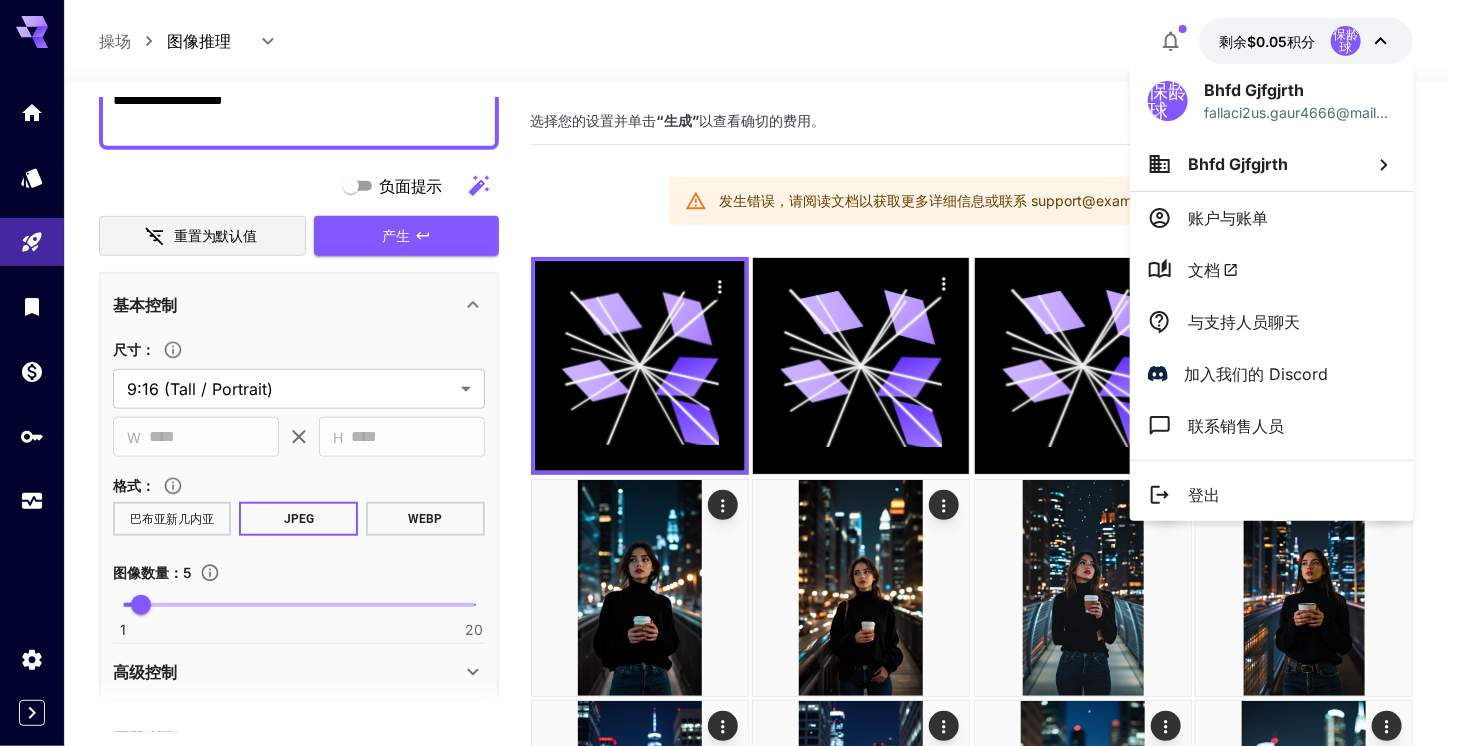 click at bounding box center [731, 373] 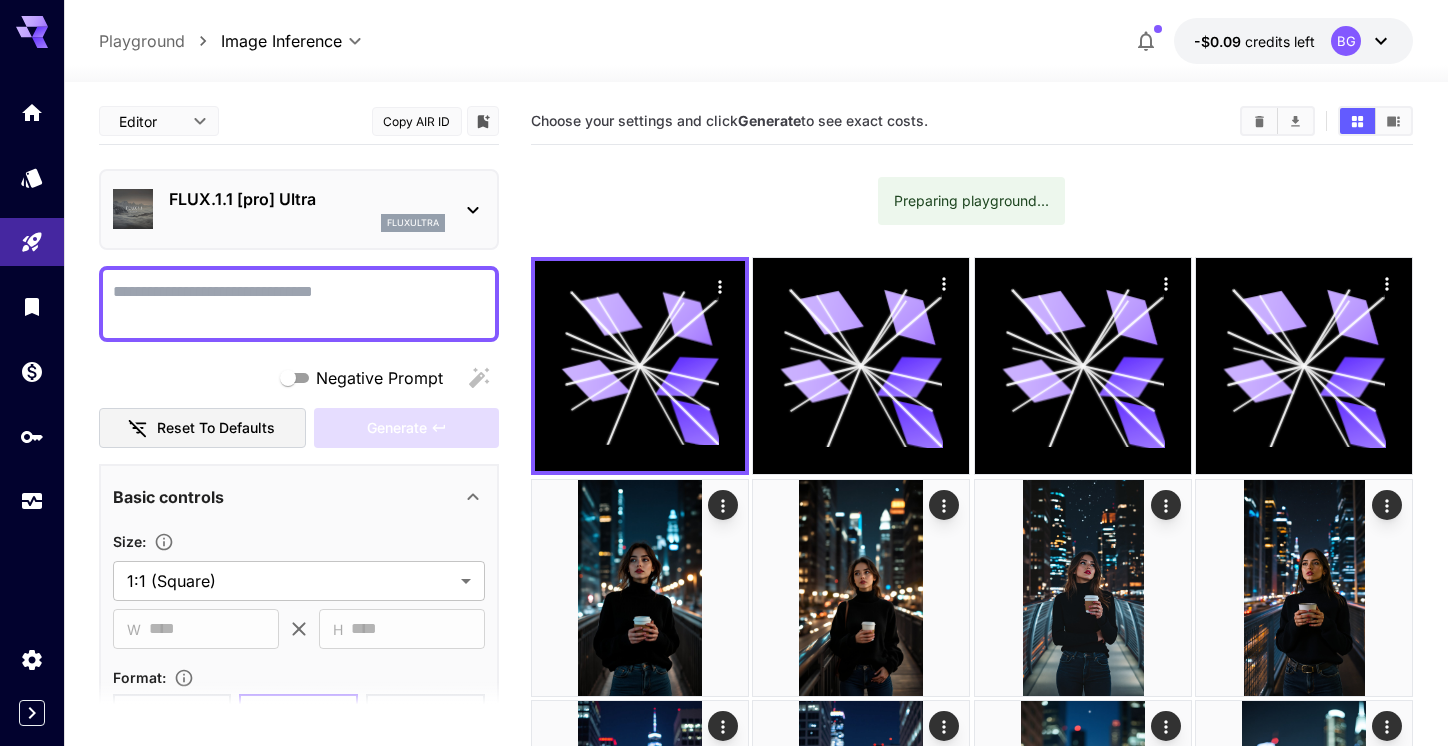 scroll, scrollTop: 453, scrollLeft: 0, axis: vertical 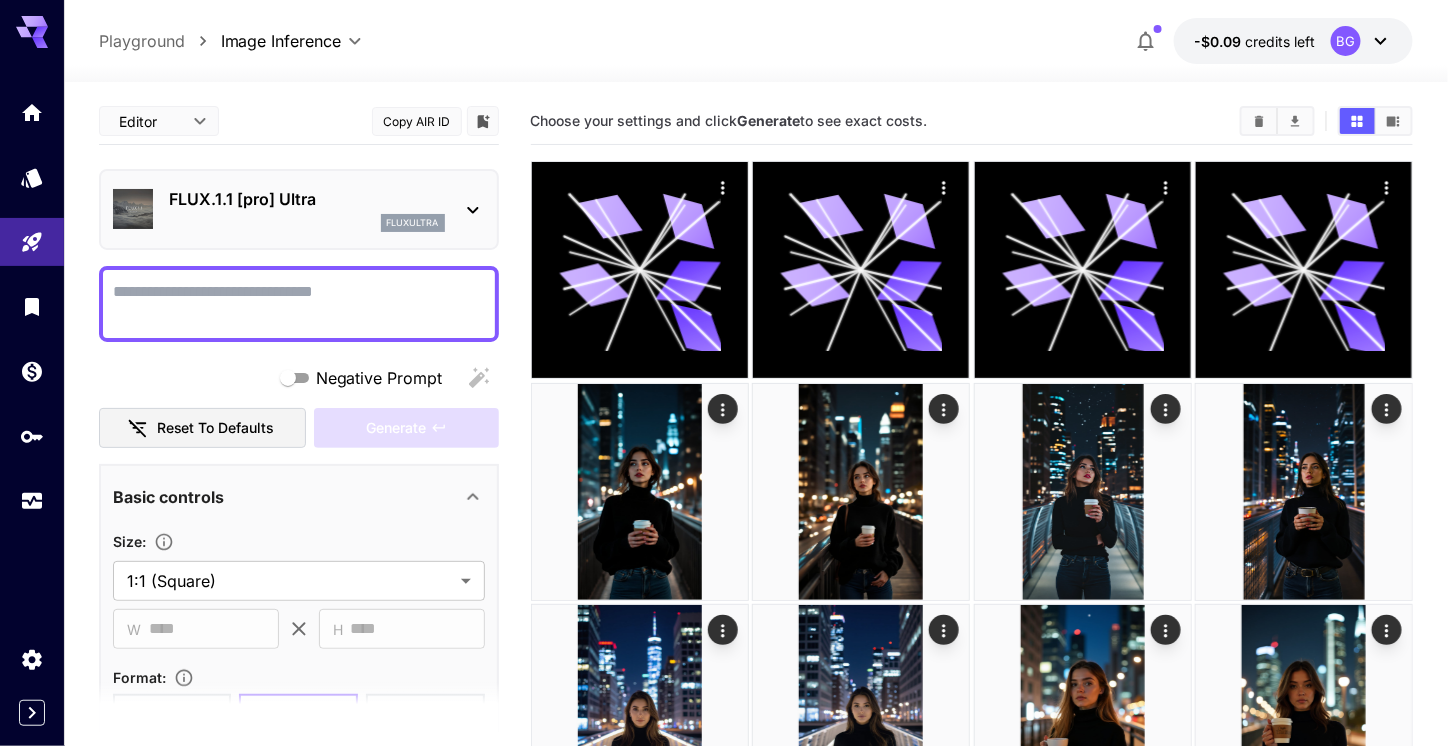 click 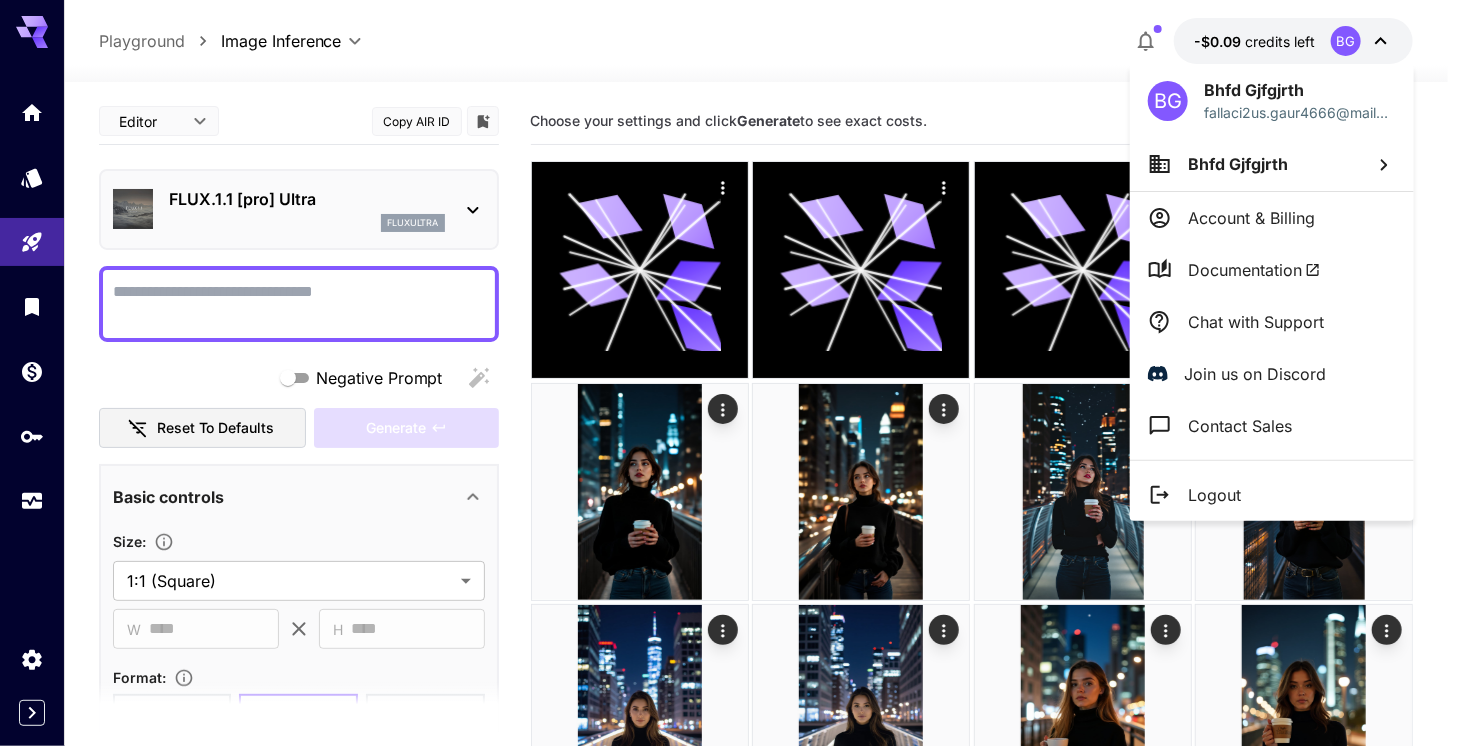 click on "Logout" at bounding box center [1214, 495] 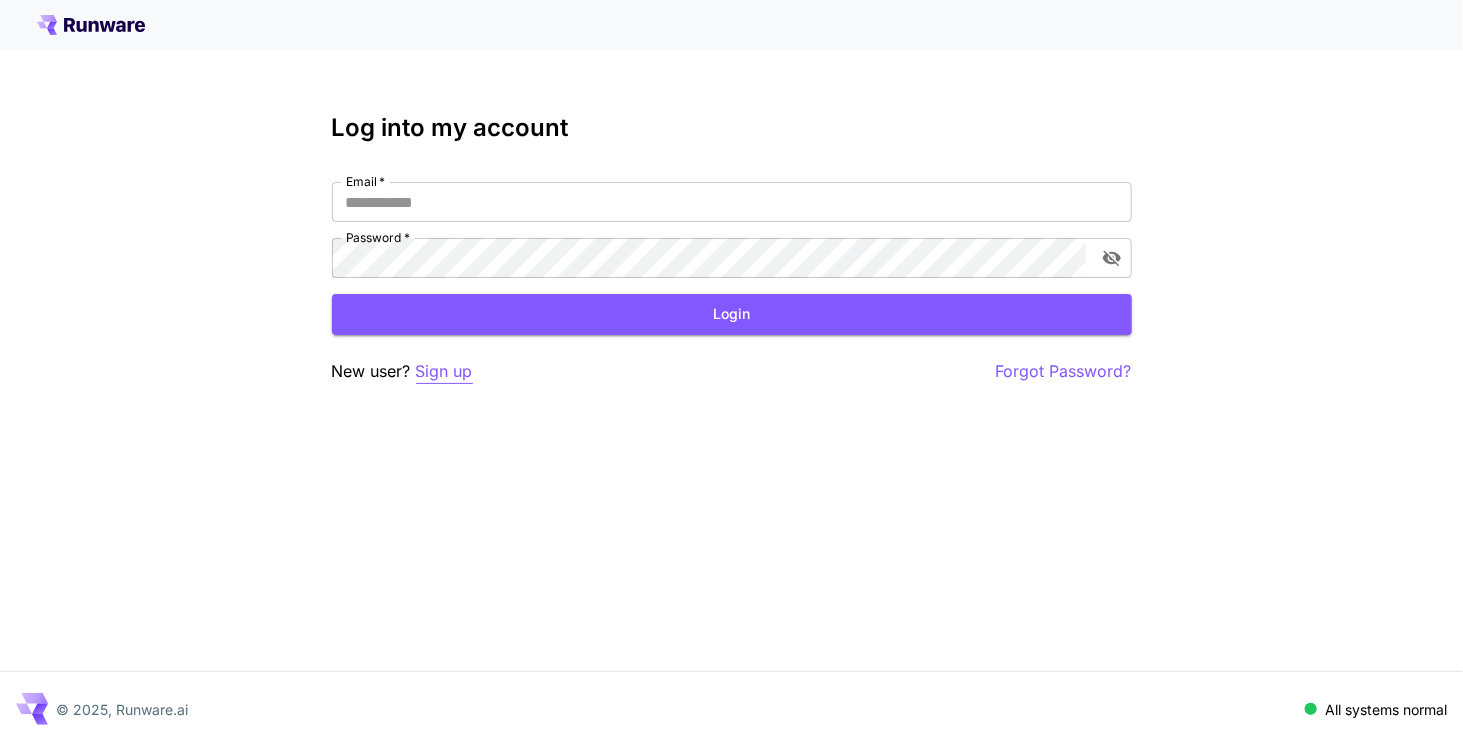 click on "Sign up" at bounding box center [444, 371] 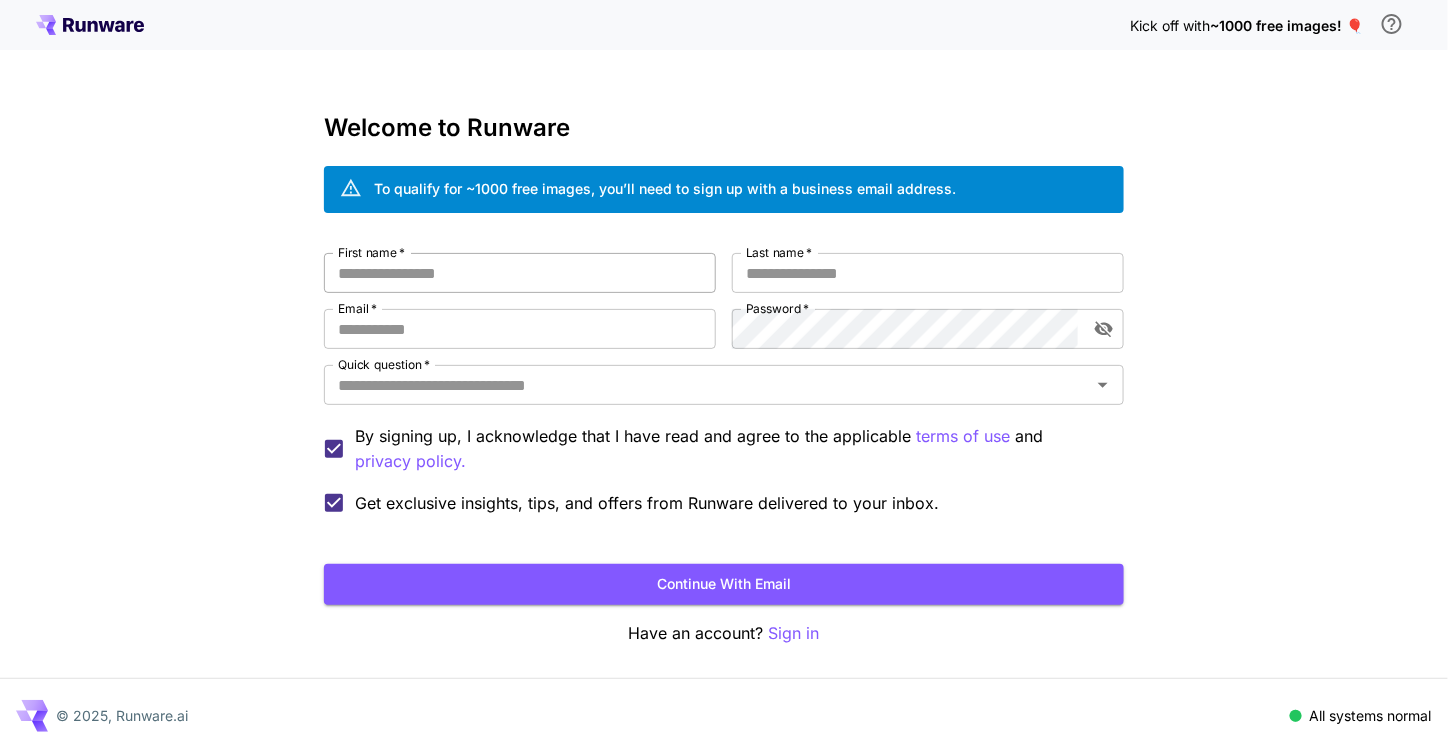 click on "First name   *" at bounding box center (520, 273) 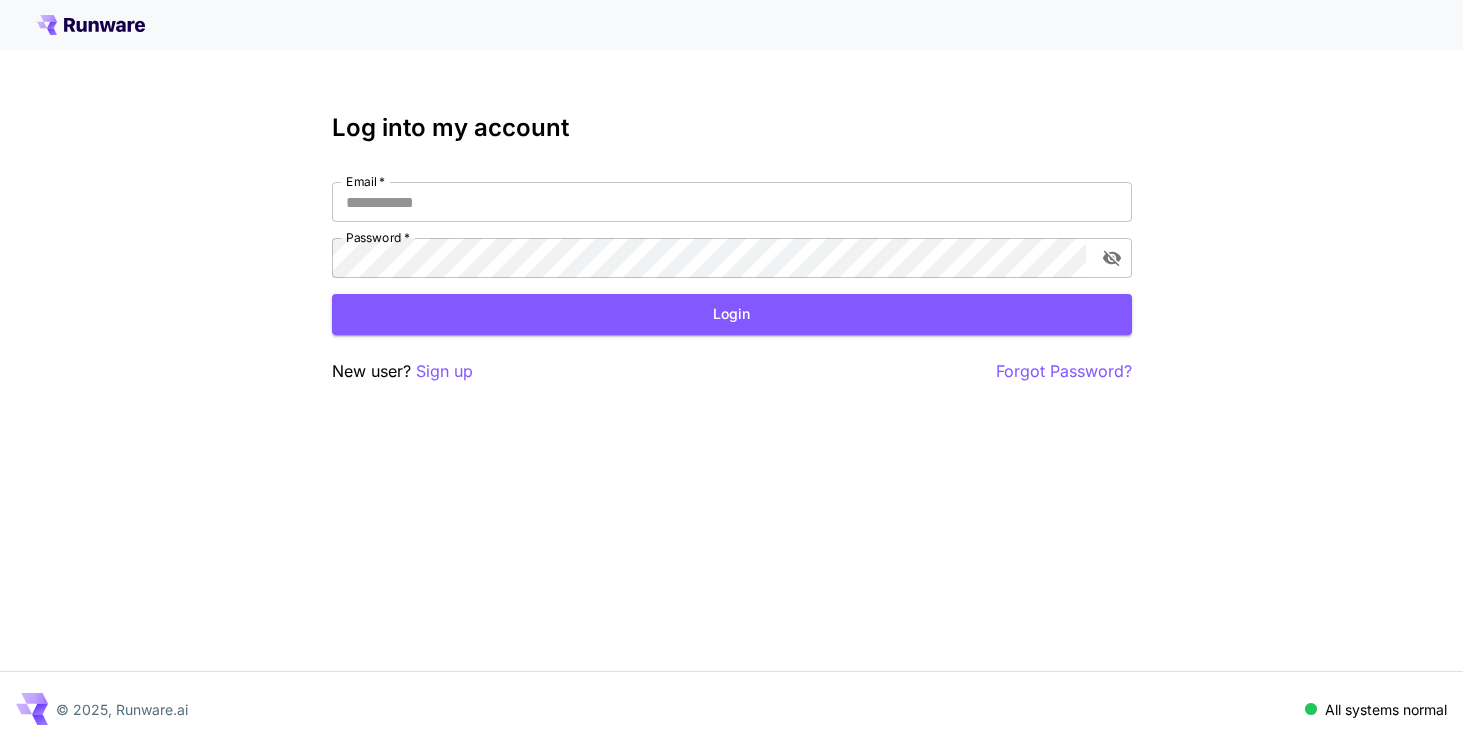 scroll, scrollTop: 0, scrollLeft: 0, axis: both 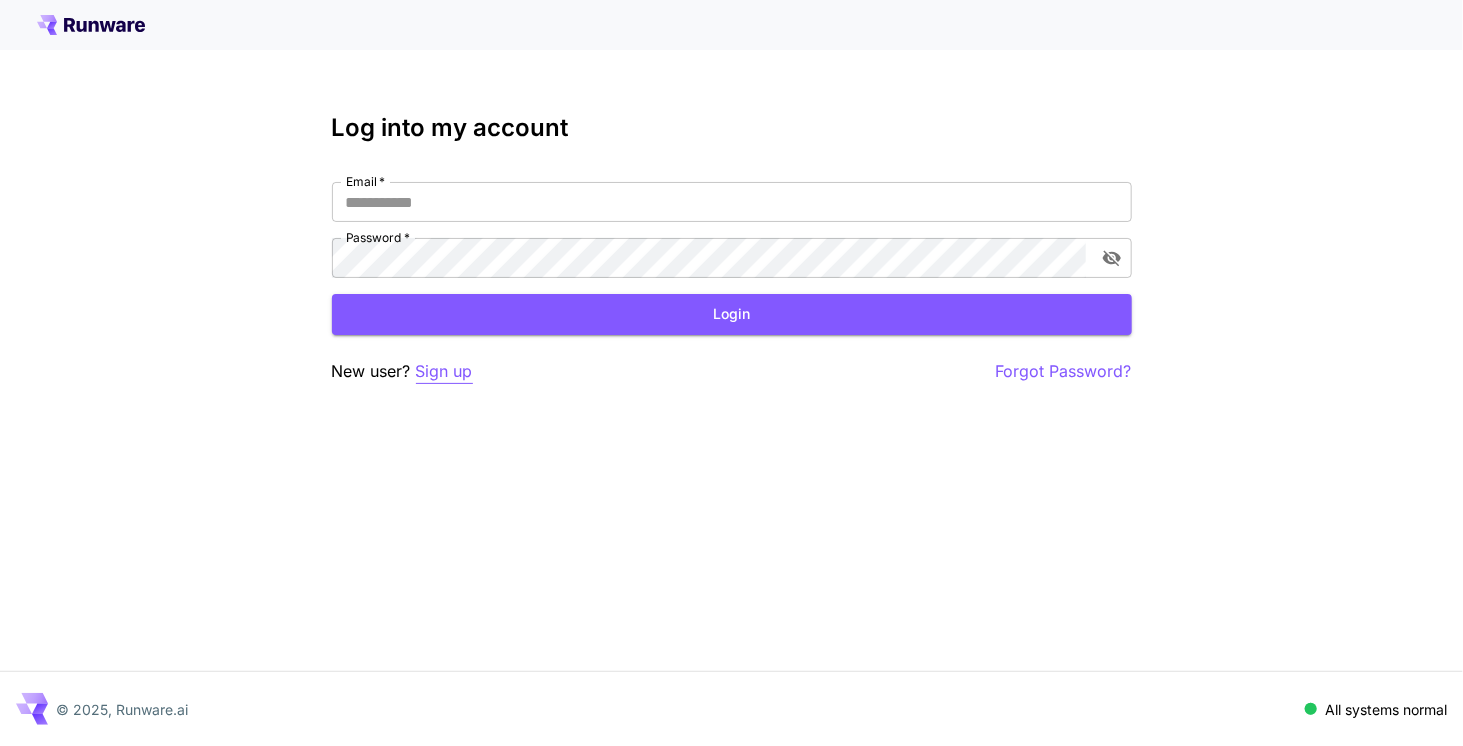 click on "Sign up" at bounding box center (444, 371) 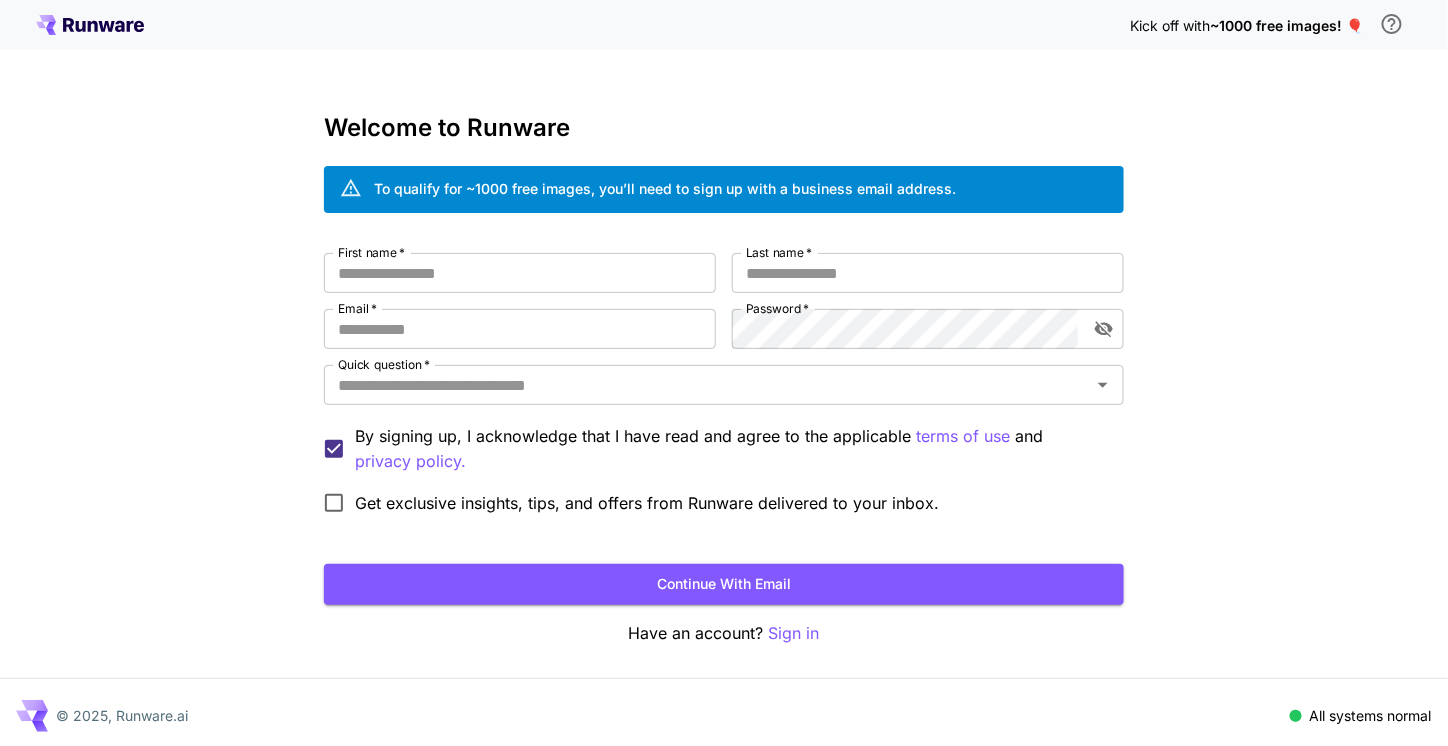 click on "Welcome to Runware" at bounding box center (724, 128) 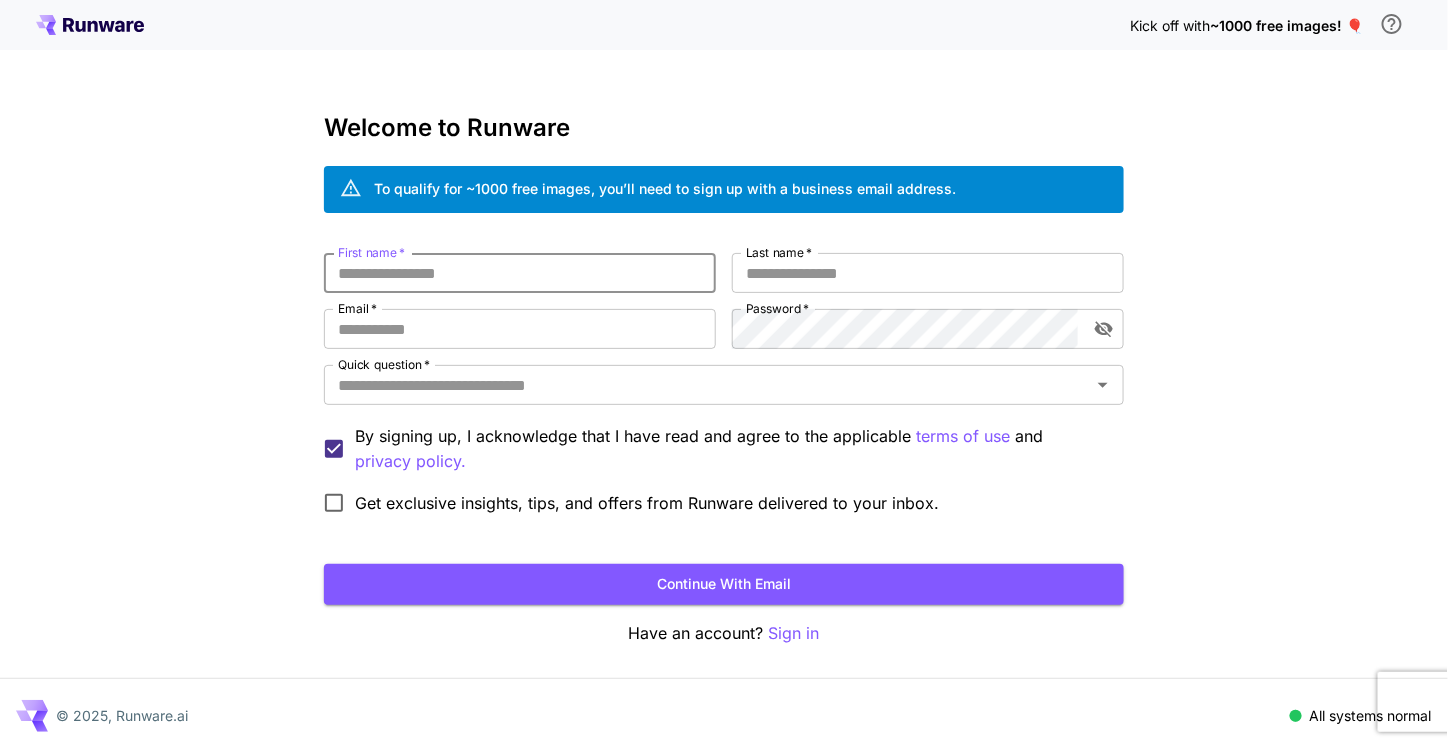 click on "First name   *" at bounding box center (520, 273) 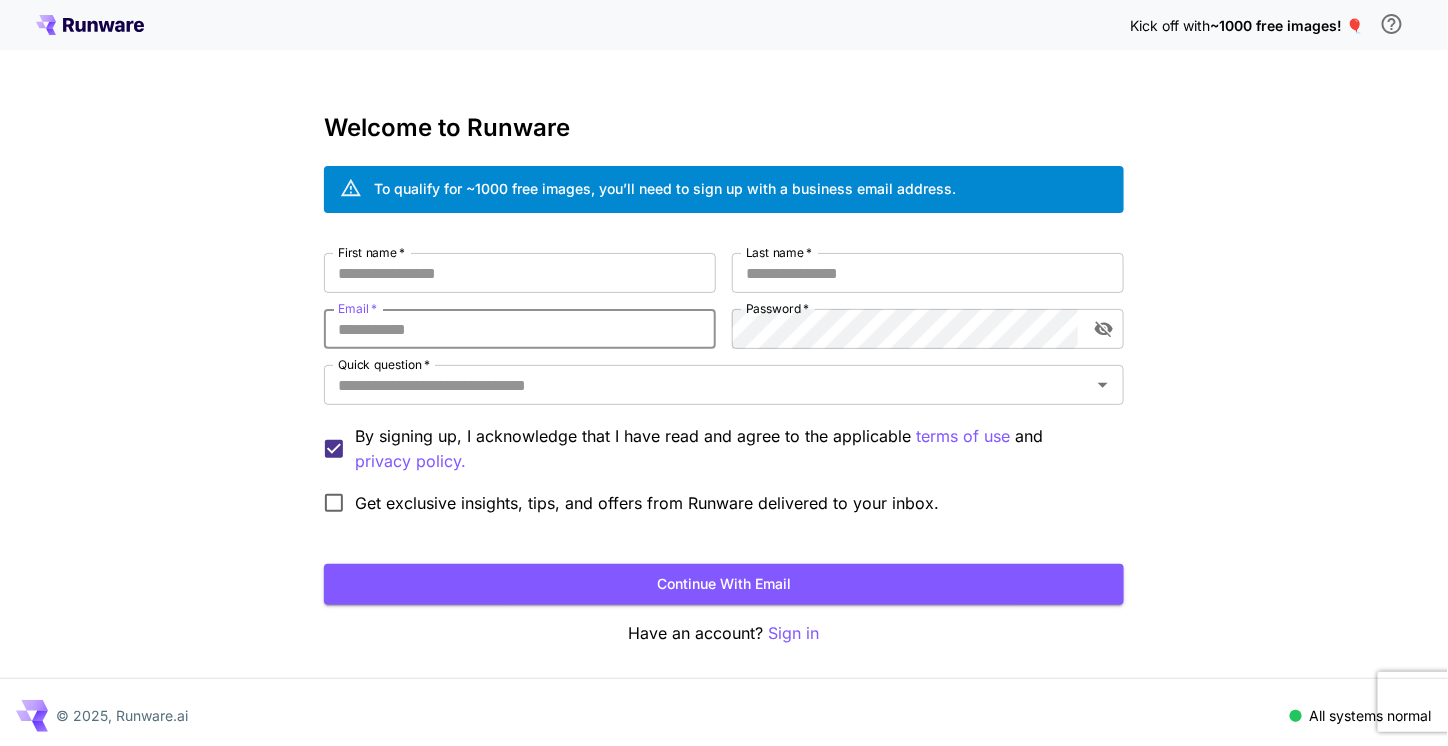 click on "Email   *" at bounding box center (520, 329) 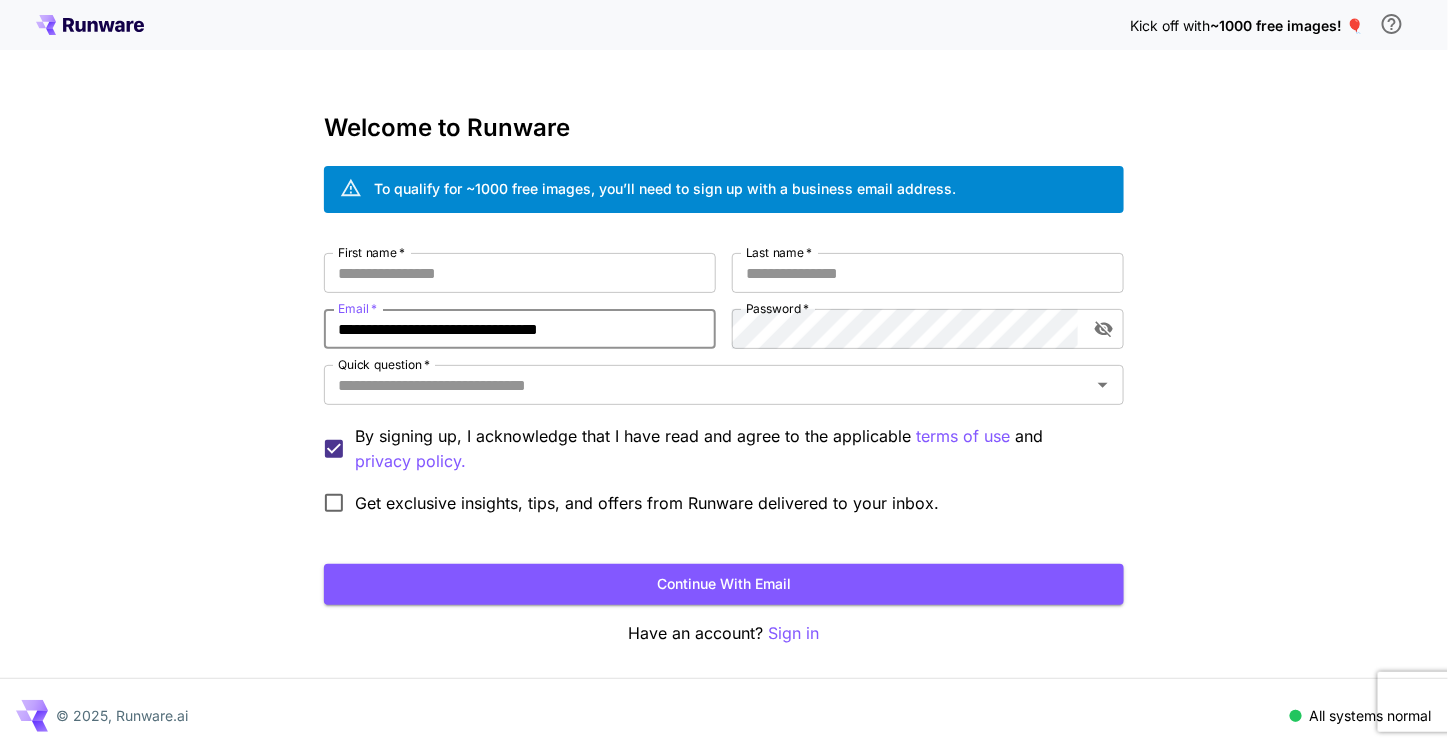 click on "**********" at bounding box center (520, 329) 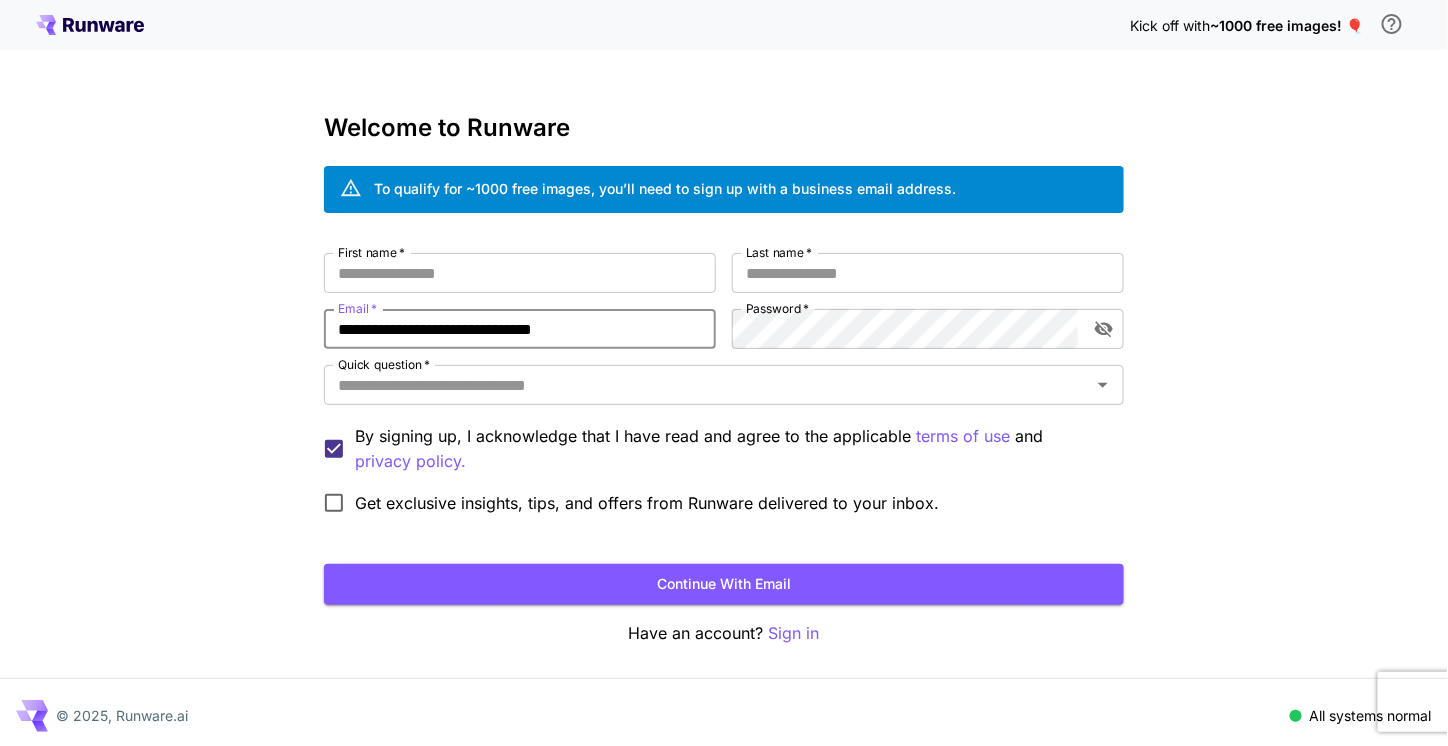 click on "**********" at bounding box center [520, 329] 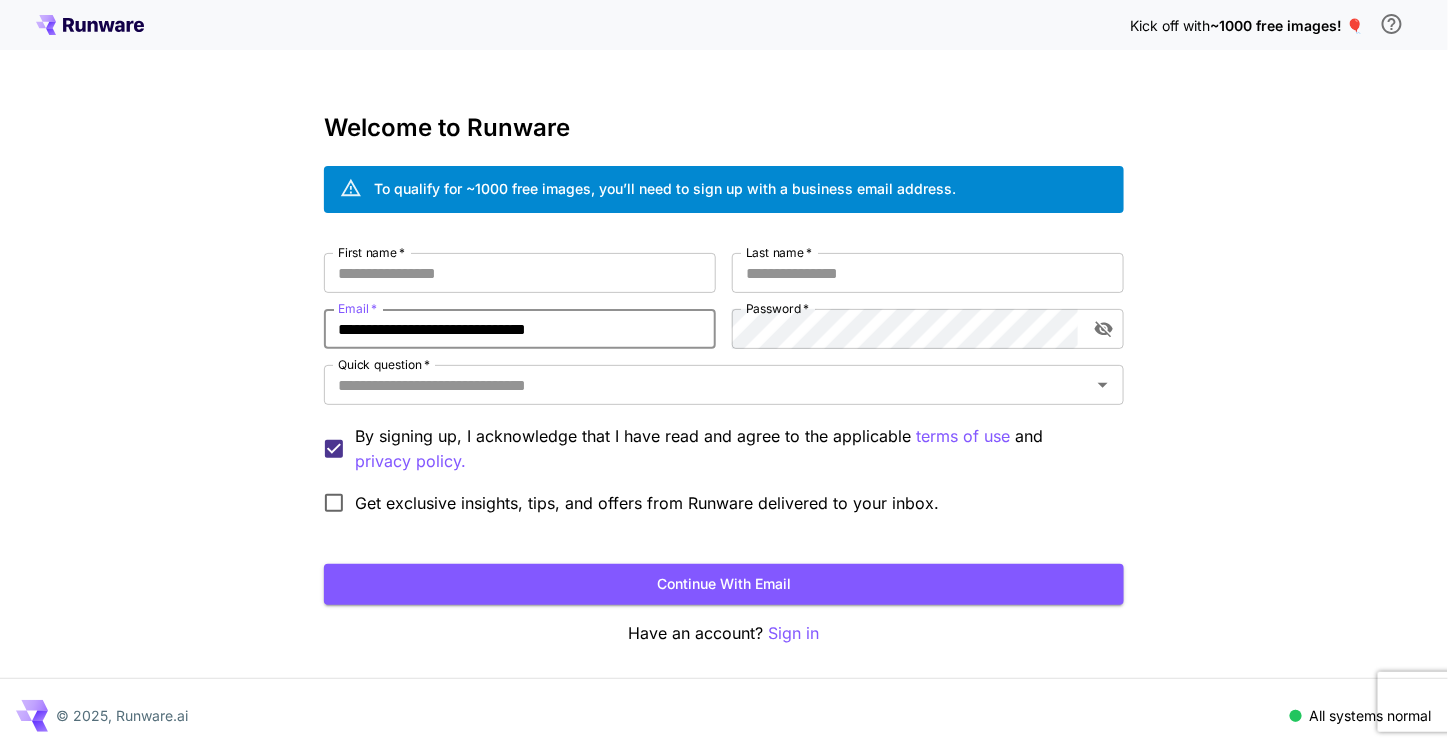 drag, startPoint x: 498, startPoint y: 326, endPoint x: 251, endPoint y: 329, distance: 247.01822 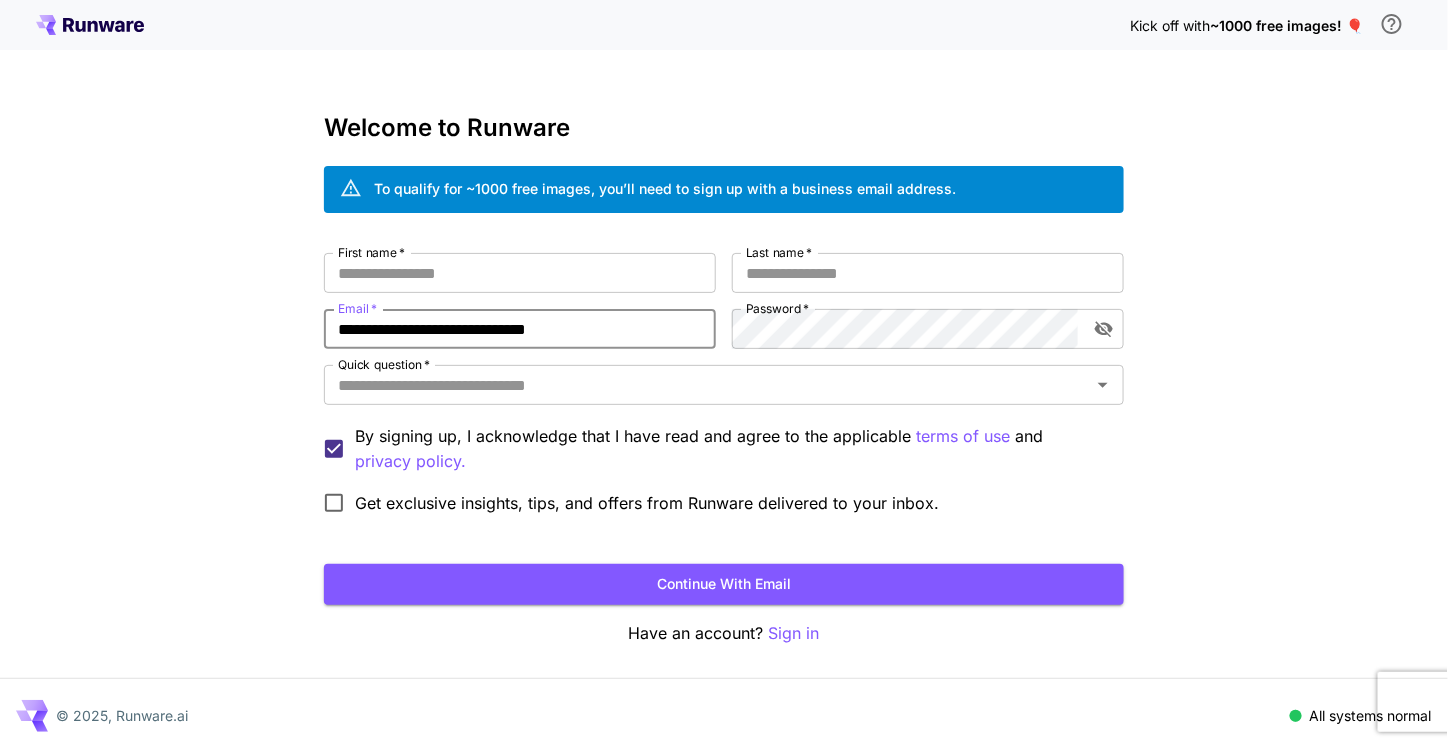 type on "**********" 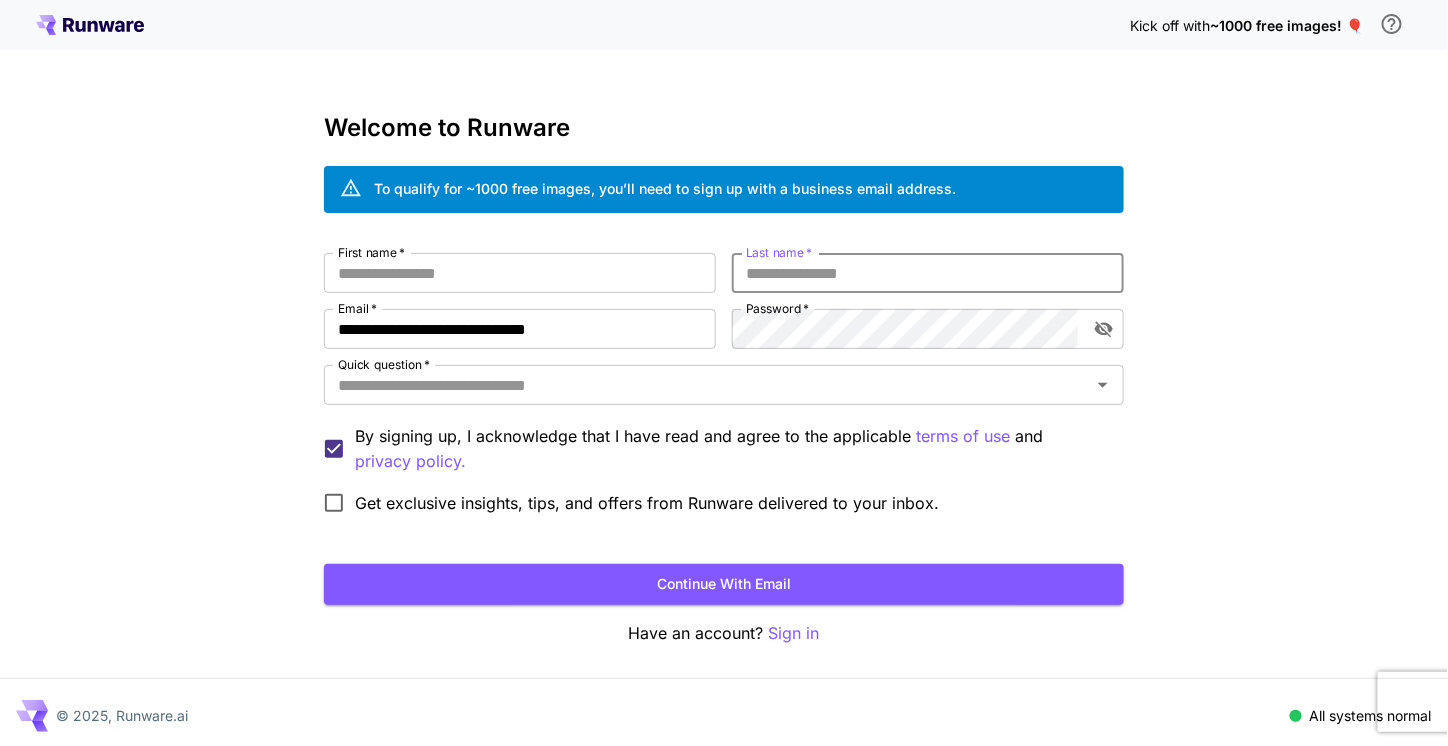 click on "Last name   *" at bounding box center [928, 273] 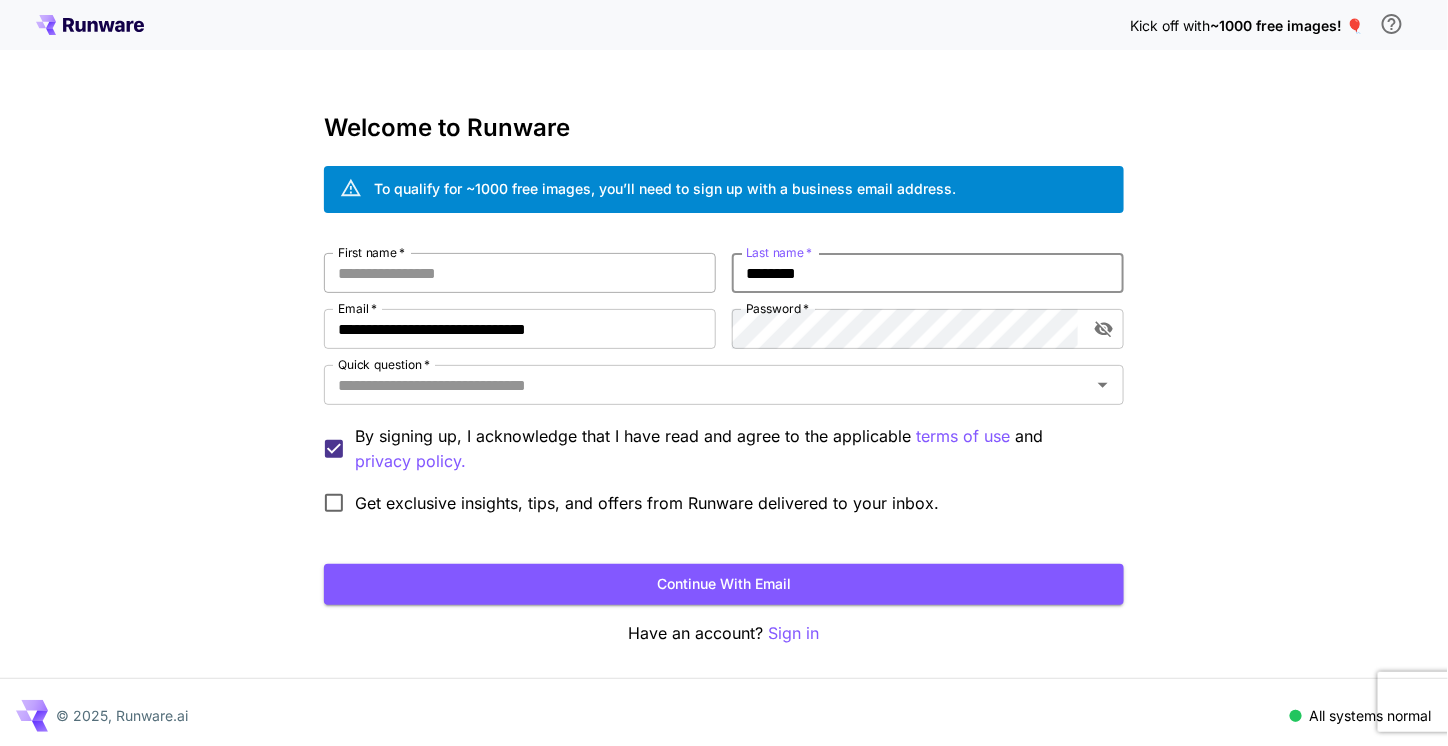 type on "********" 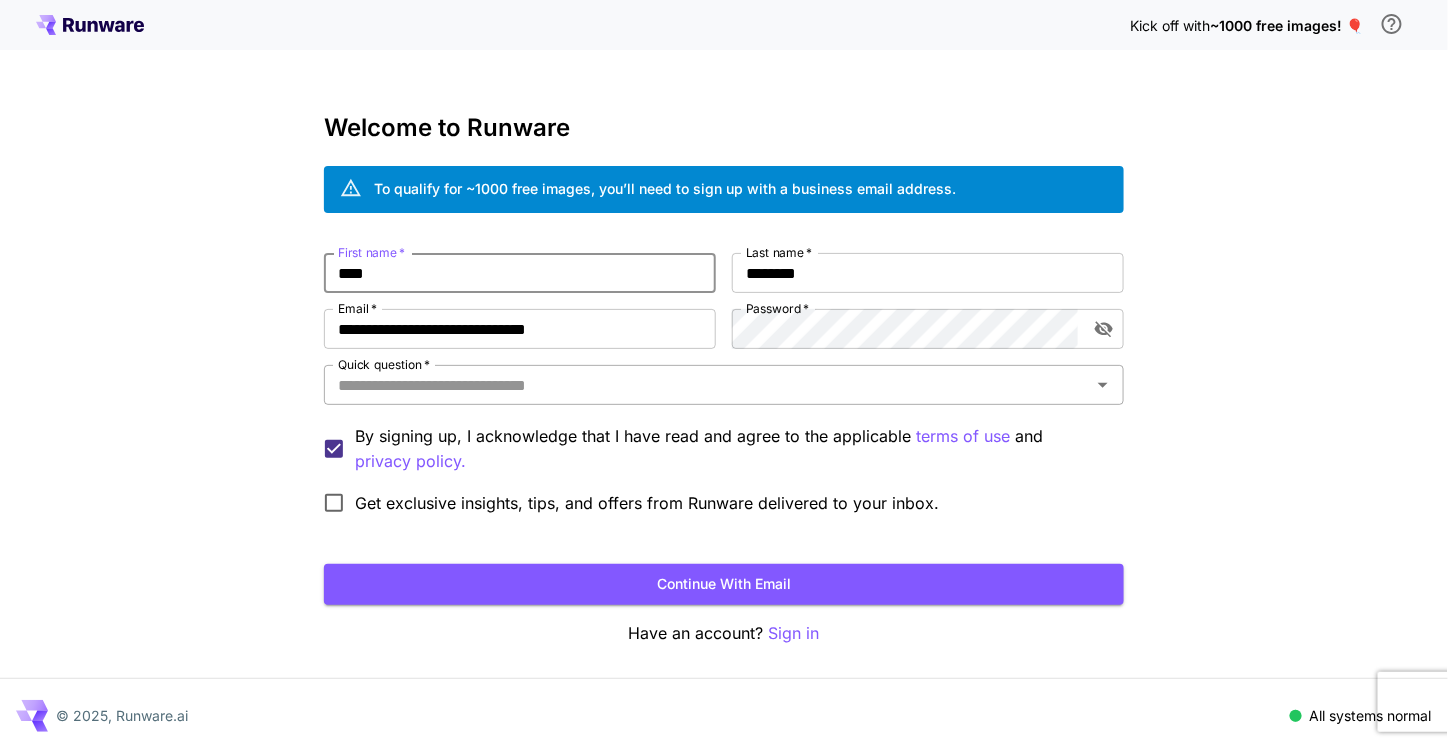 type on "****" 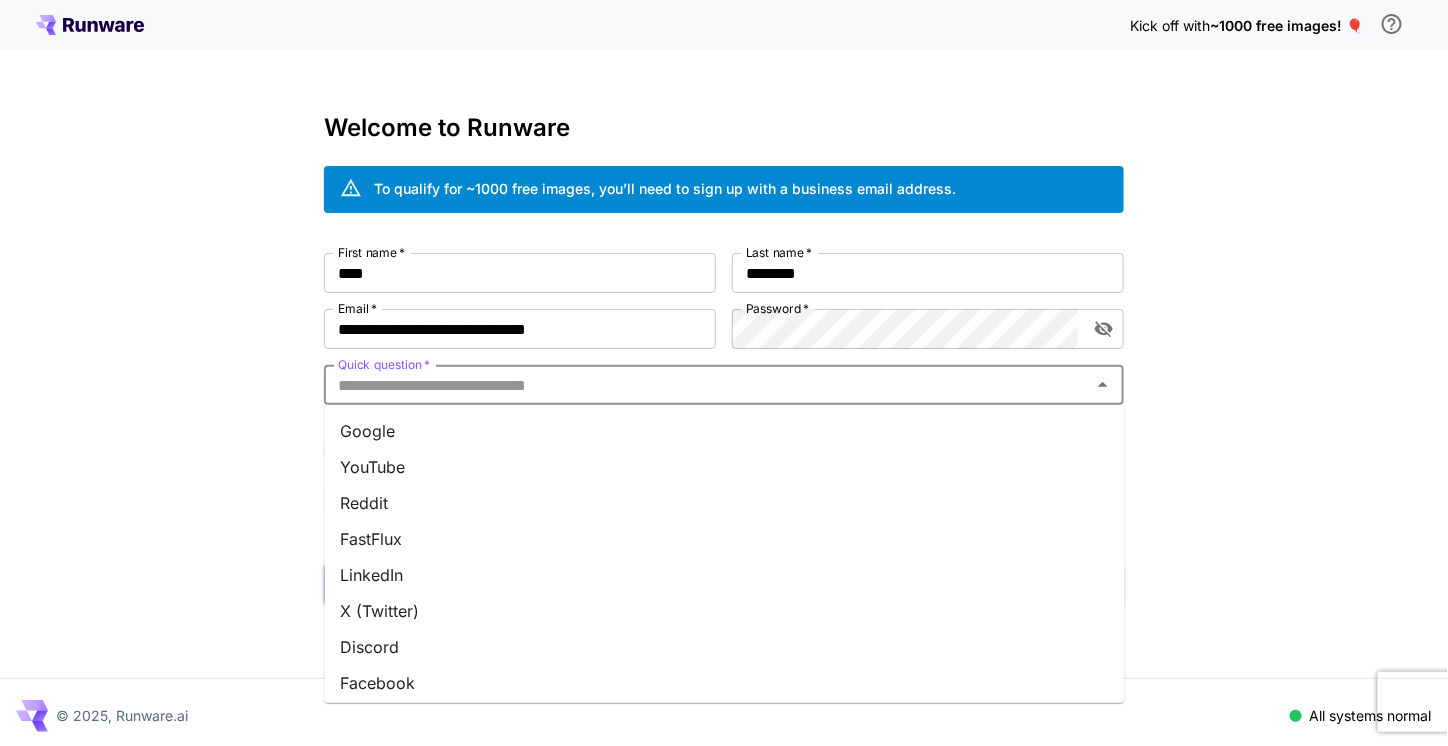 click on "FastFlux" at bounding box center (725, 539) 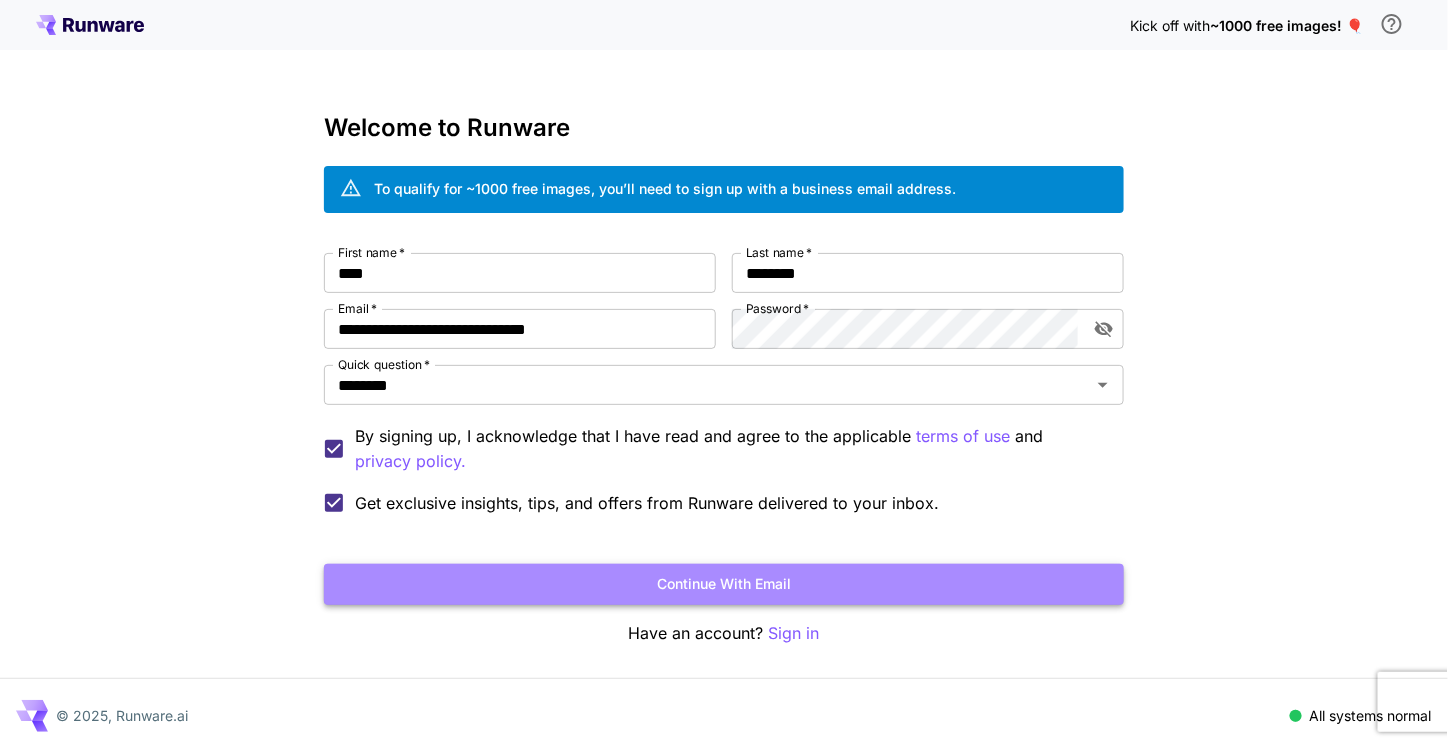 click on "Continue with email" at bounding box center [724, 584] 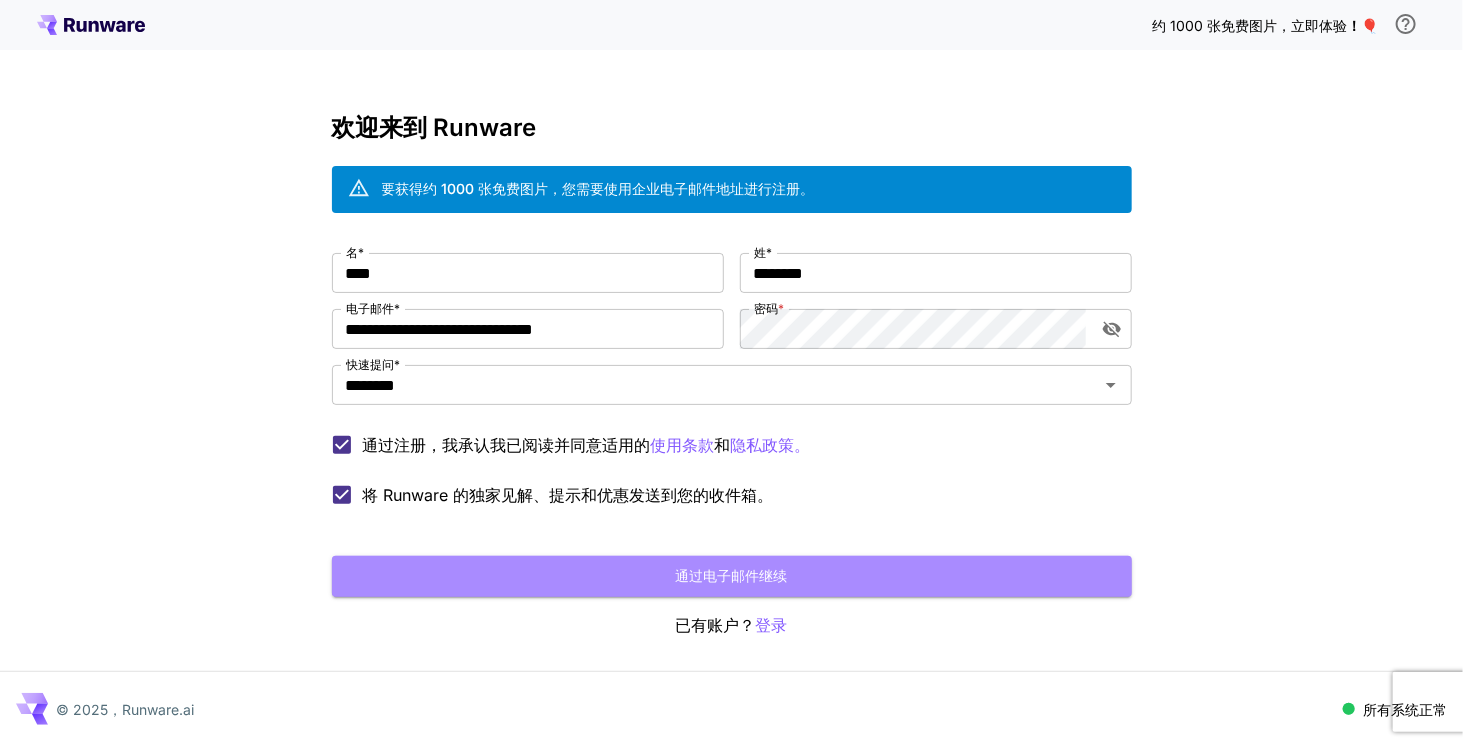 click on "通过电子邮件继续" at bounding box center [732, 575] 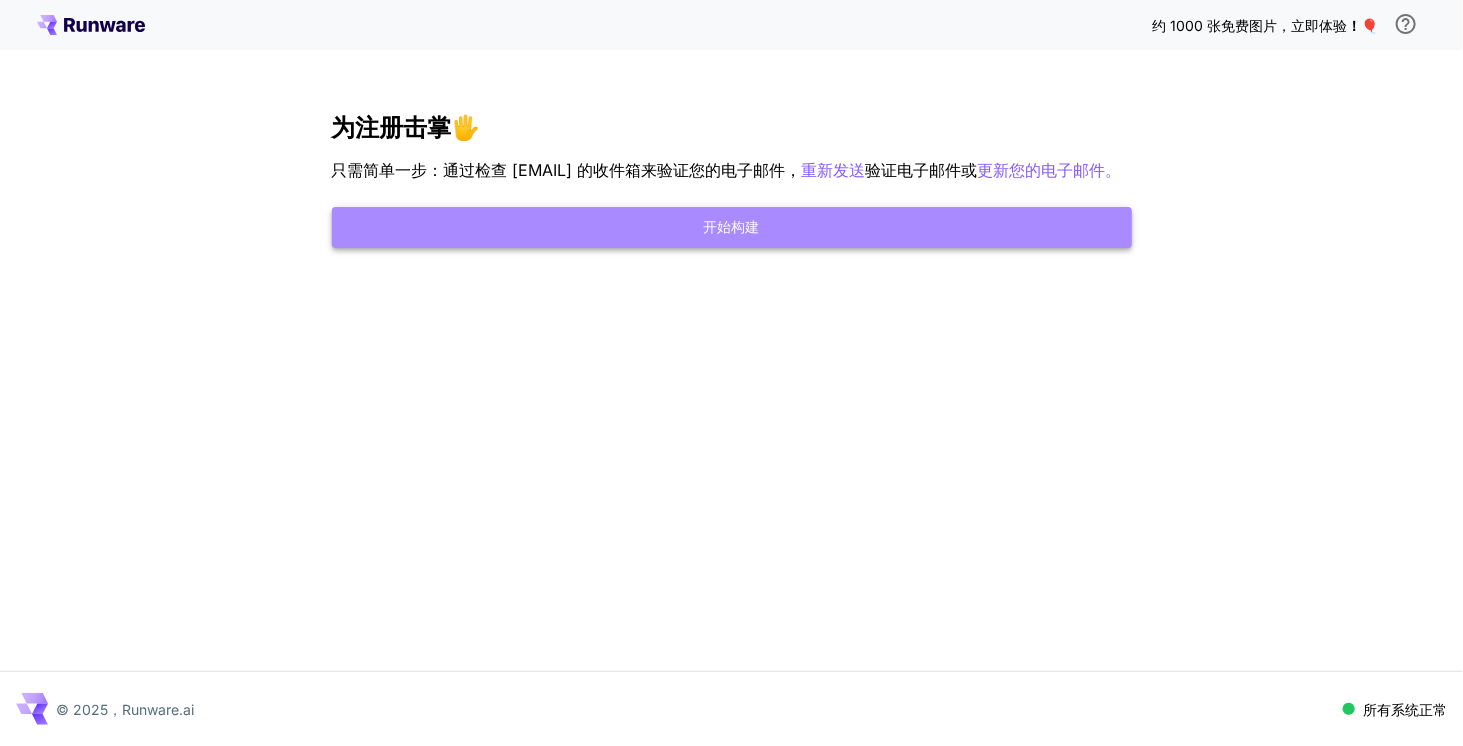 click on "开始构建" at bounding box center (732, 226) 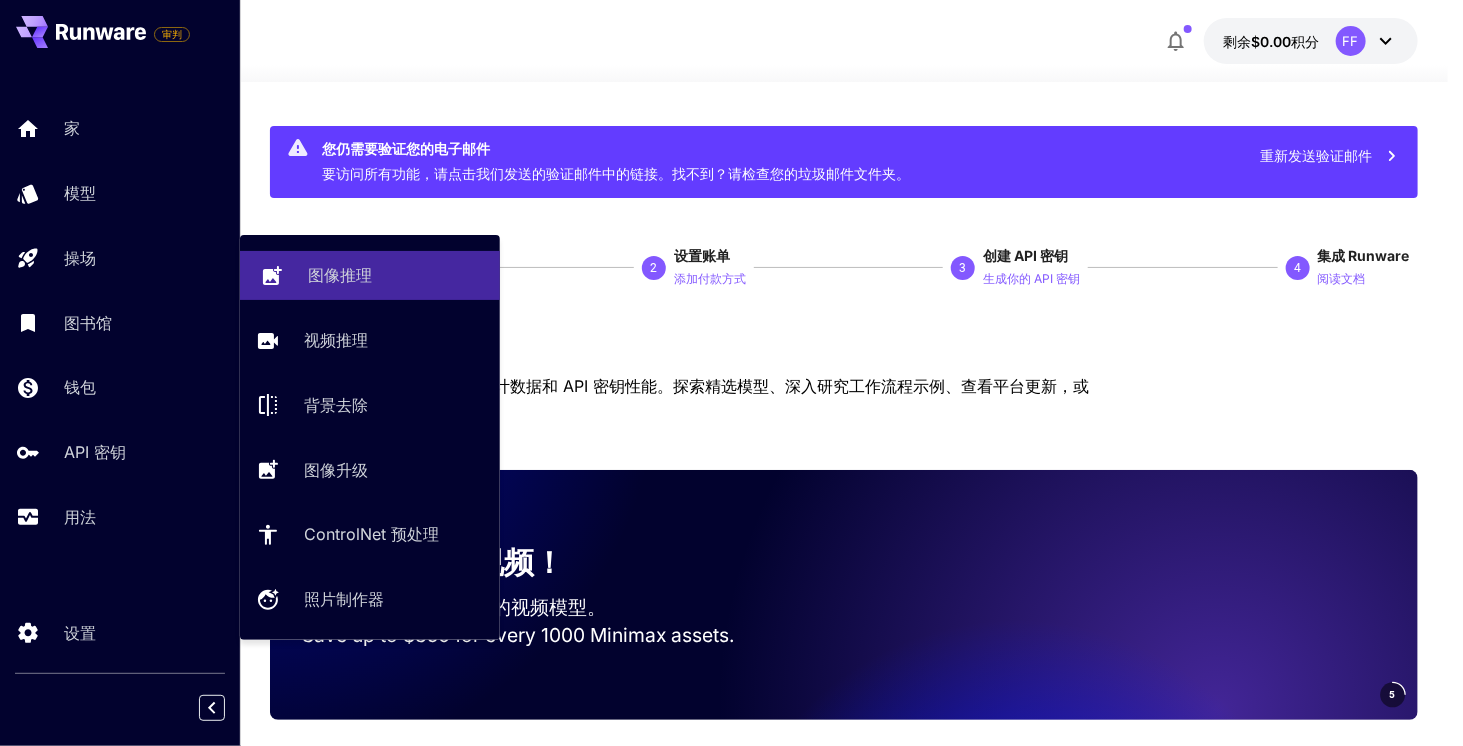 click on "图像推理" at bounding box center [396, 275] 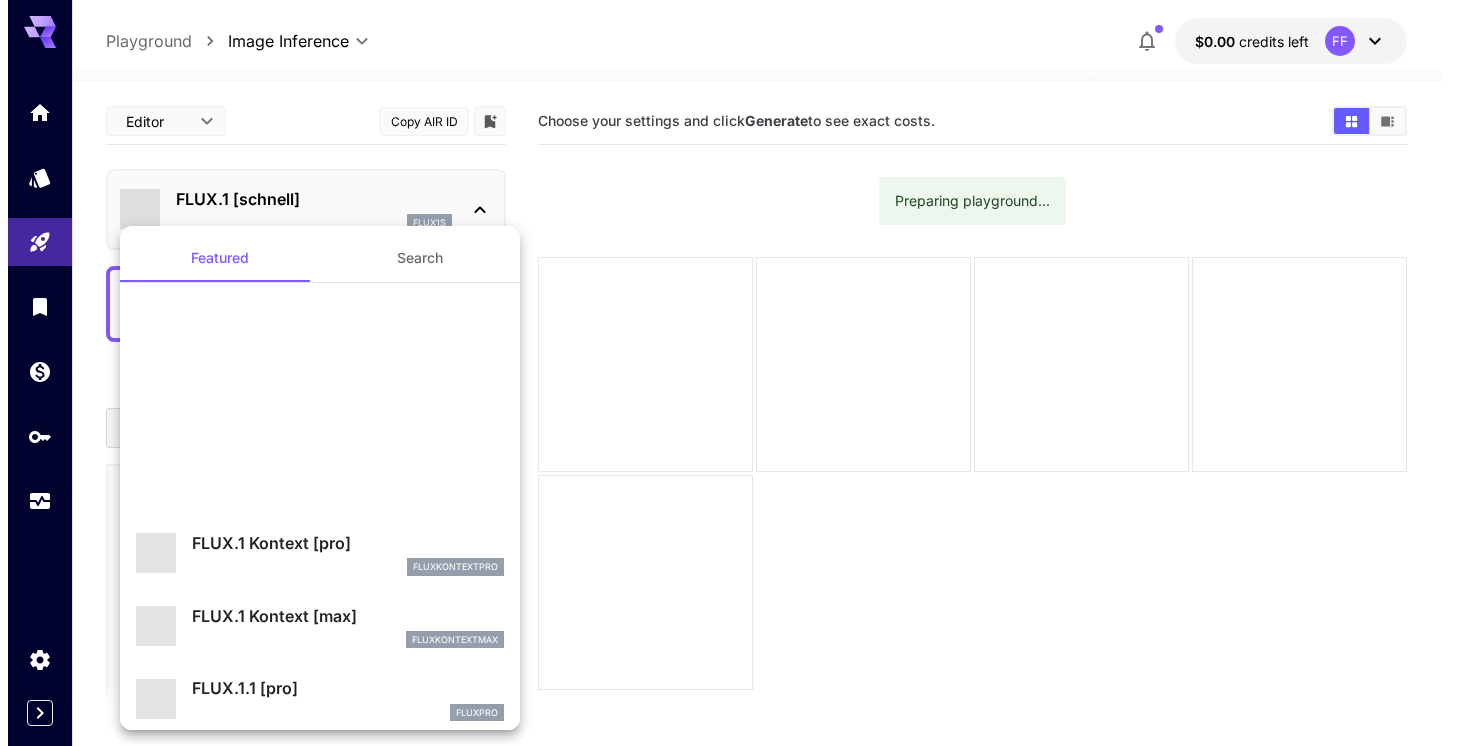 scroll, scrollTop: 0, scrollLeft: 0, axis: both 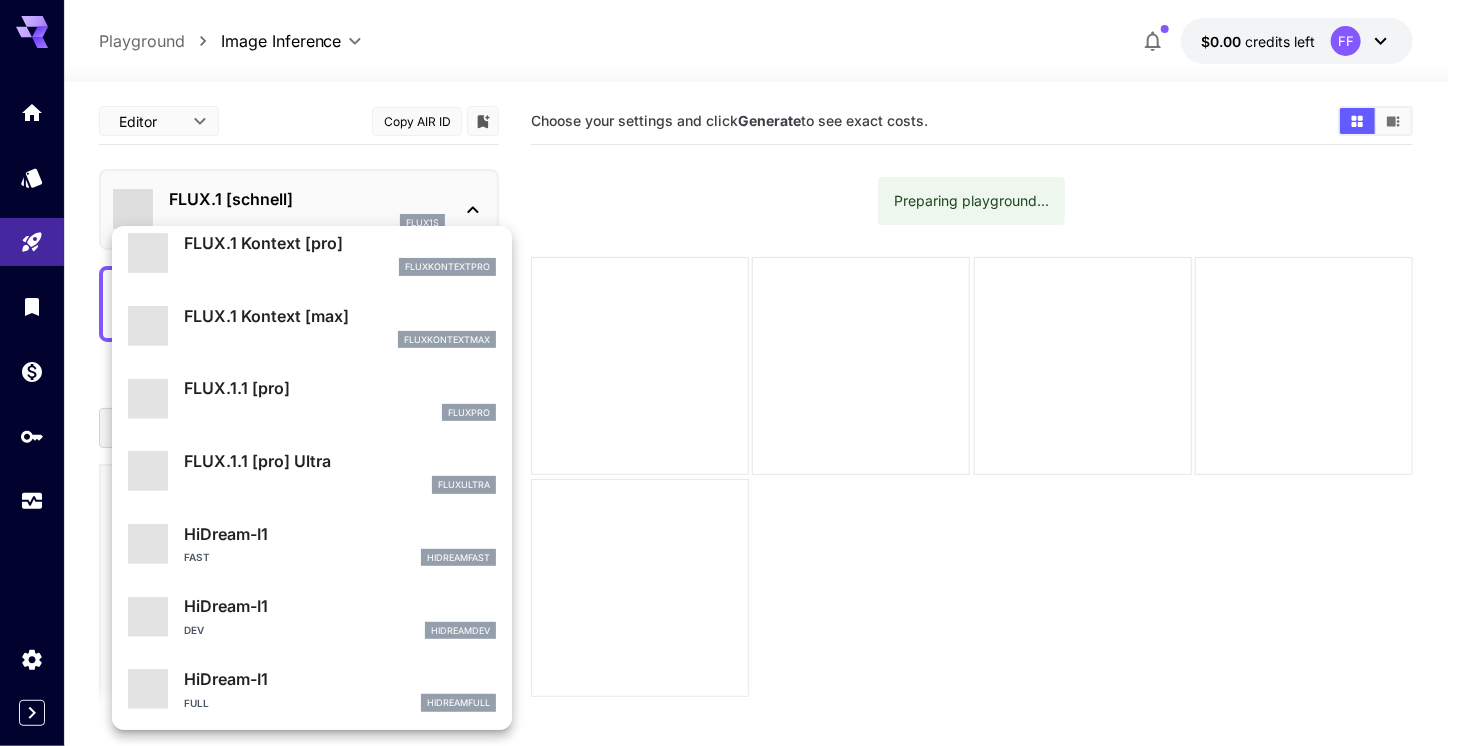 click on "FLUX.1.1 [pro] Ultra" at bounding box center (340, 461) 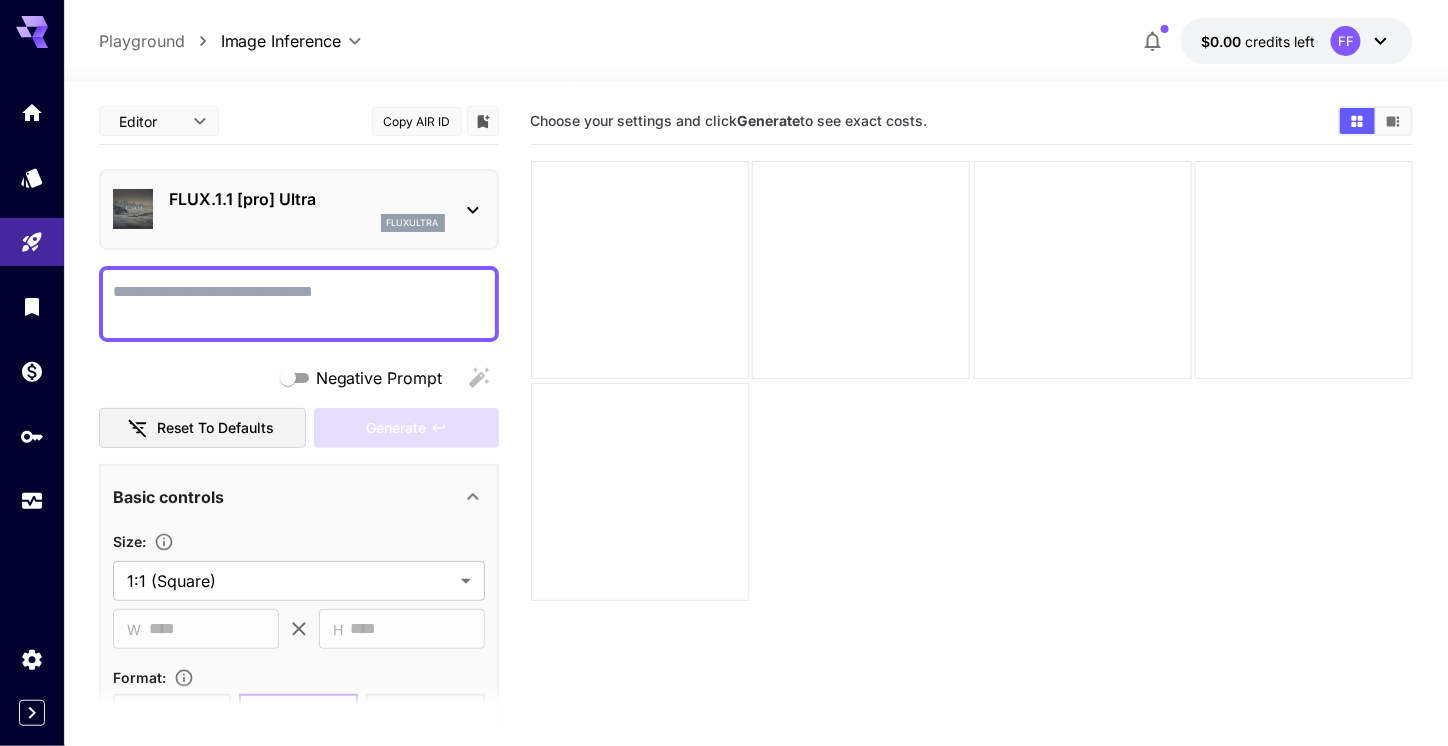 click on "Negative Prompt" at bounding box center [299, 304] 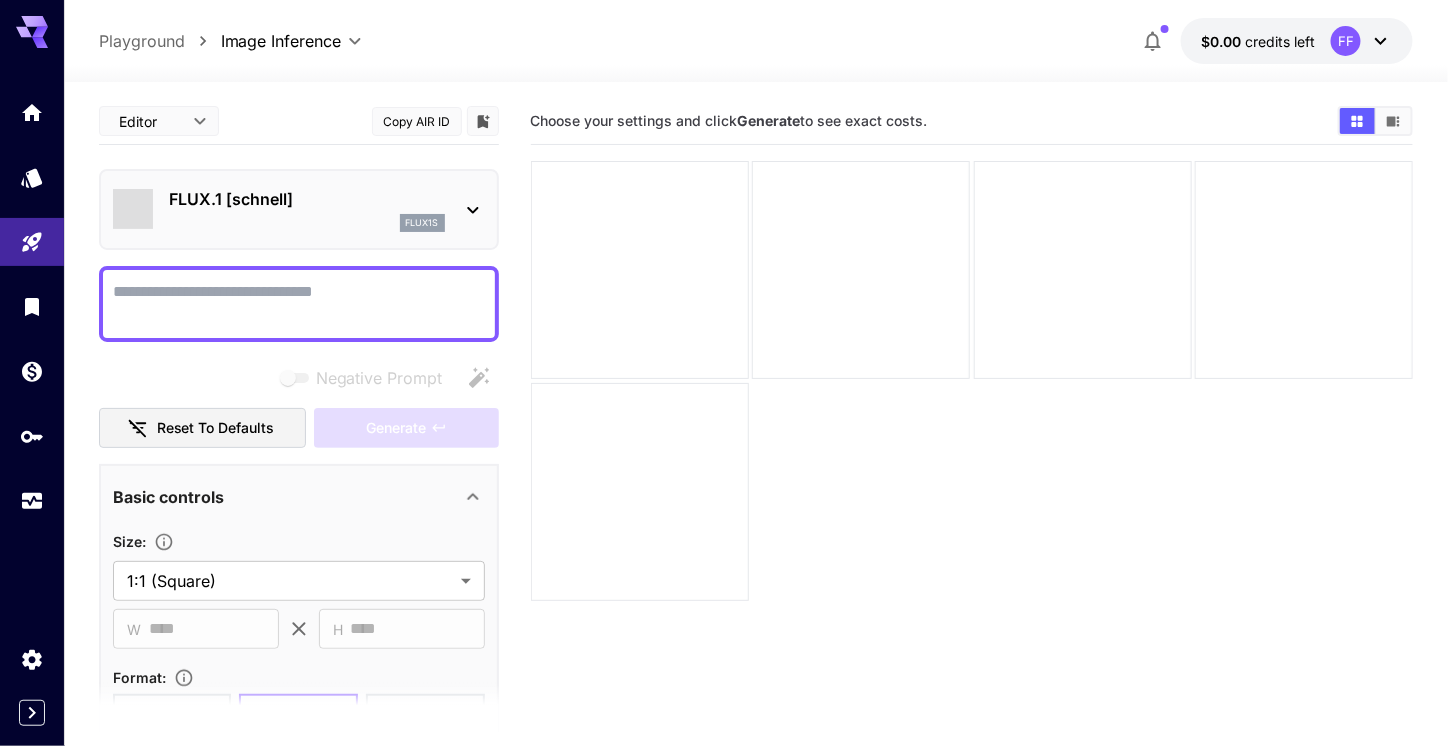 type on "**********" 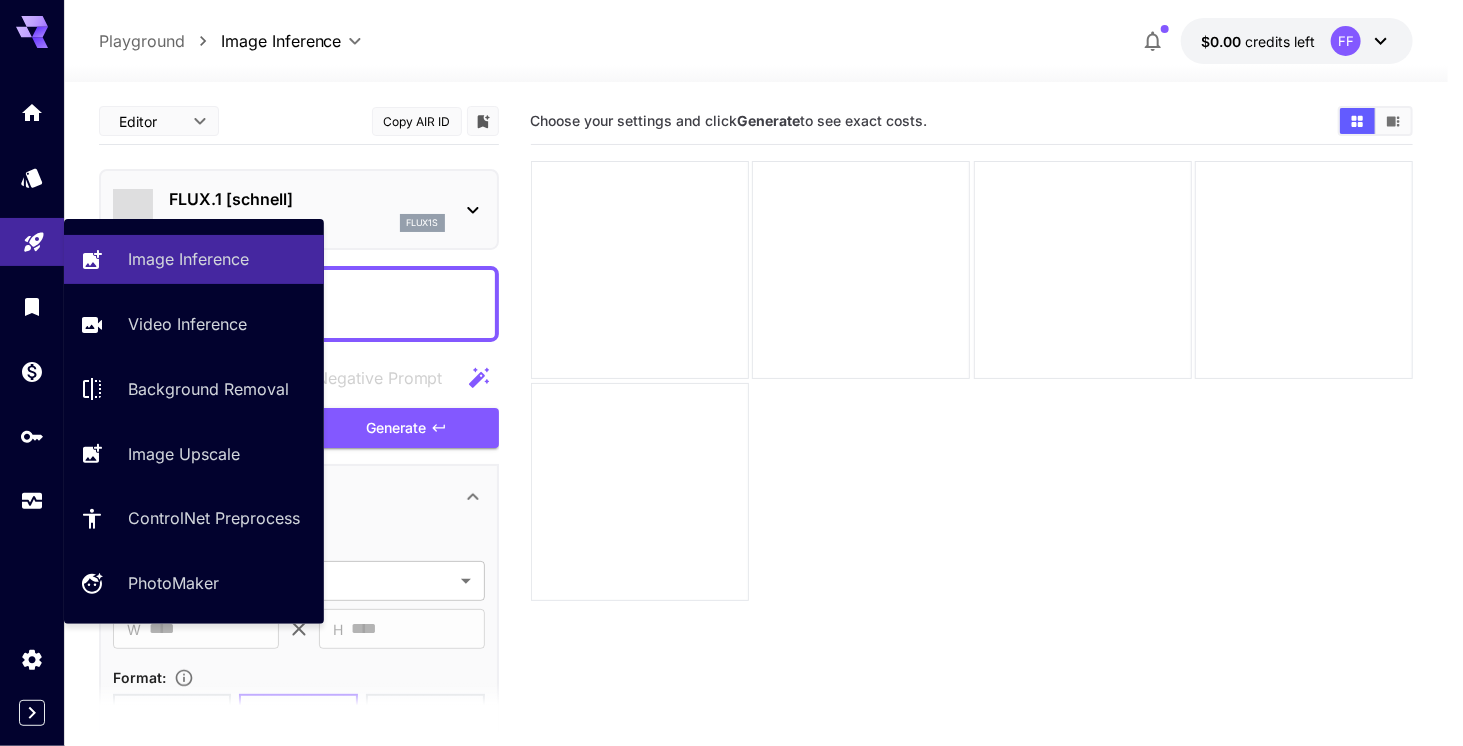 drag, startPoint x: 276, startPoint y: 292, endPoint x: 0, endPoint y: 248, distance: 279.48523 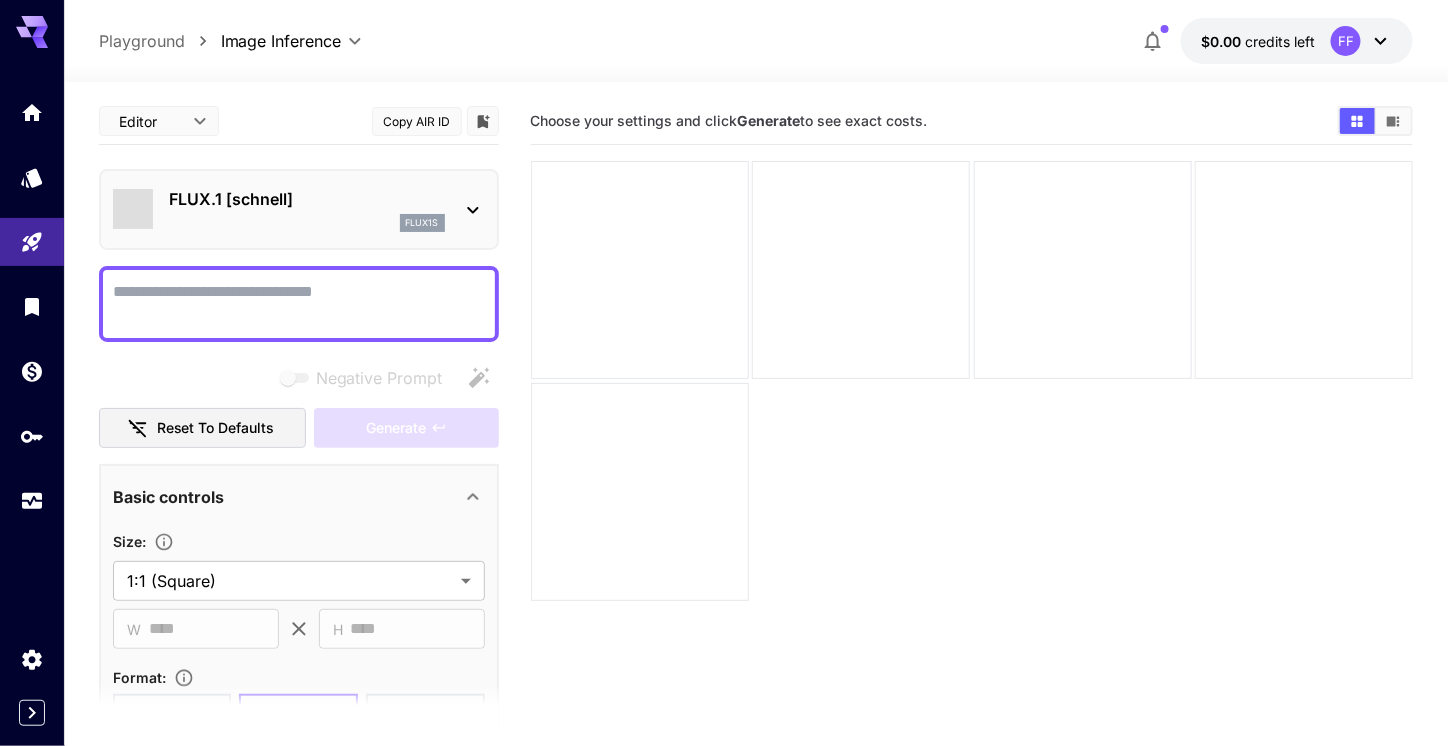 paste on "**********" 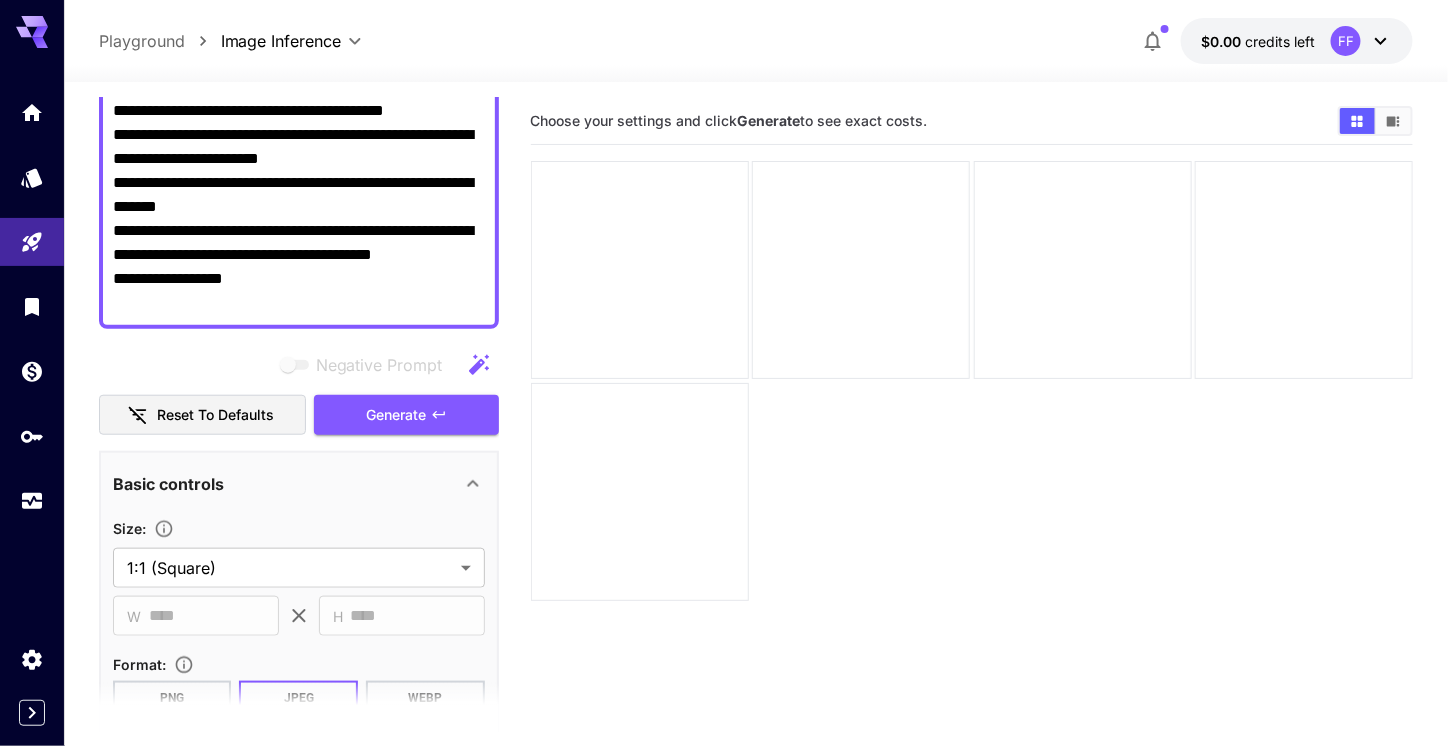 scroll, scrollTop: 524, scrollLeft: 0, axis: vertical 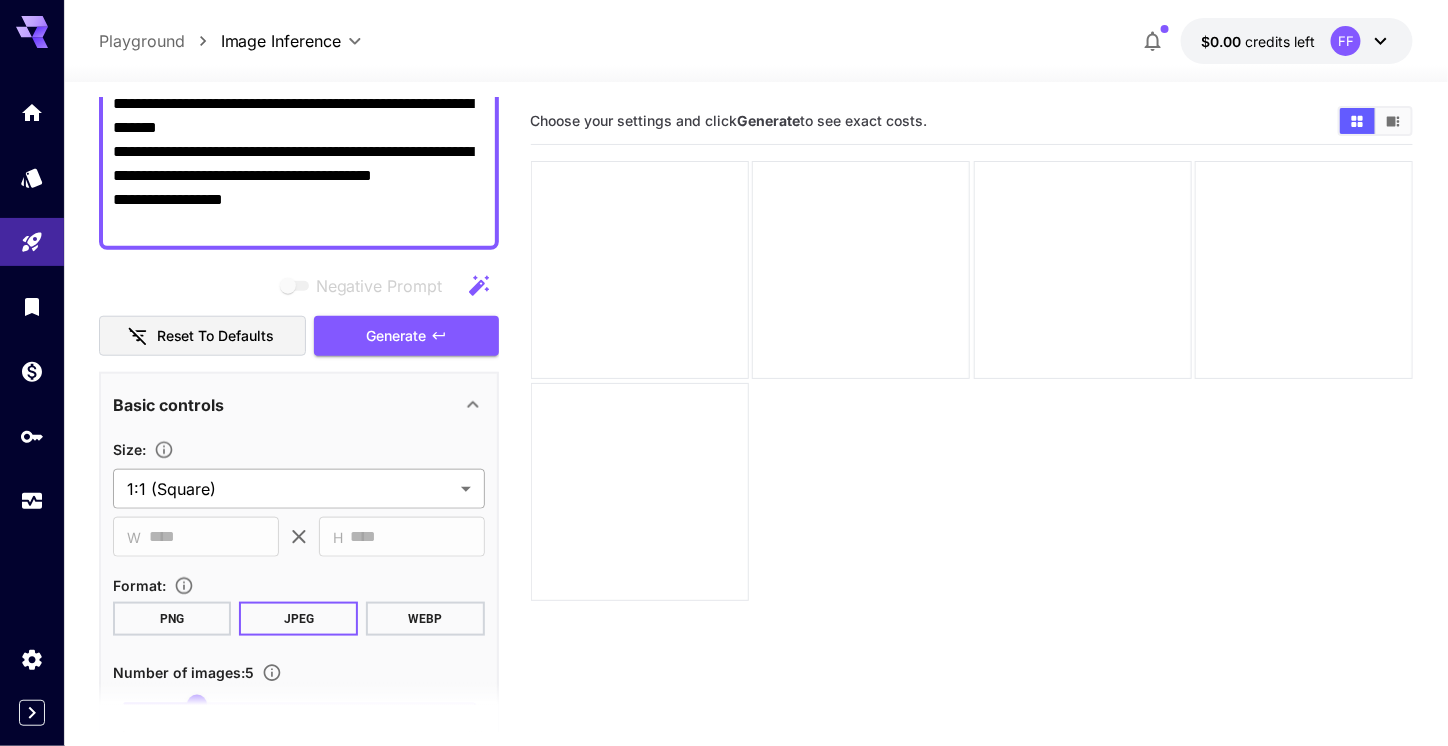 type on "**********" 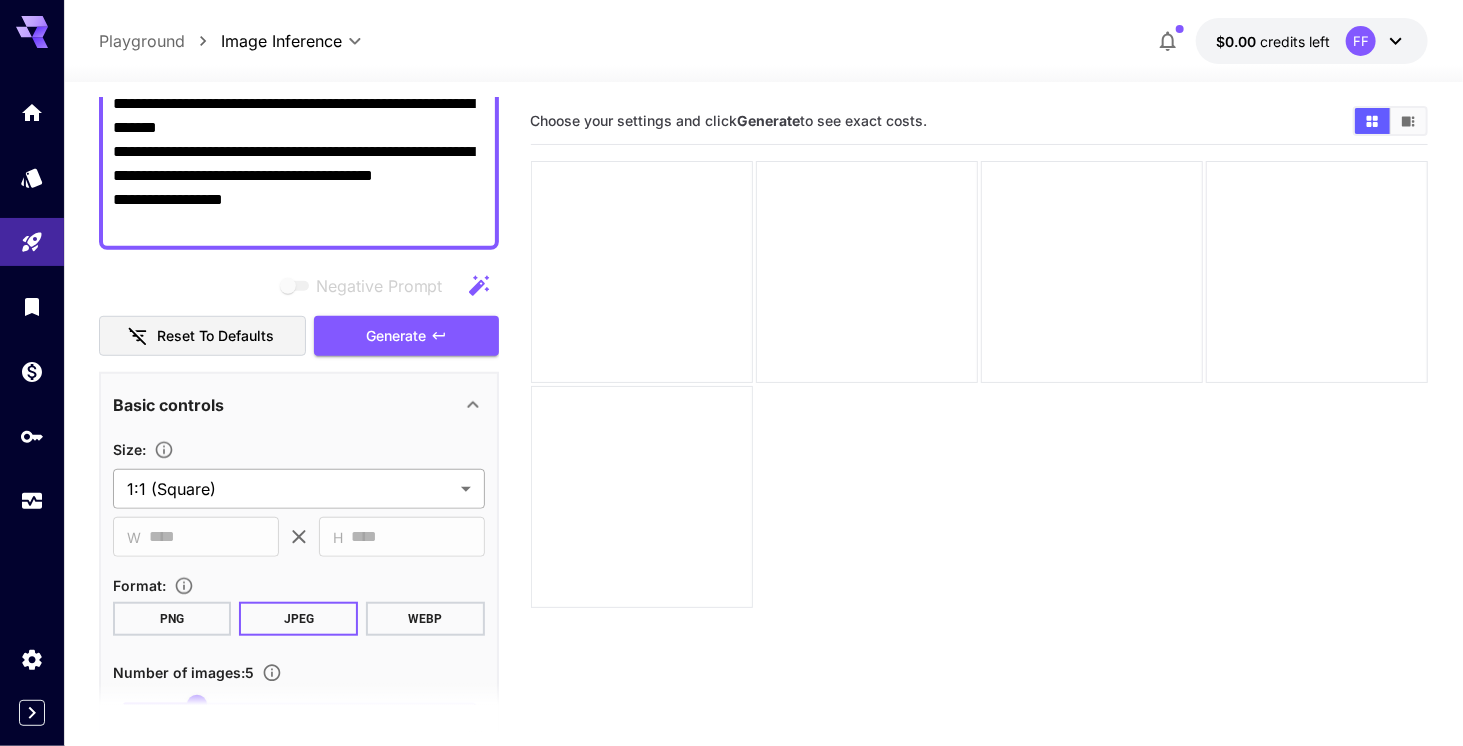 click on "**********" at bounding box center (731, 452) 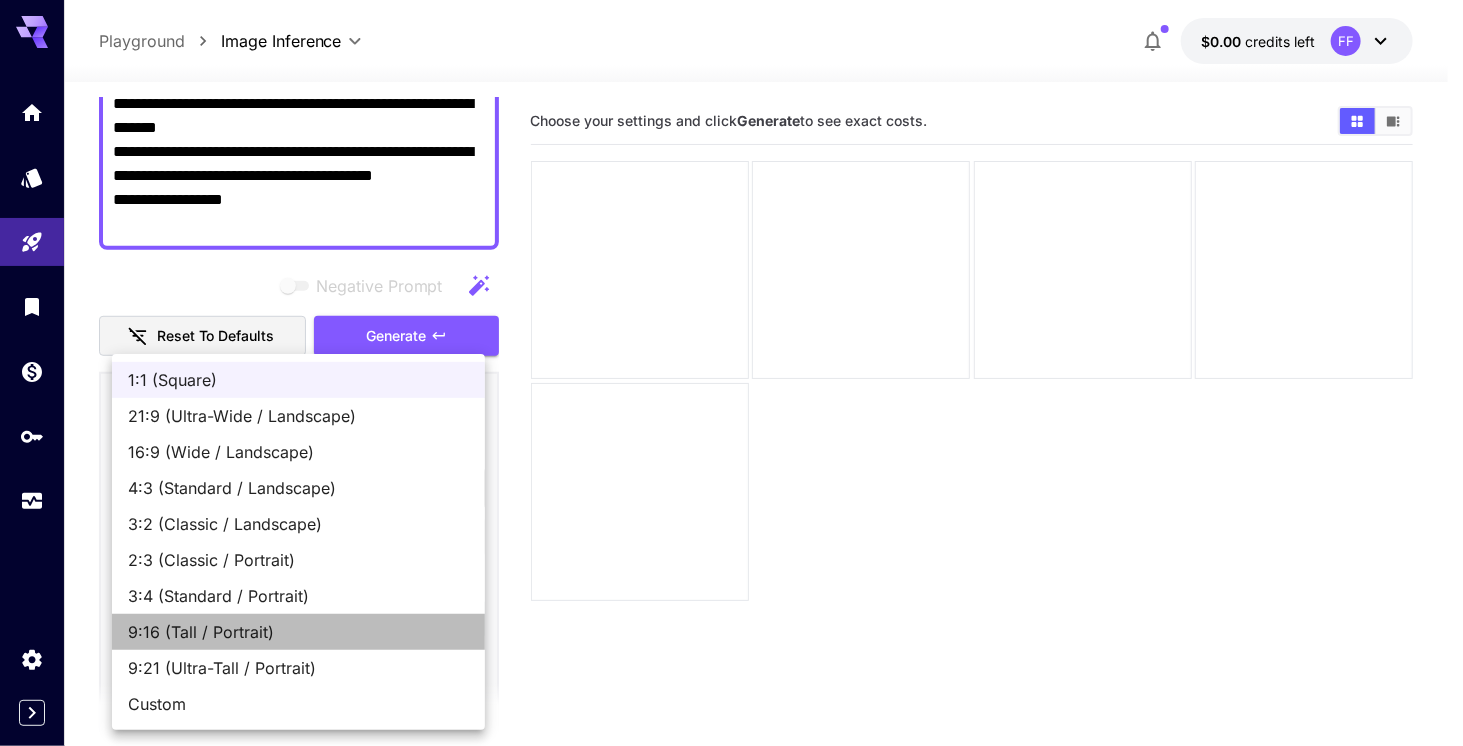 drag, startPoint x: 213, startPoint y: 632, endPoint x: 218, endPoint y: 619, distance: 13.928389 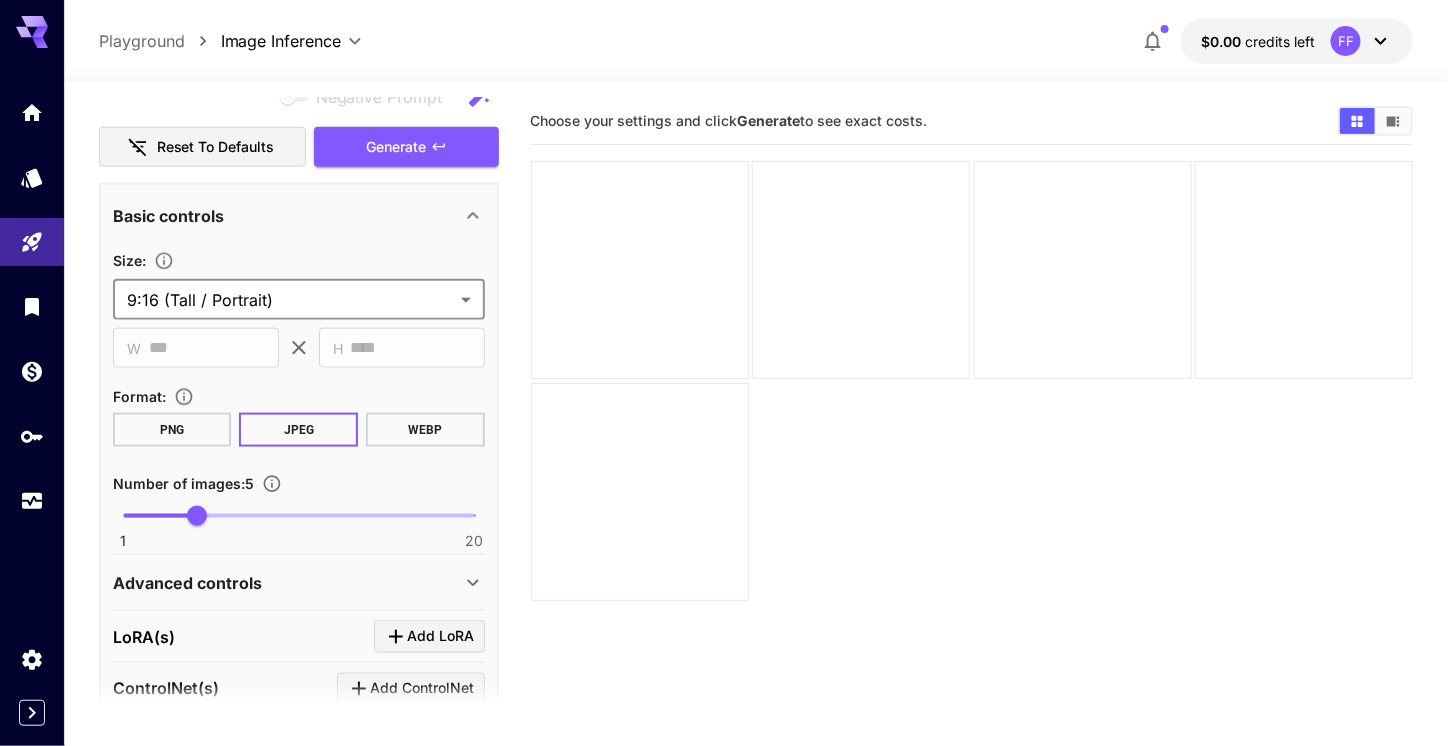 scroll, scrollTop: 724, scrollLeft: 0, axis: vertical 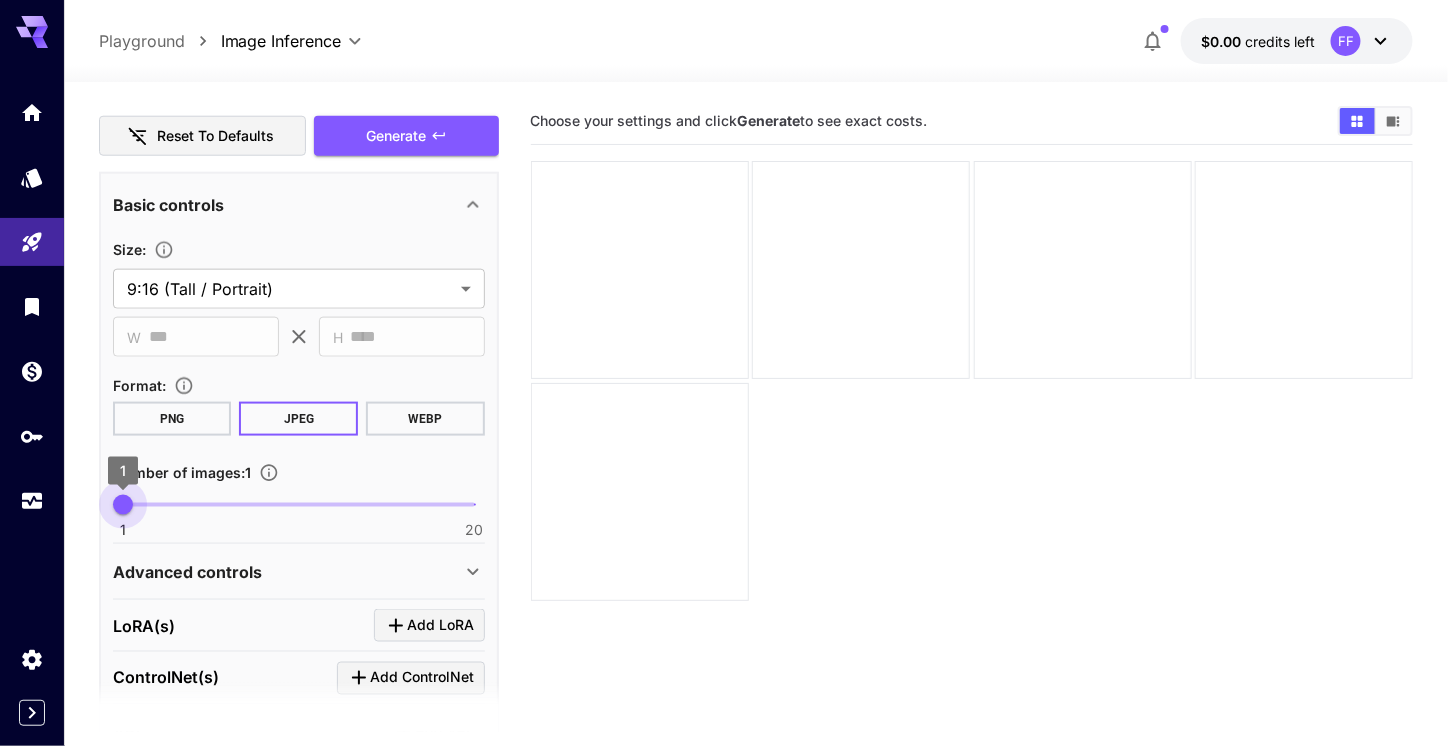 type on "*" 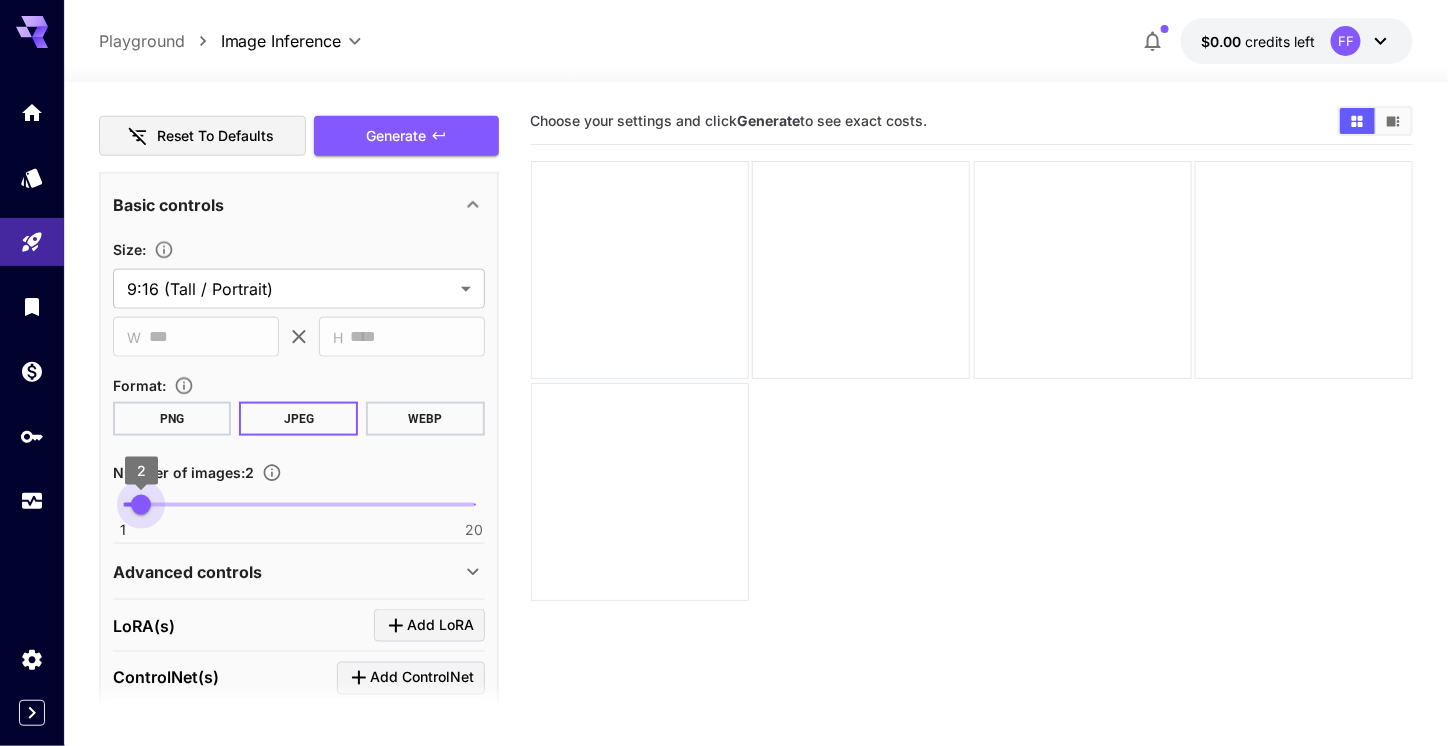 drag, startPoint x: 186, startPoint y: 510, endPoint x: 136, endPoint y: 506, distance: 50.159744 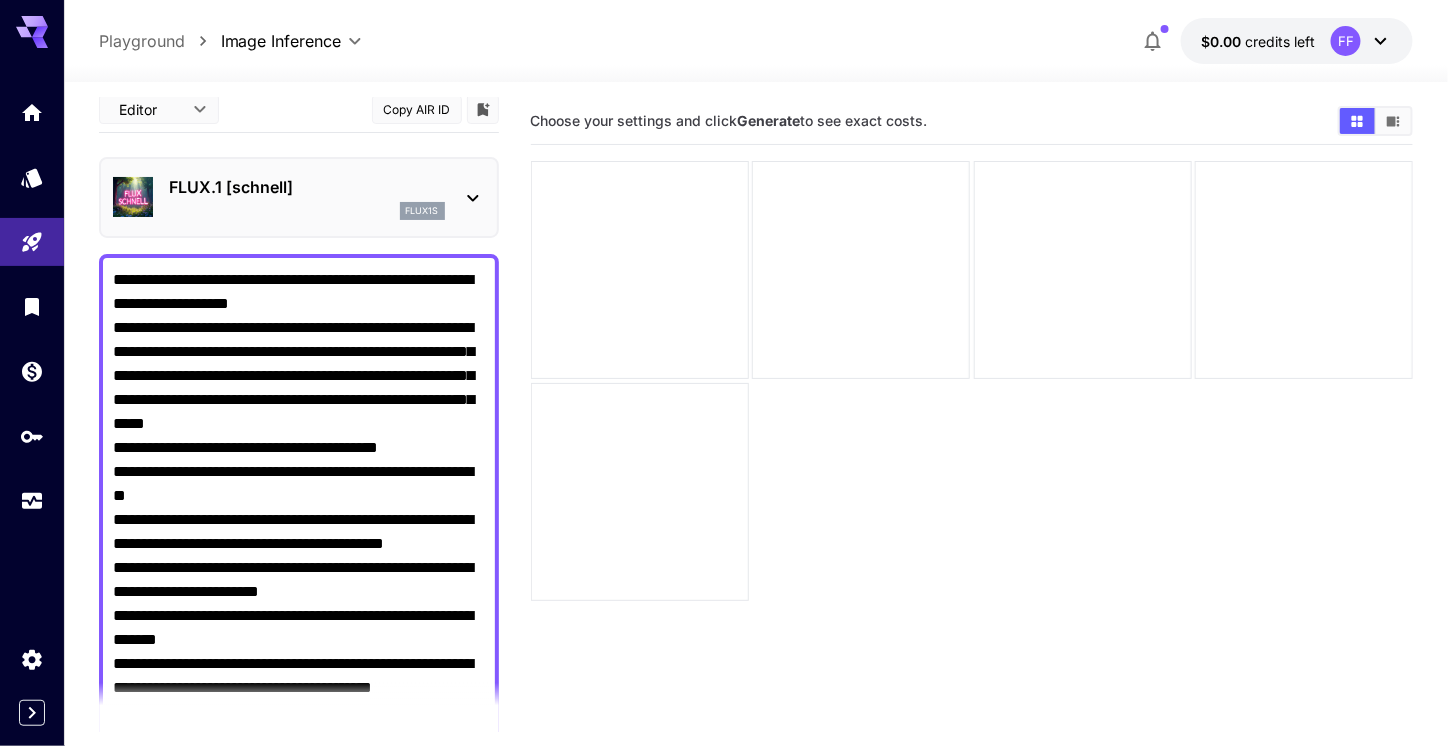 scroll, scrollTop: 0, scrollLeft: 0, axis: both 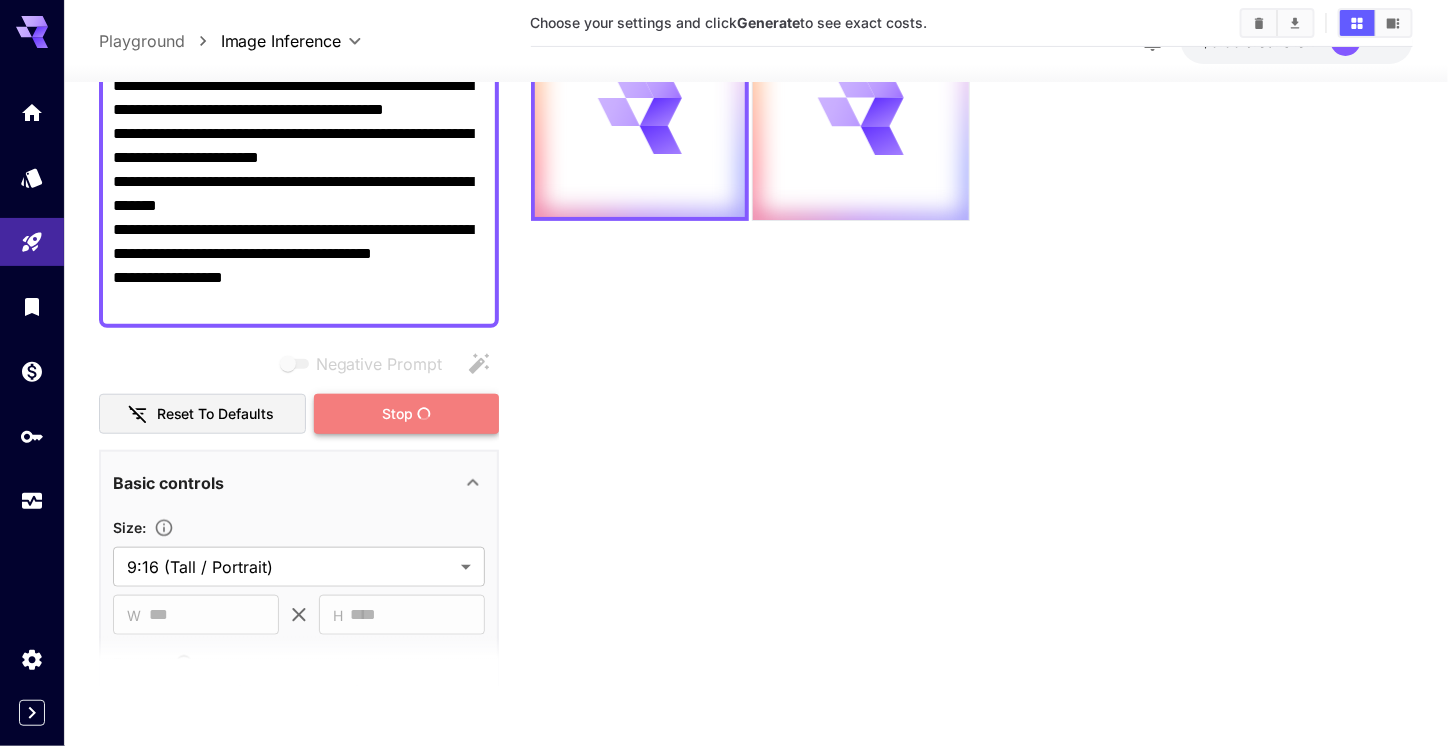click on "Stop" at bounding box center [406, 414] 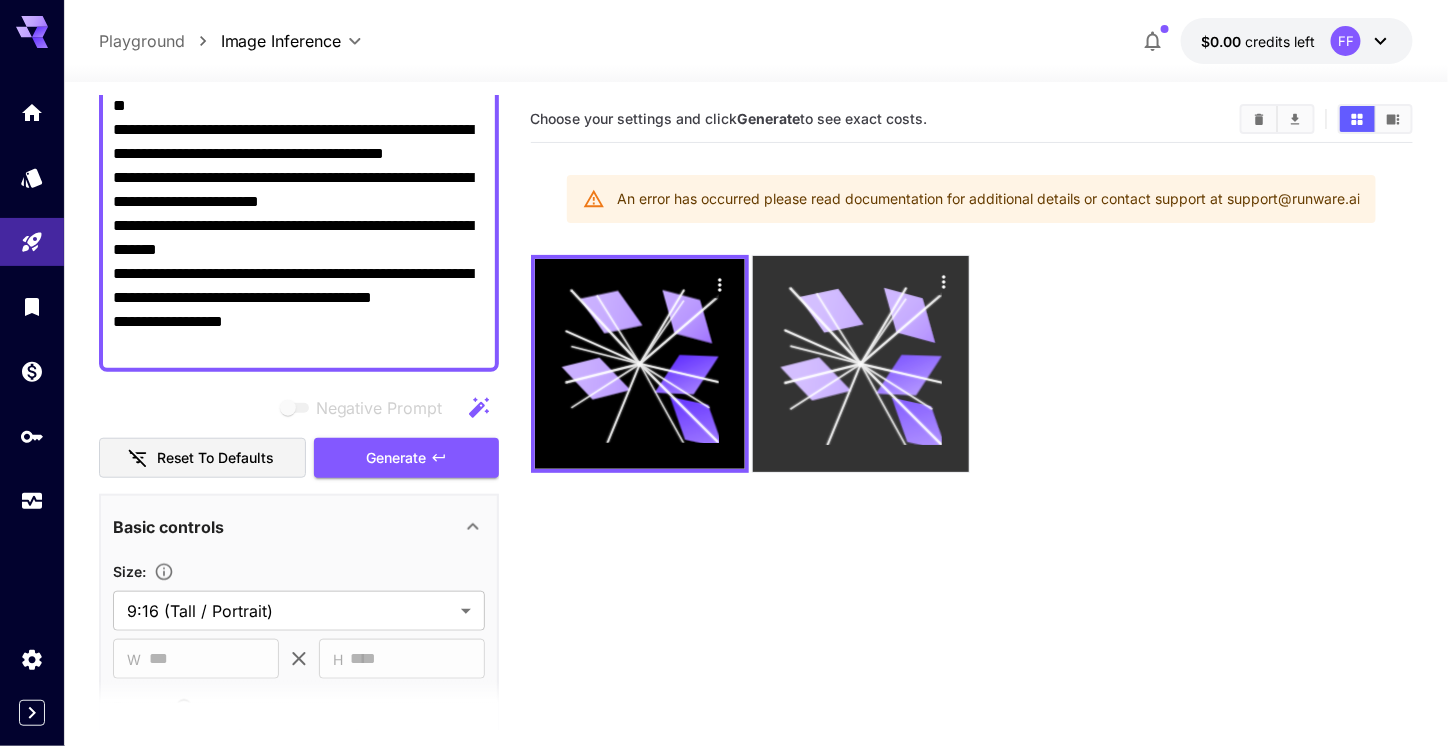 scroll, scrollTop: 0, scrollLeft: 0, axis: both 